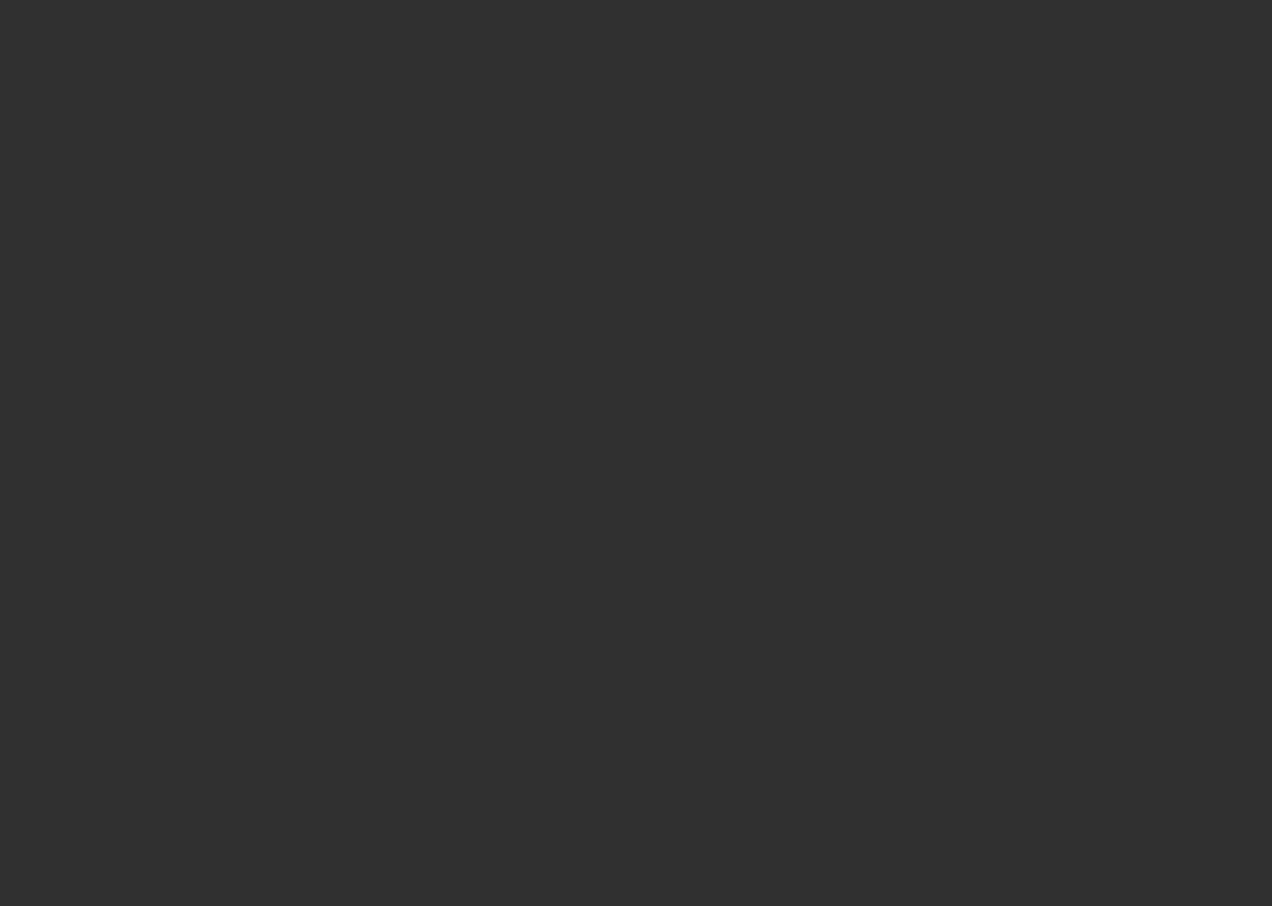 scroll, scrollTop: 0, scrollLeft: 0, axis: both 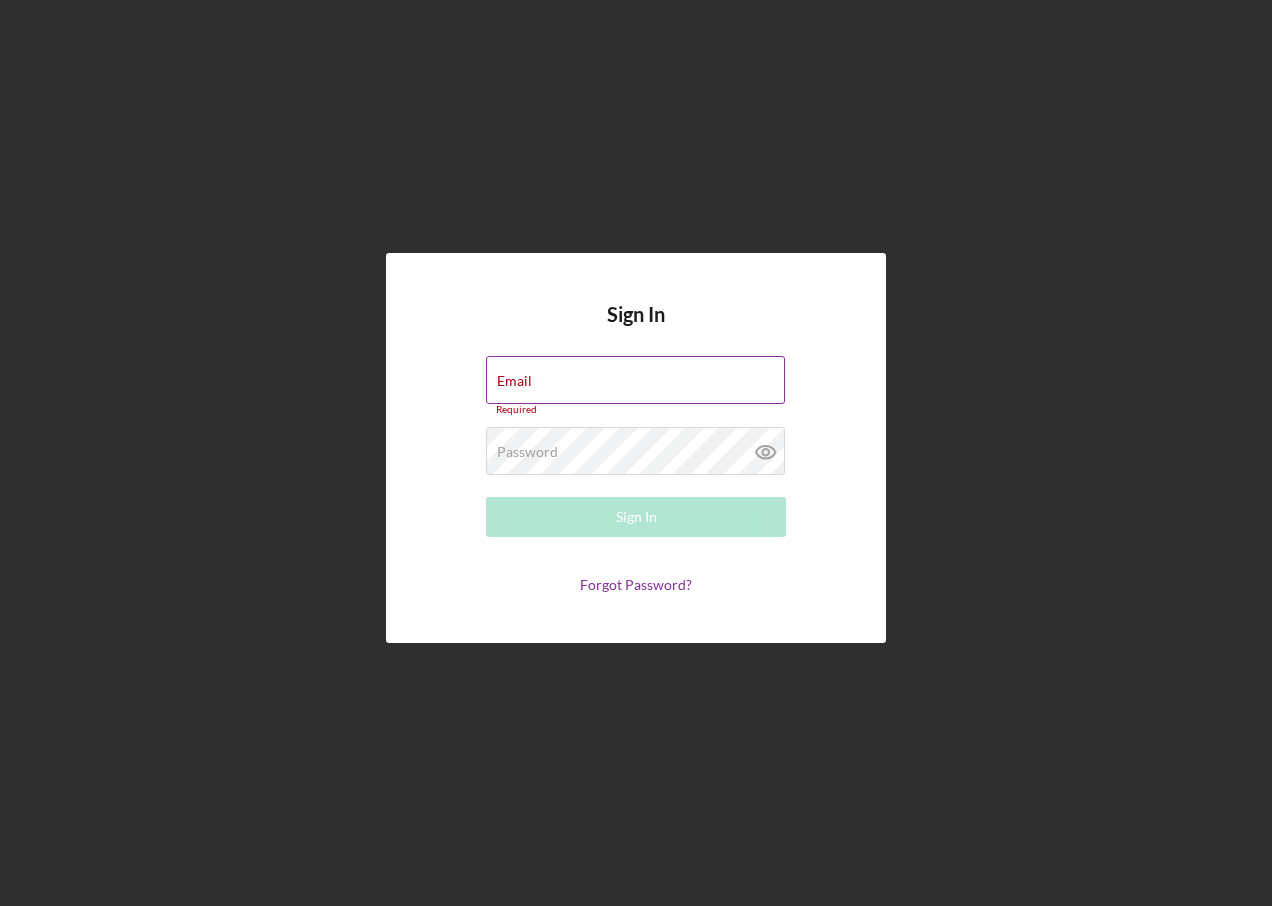 click on "Email Required" at bounding box center (636, 386) 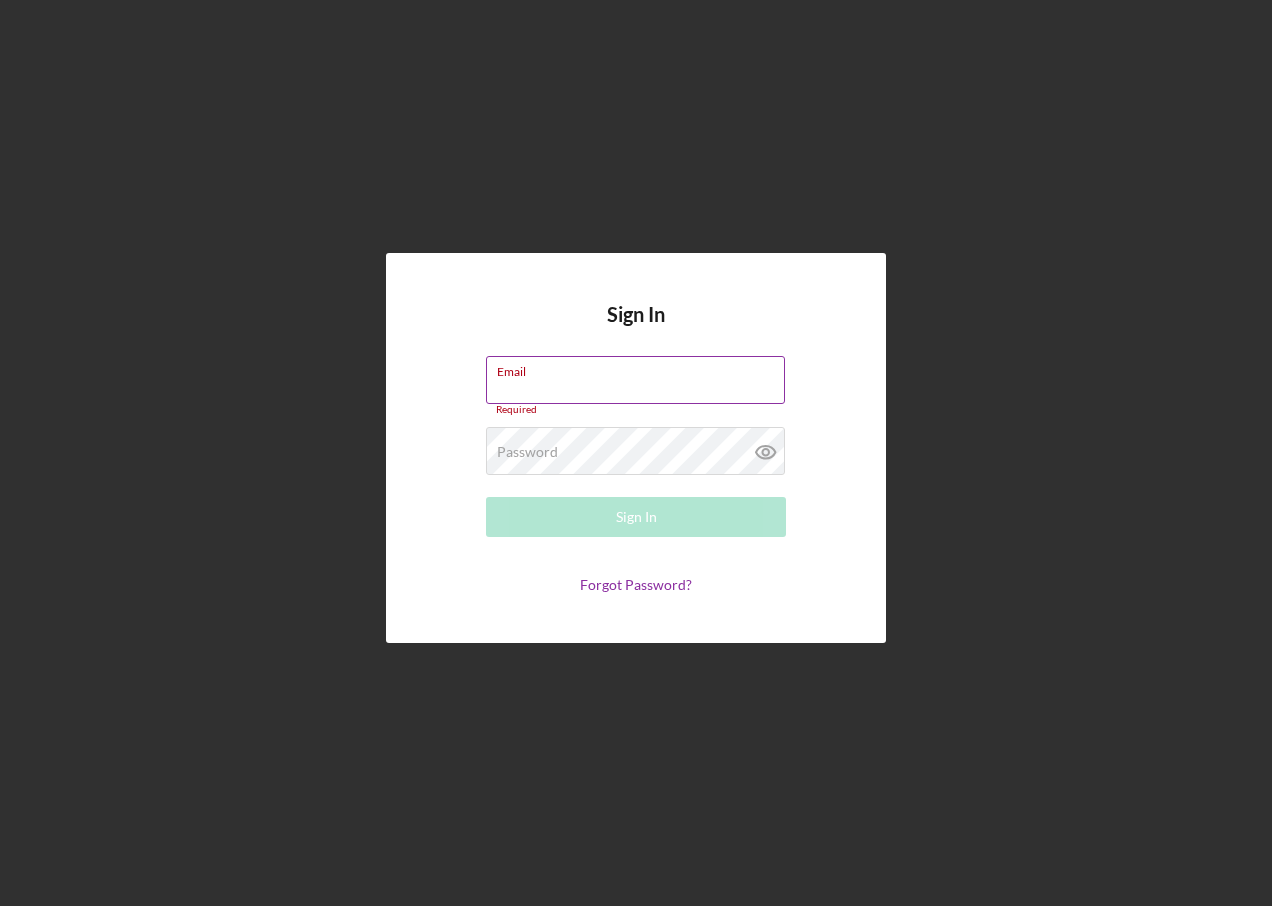 click on "Email Required" at bounding box center [636, 386] 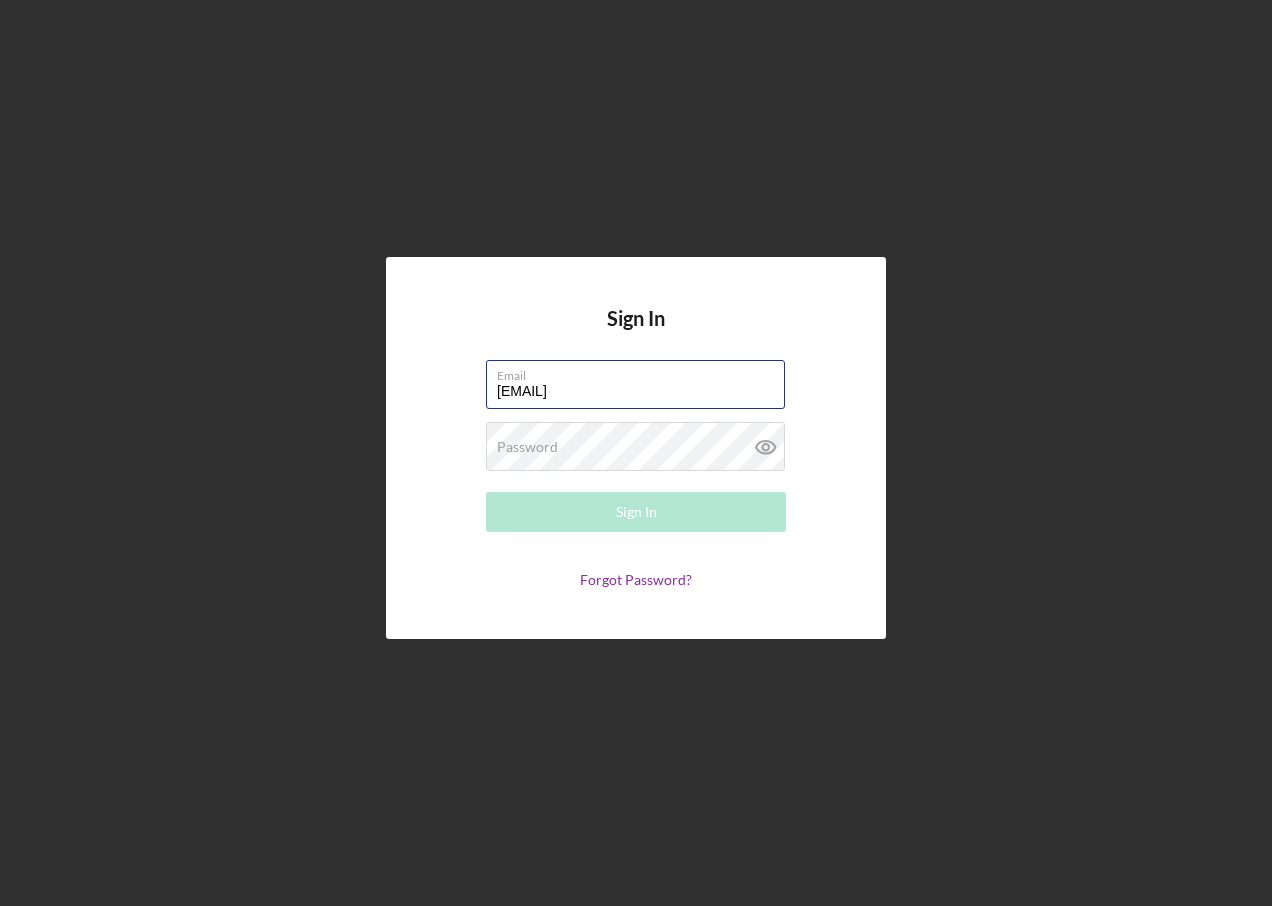 type on "LGREAR68@GMAIL.COM" 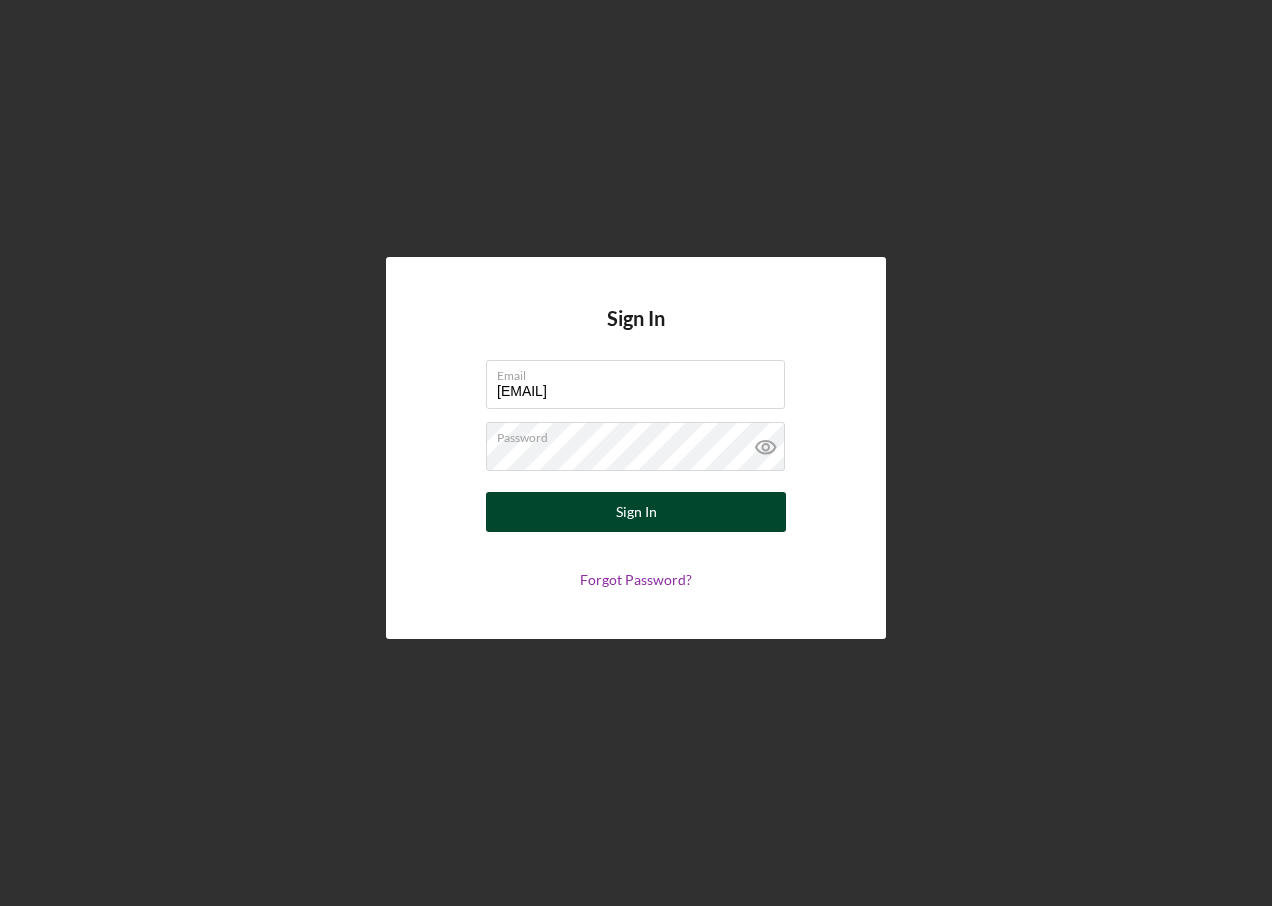 click on "Sign In" at bounding box center [636, 512] 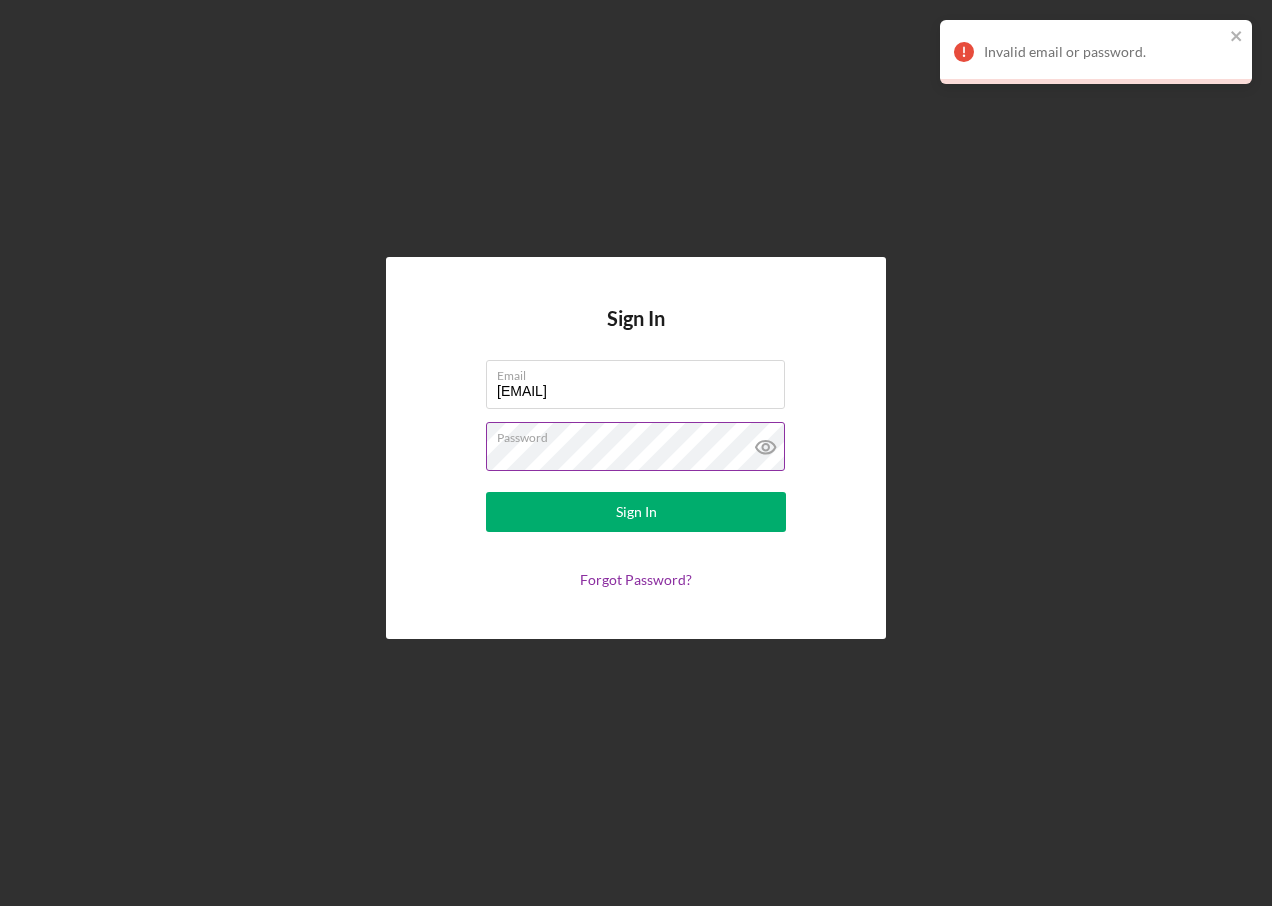 click 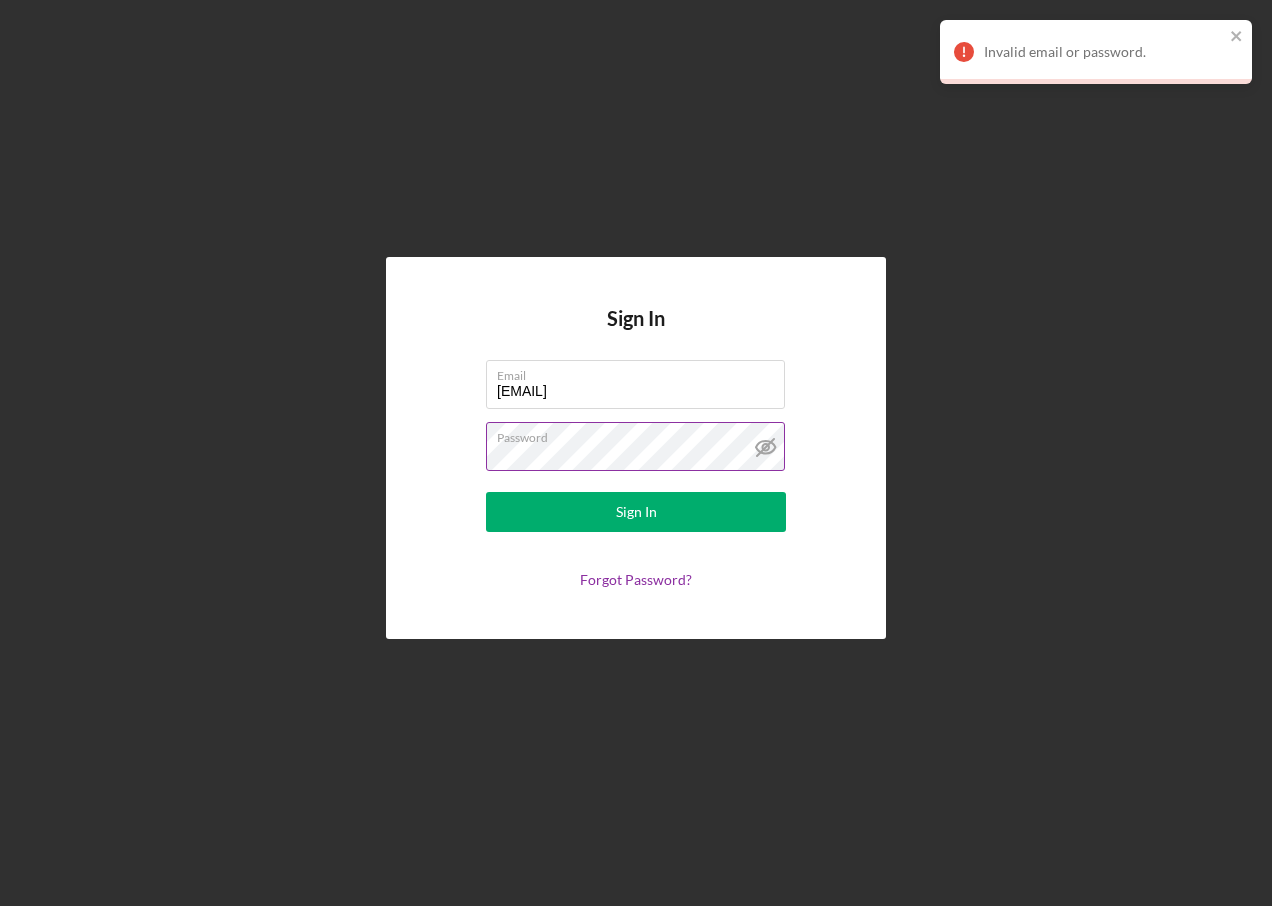 click on "Password" at bounding box center [641, 434] 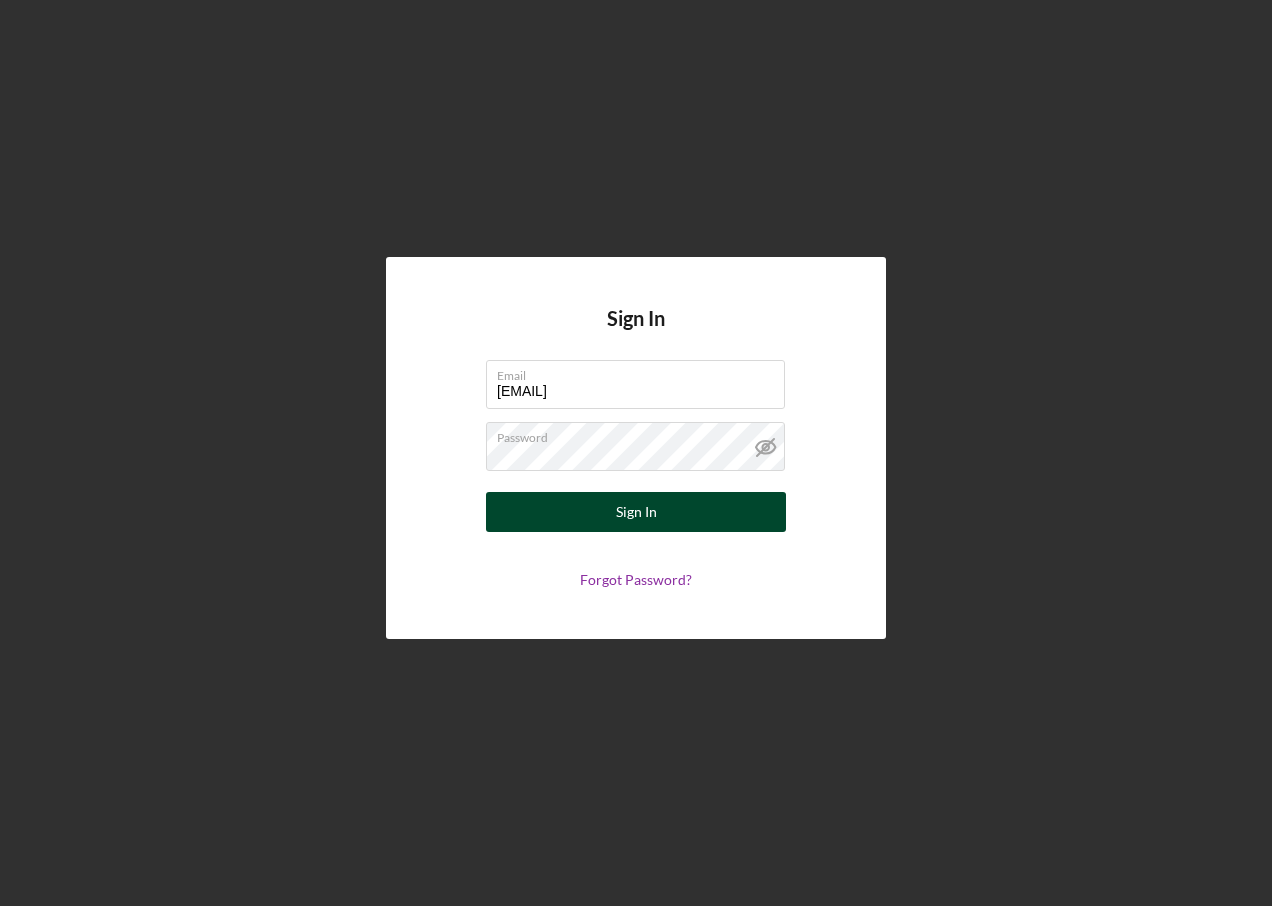 click on "Sign In" at bounding box center (636, 512) 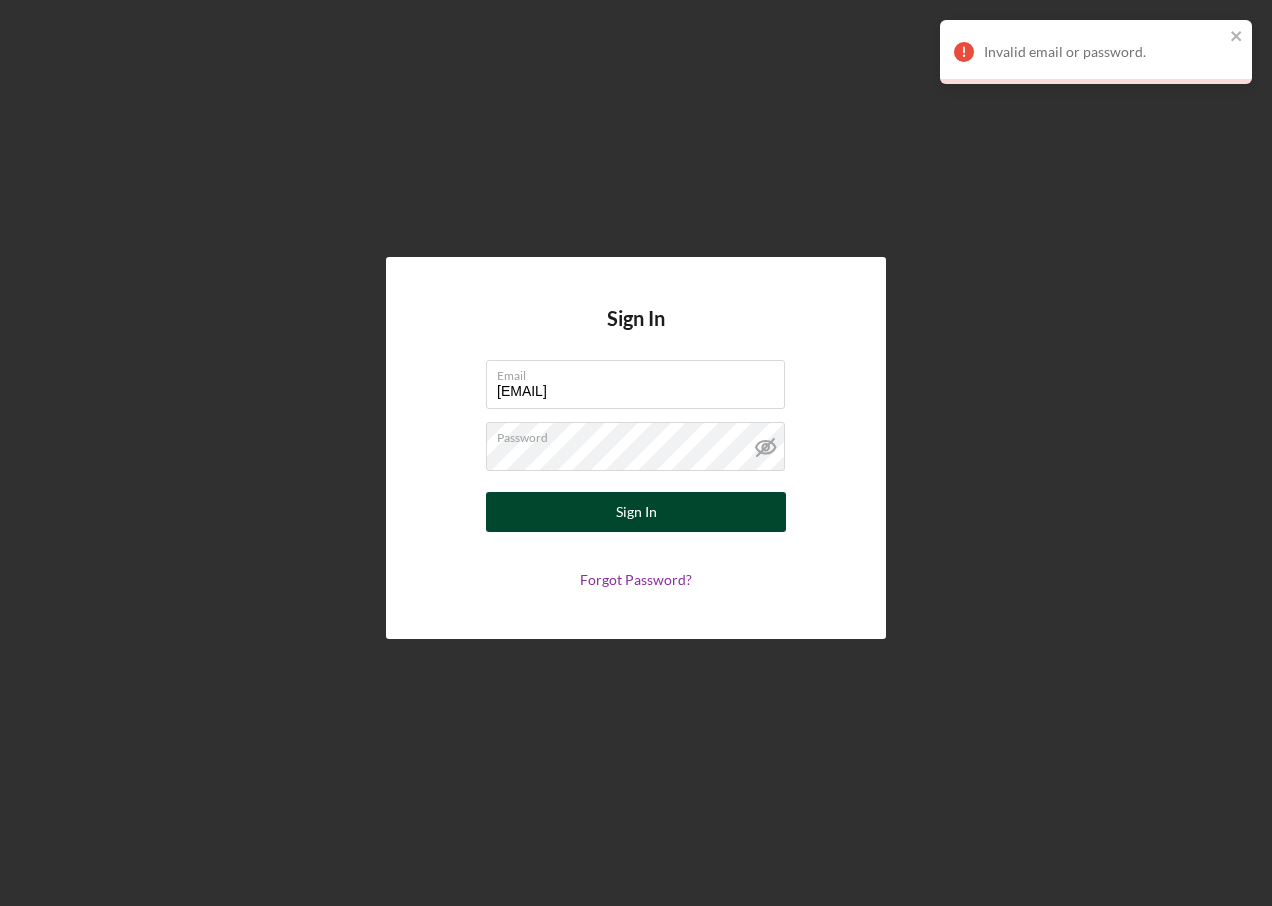 click on "Sign In" at bounding box center [636, 512] 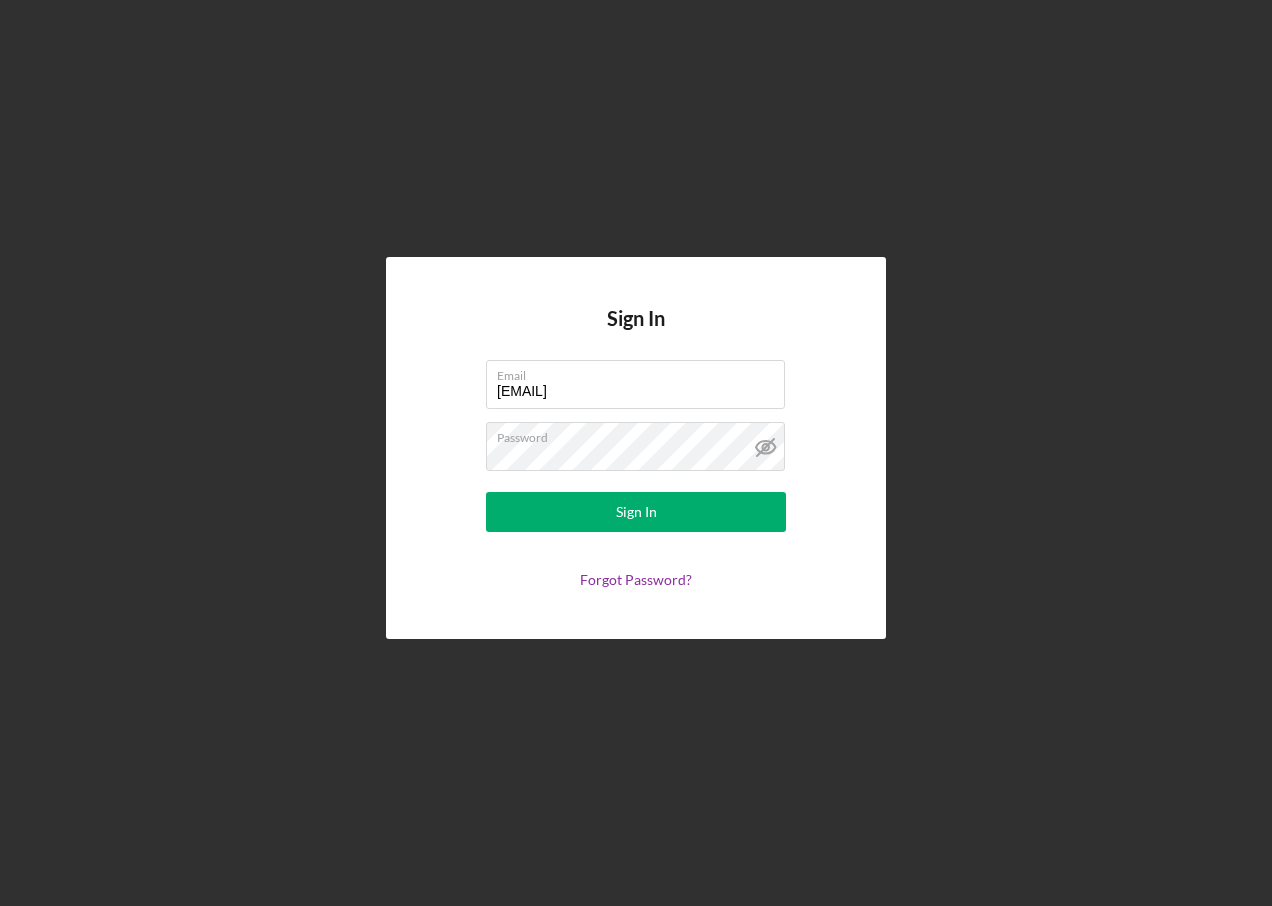 click 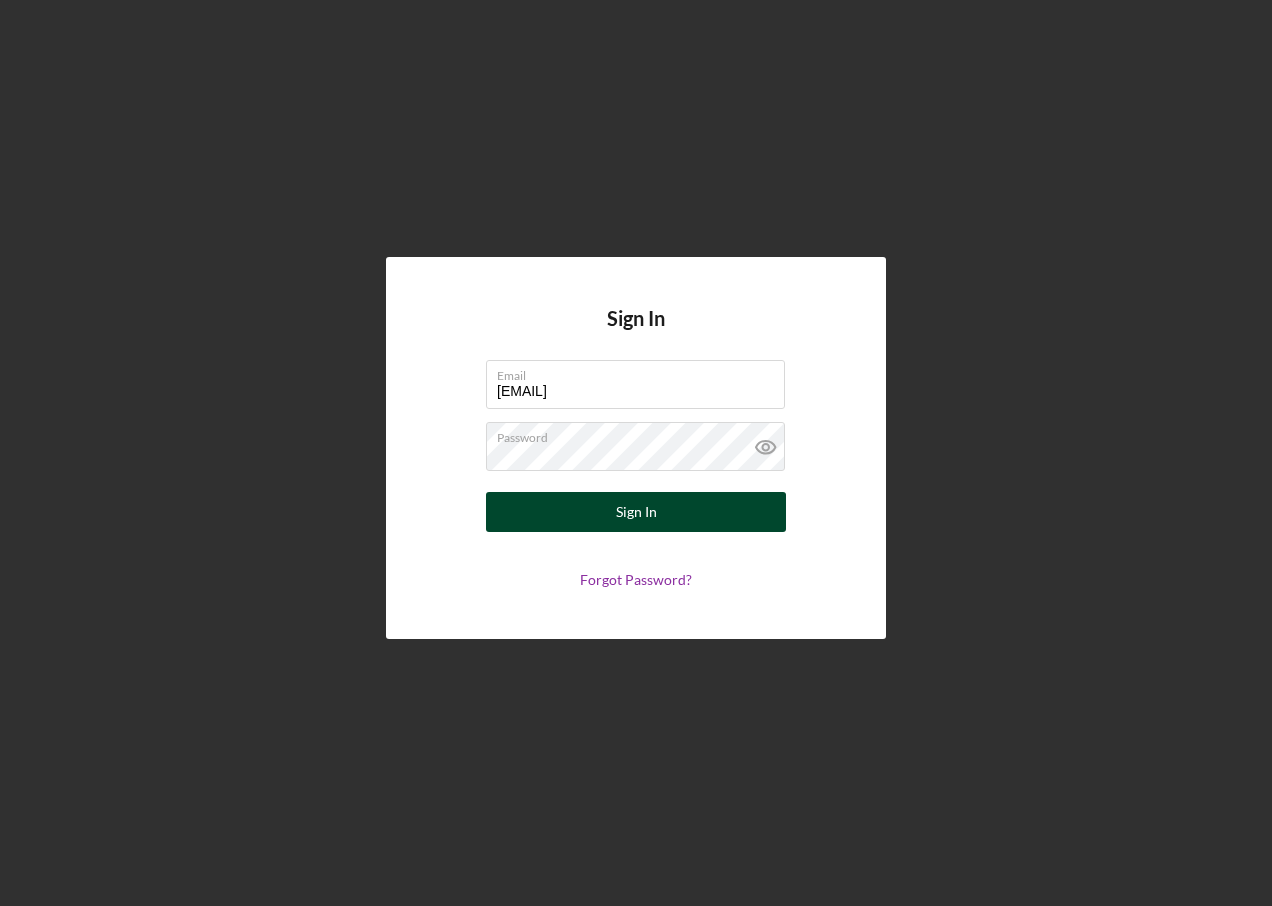 click on "Sign In" at bounding box center (636, 512) 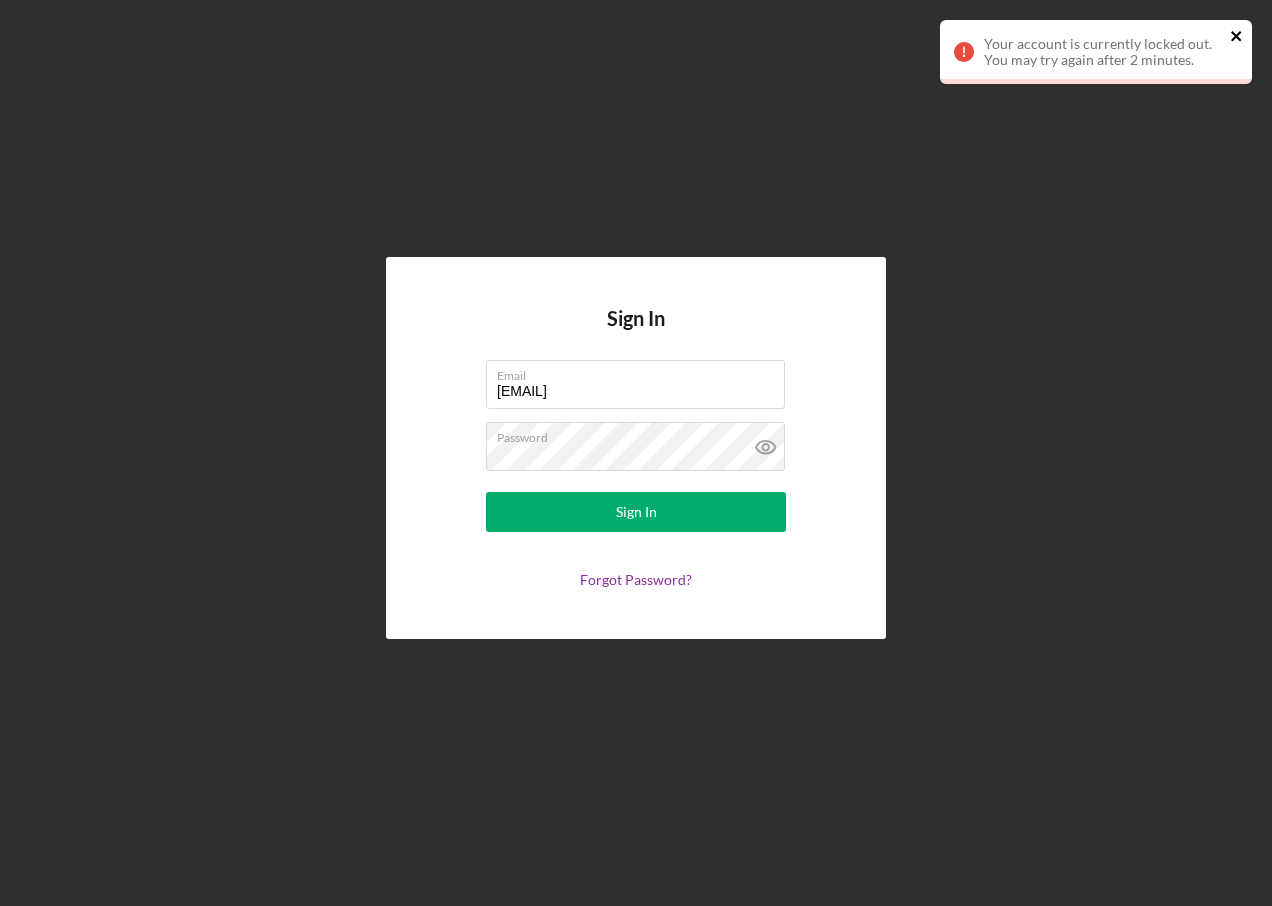 click 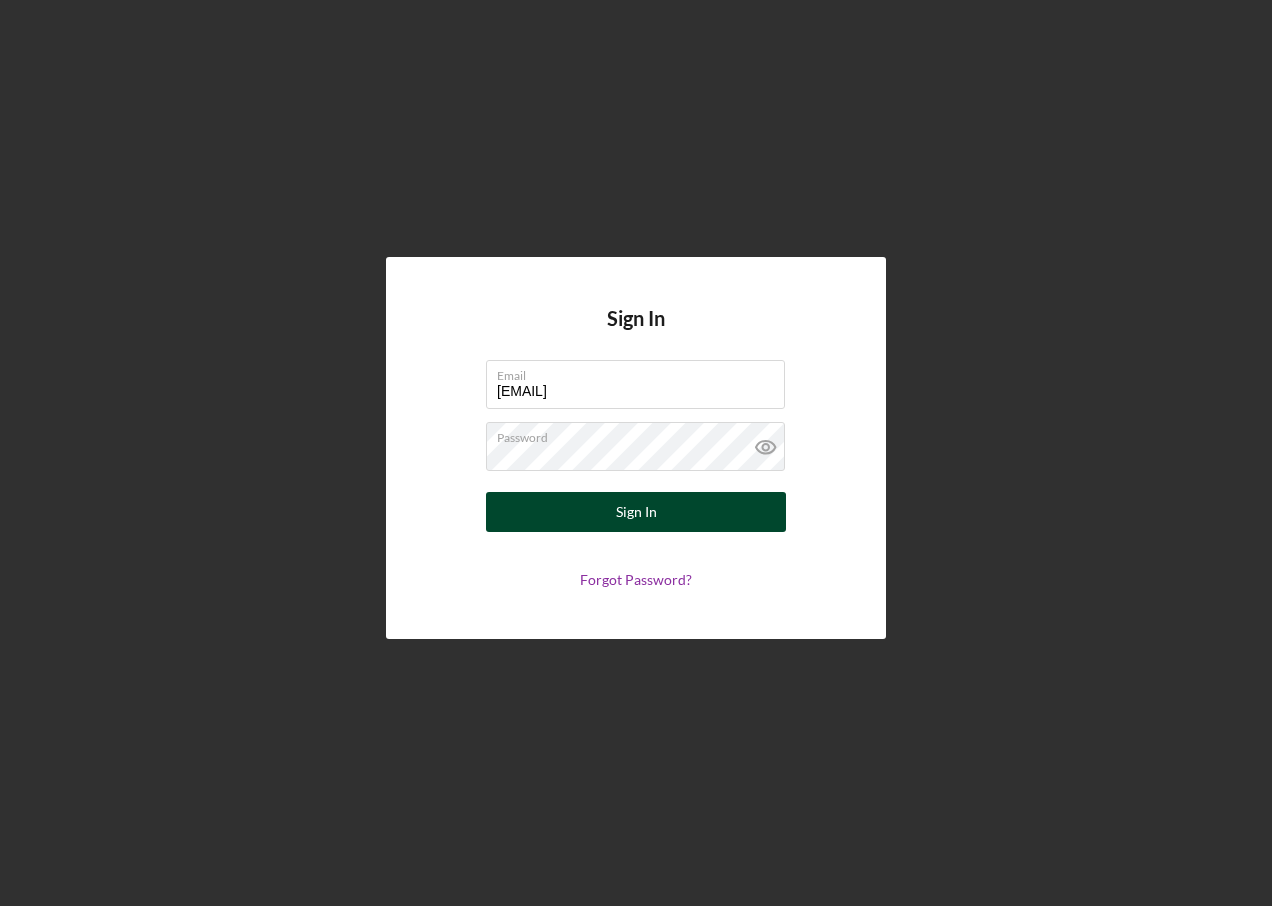 click on "Sign In" at bounding box center [636, 512] 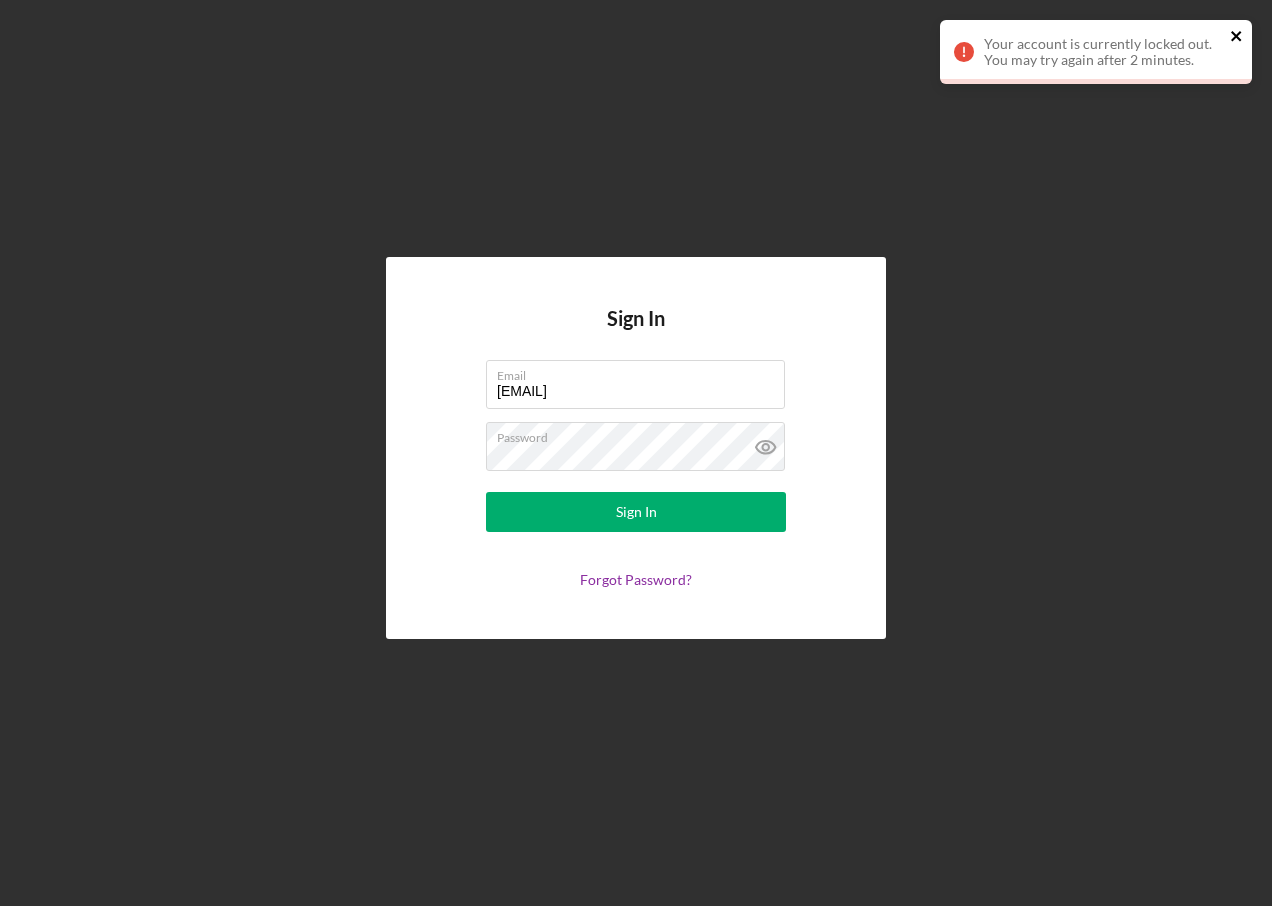 click 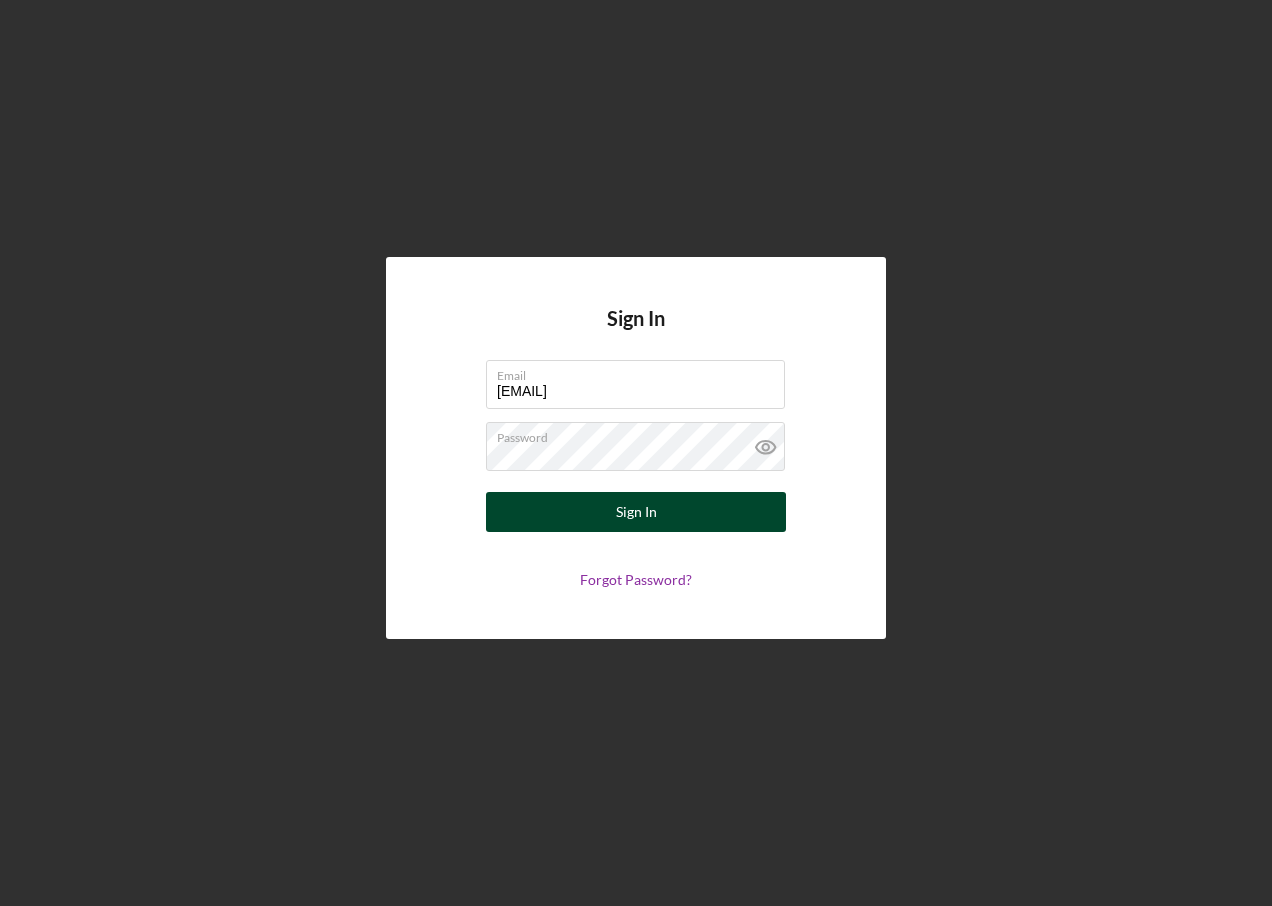 click on "Sign In" at bounding box center (636, 512) 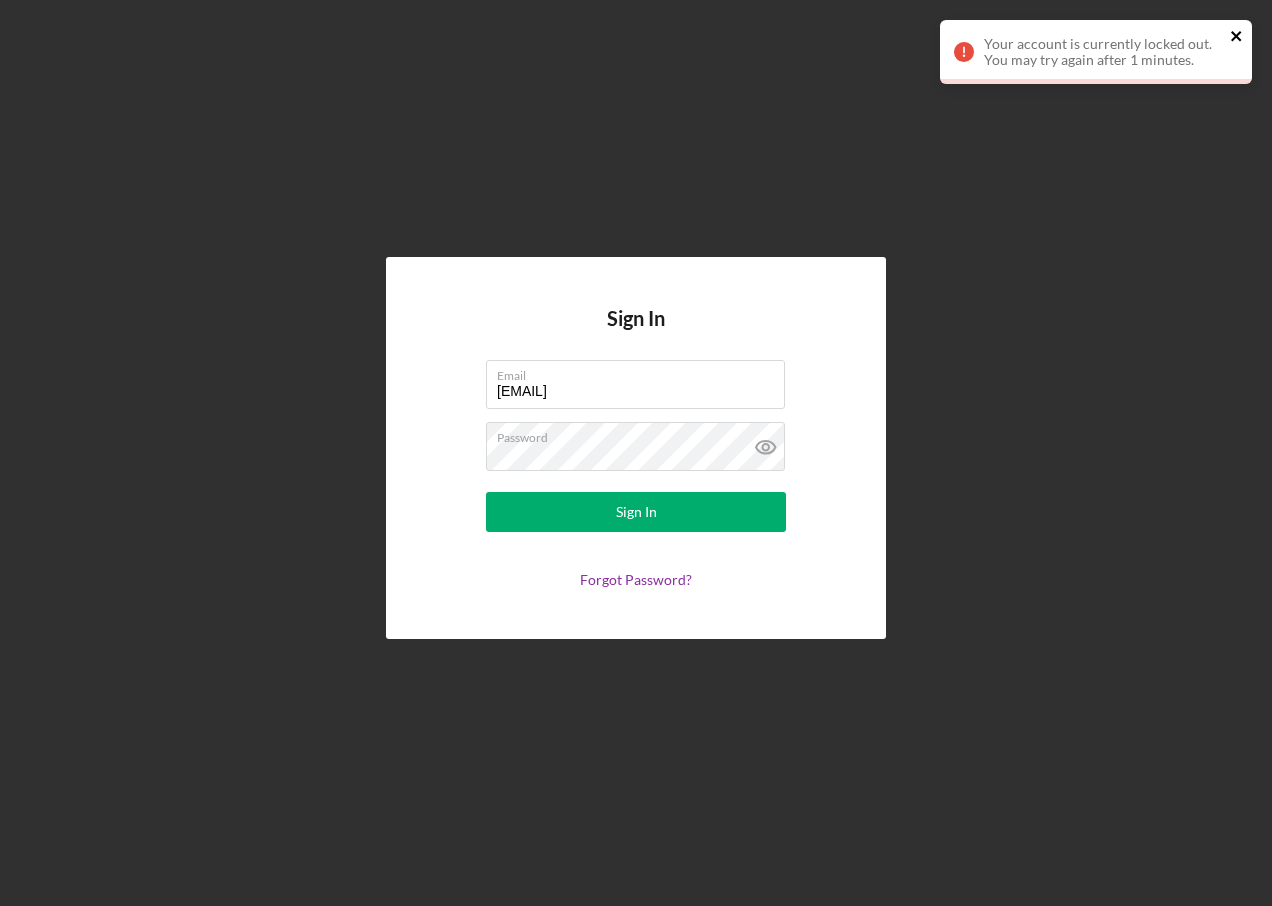 click 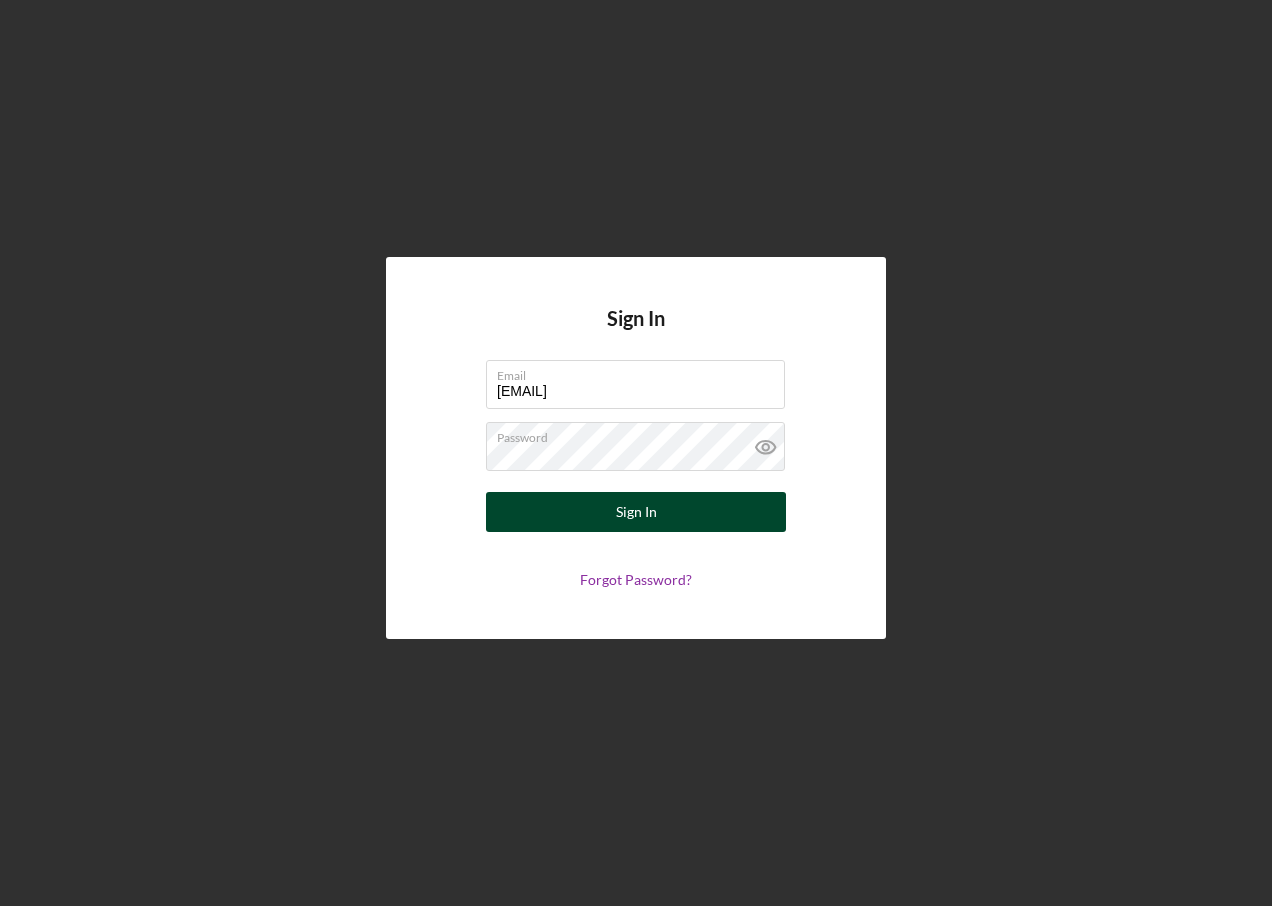 click on "Sign In" at bounding box center (636, 512) 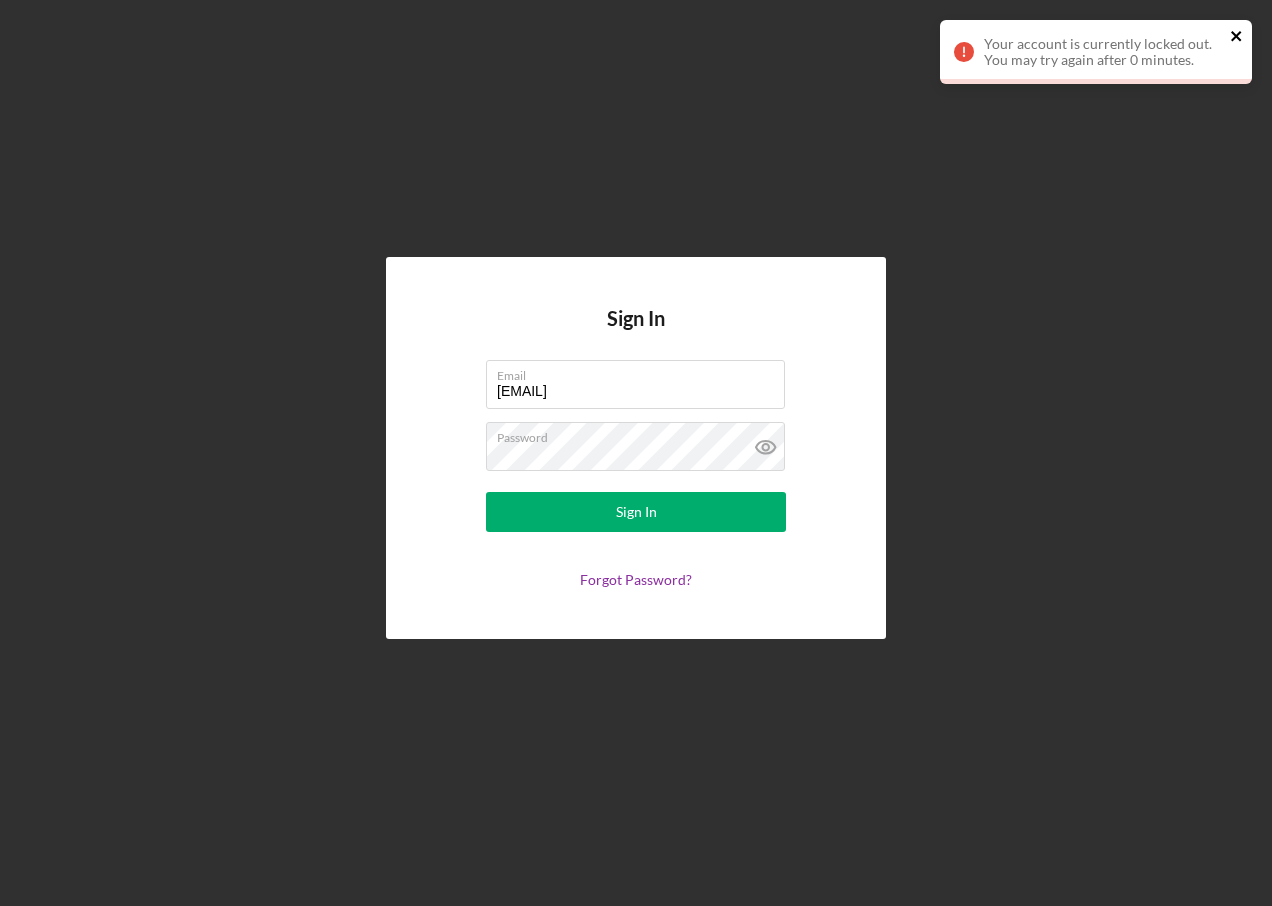click 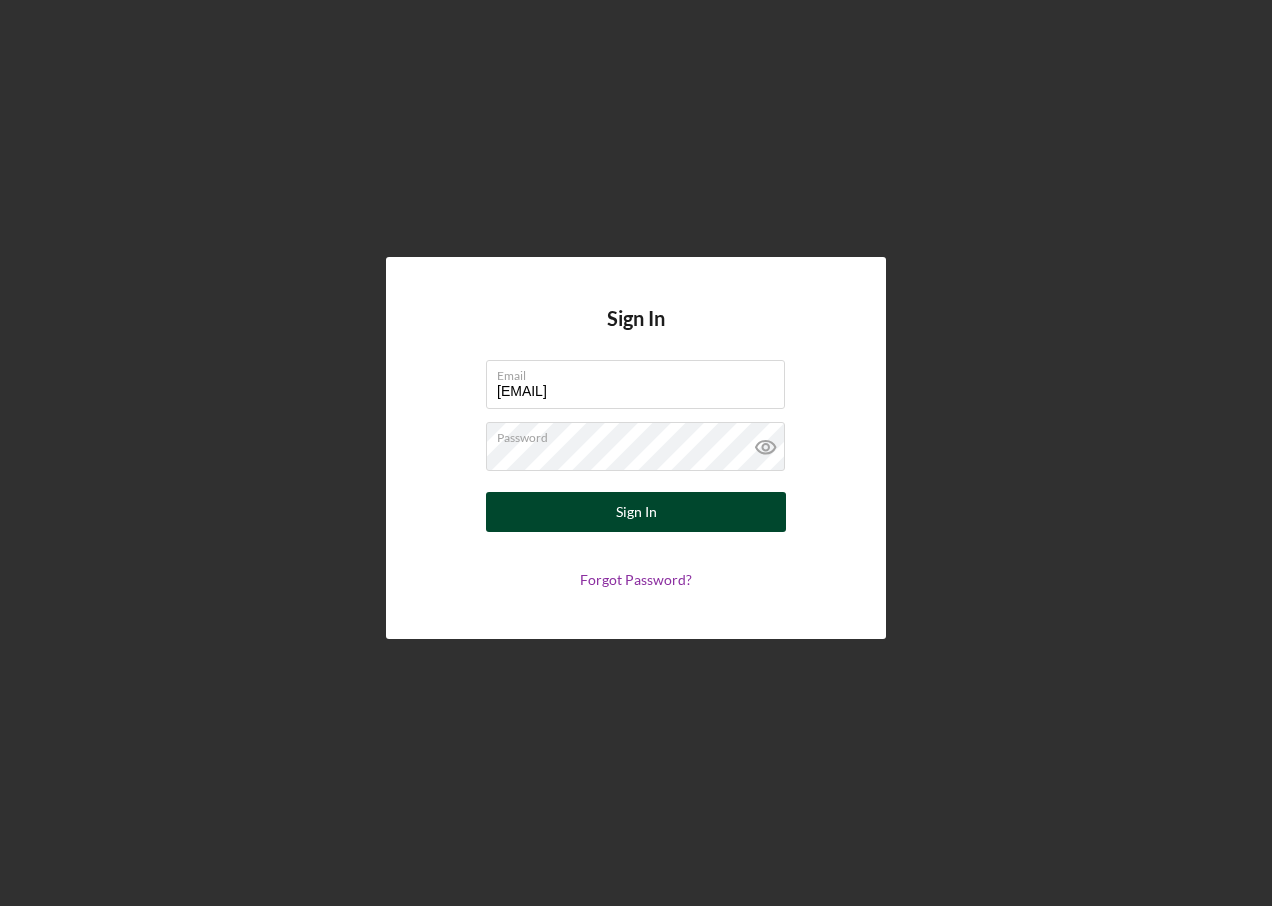 click on "Sign In" at bounding box center (636, 512) 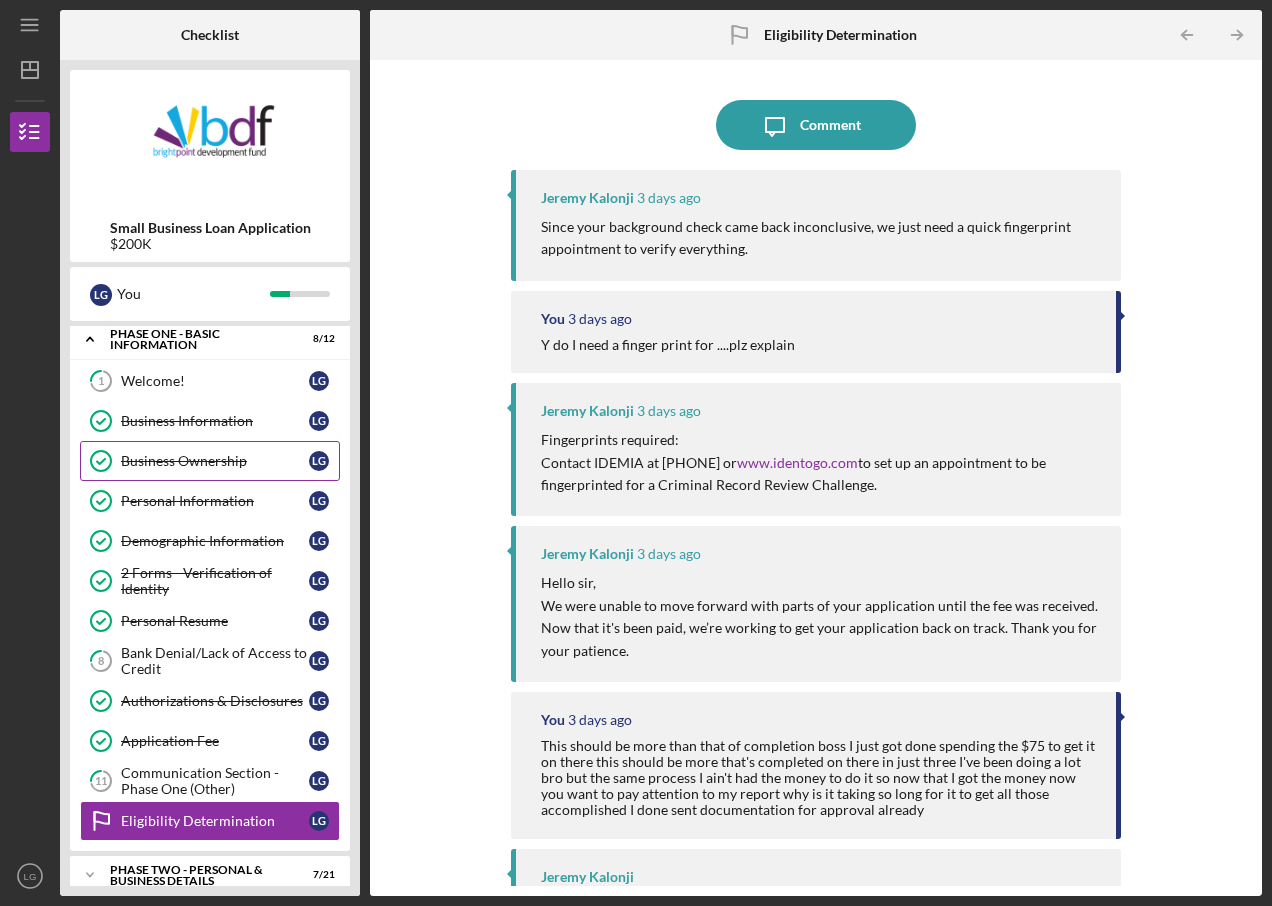 scroll, scrollTop: 0, scrollLeft: 0, axis: both 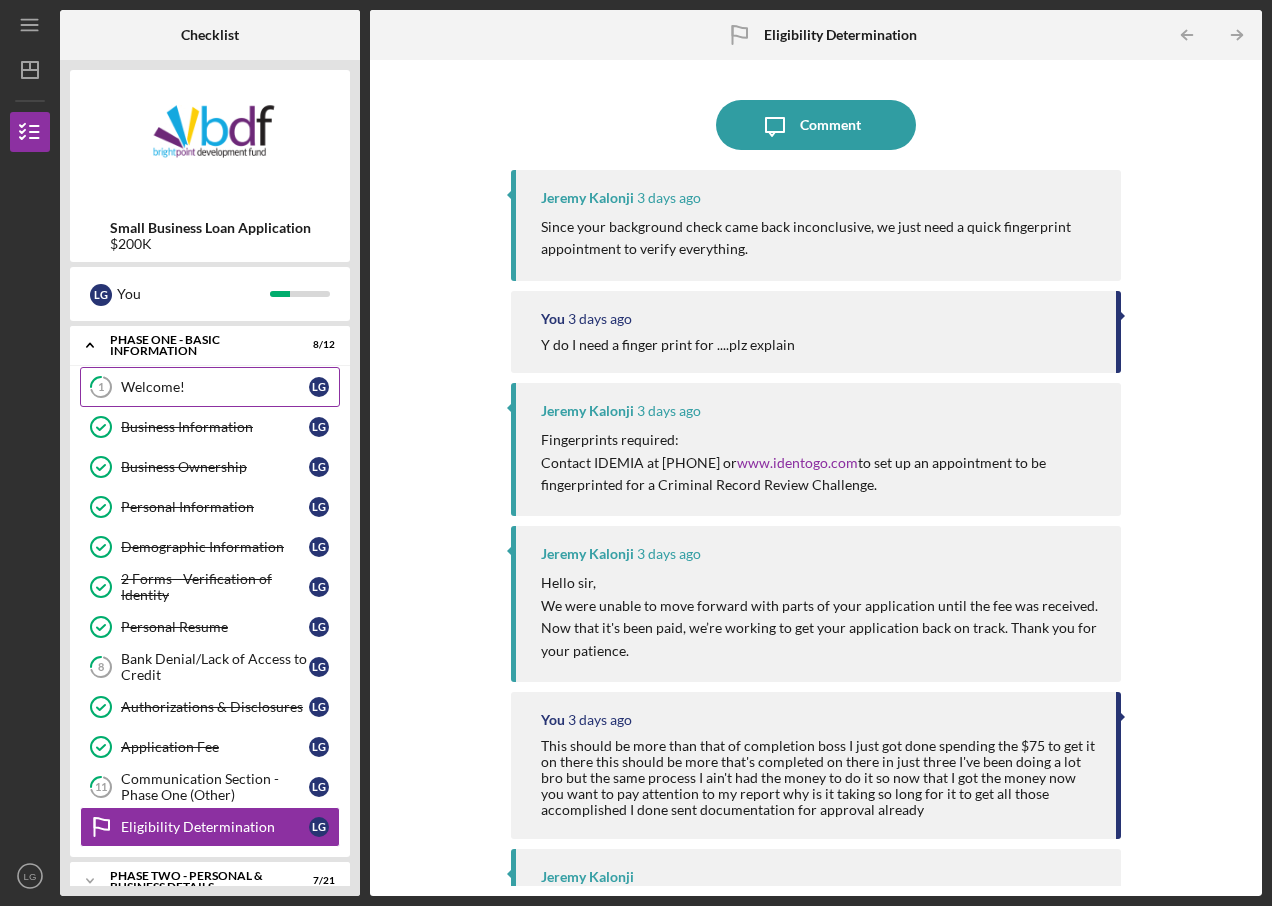 click on "Welcome!" at bounding box center [215, 387] 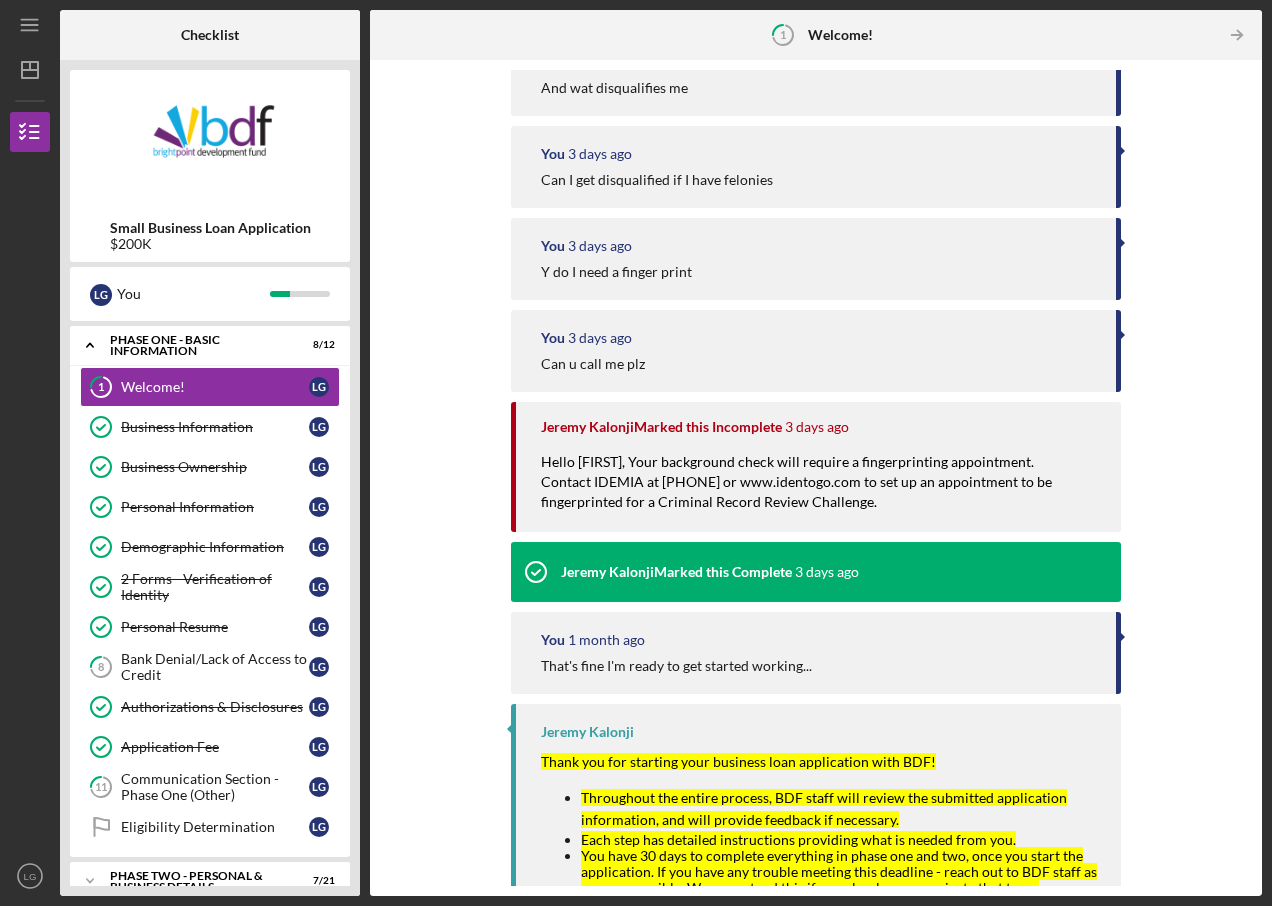 scroll, scrollTop: 2504, scrollLeft: 0, axis: vertical 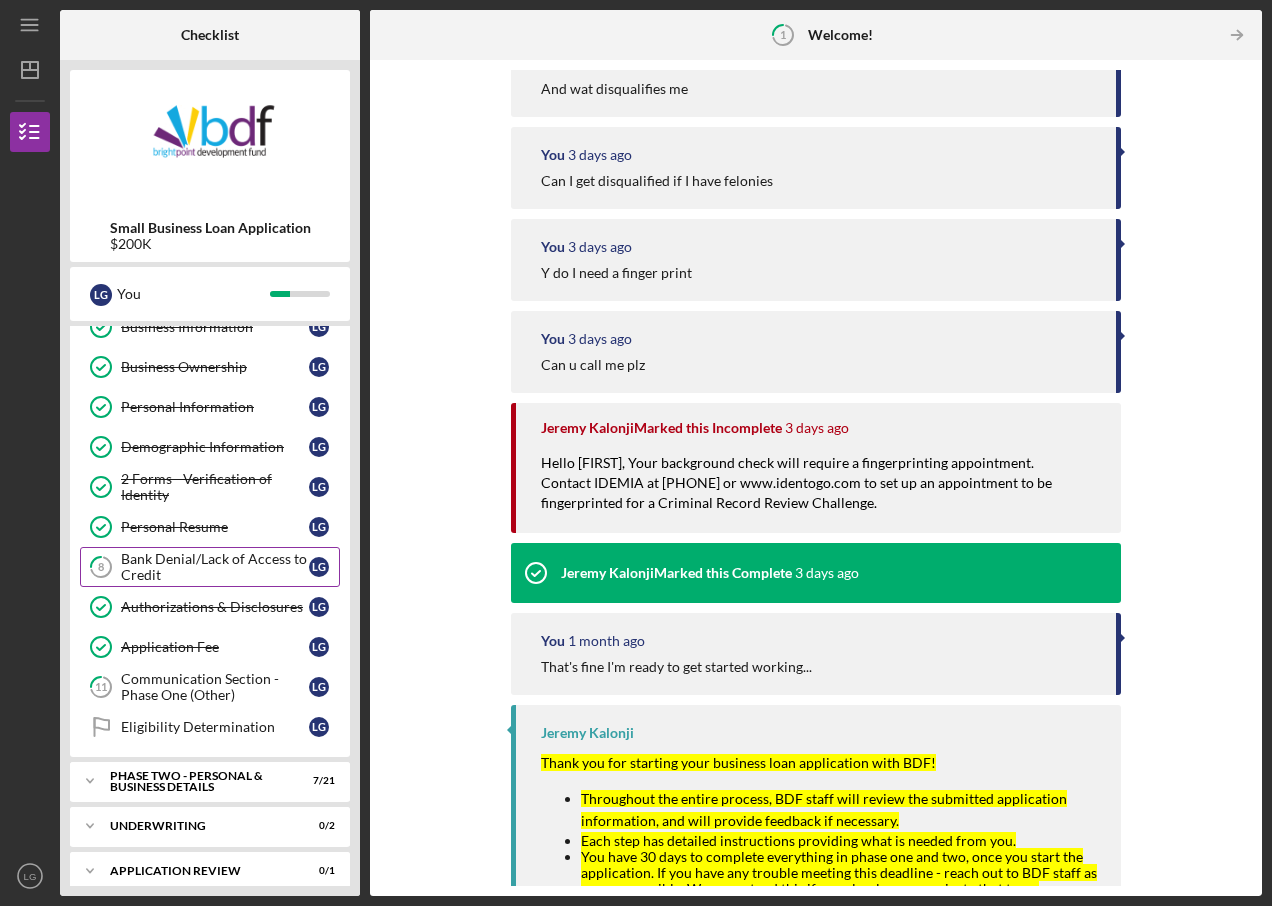 click on "Bank Denial/Lack of Access to Credit" at bounding box center [215, 567] 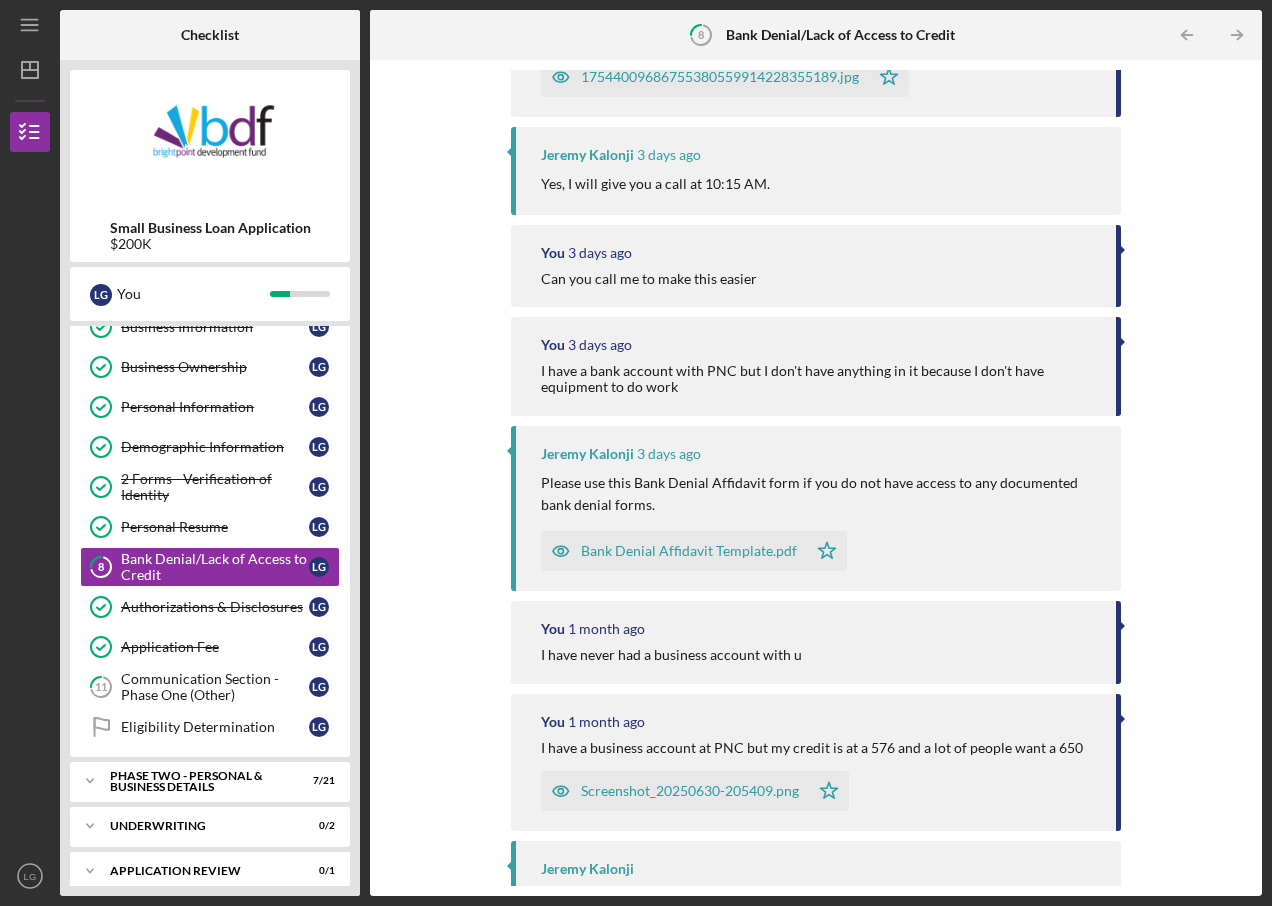 scroll, scrollTop: 600, scrollLeft: 0, axis: vertical 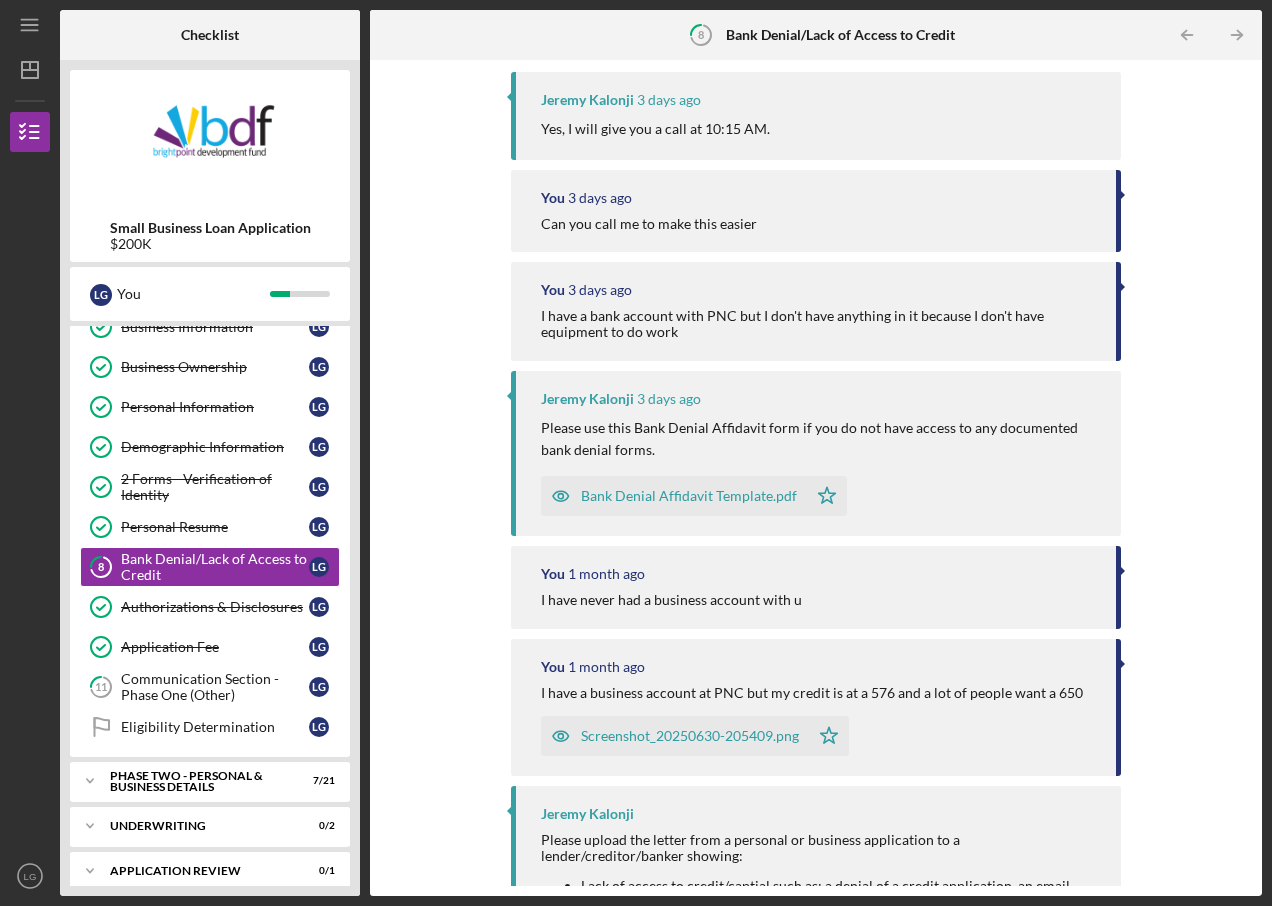click on "Screenshot_20250630-205409.png" at bounding box center (690, 736) 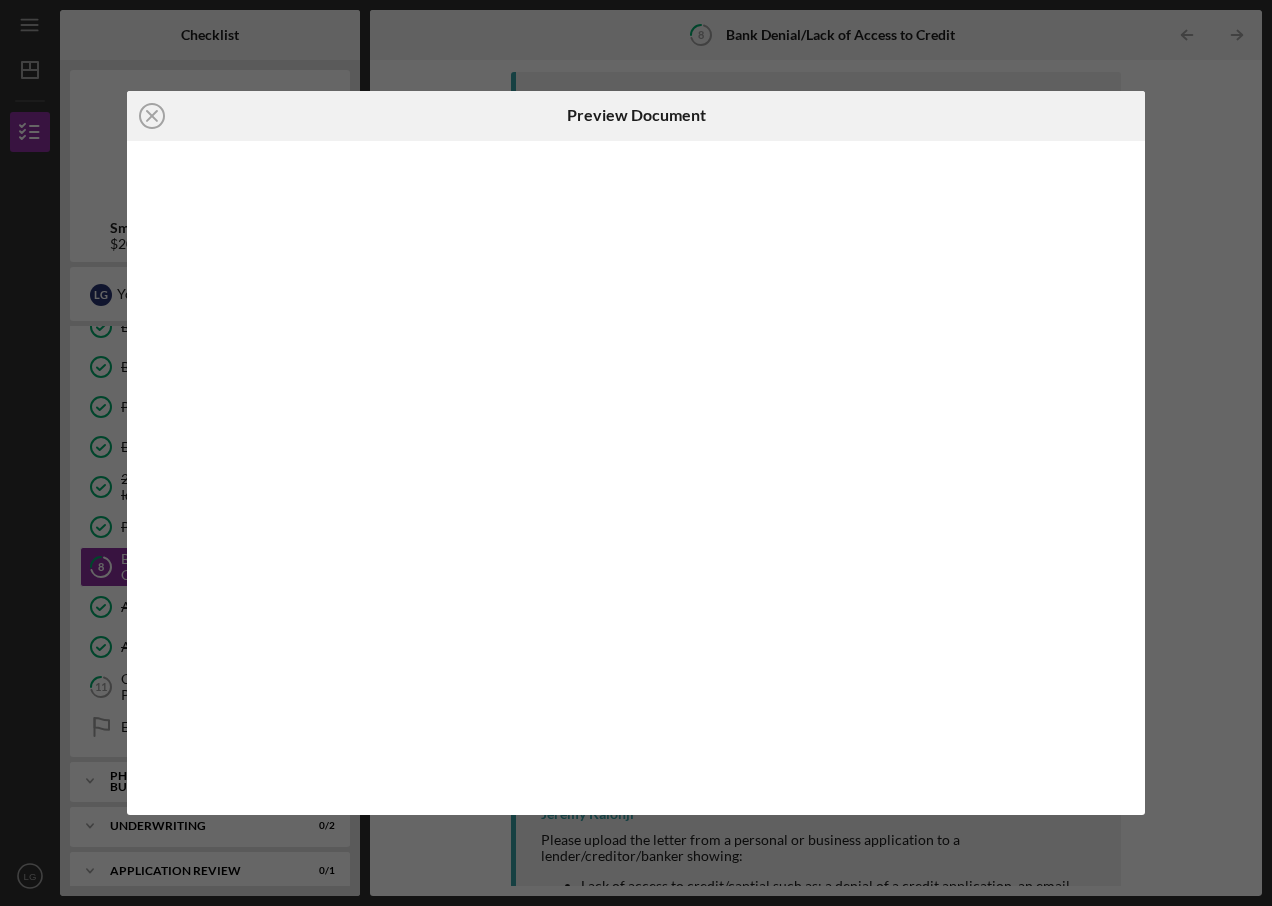 scroll, scrollTop: 709, scrollLeft: 0, axis: vertical 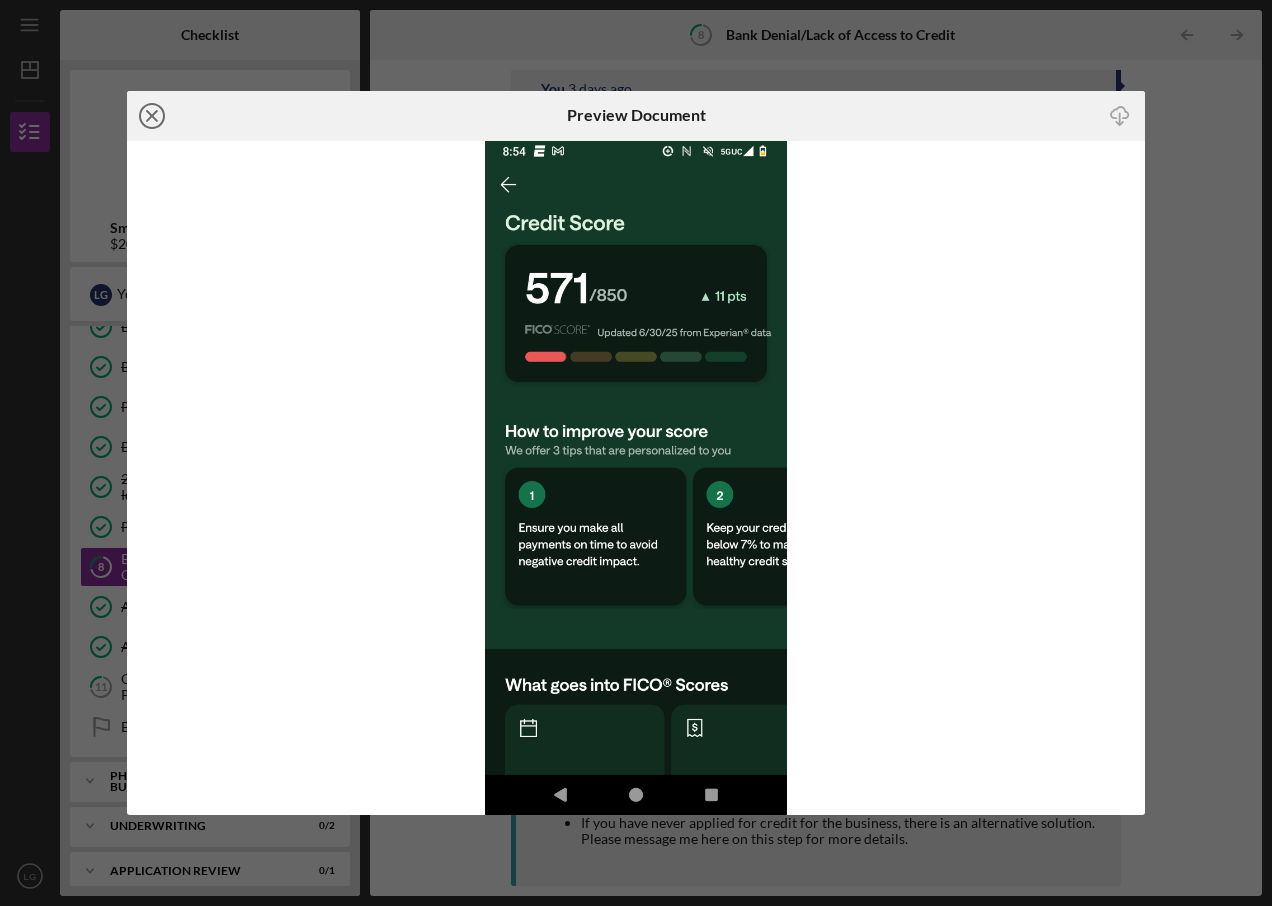 click on "Icon/Close" 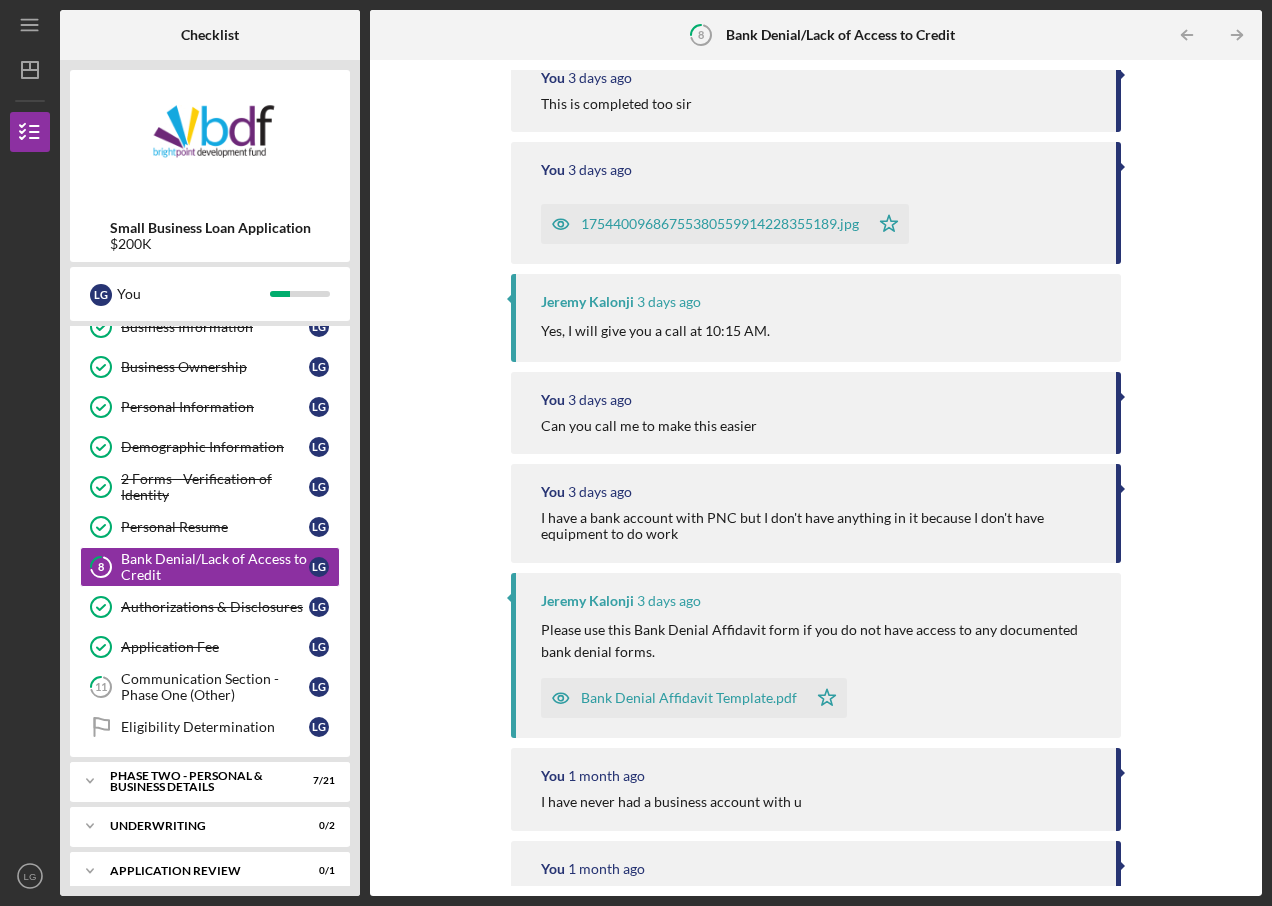 scroll, scrollTop: 400, scrollLeft: 0, axis: vertical 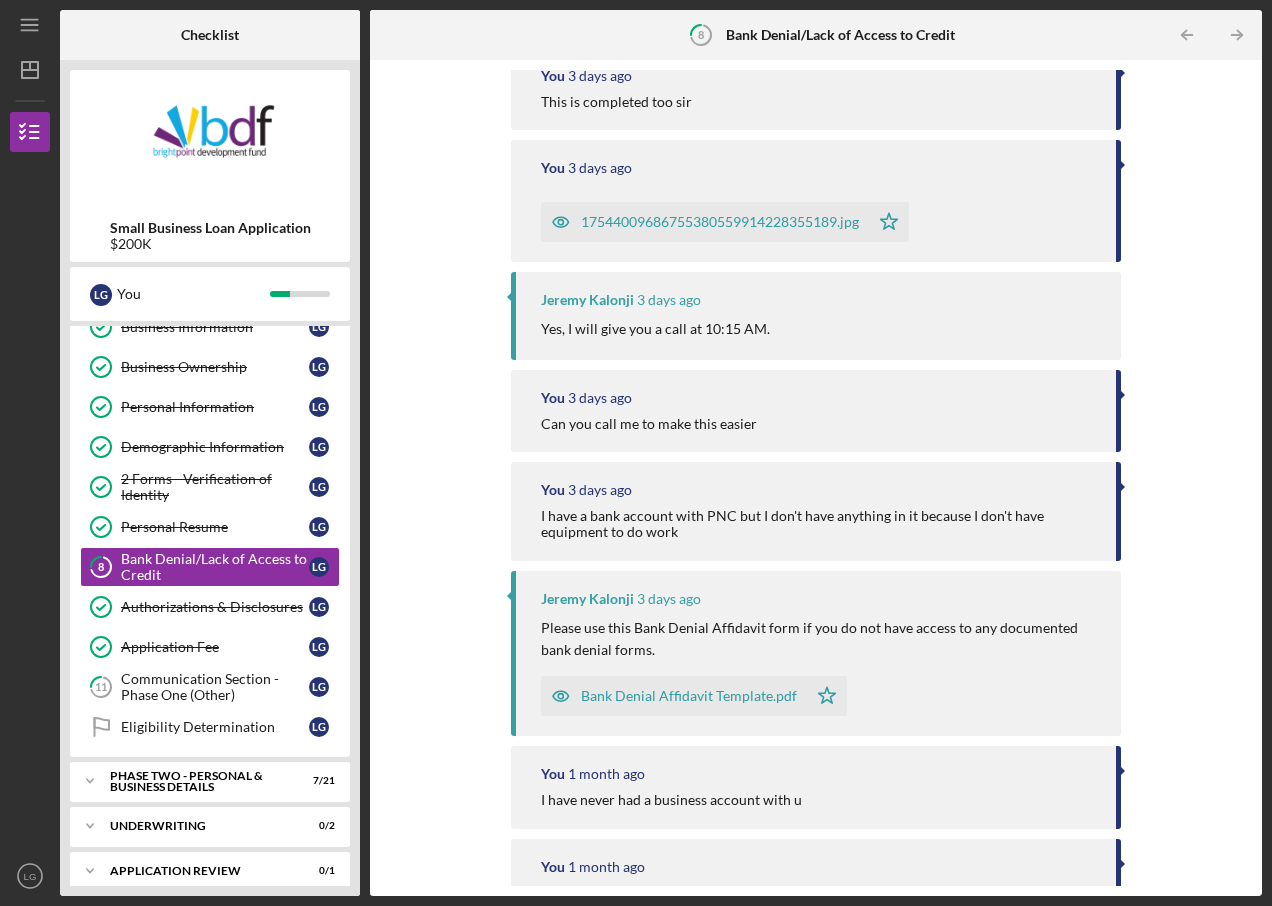 click on "Bank Denial Affidavit Template.pdf" at bounding box center (689, 696) 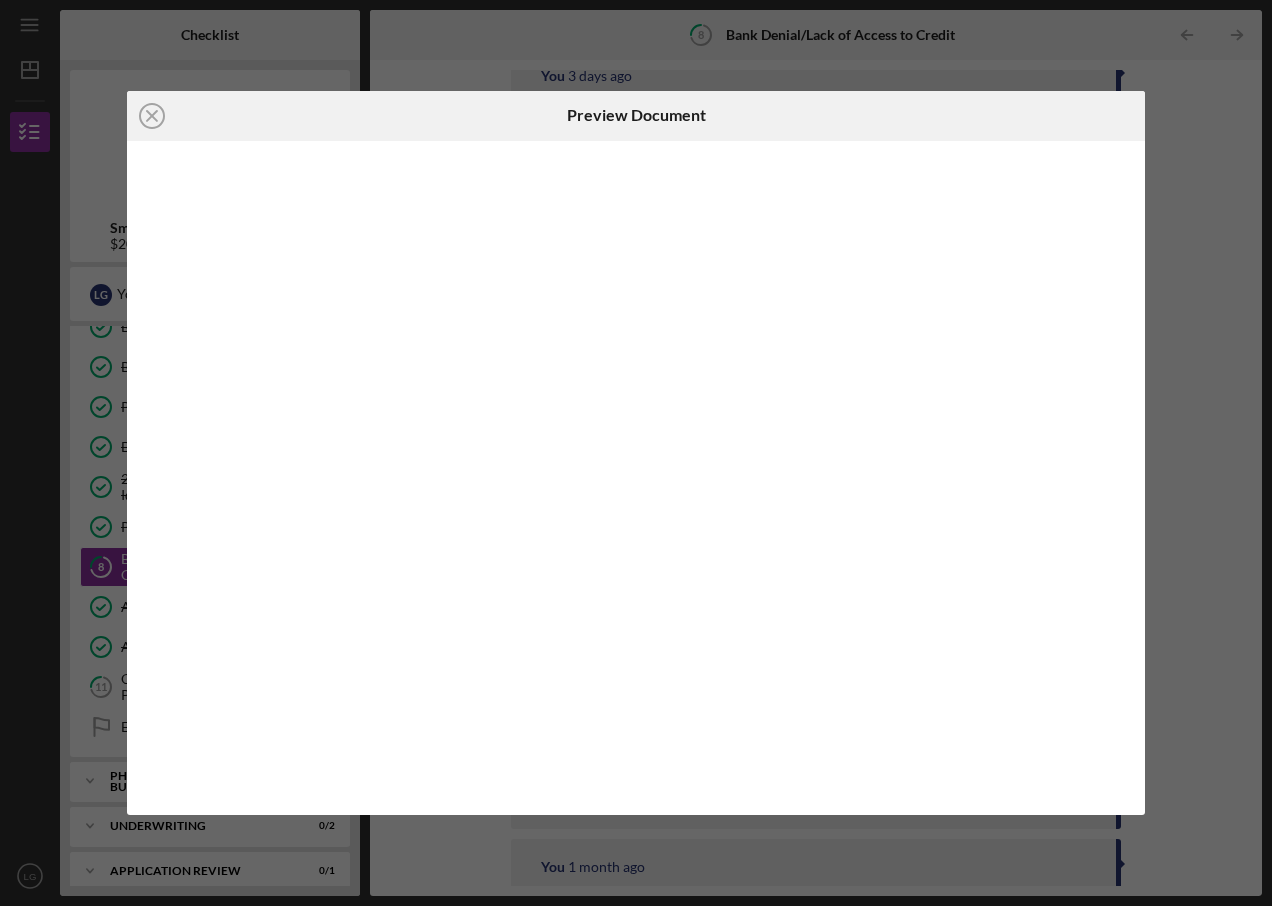 scroll, scrollTop: 618, scrollLeft: 0, axis: vertical 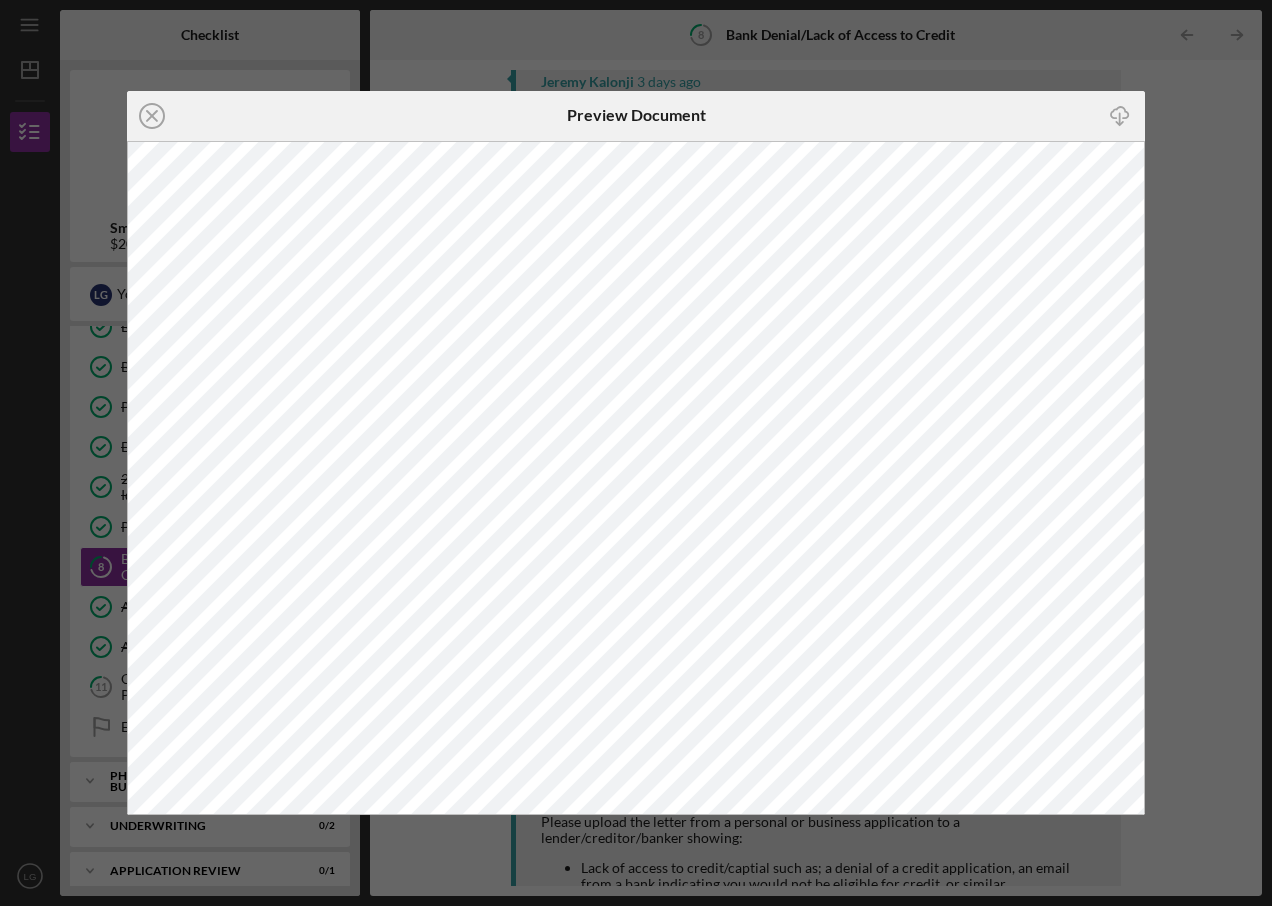 click on "Icon/Close" 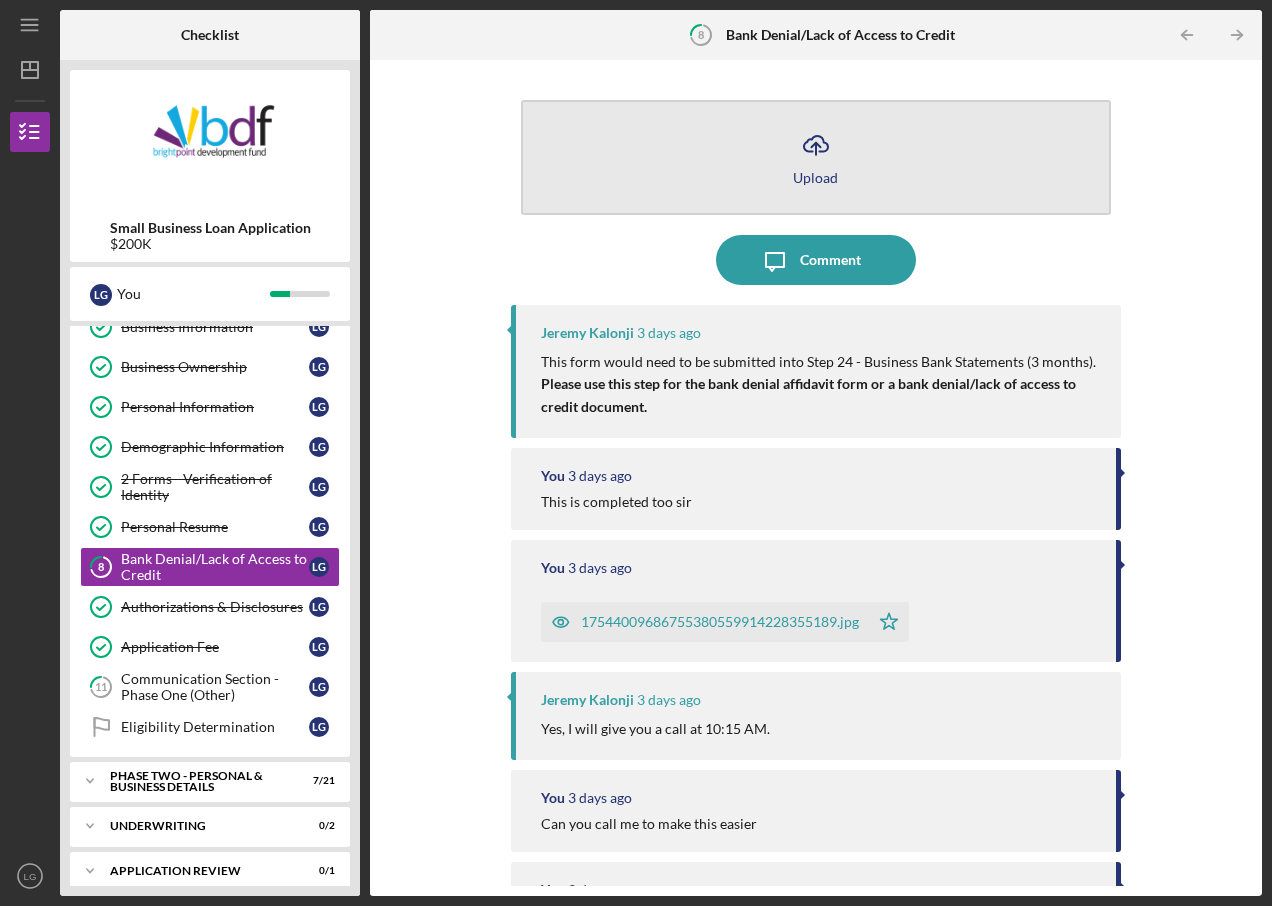 click on "Icon/Upload Upload" at bounding box center (816, 157) 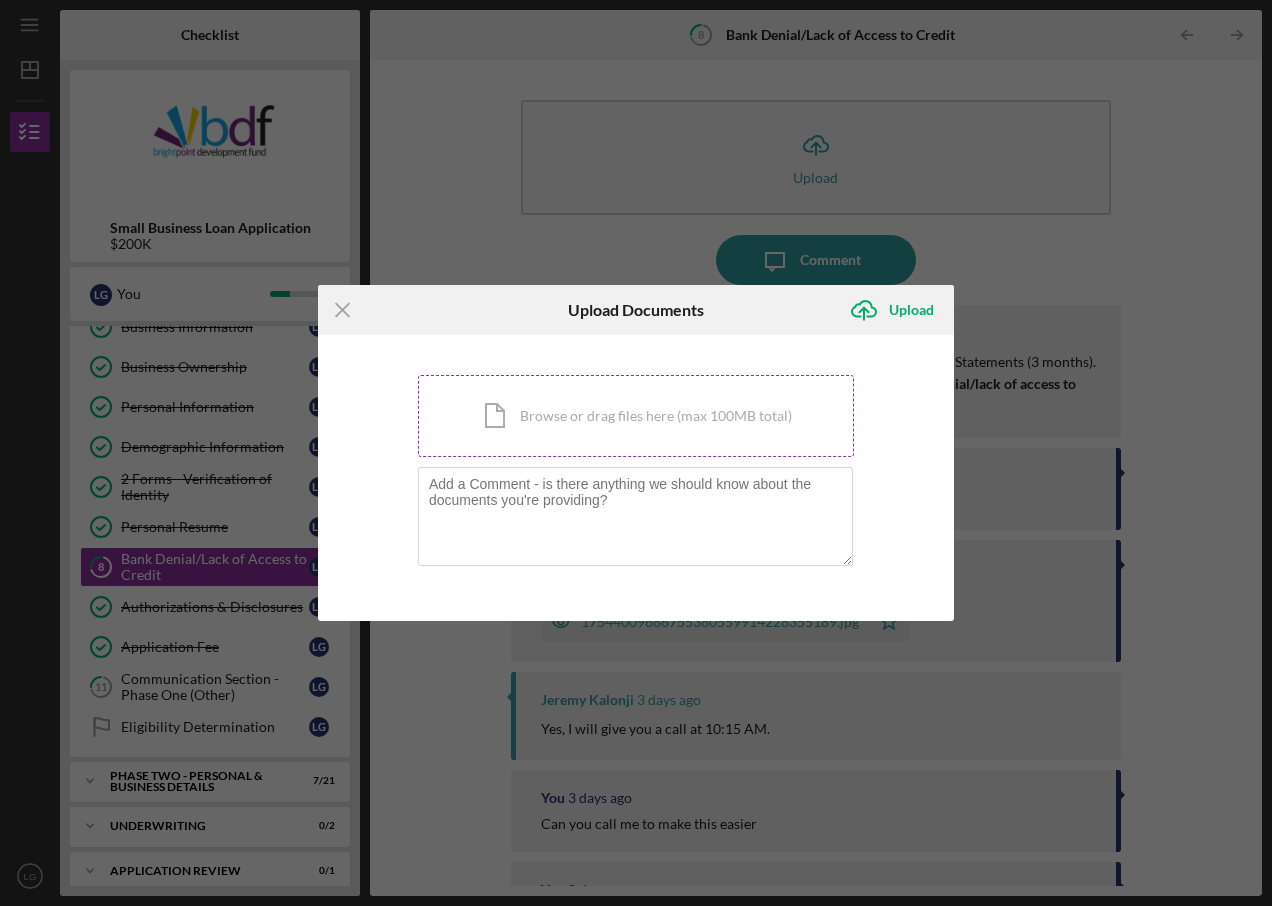 click on "Icon/Document Browse or drag files here (max 100MB total) Tap to choose files or take a photo" at bounding box center (636, 416) 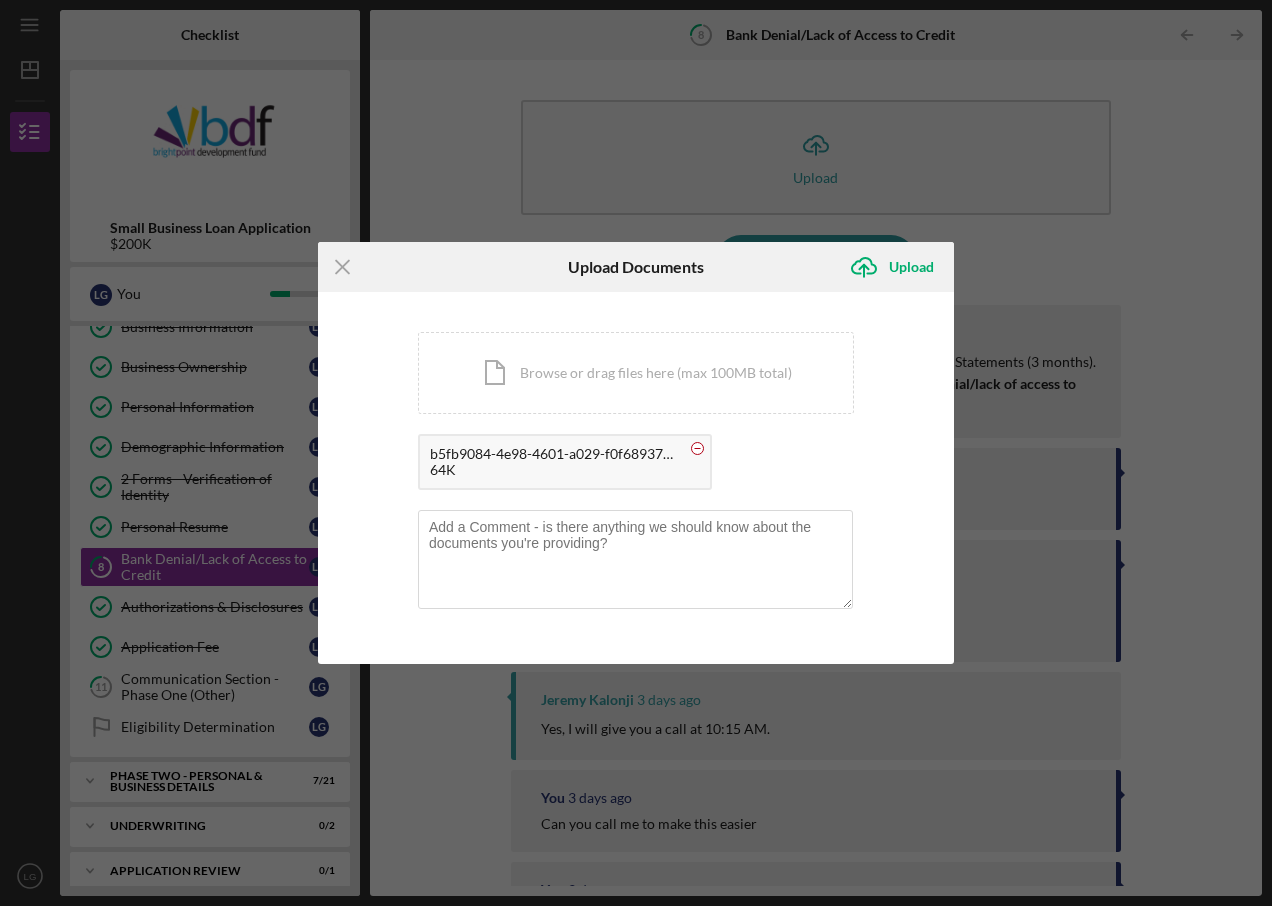 click 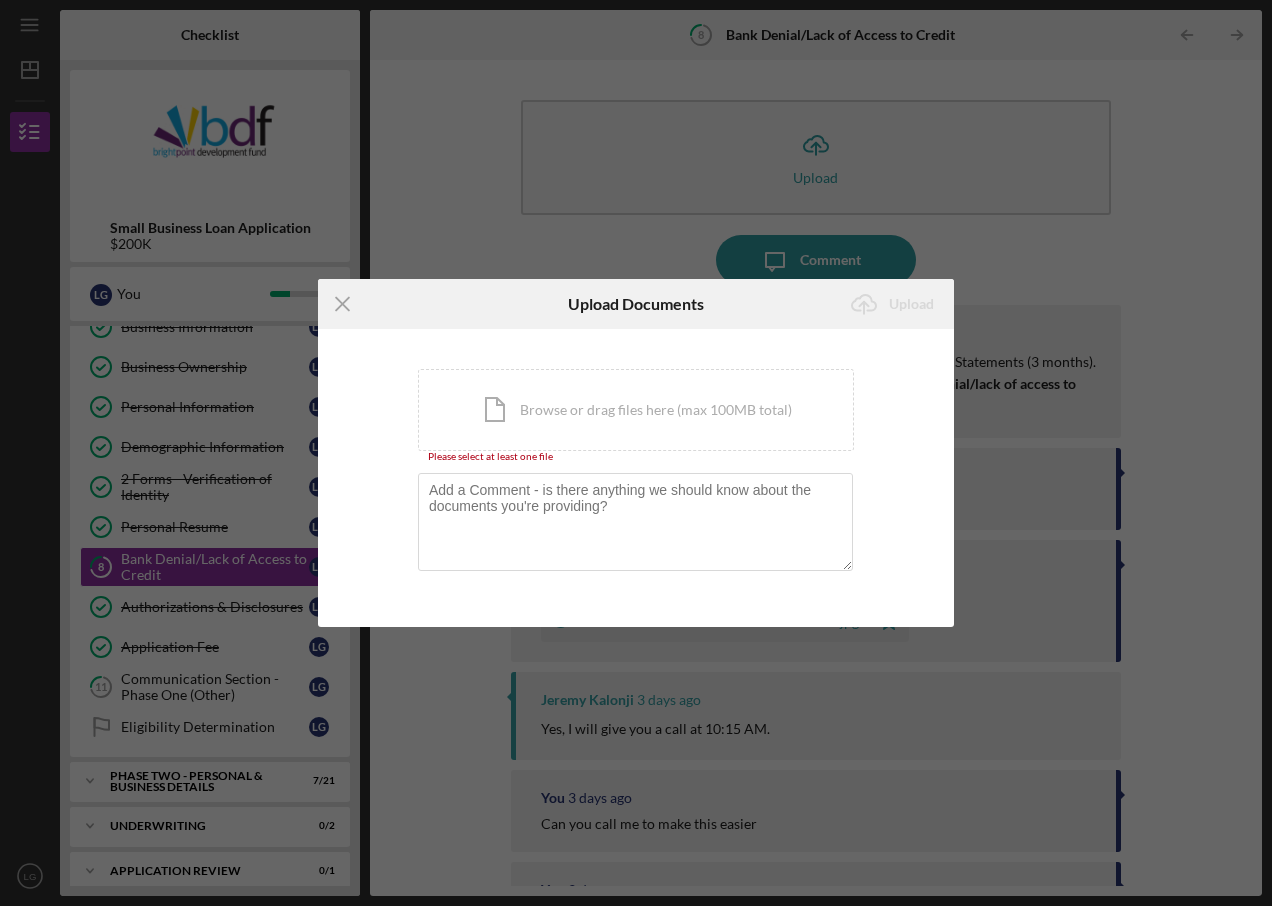 click on "Icon/Menu Close Upload Documents Icon/Upload Upload You're uploading documents related to  Bank Denial/Lack of Access to Credit  . Icon/Document Browse or drag files here (max 100MB total) Tap to choose files or take a photo Please select at least one file Cancel Icon/Upload Upload" at bounding box center (636, 453) 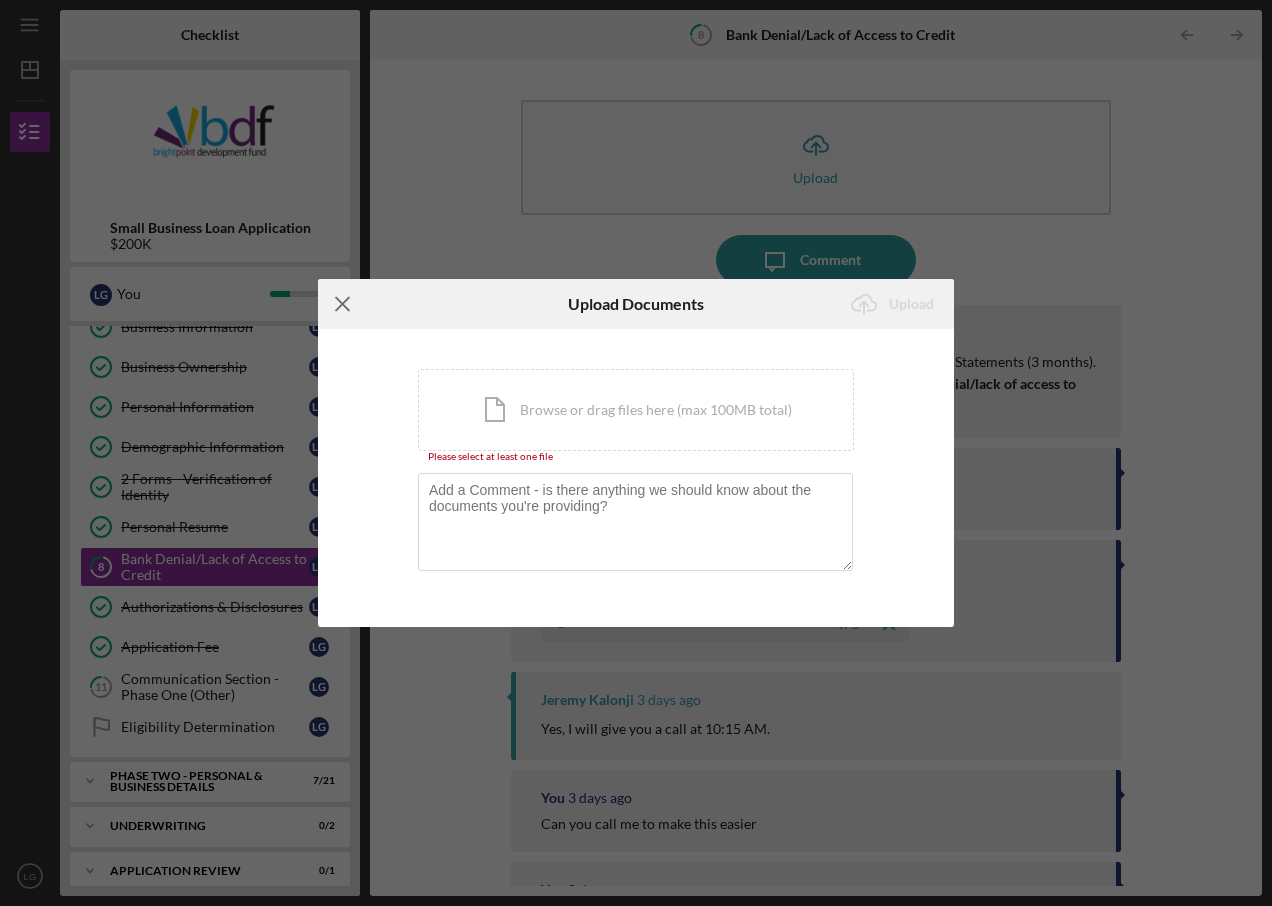 click on "Icon/Menu Close" 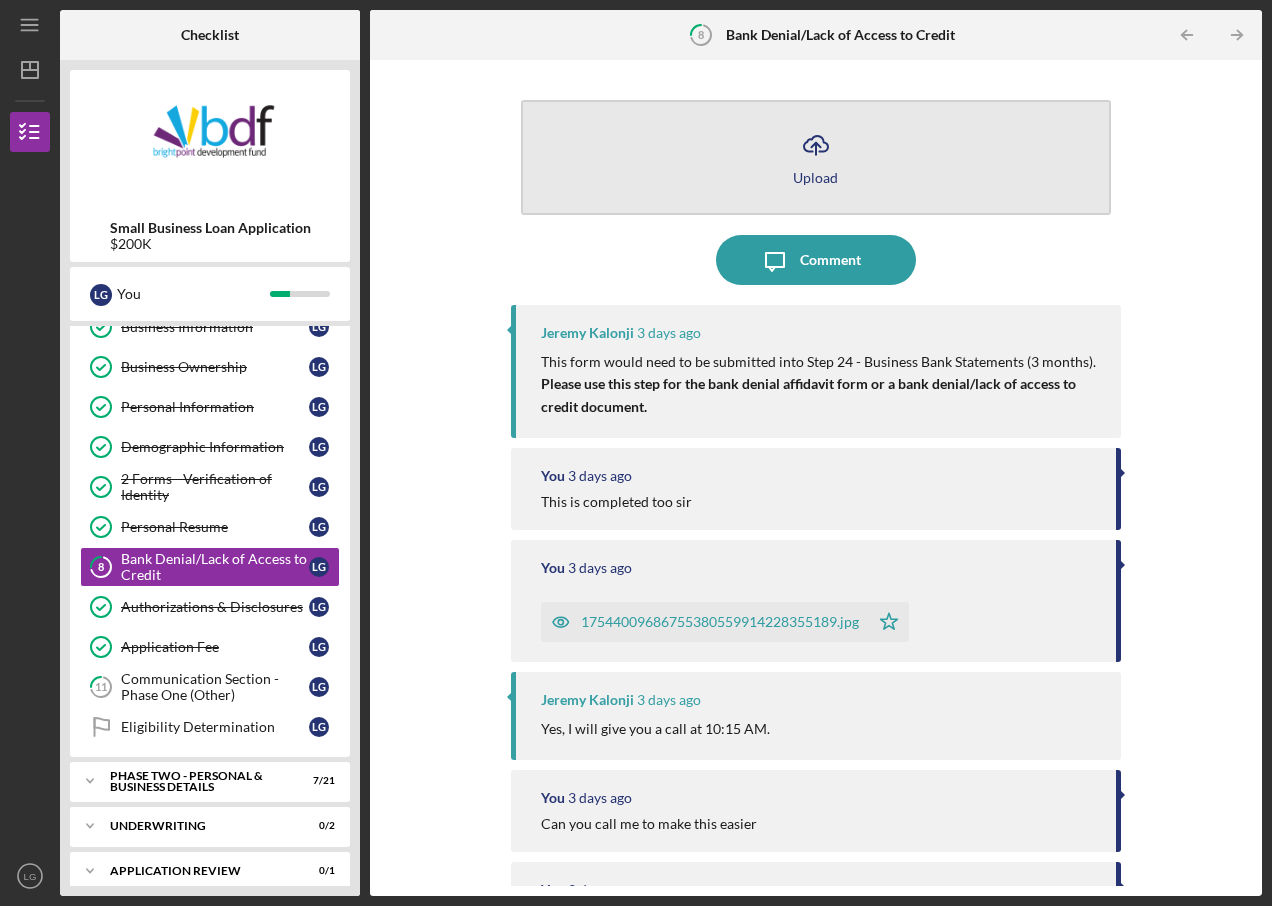 click on "Icon/Upload Upload" at bounding box center (816, 157) 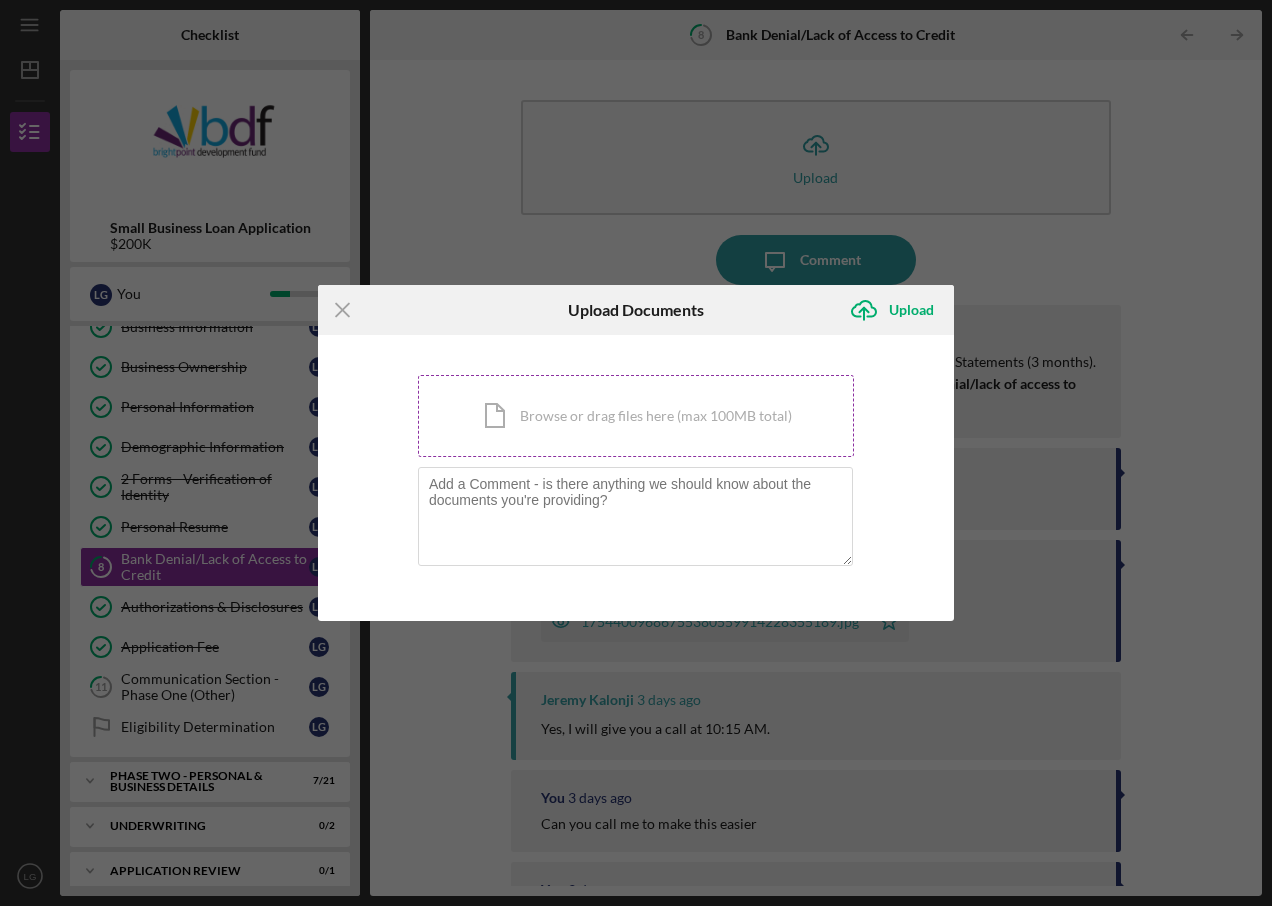click on "Icon/Document Browse or drag files here (max 100MB total) Tap to choose files or take a photo" at bounding box center [636, 416] 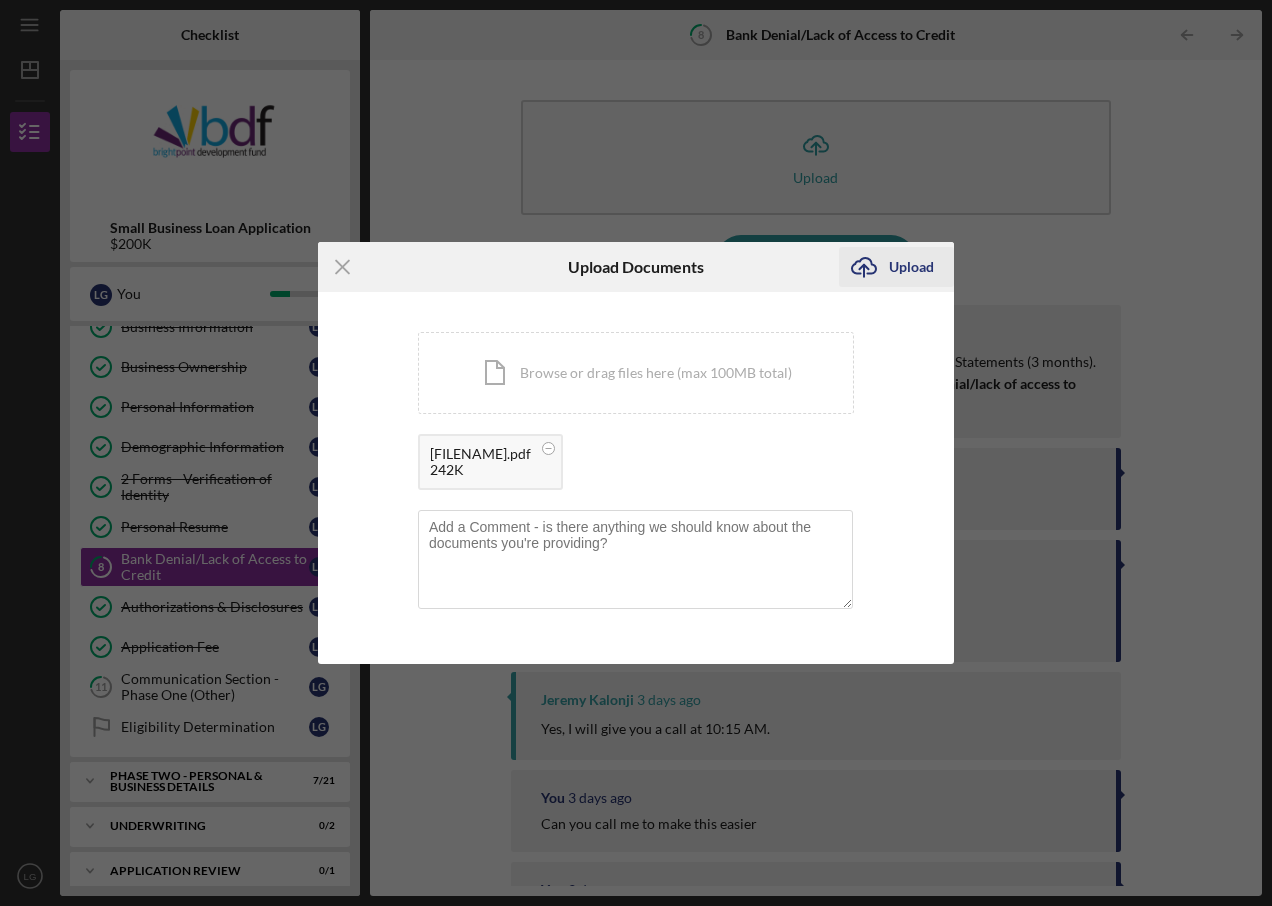 click on "Upload" at bounding box center [911, 267] 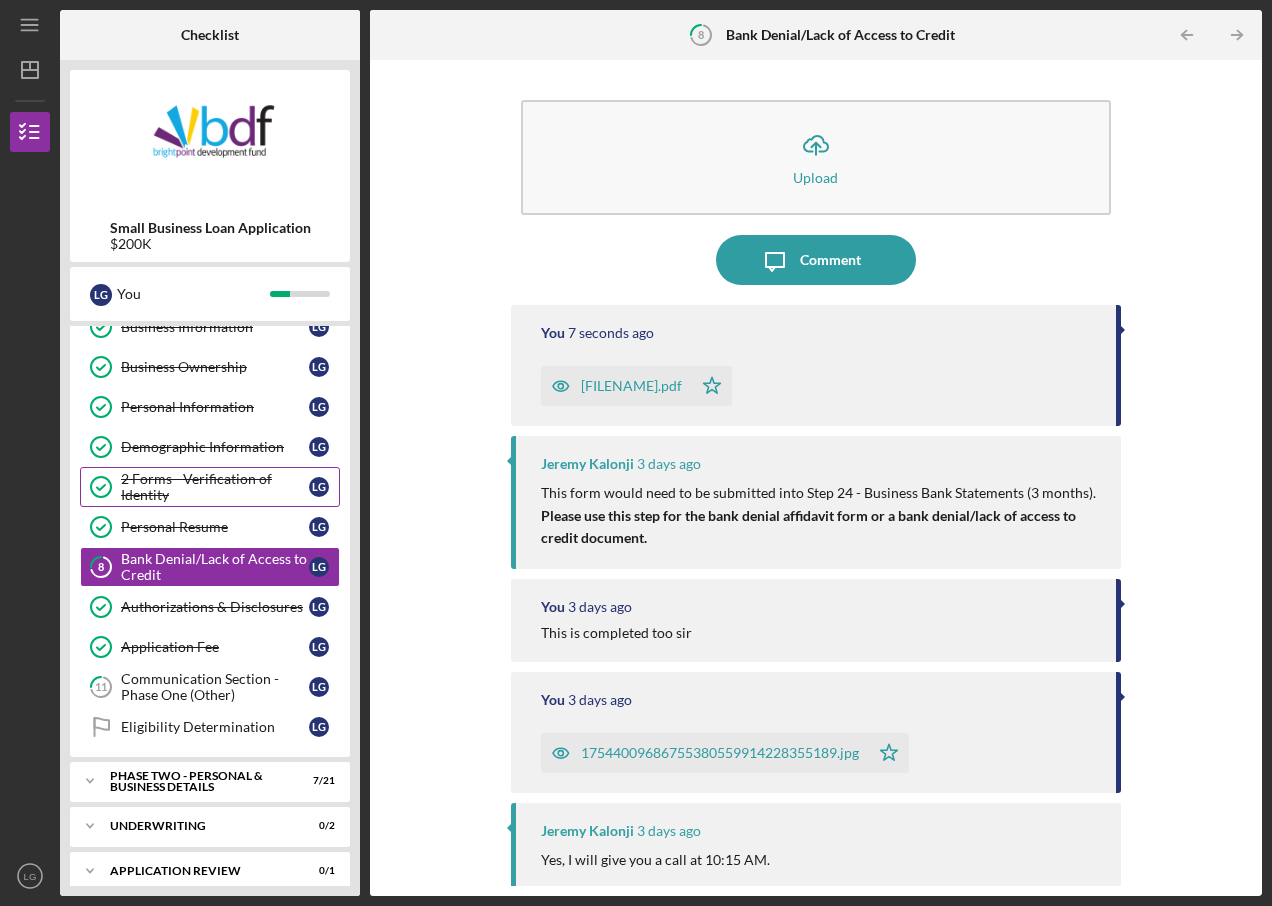 scroll, scrollTop: 0, scrollLeft: 0, axis: both 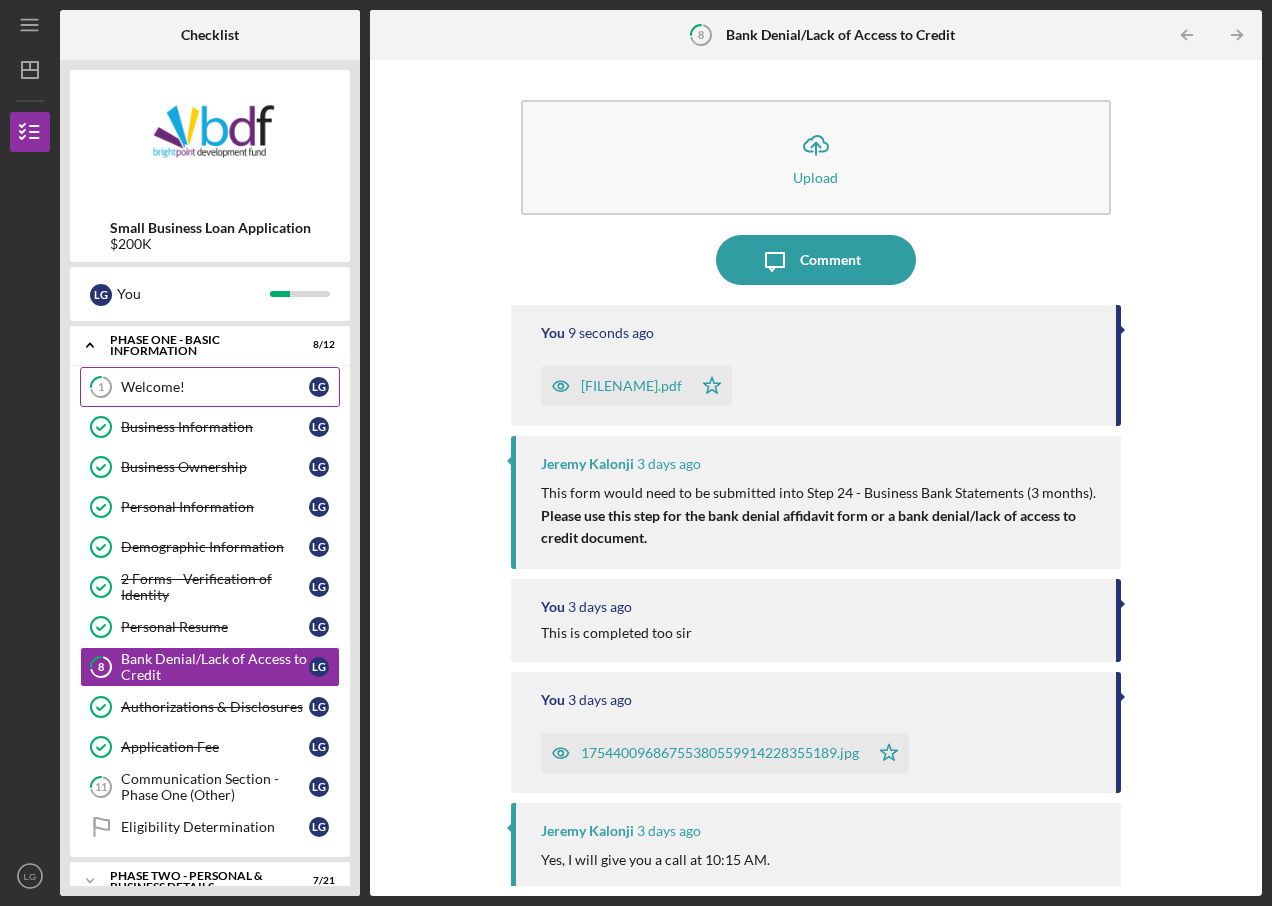 click on "Welcome!" at bounding box center [215, 387] 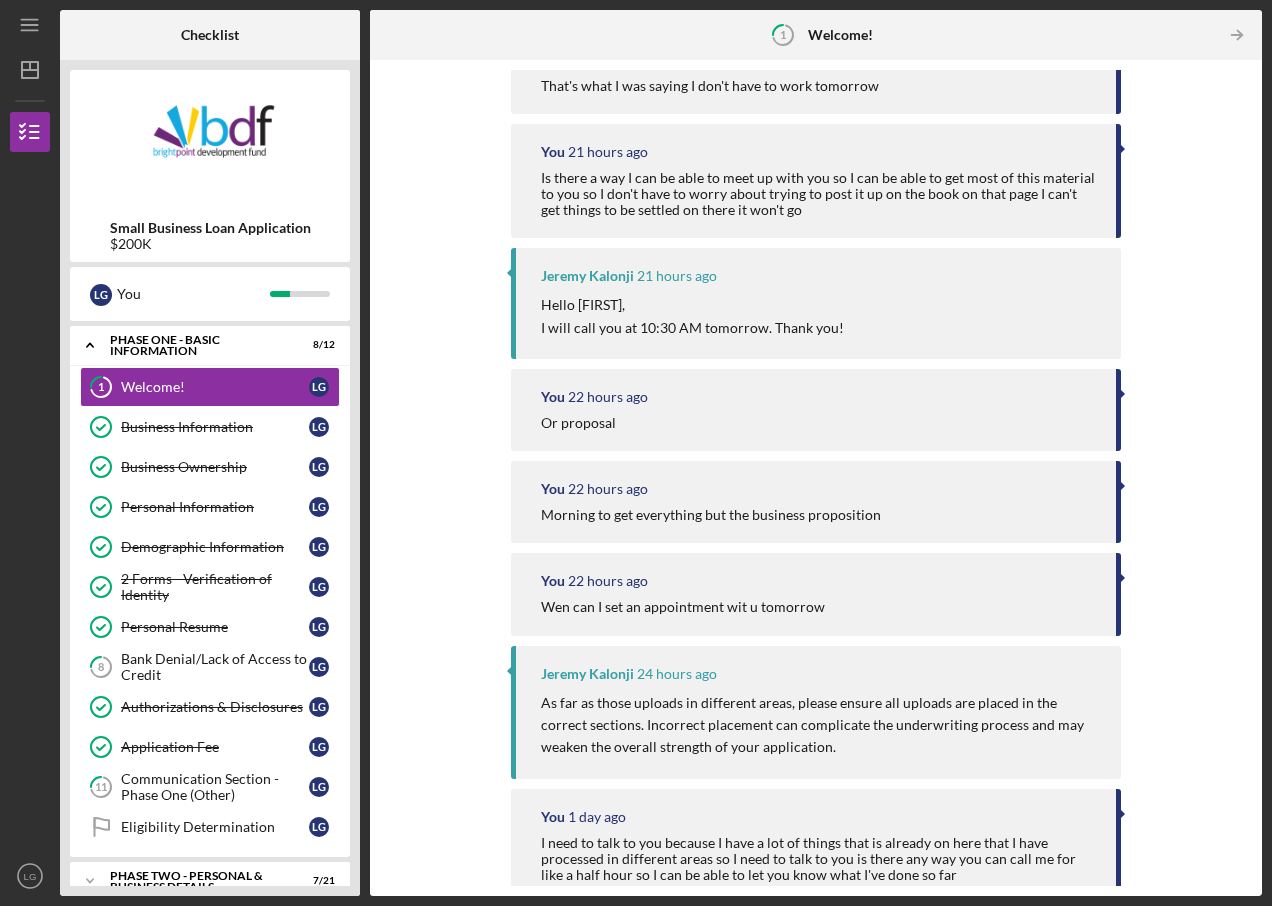 scroll, scrollTop: 404, scrollLeft: 0, axis: vertical 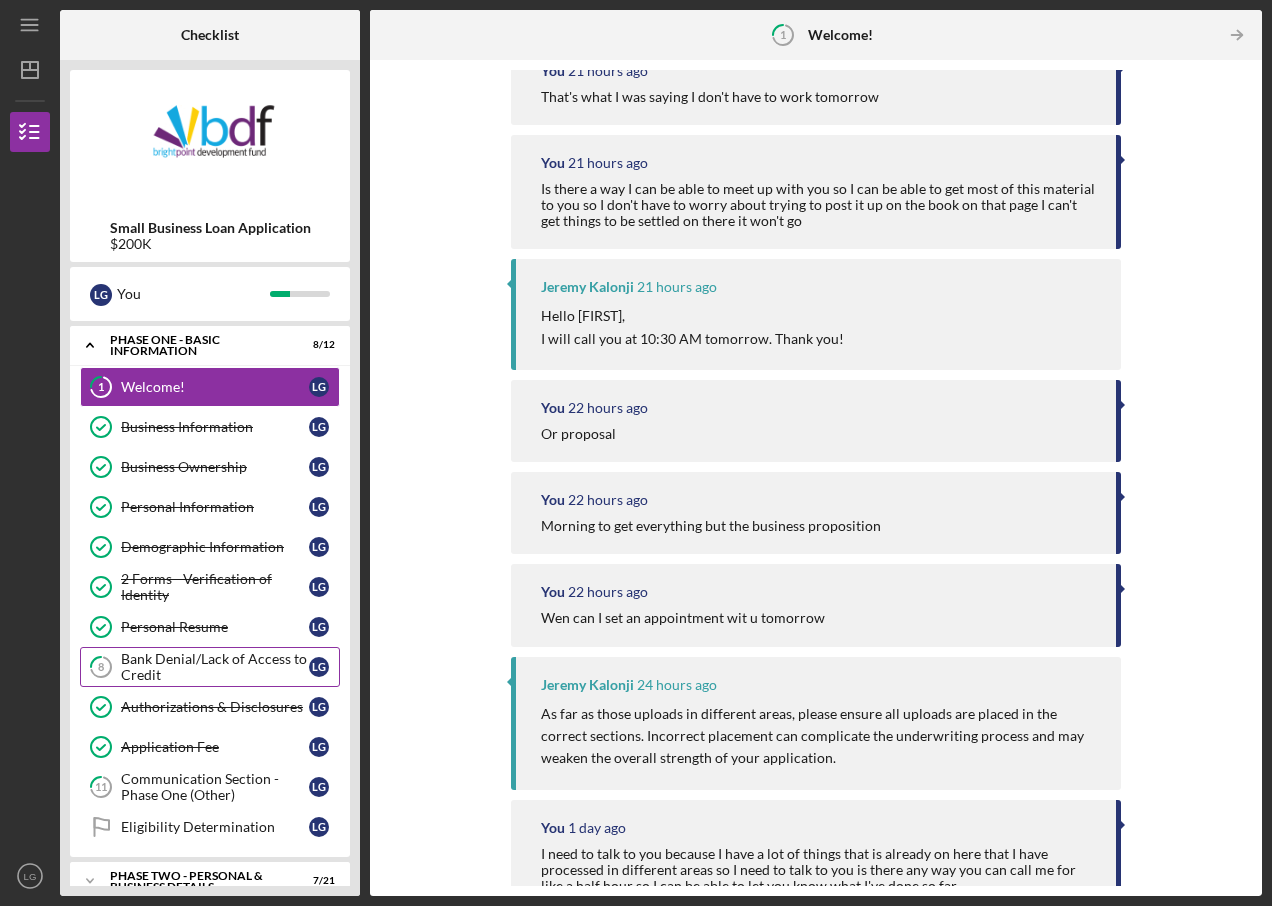 click on "Bank Denial/Lack of Access to Credit" at bounding box center (215, 667) 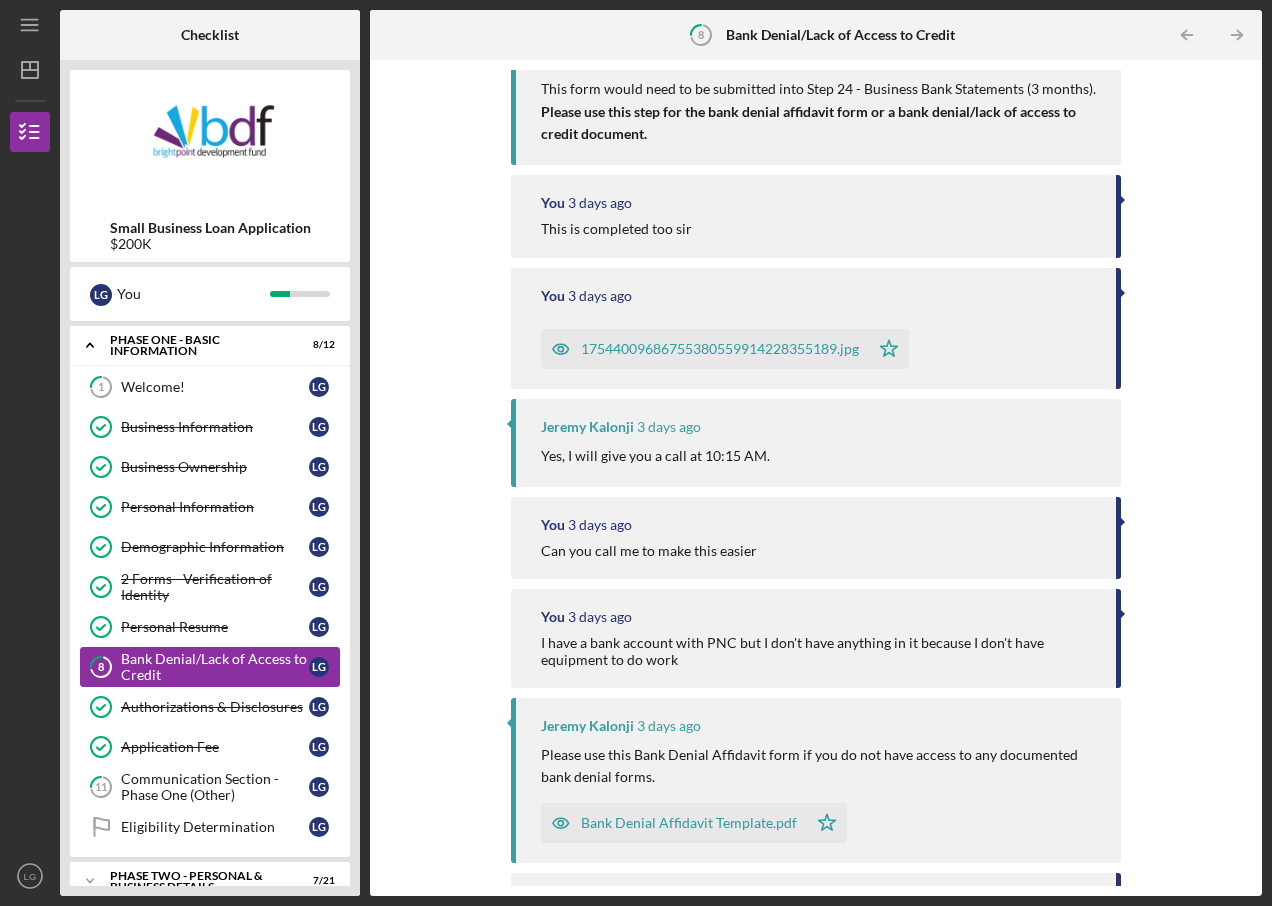 scroll, scrollTop: 0, scrollLeft: 0, axis: both 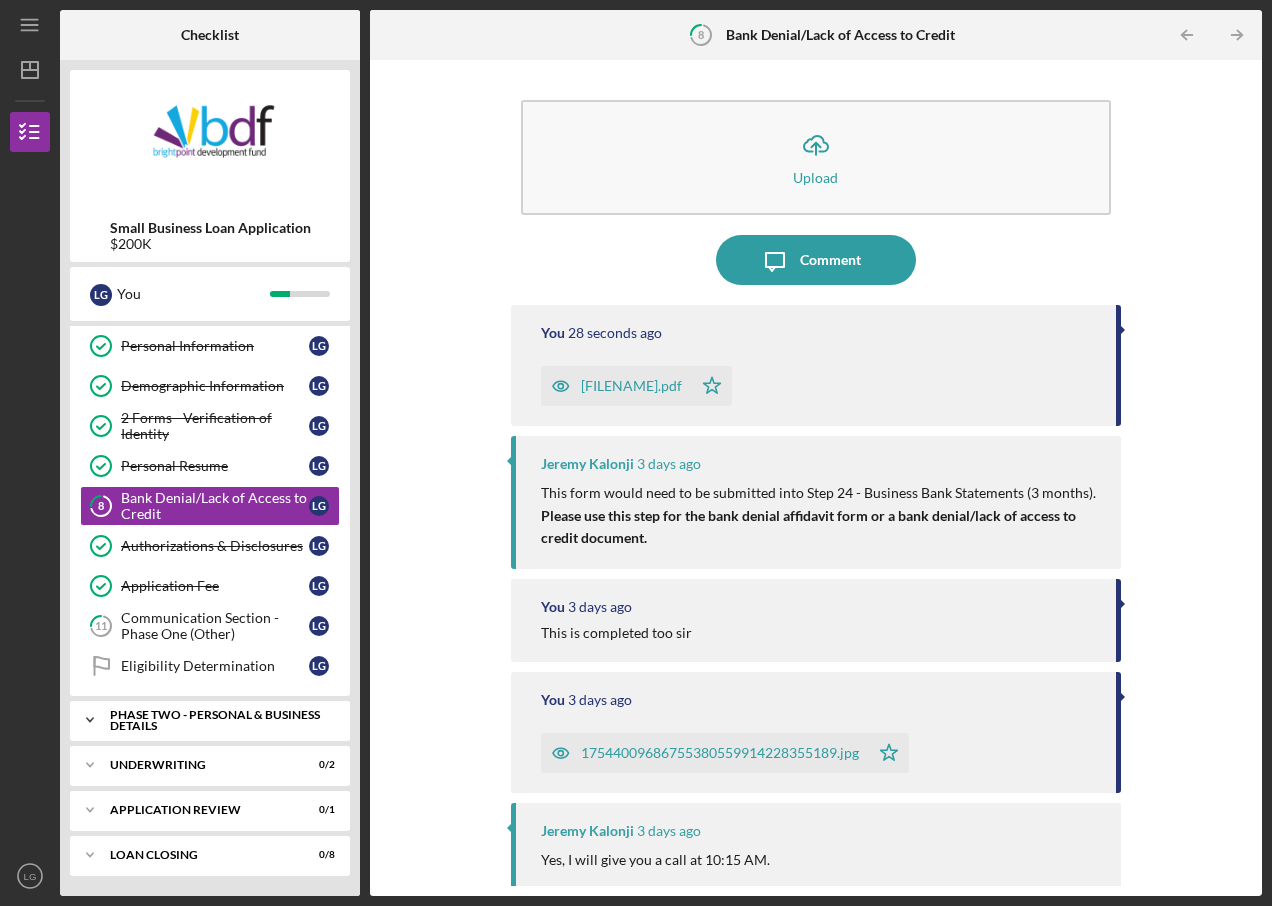 click on "PHASE TWO - PERSONAL & BUSINESS DETAILS" at bounding box center [217, 720] 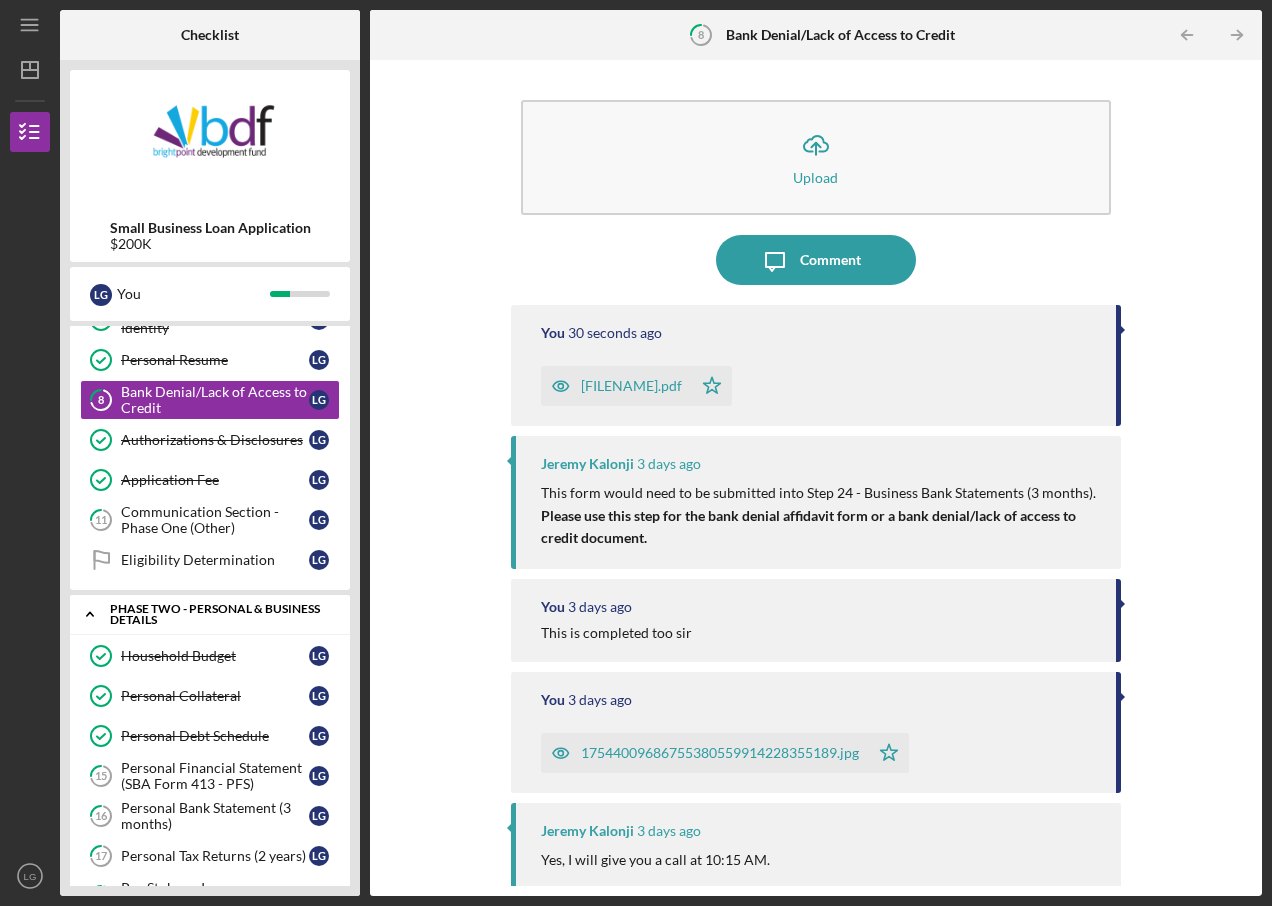 scroll, scrollTop: 361, scrollLeft: 0, axis: vertical 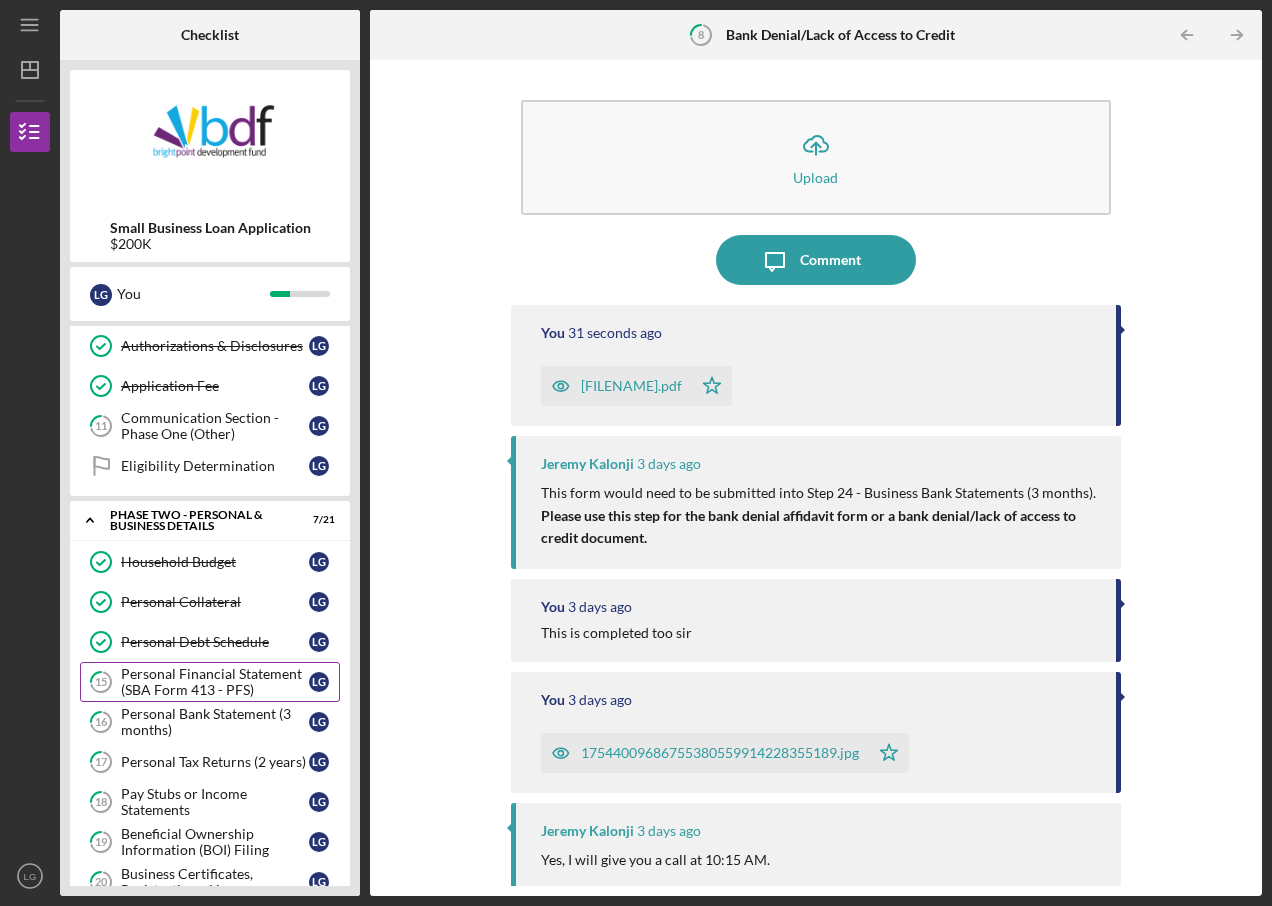 click on "Personal Financial Statement (SBA Form 413 - PFS)" at bounding box center [215, 682] 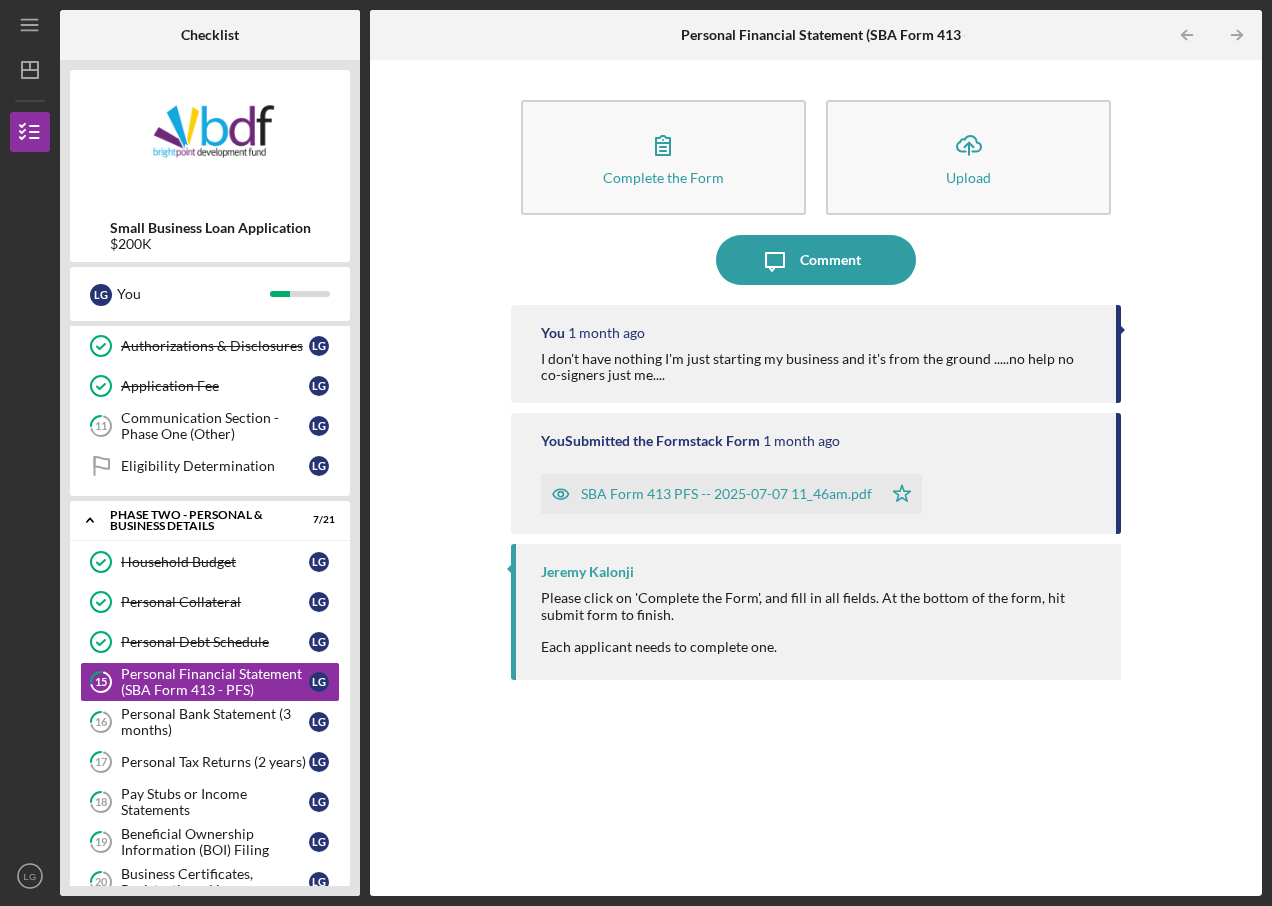 click on "SBA Form 413 PFS -- 2025-07-07 11_46am.pdf" at bounding box center [726, 494] 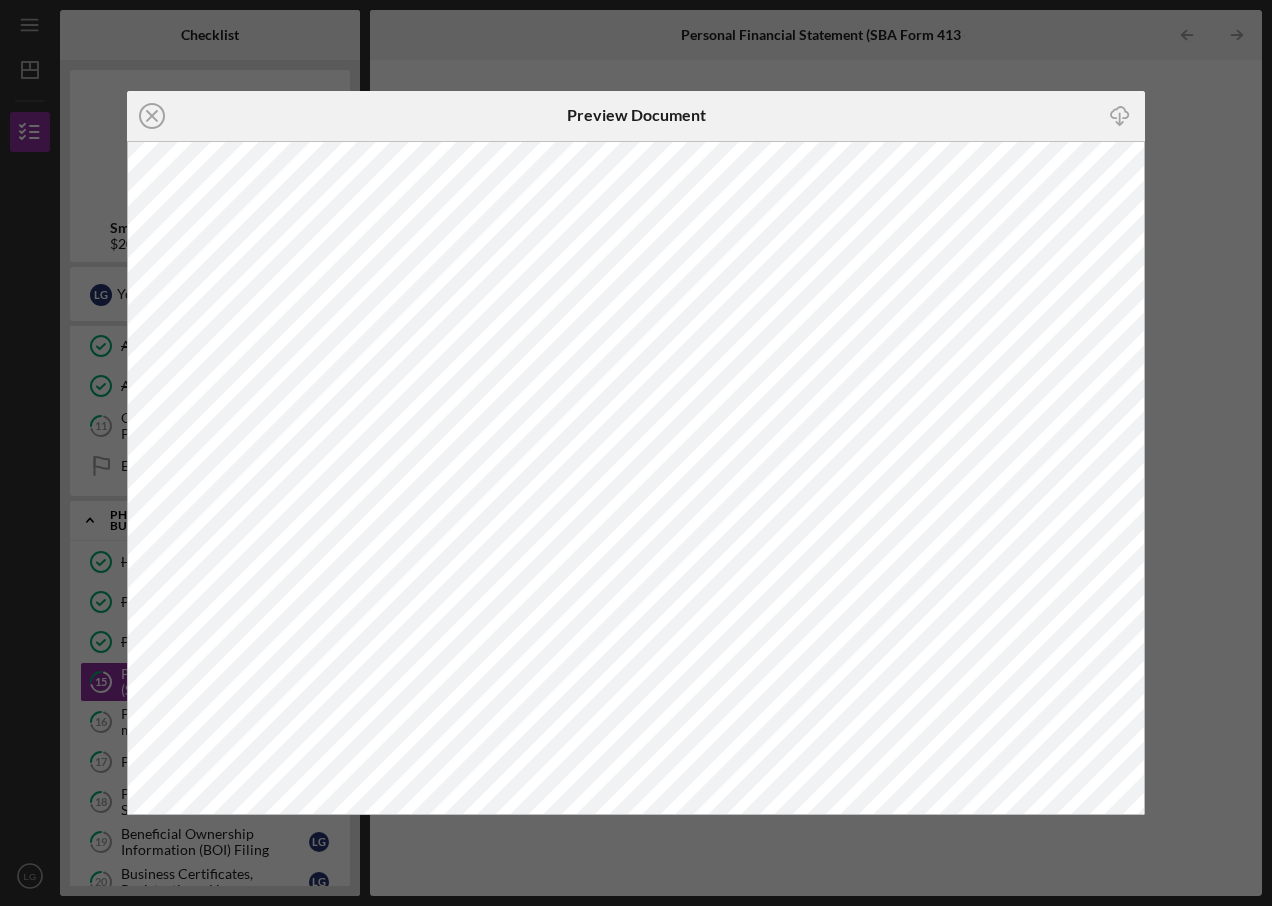 click on "Icon/Close Preview Document Icon/Download" at bounding box center (636, 453) 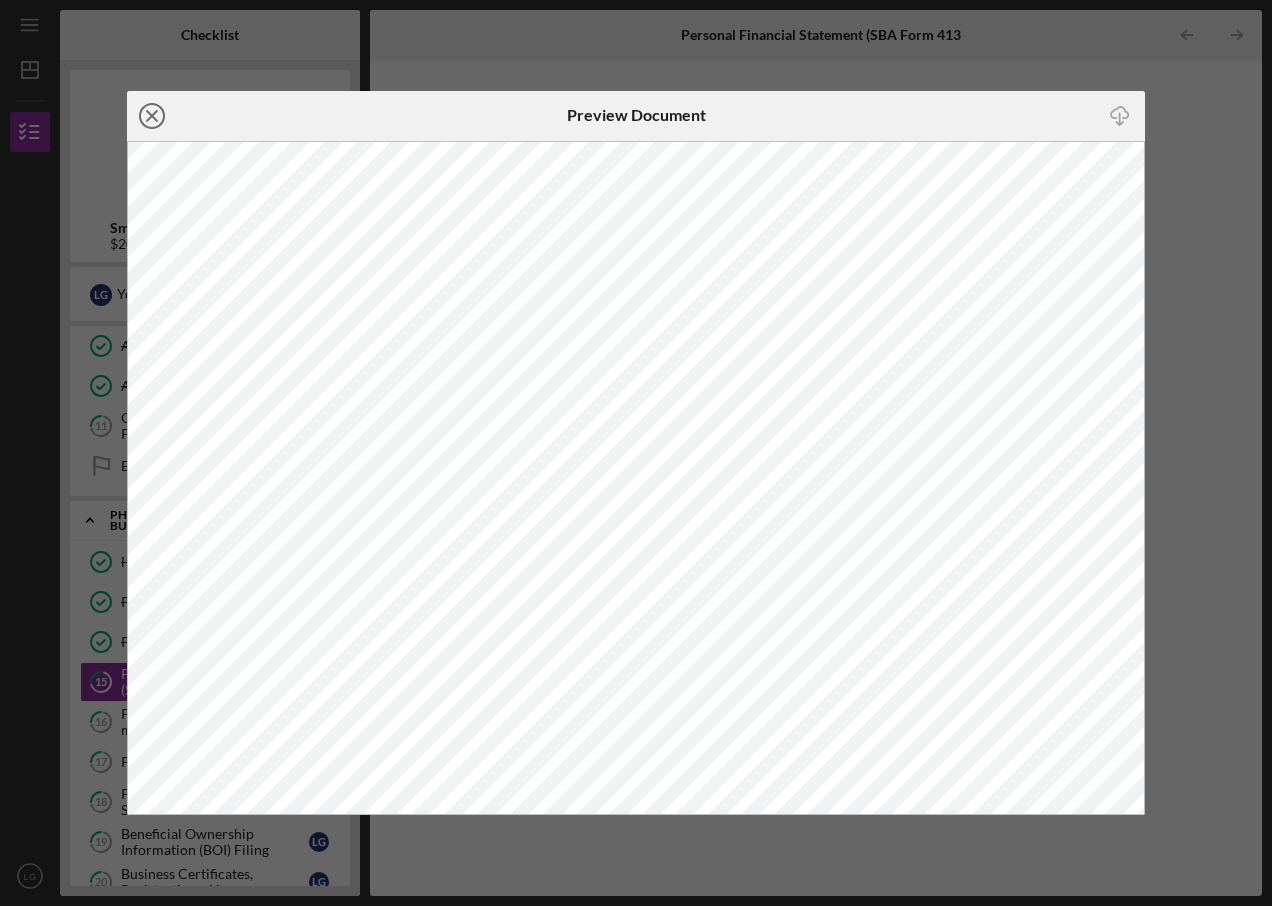 click on "Icon/Close" 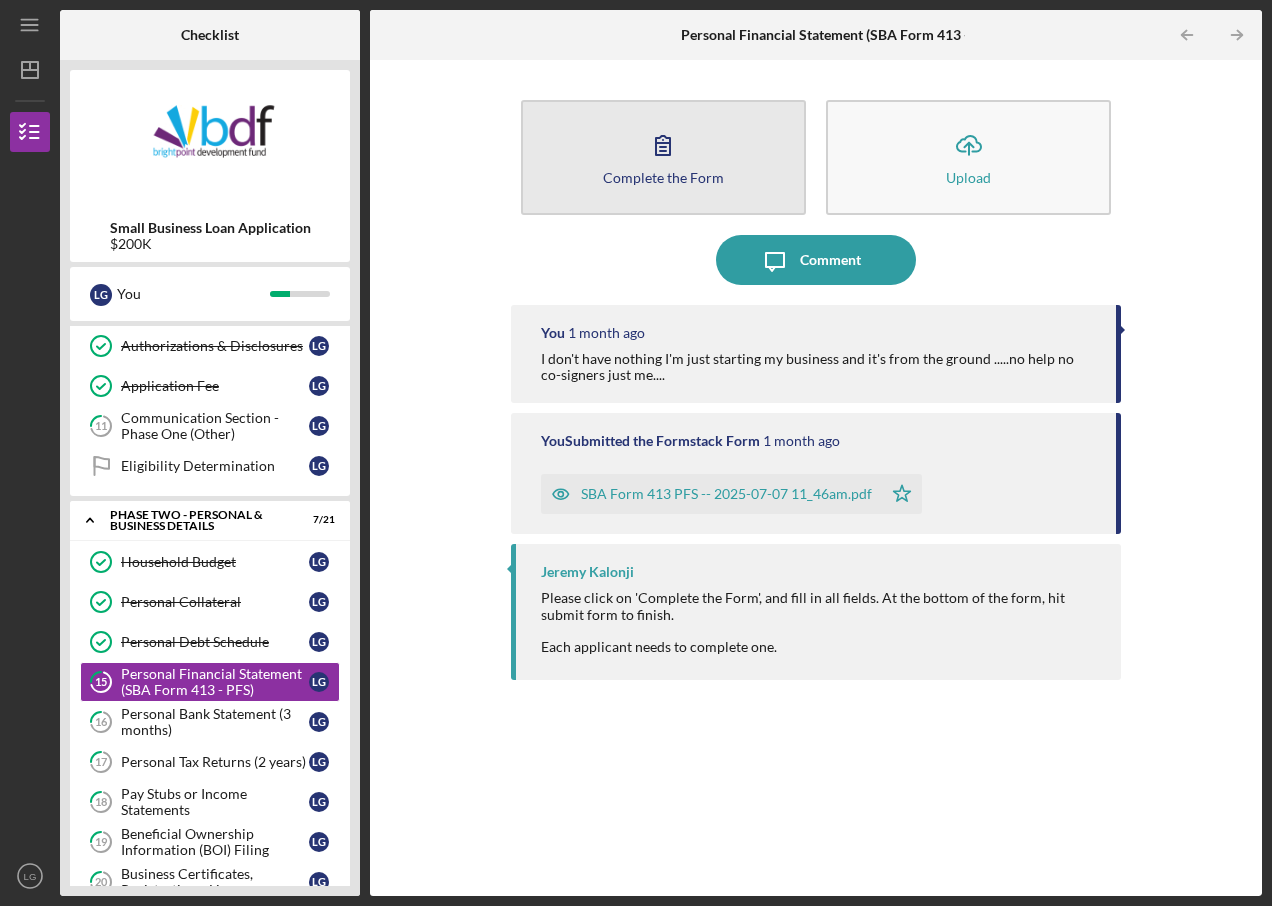 click 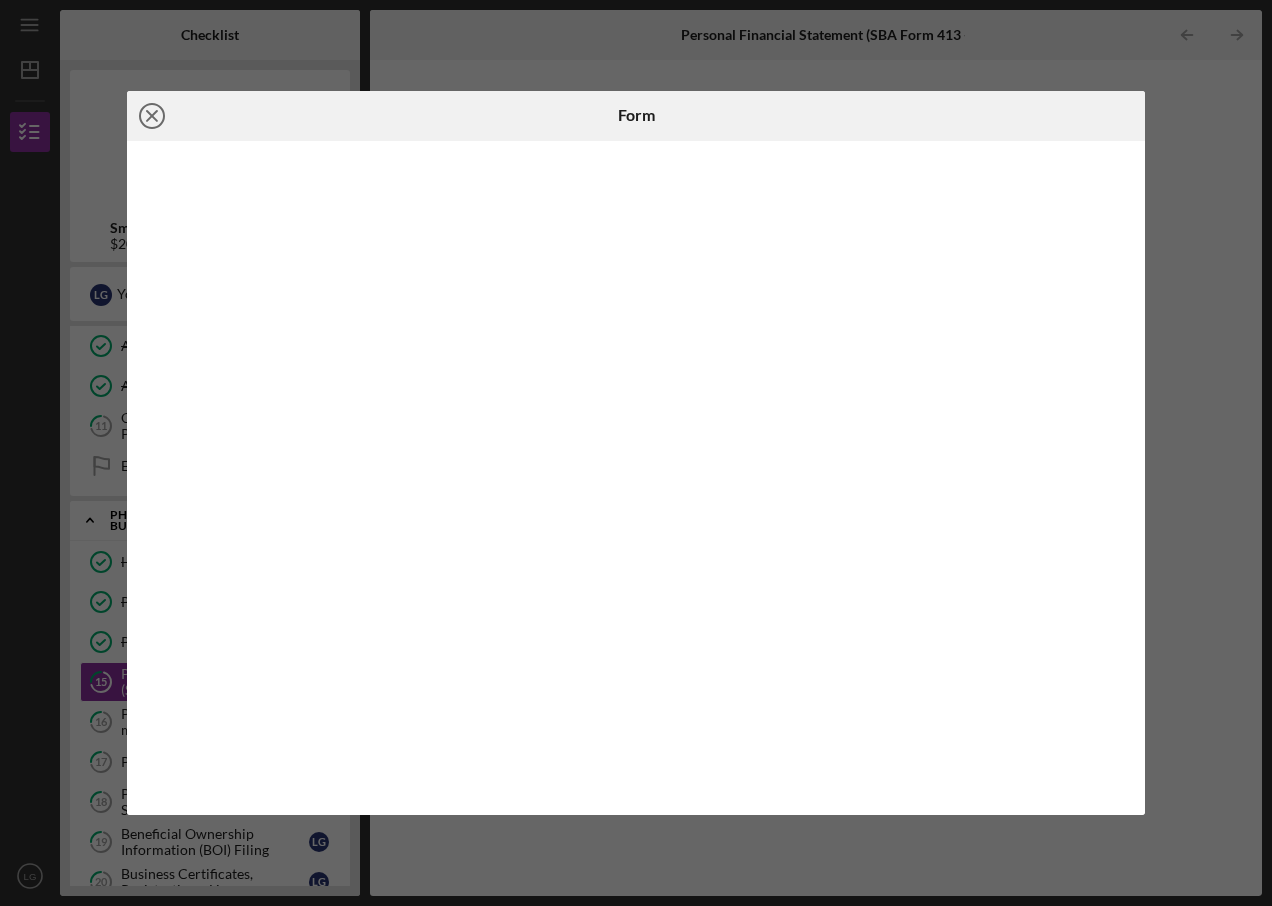 click on "Icon/Close" 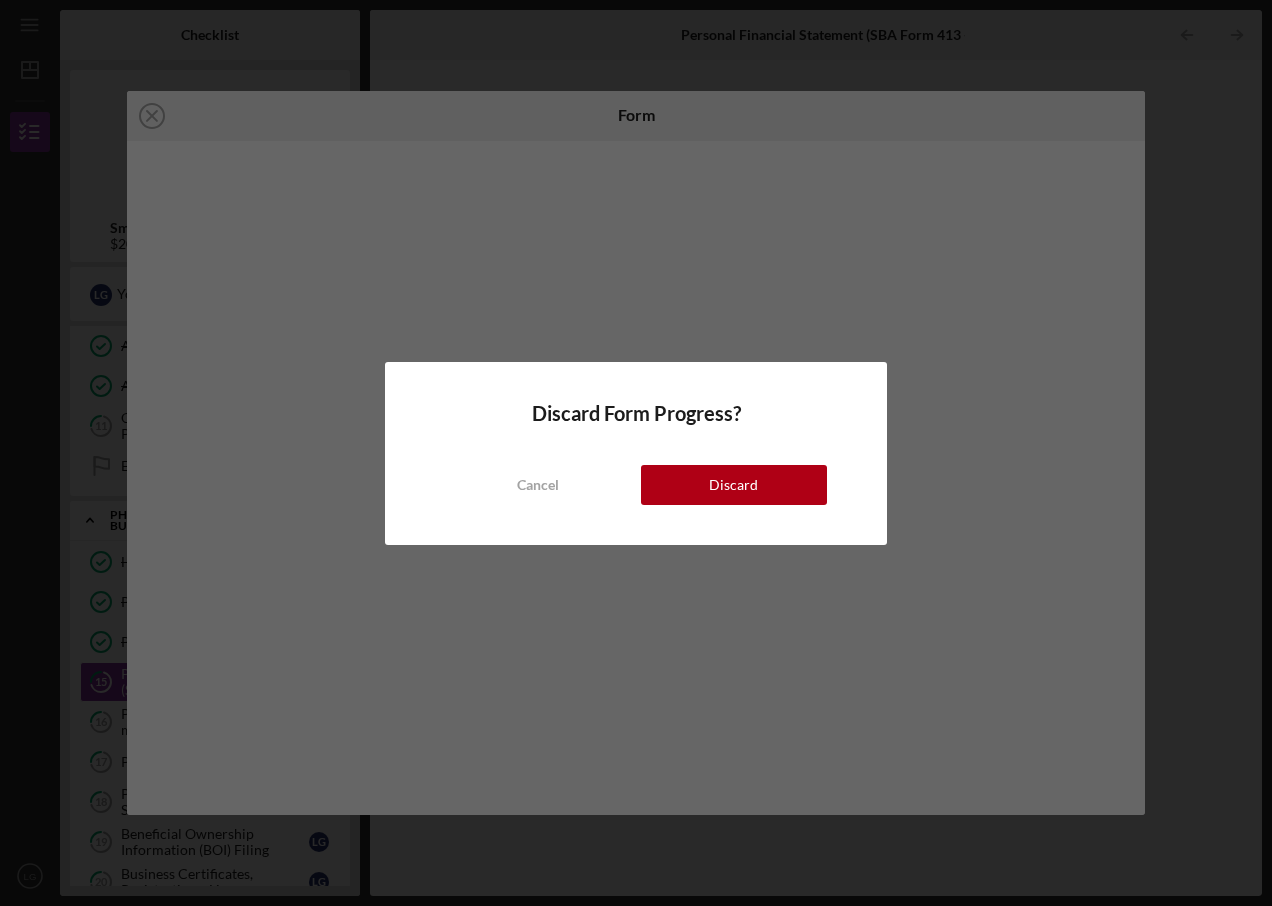 click on "Discard" at bounding box center [734, 485] 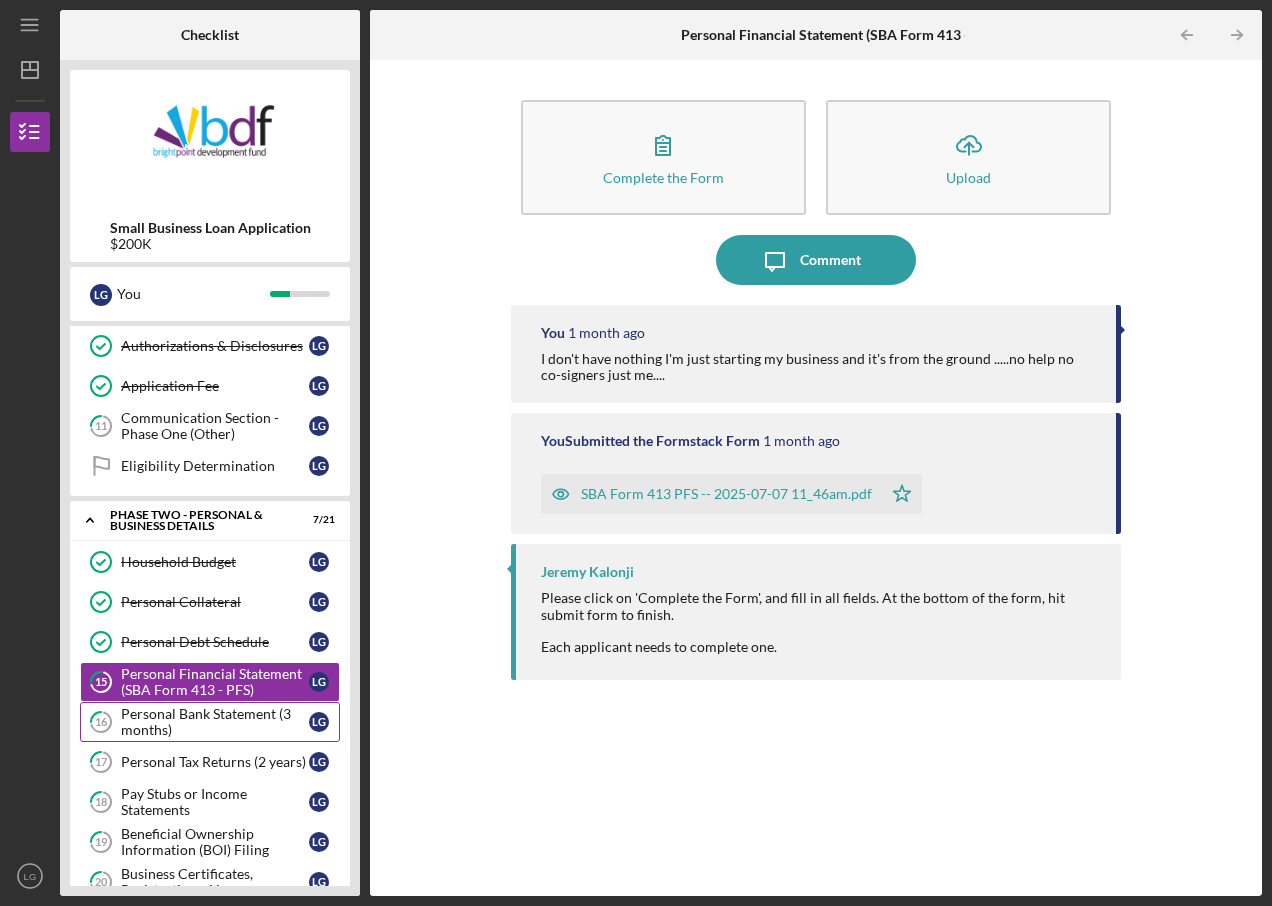 click on "Personal Bank Statement (3 months)" at bounding box center (215, 722) 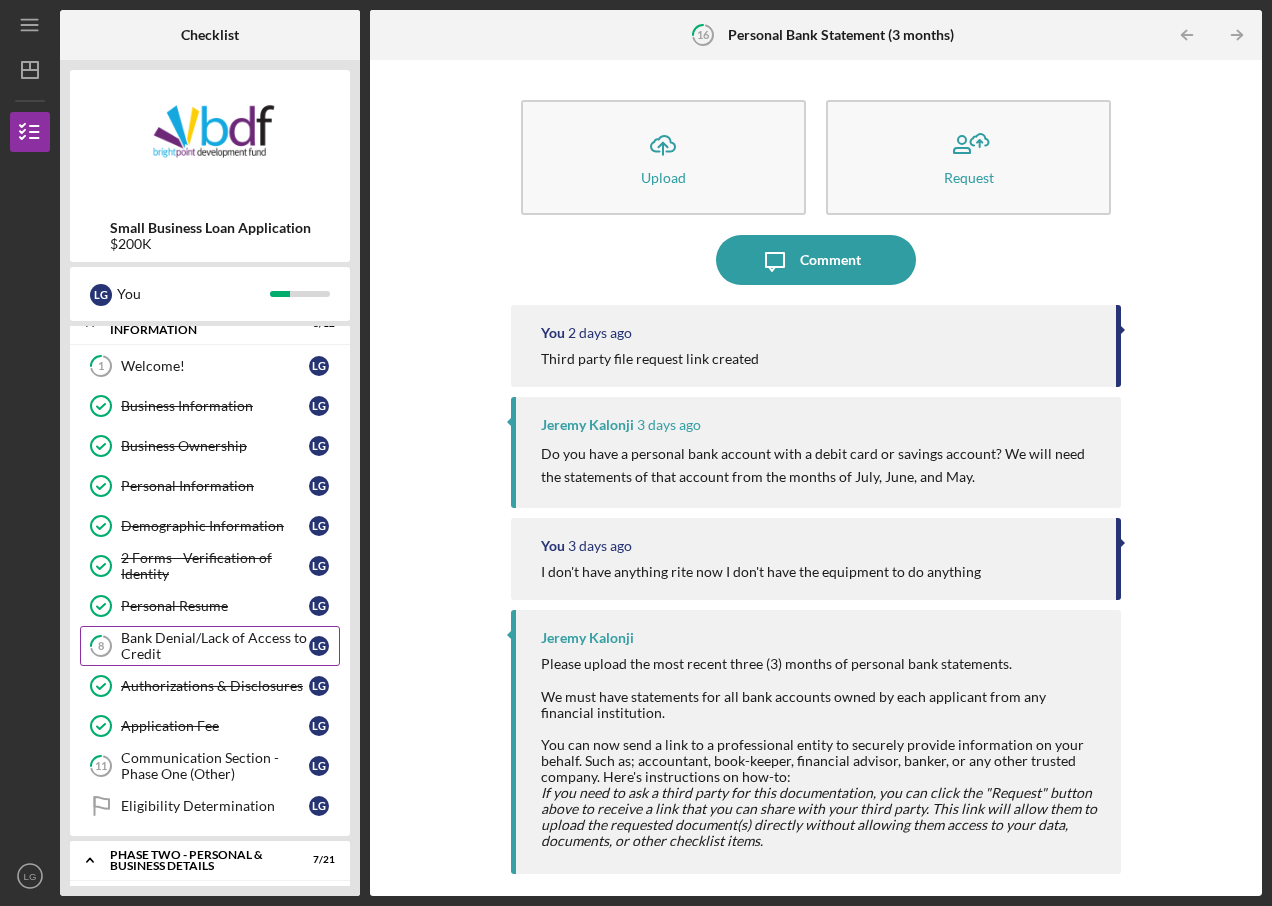 scroll, scrollTop: 0, scrollLeft: 0, axis: both 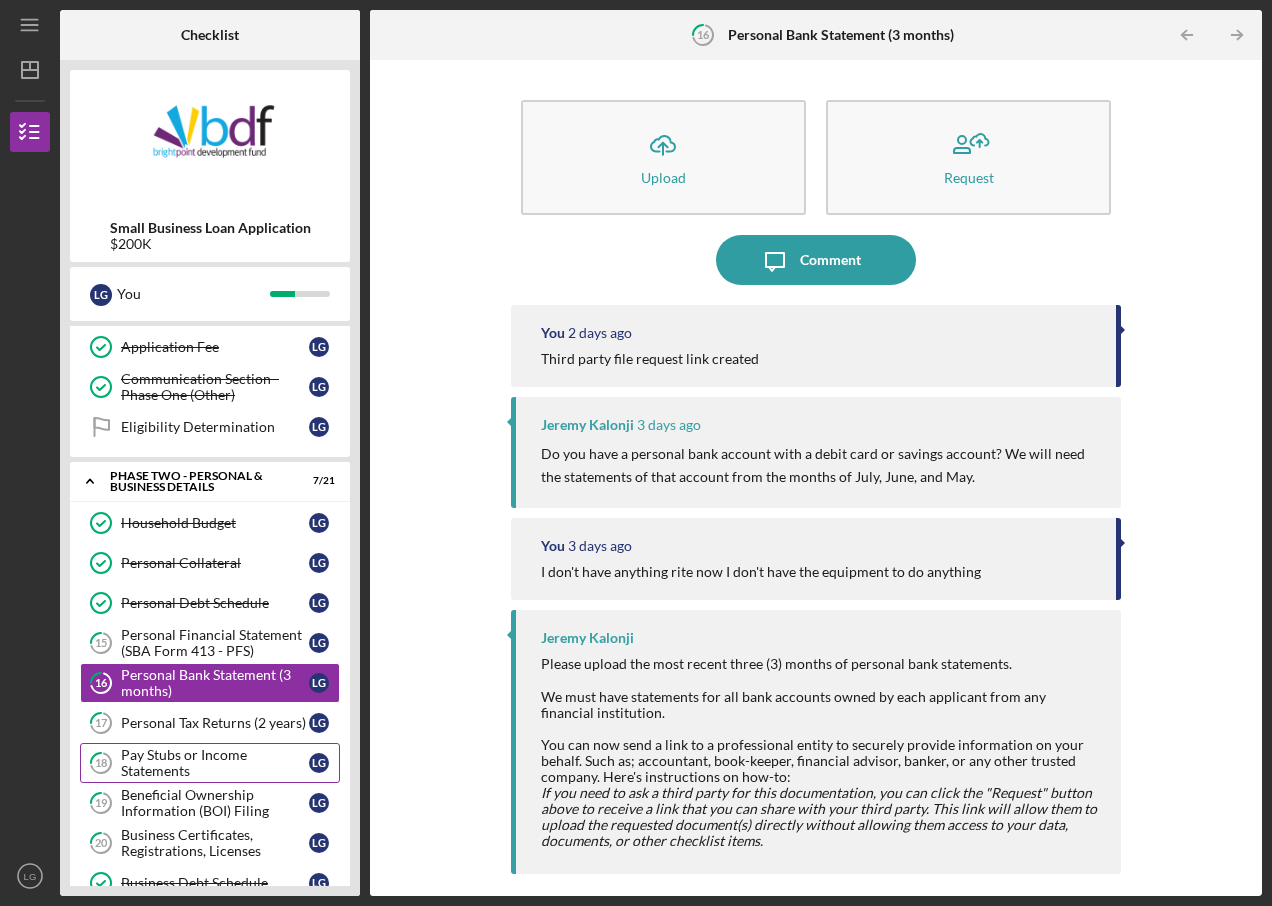 click on "Pay Stubs or Income Statements" at bounding box center [215, 763] 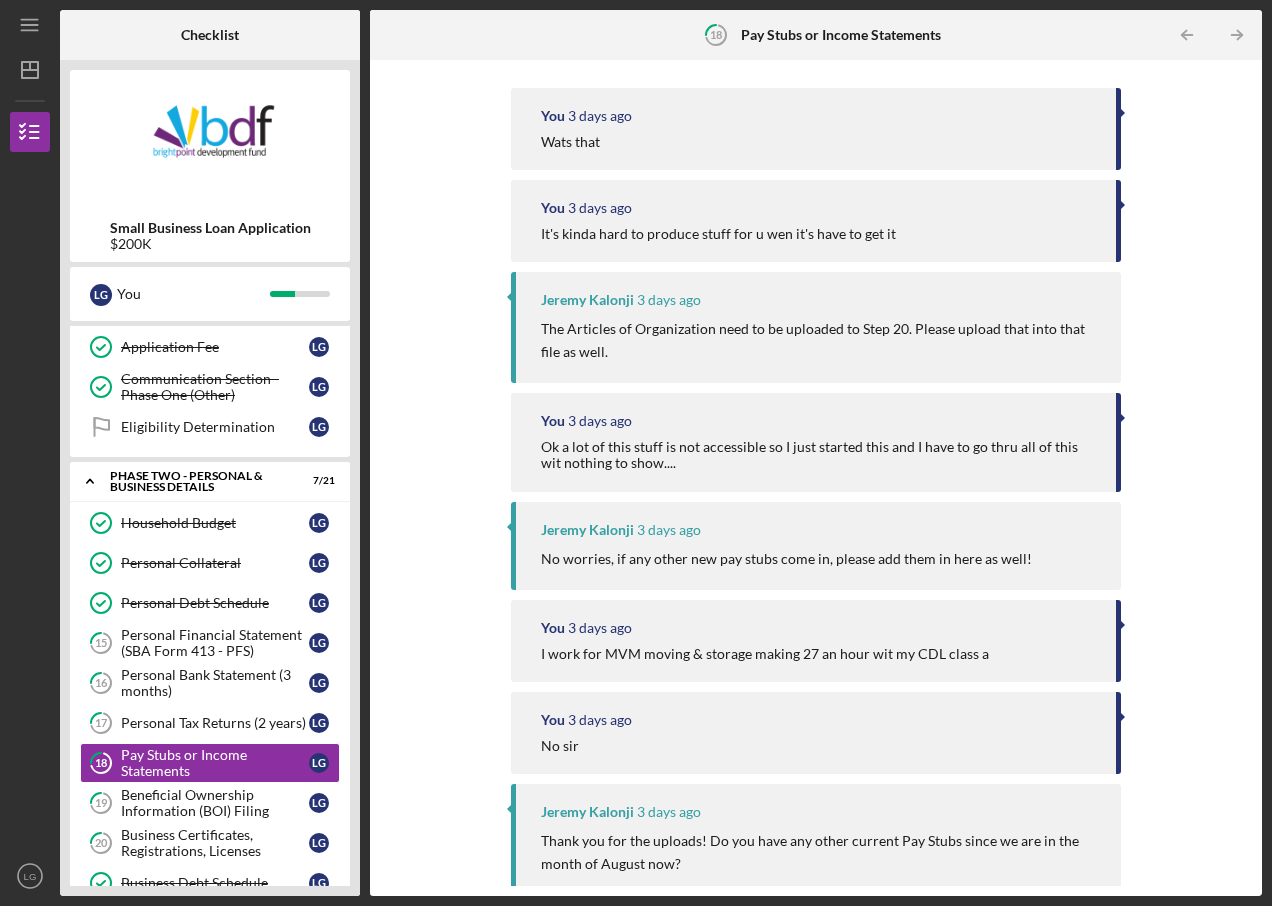 scroll, scrollTop: 0, scrollLeft: 0, axis: both 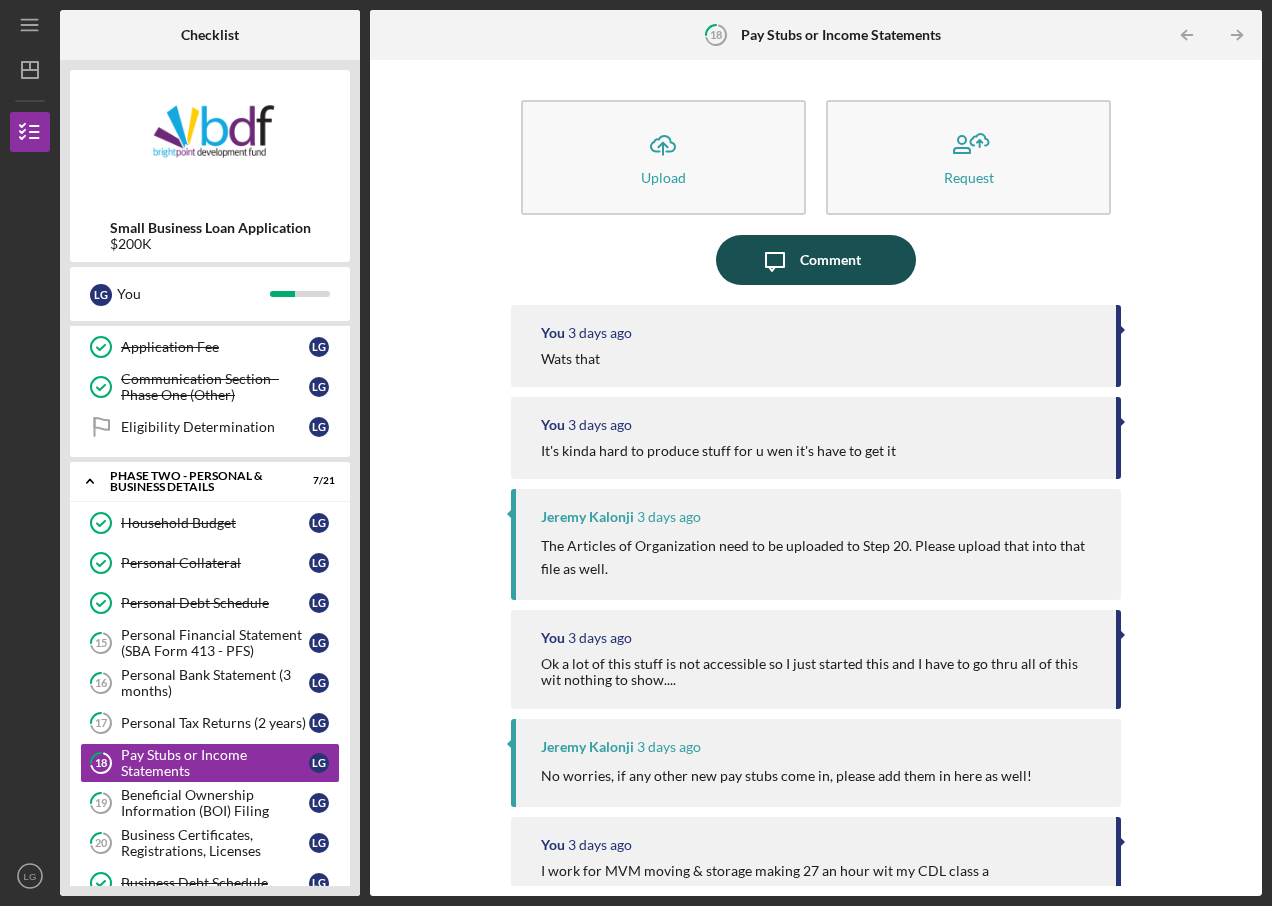 click on "Icon/Message Comment" at bounding box center (816, 260) 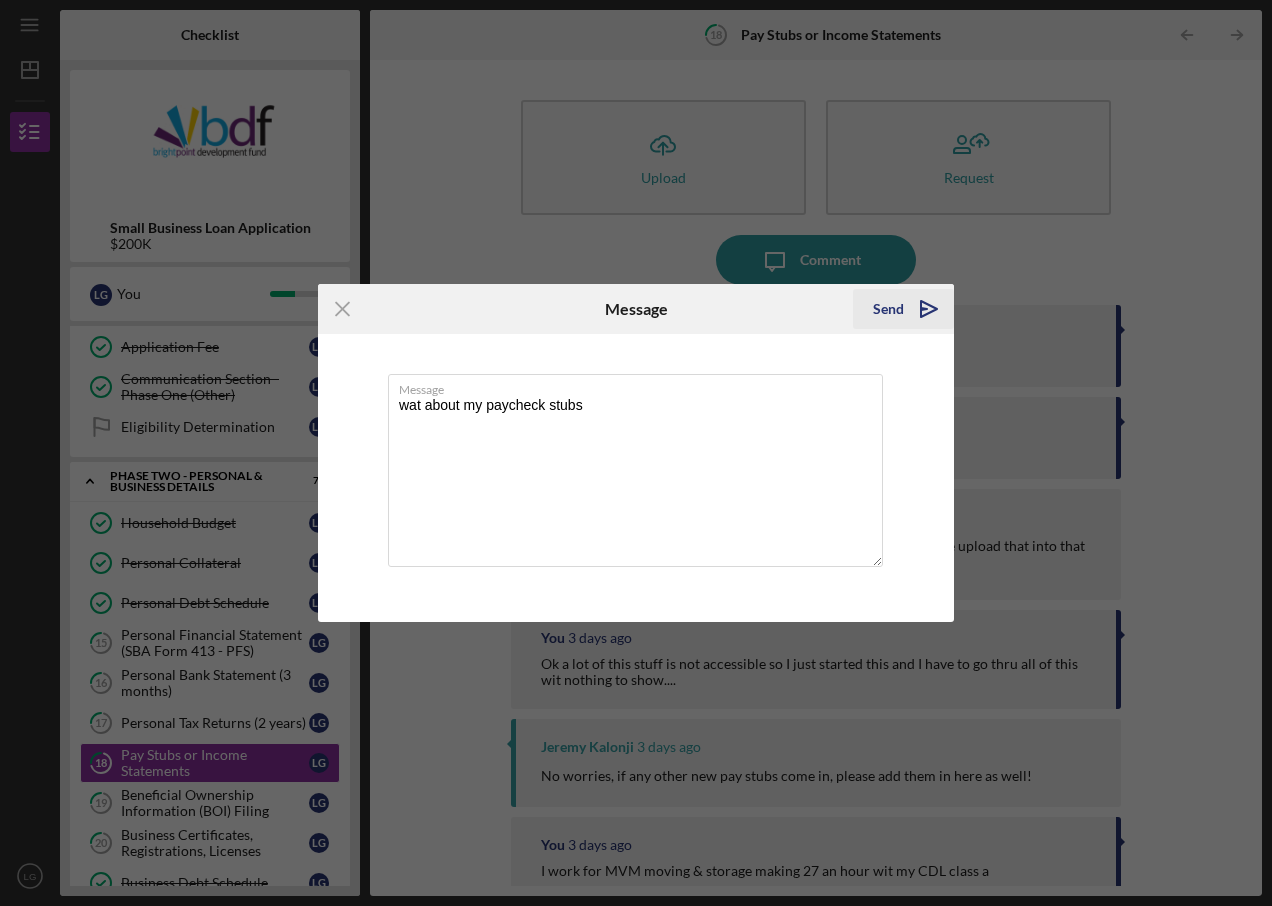 type on "wat about my paycheck stubs" 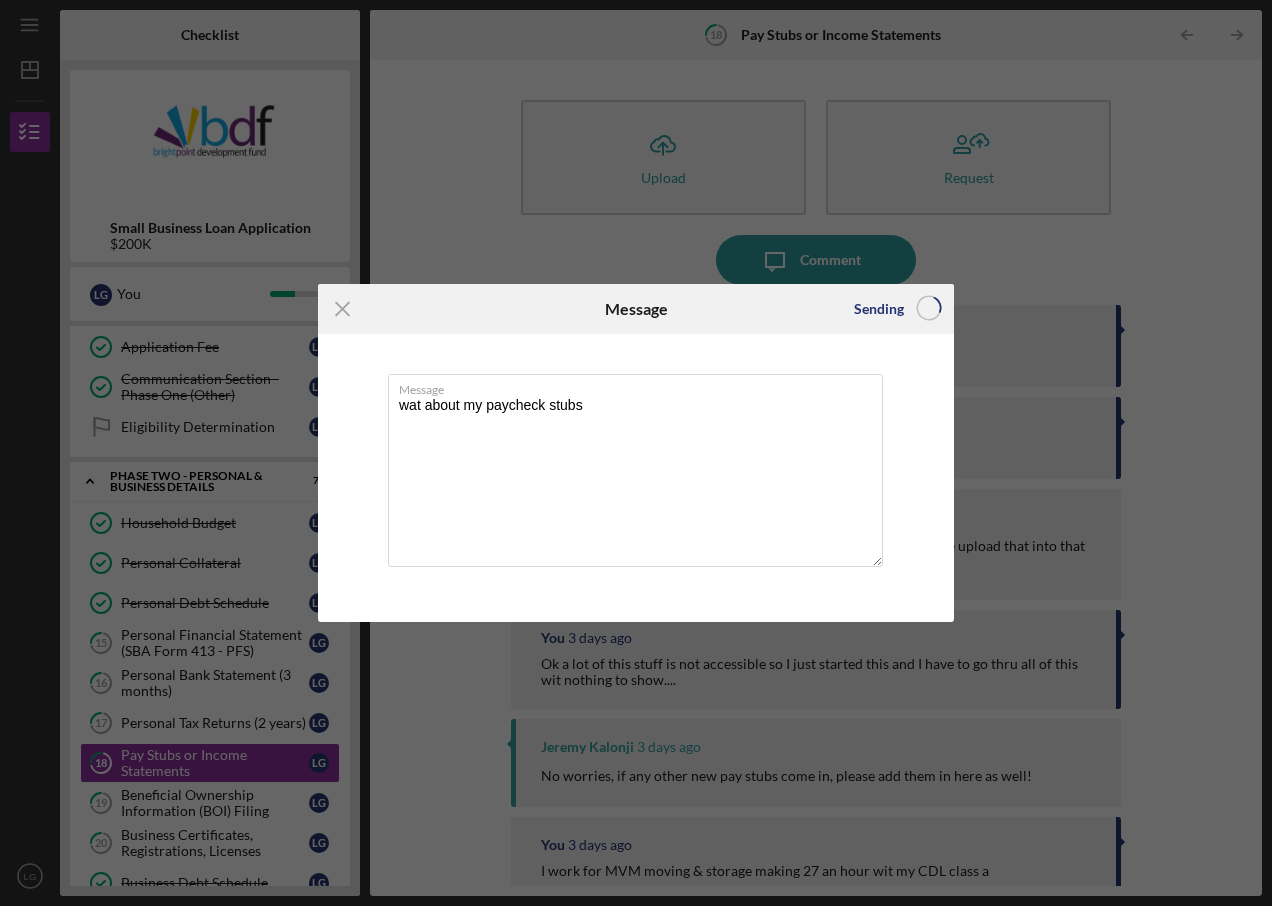 type 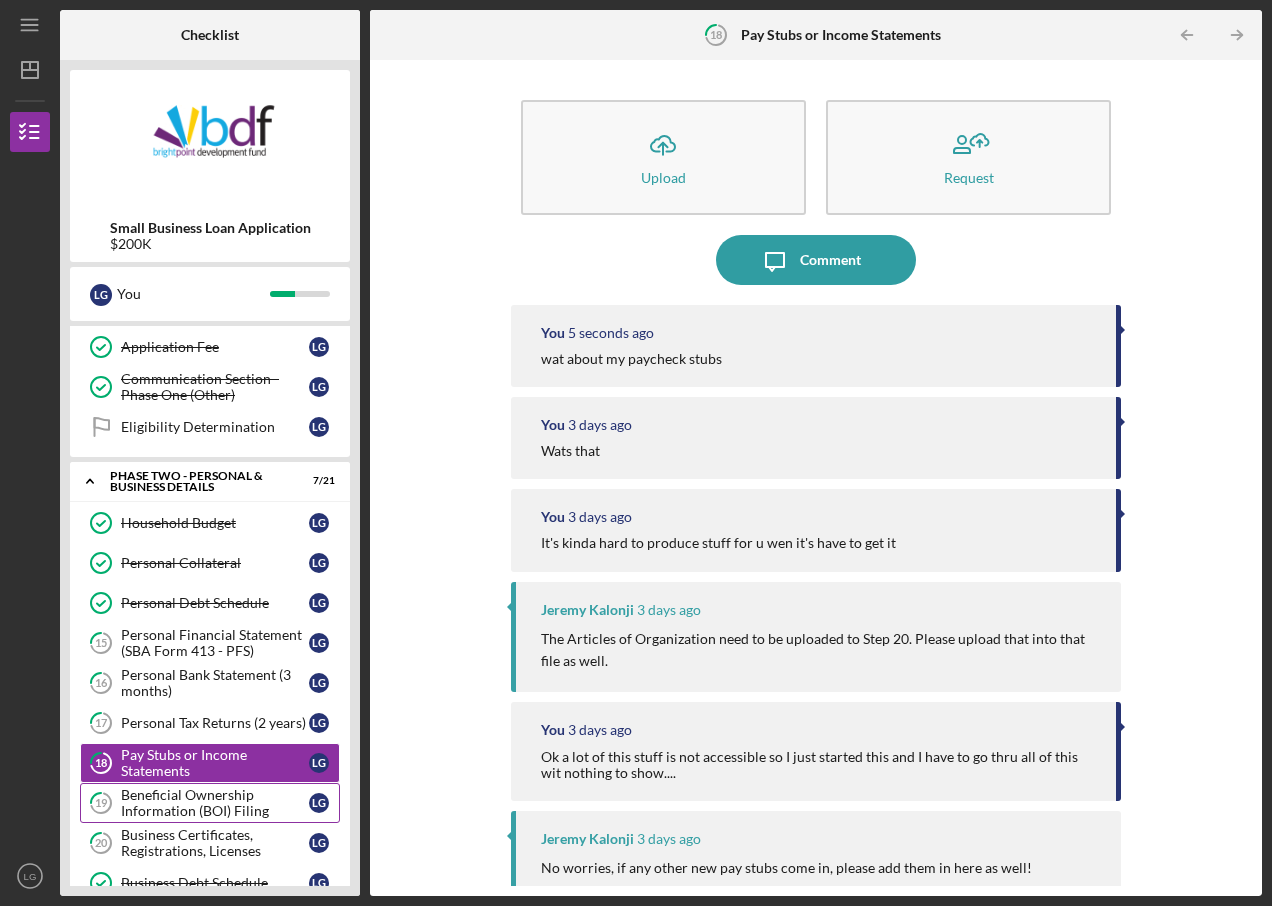 click on "Beneficial Ownership Information (BOI) Filing" at bounding box center [215, 803] 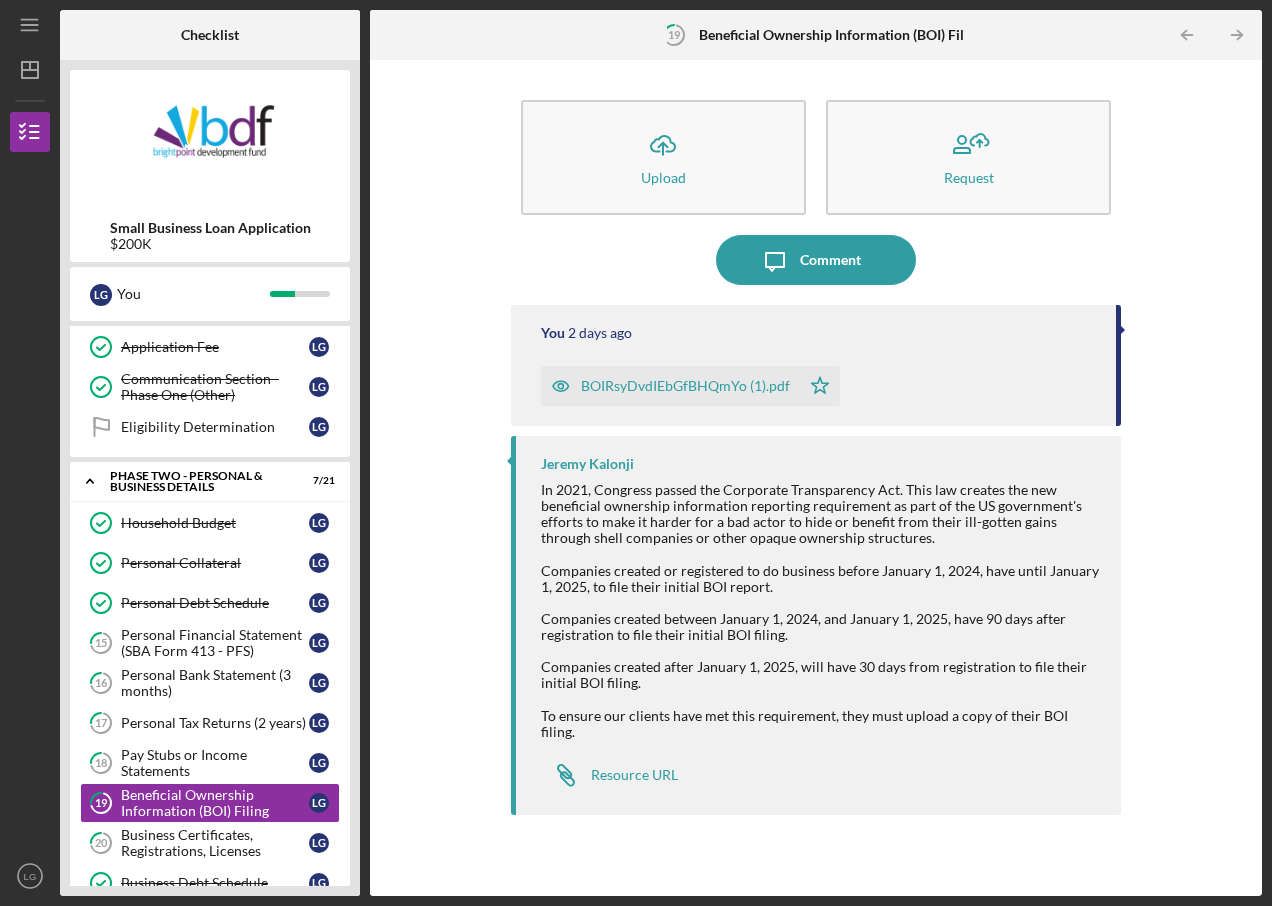 click on "BOIRsyDvdIEbGfBHQmYo (1).pdf" at bounding box center [685, 386] 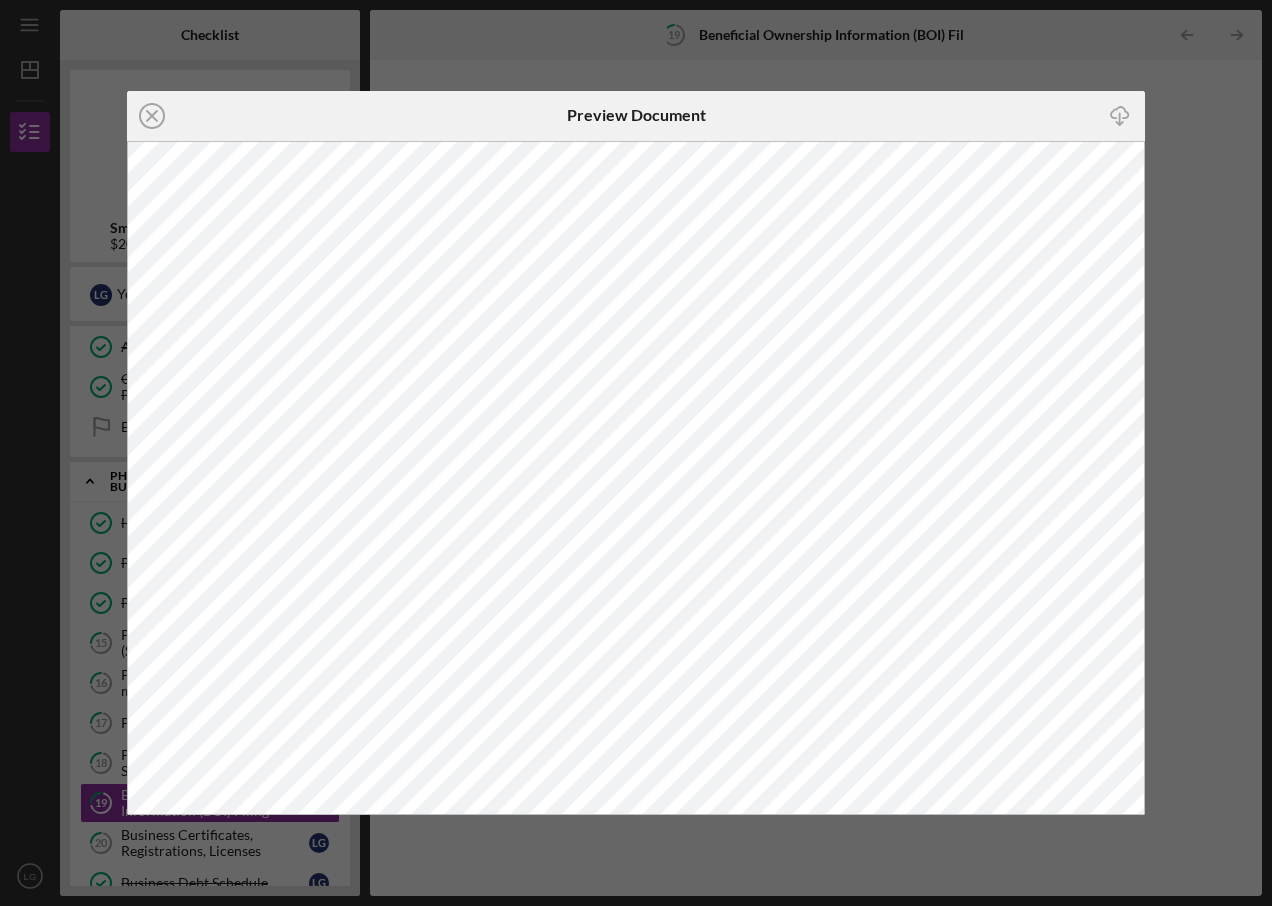 drag, startPoint x: 1212, startPoint y: 83, endPoint x: 1171, endPoint y: 89, distance: 41.4367 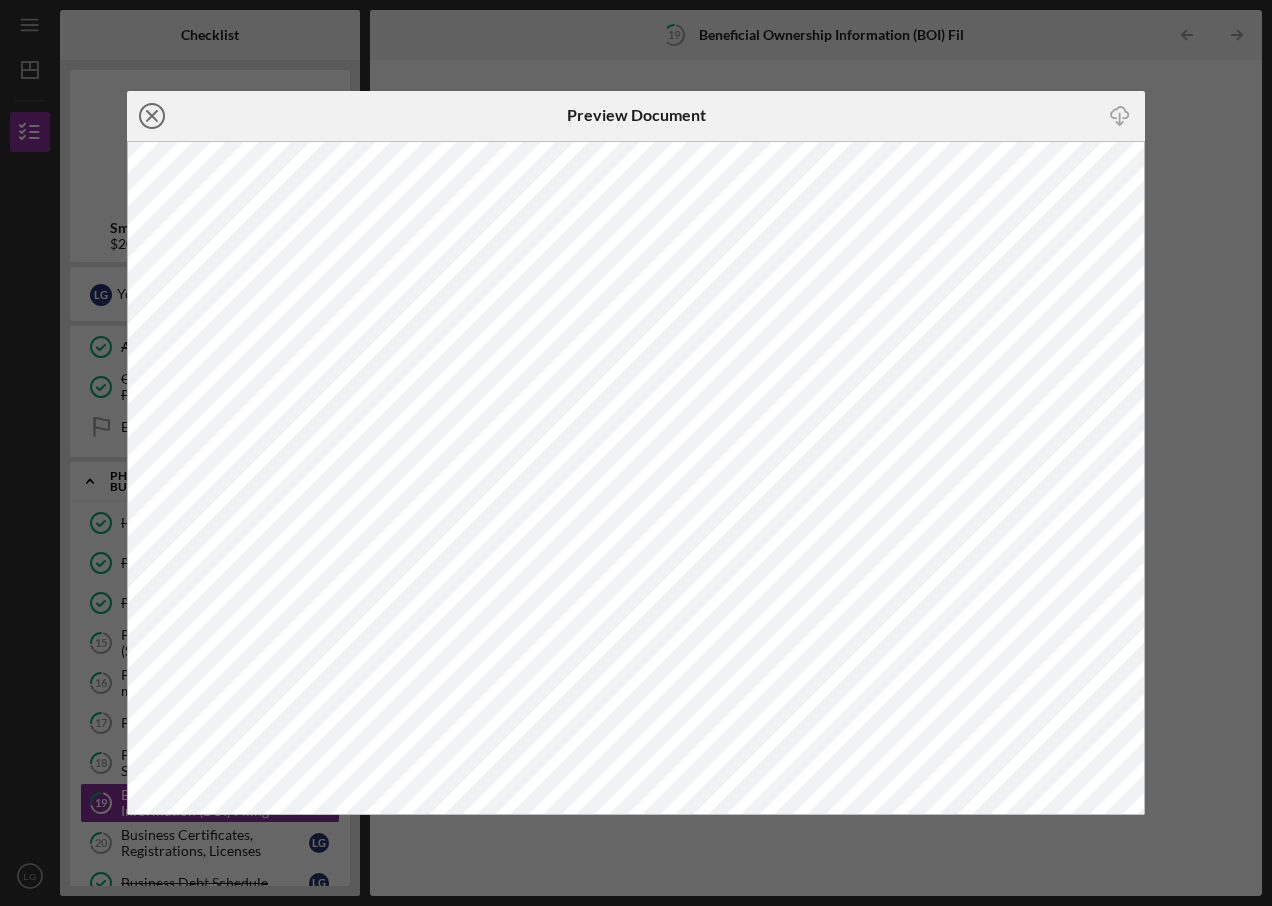 click 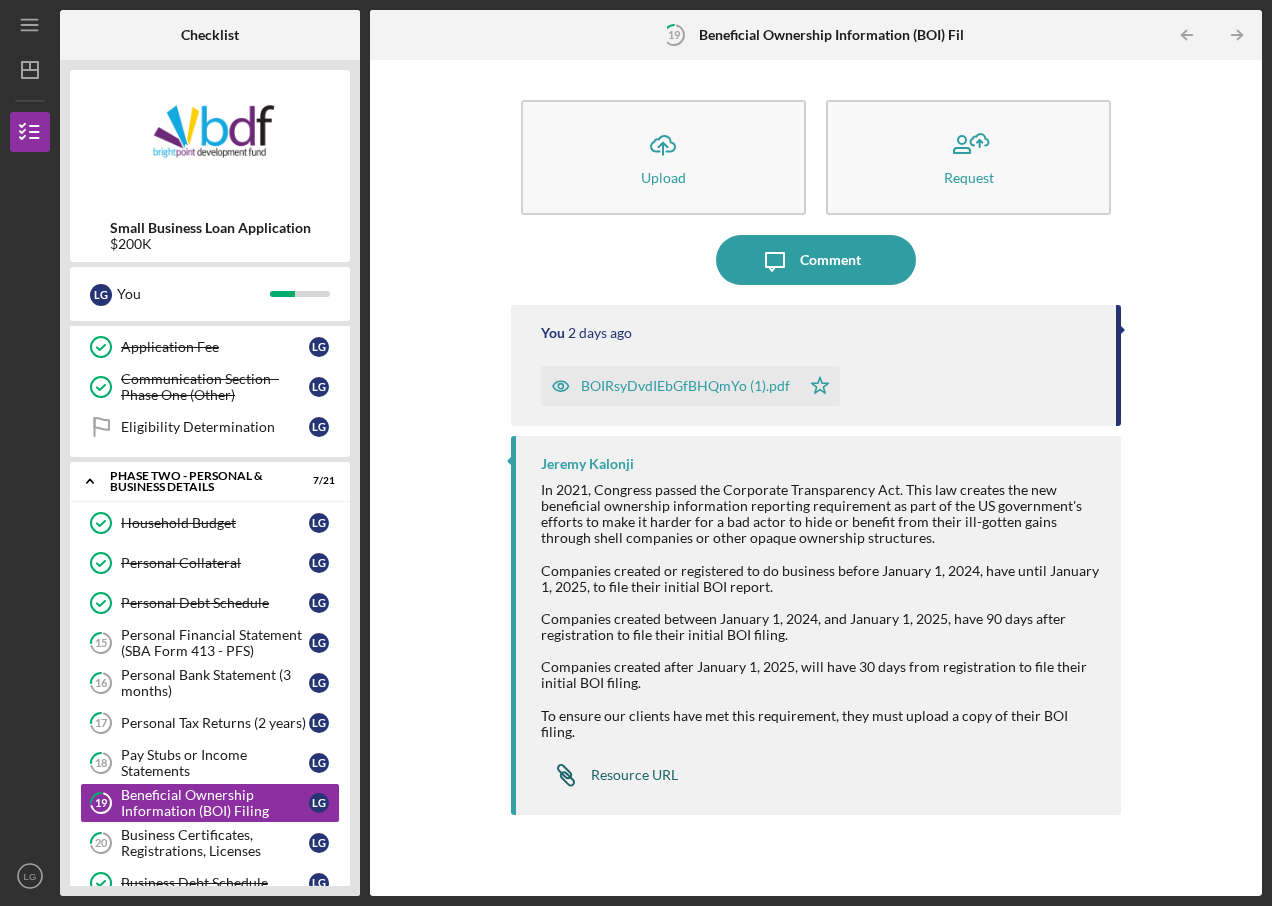 click on "Resource URL" at bounding box center (634, 775) 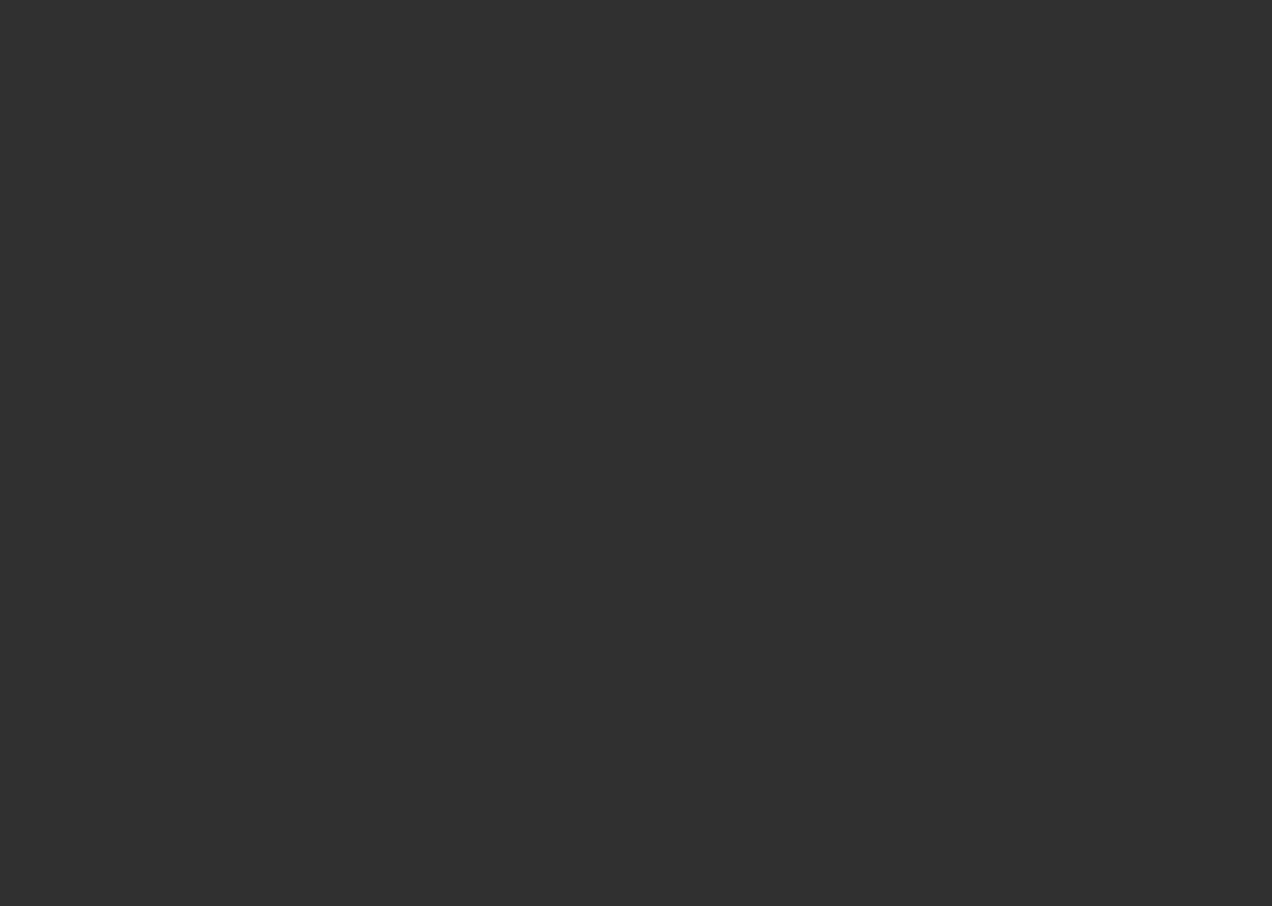 scroll, scrollTop: 0, scrollLeft: 0, axis: both 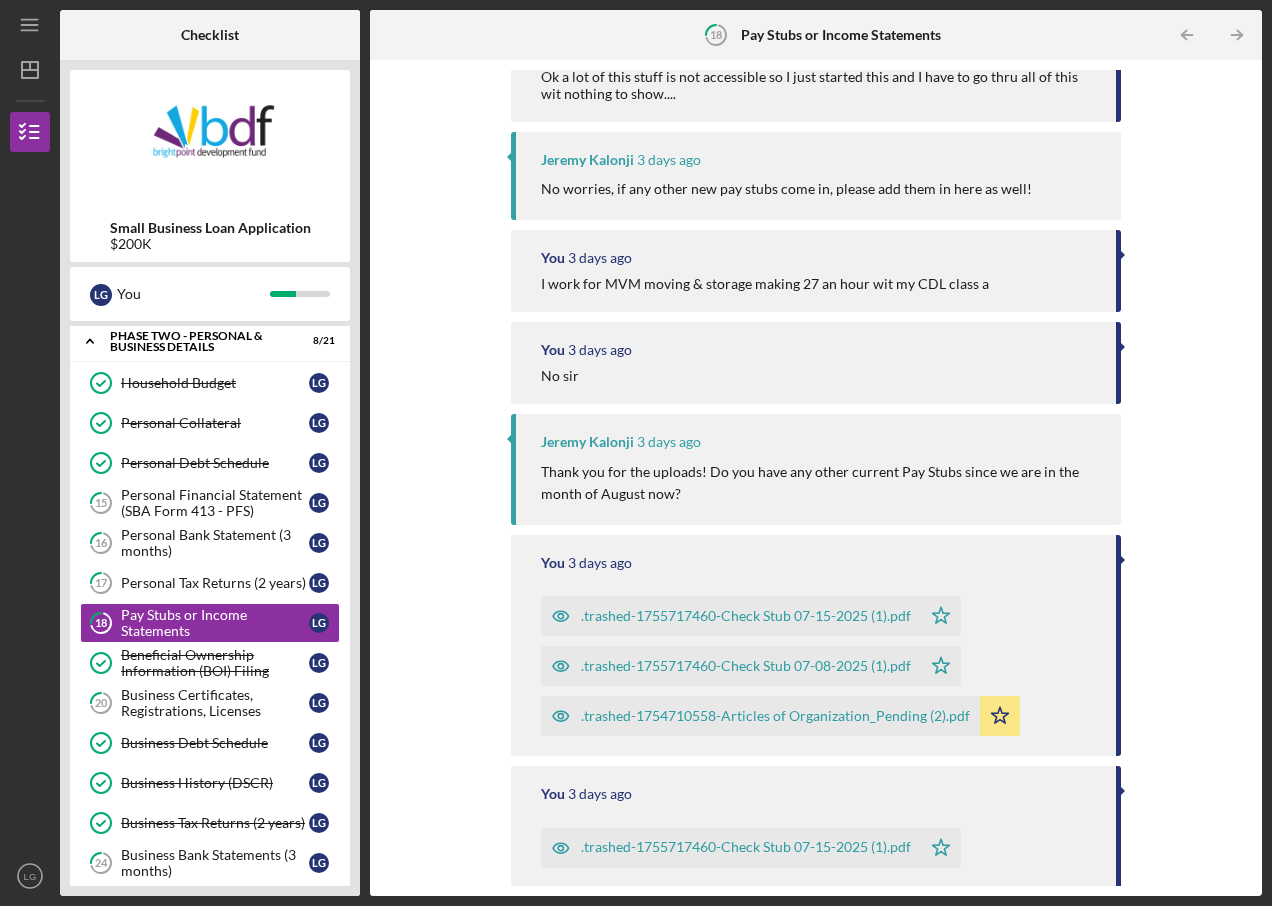 drag, startPoint x: 651, startPoint y: 713, endPoint x: 1171, endPoint y: 561, distance: 541.7601 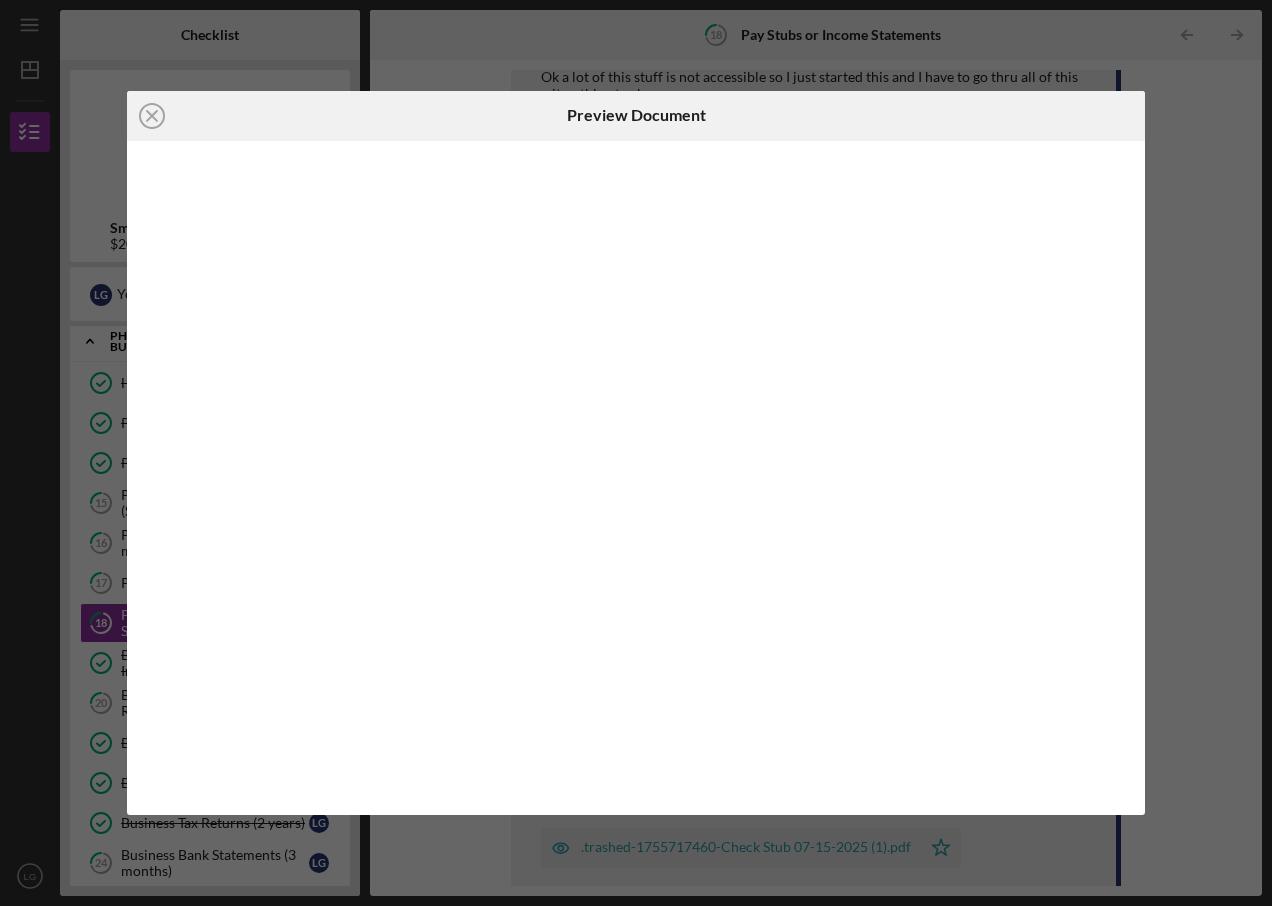 scroll, scrollTop: 1038, scrollLeft: 0, axis: vertical 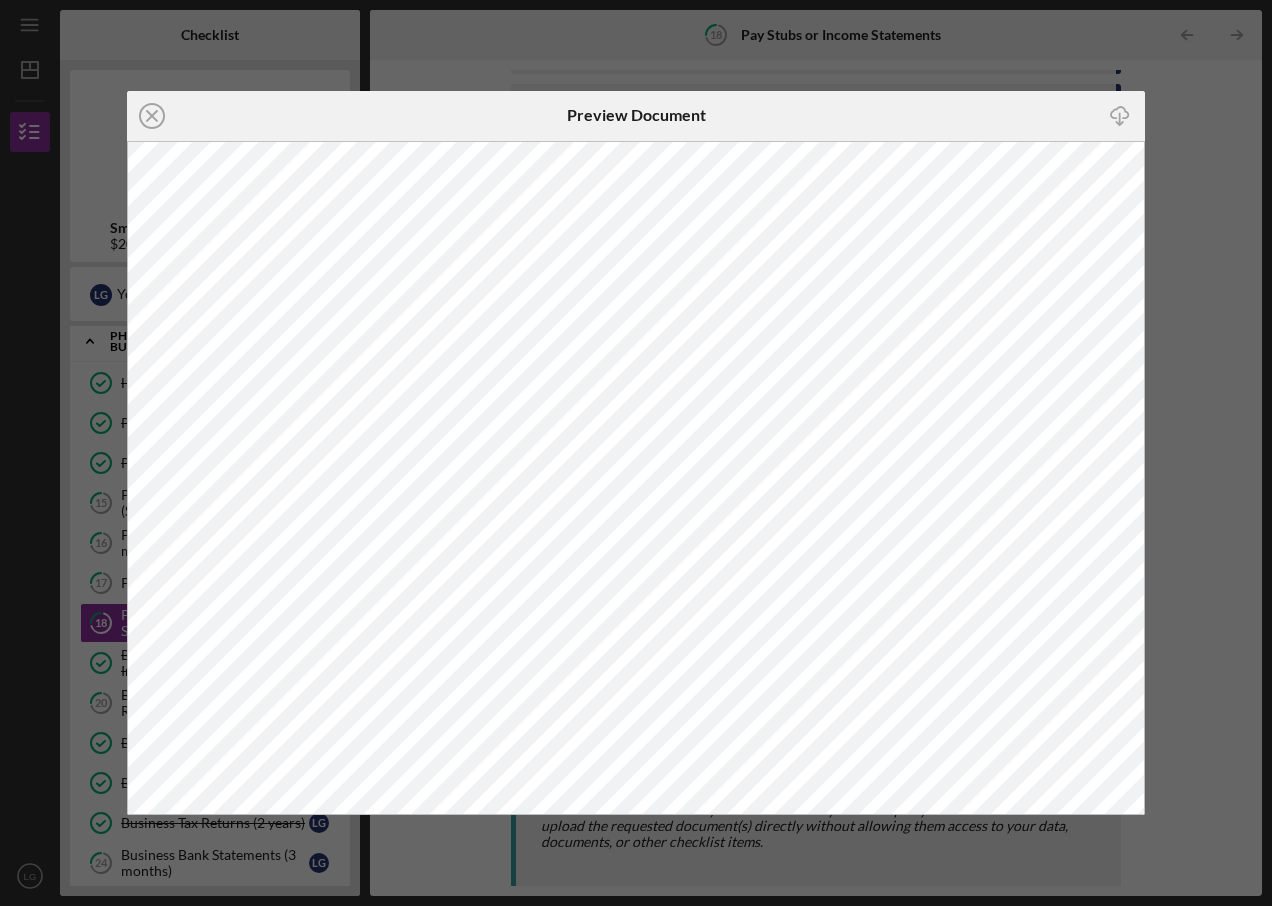 click on "Icon/Close Preview Document Icon/Download" at bounding box center [636, 453] 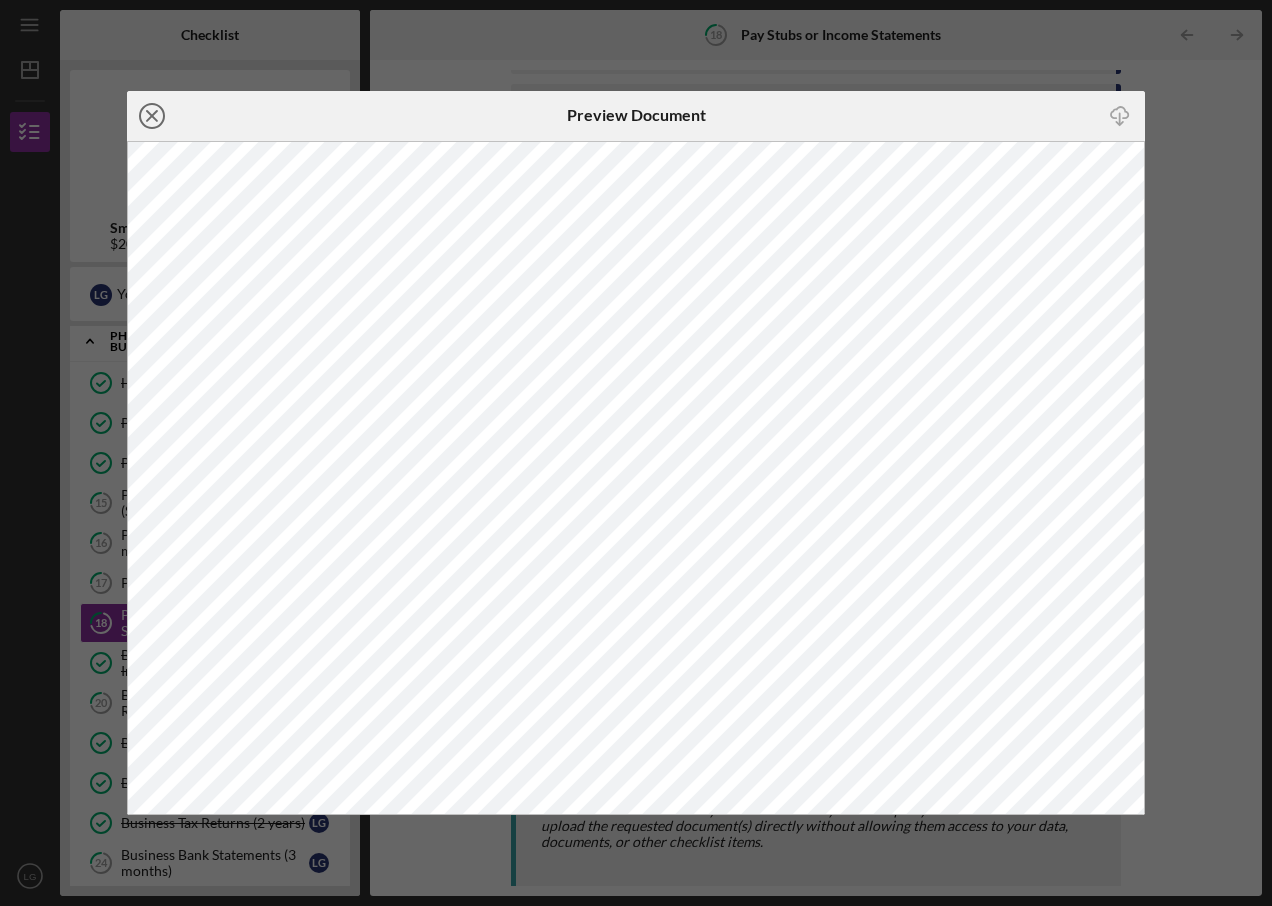click 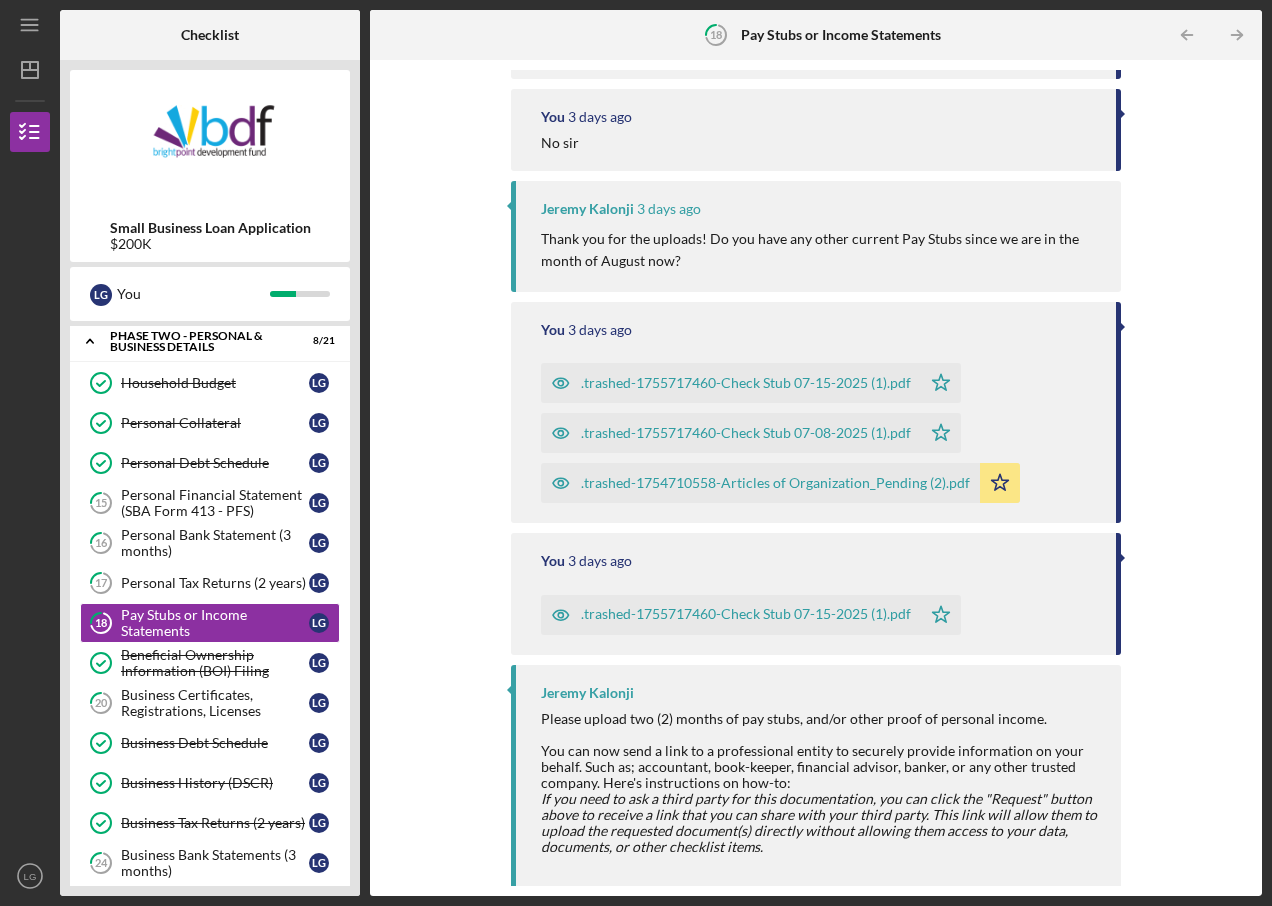 scroll, scrollTop: 1060, scrollLeft: 0, axis: vertical 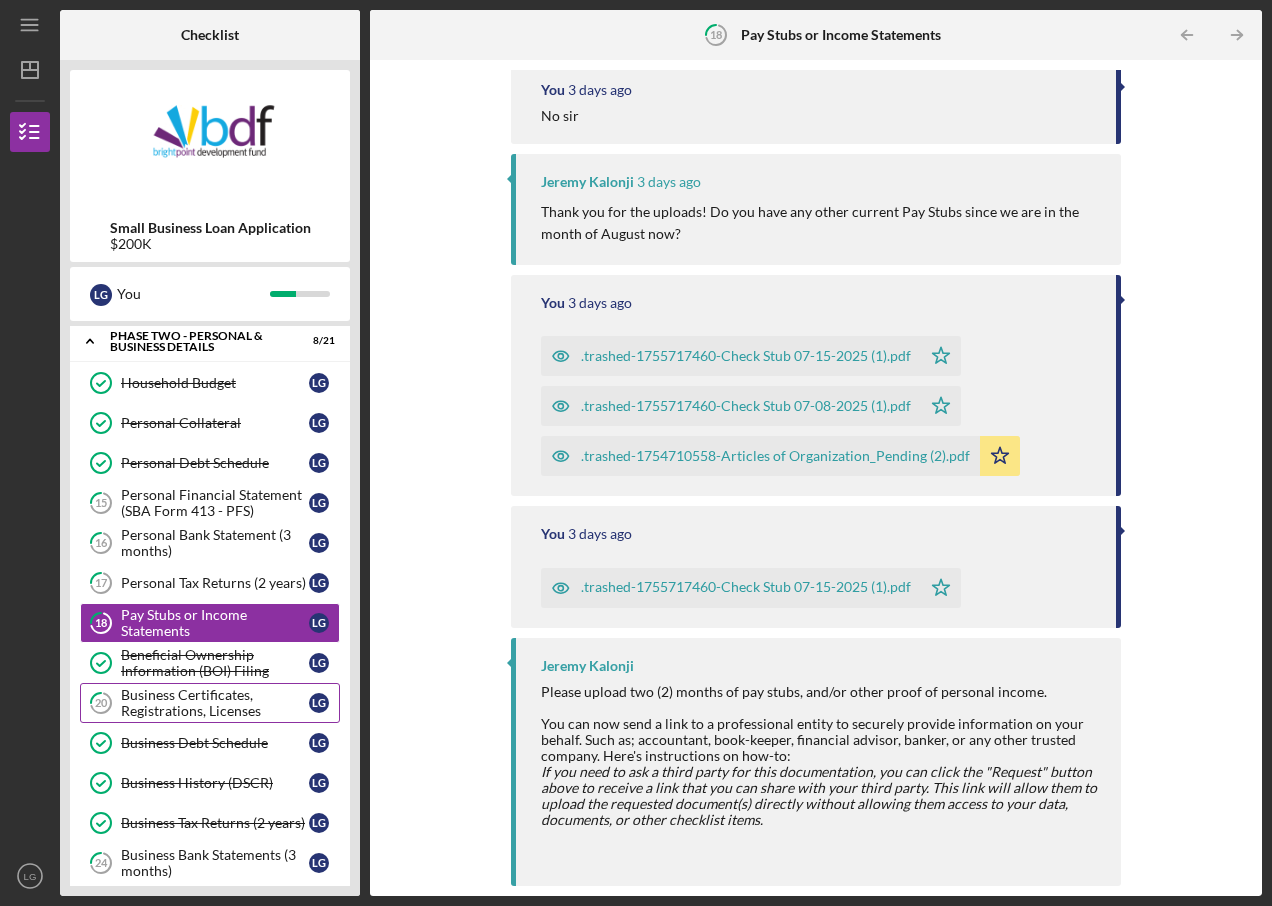 click on "Business Certificates, Registrations, Licenses" at bounding box center (215, 703) 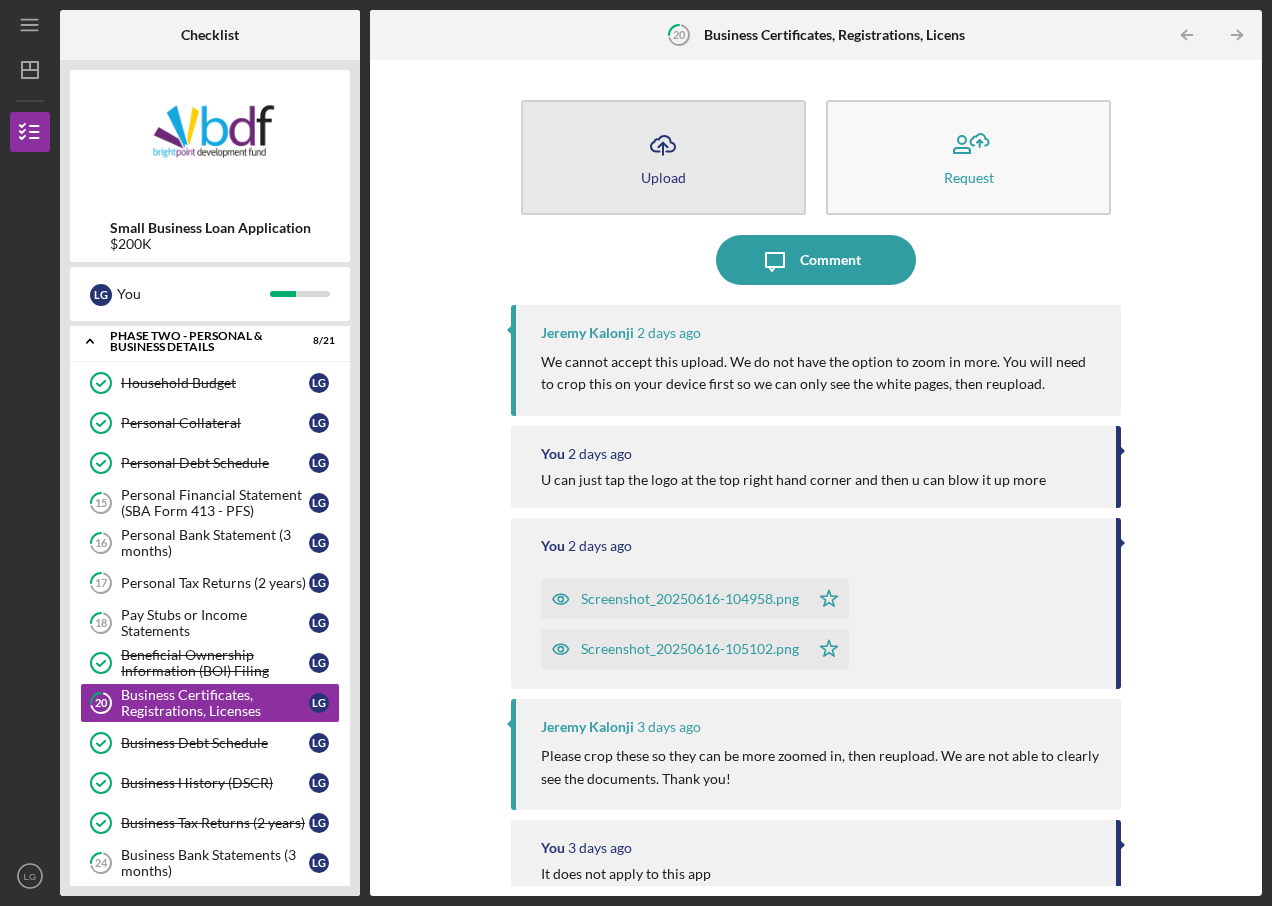 click on "Icon/Upload Upload" at bounding box center (663, 157) 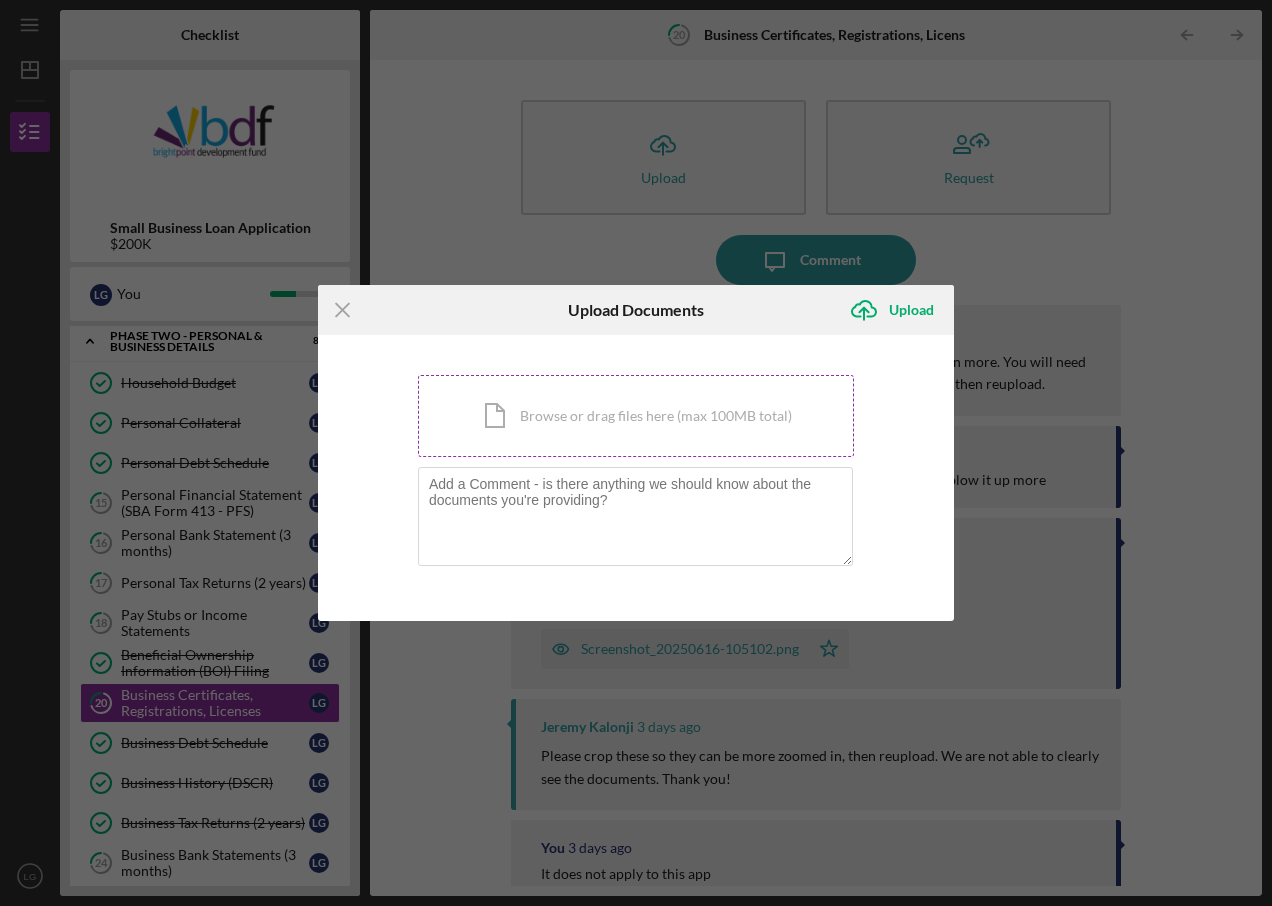 click on "Icon/Document Browse or drag files here (max 100MB total) Tap to choose files or take a photo" at bounding box center [636, 416] 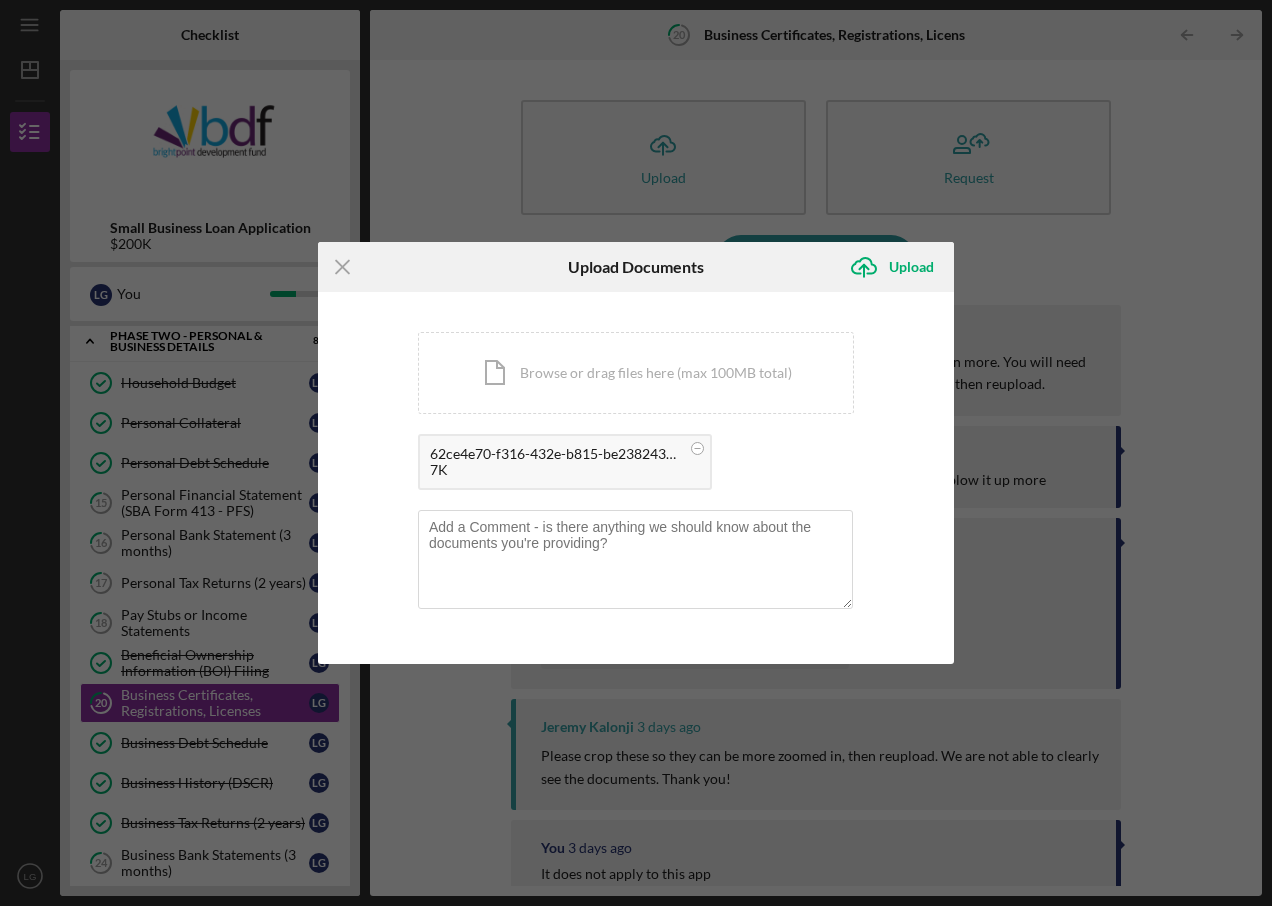 click on "7K" at bounding box center (555, 470) 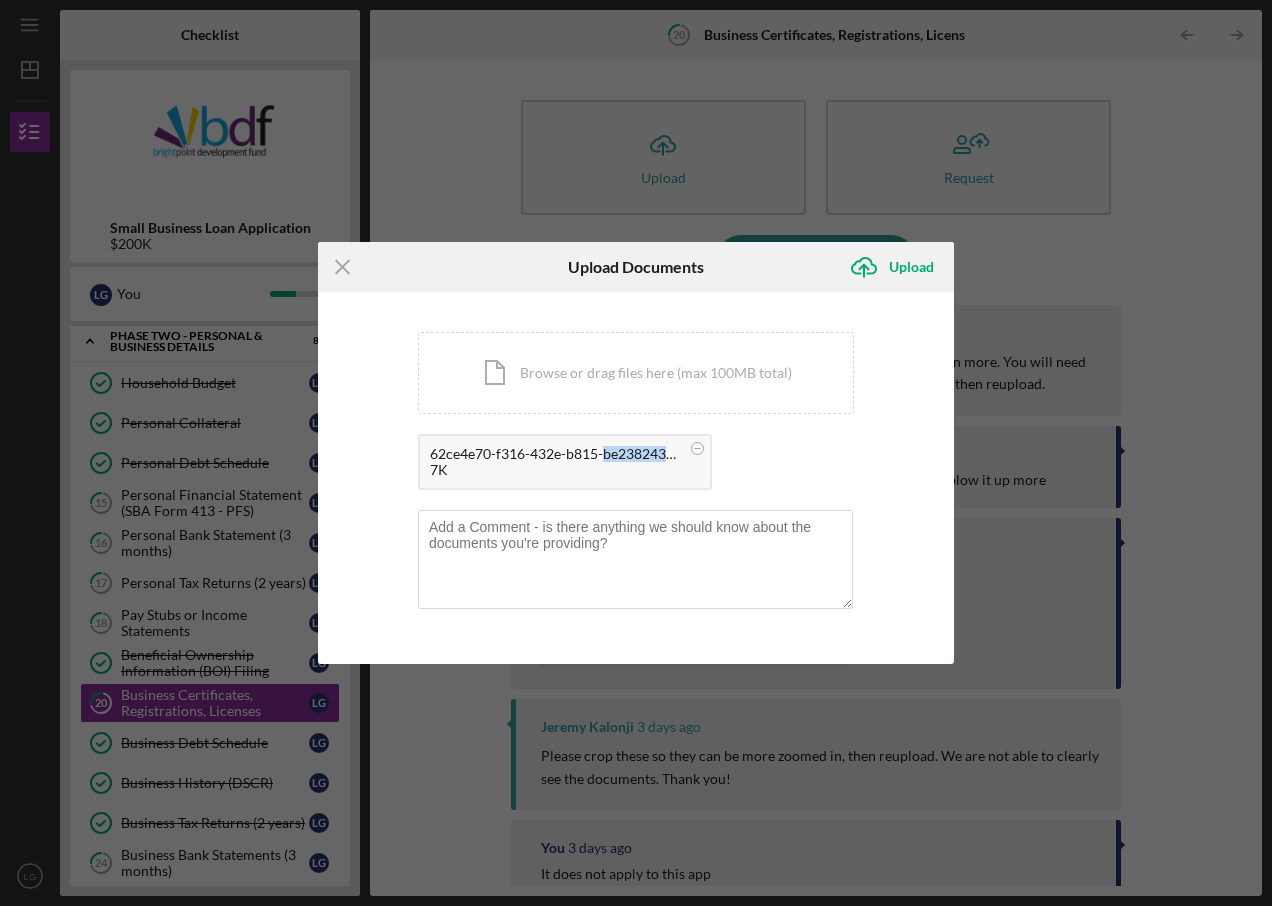 click on "62ce4e70-f316-432e-b815-be238243da9f.pdf" at bounding box center [555, 454] 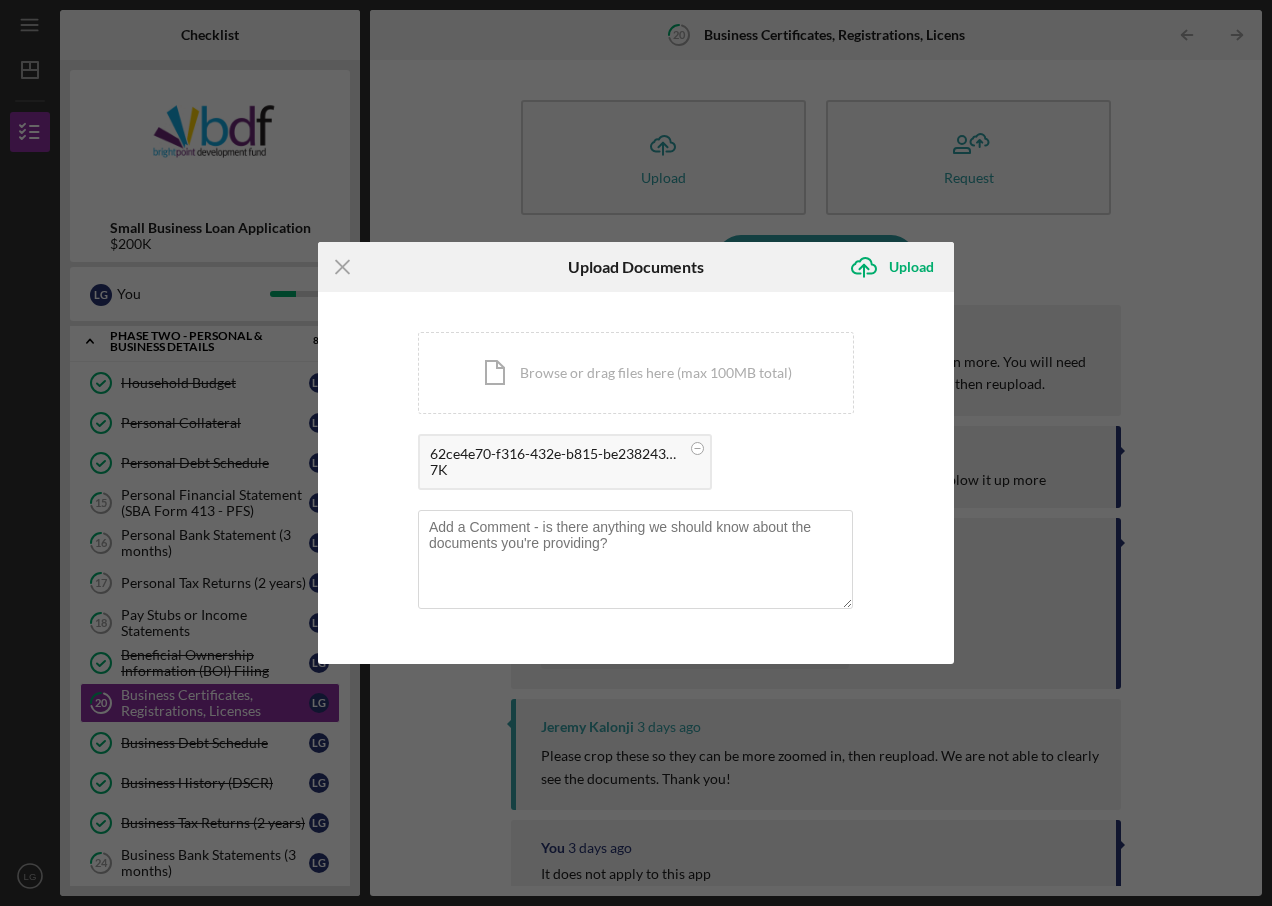 drag, startPoint x: 626, startPoint y: 459, endPoint x: 753, endPoint y: 462, distance: 127.03543 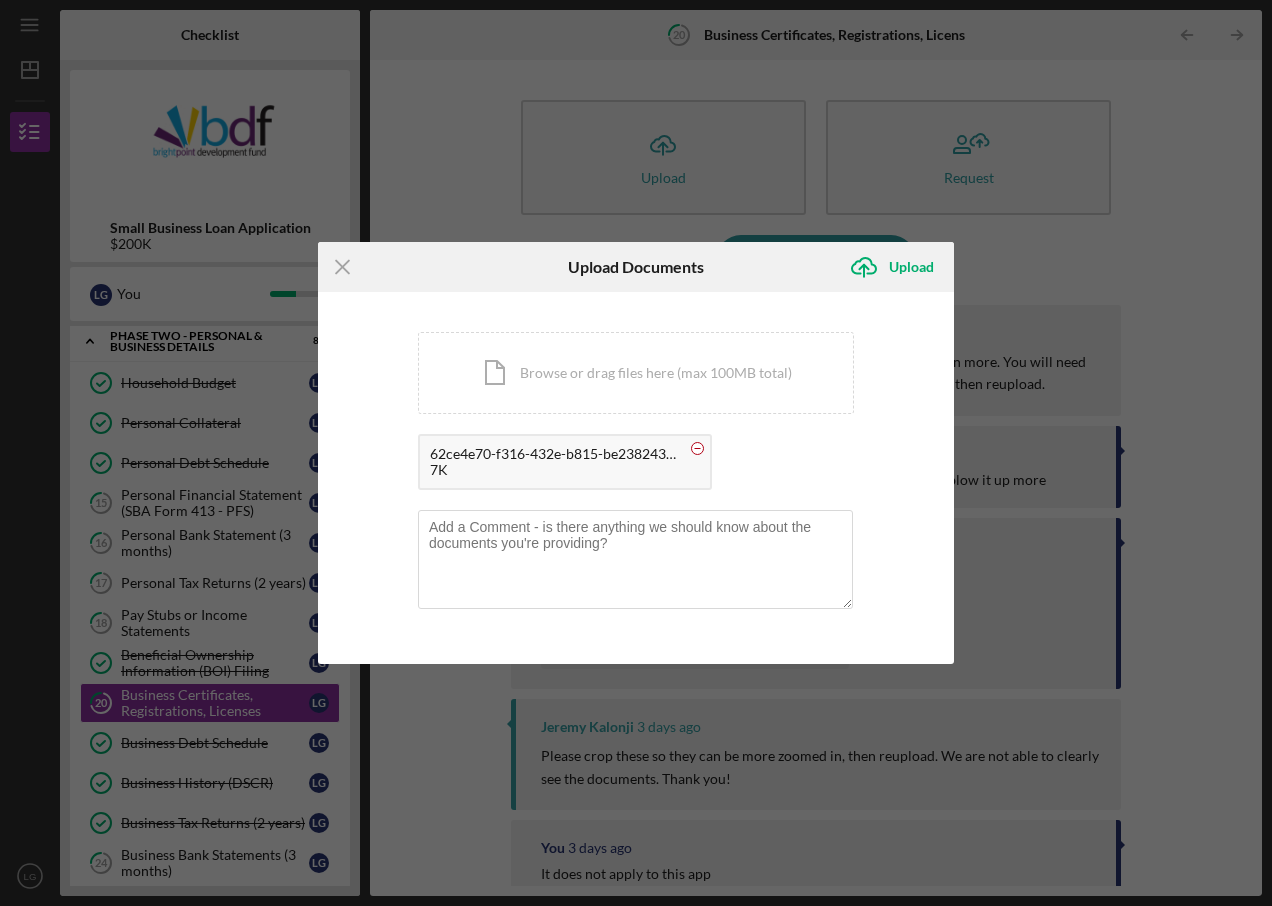 click 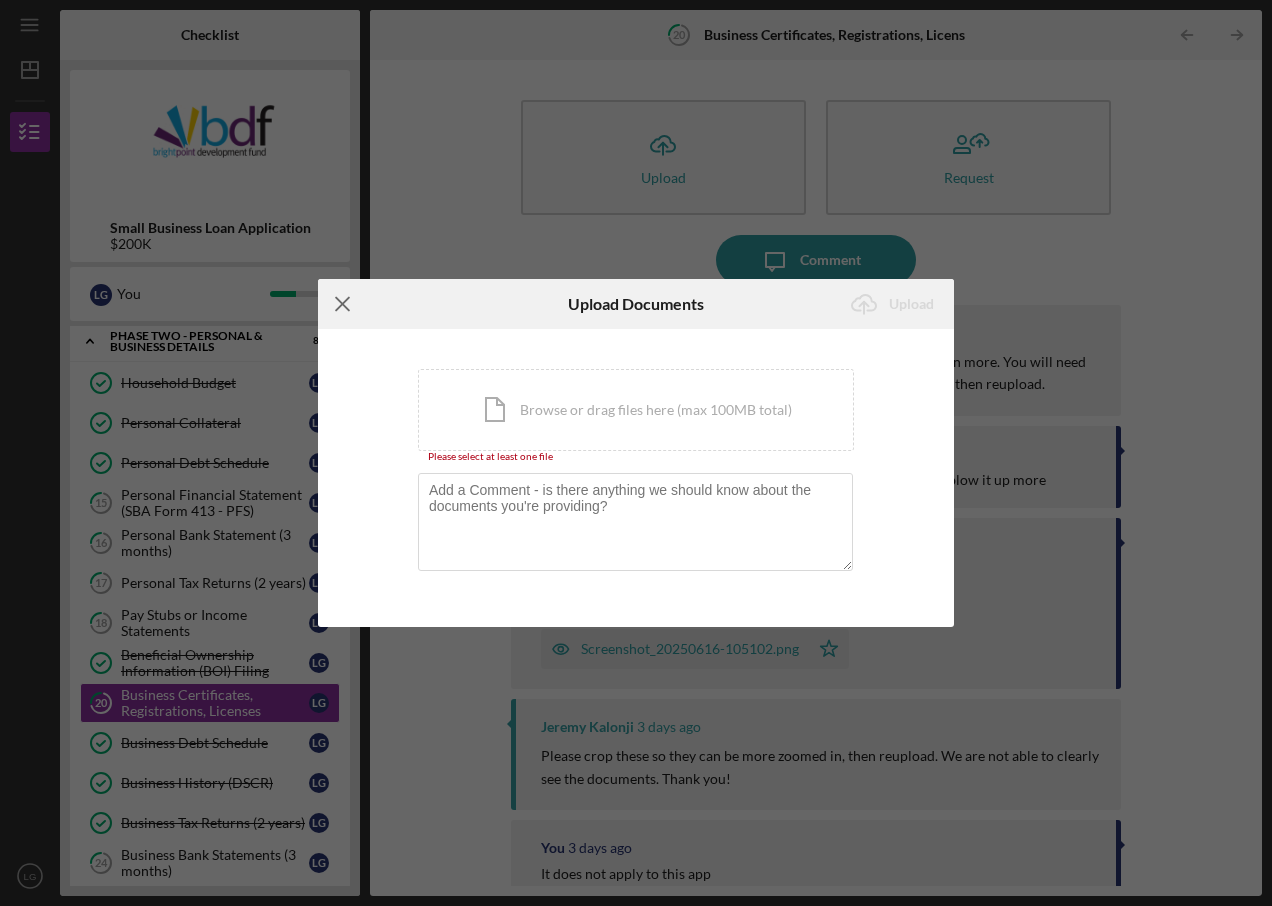 drag, startPoint x: 340, startPoint y: 305, endPoint x: 365, endPoint y: 316, distance: 27.313 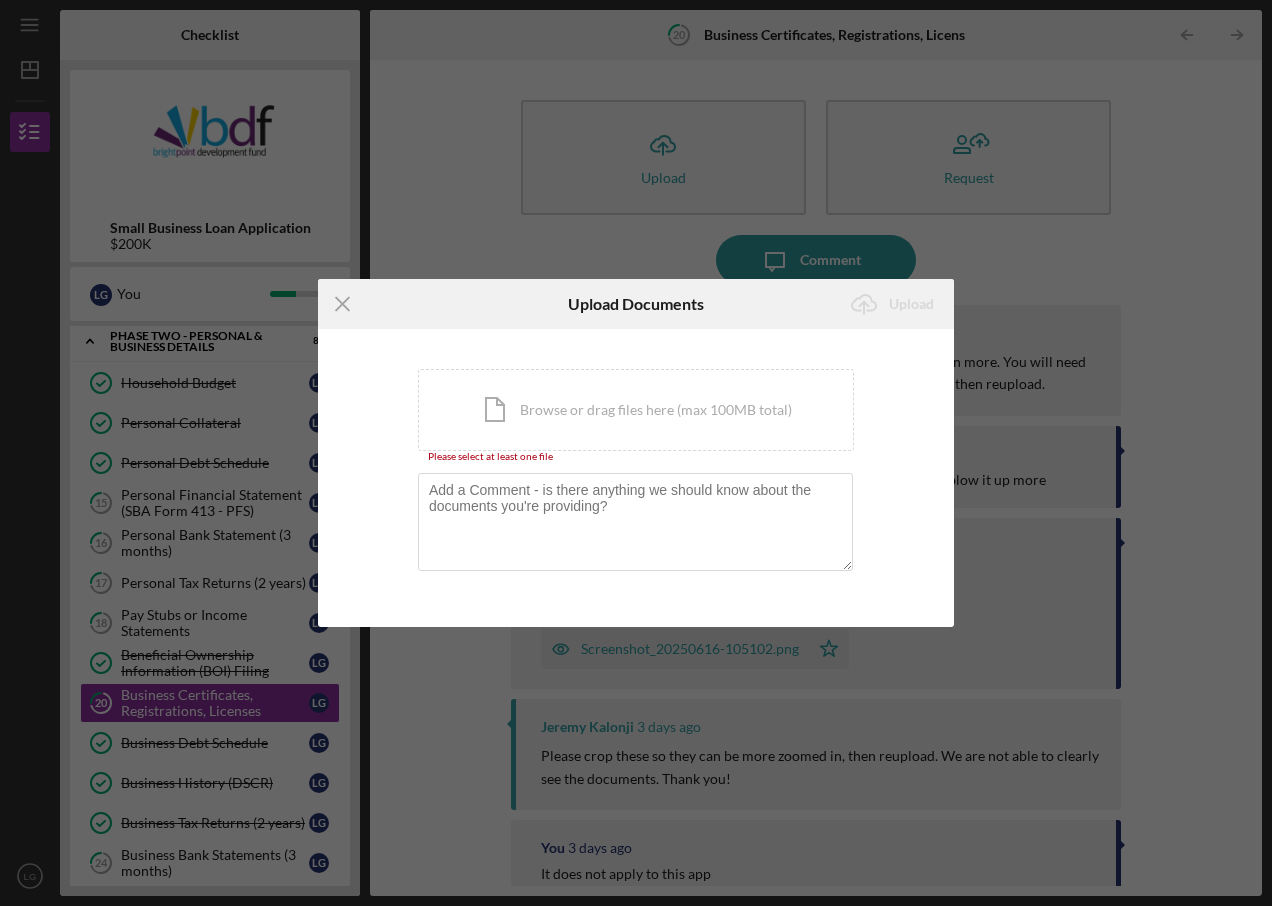 click on "Icon/Menu Close" 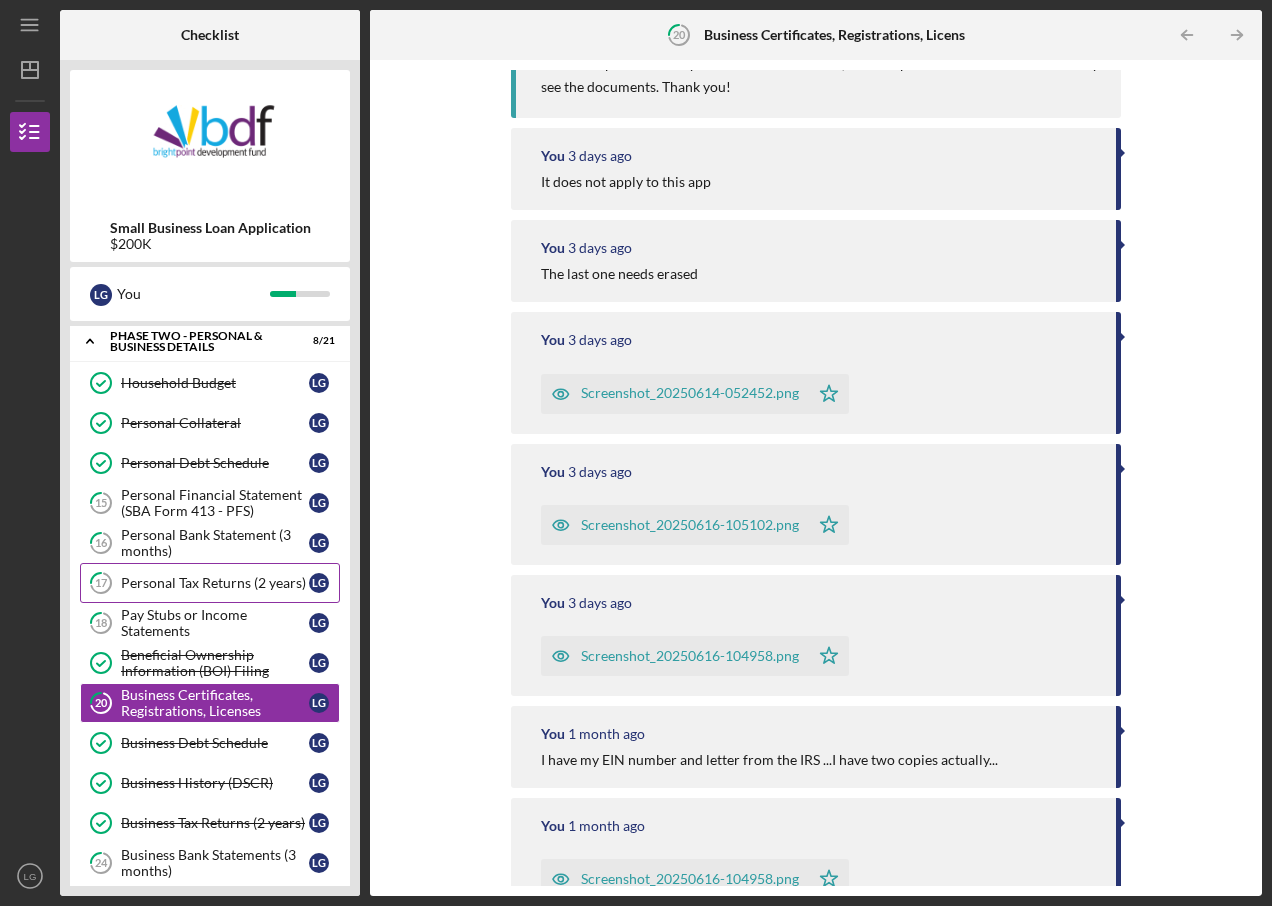 scroll, scrollTop: 675, scrollLeft: 0, axis: vertical 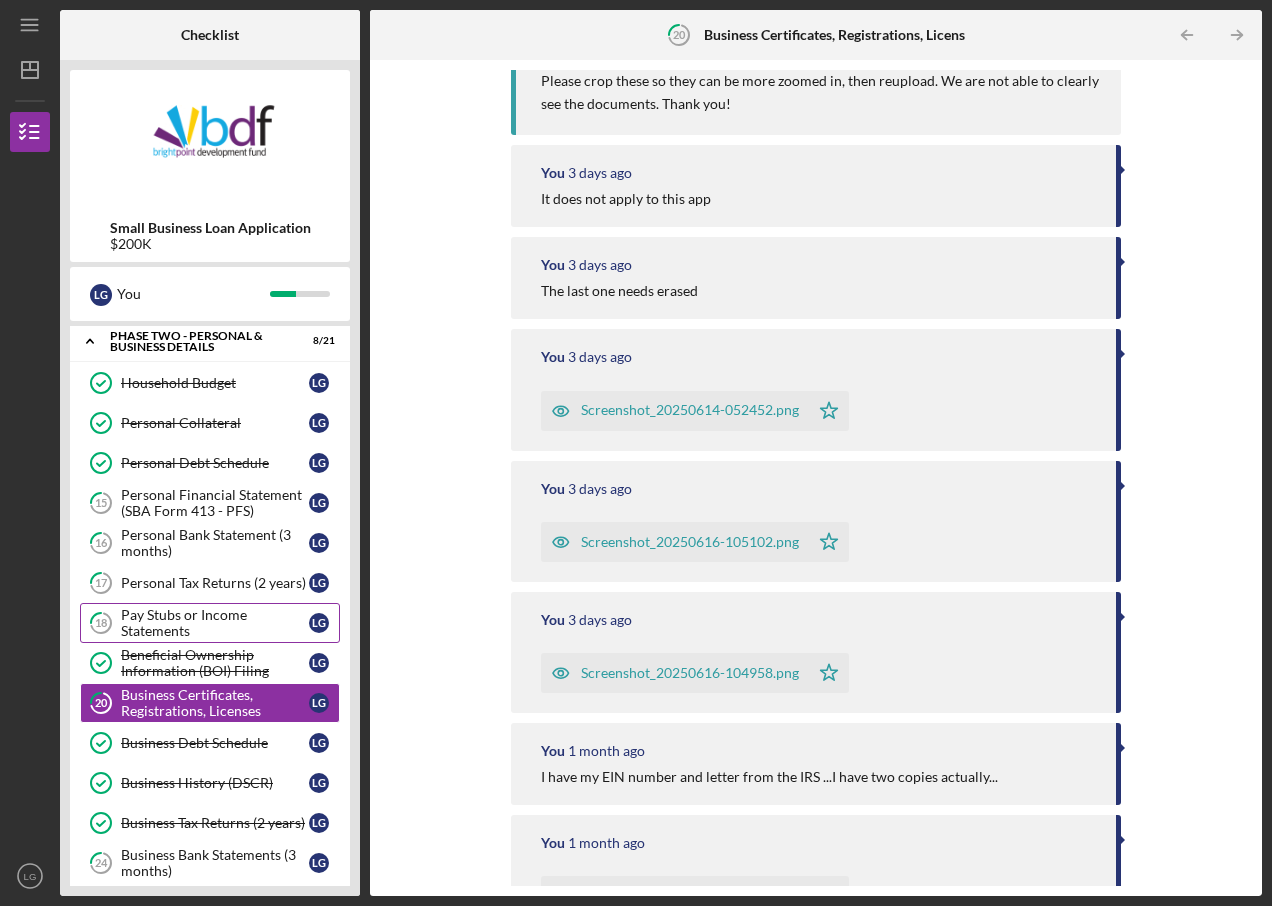 click on "Pay Stubs or Income Statements" at bounding box center (215, 623) 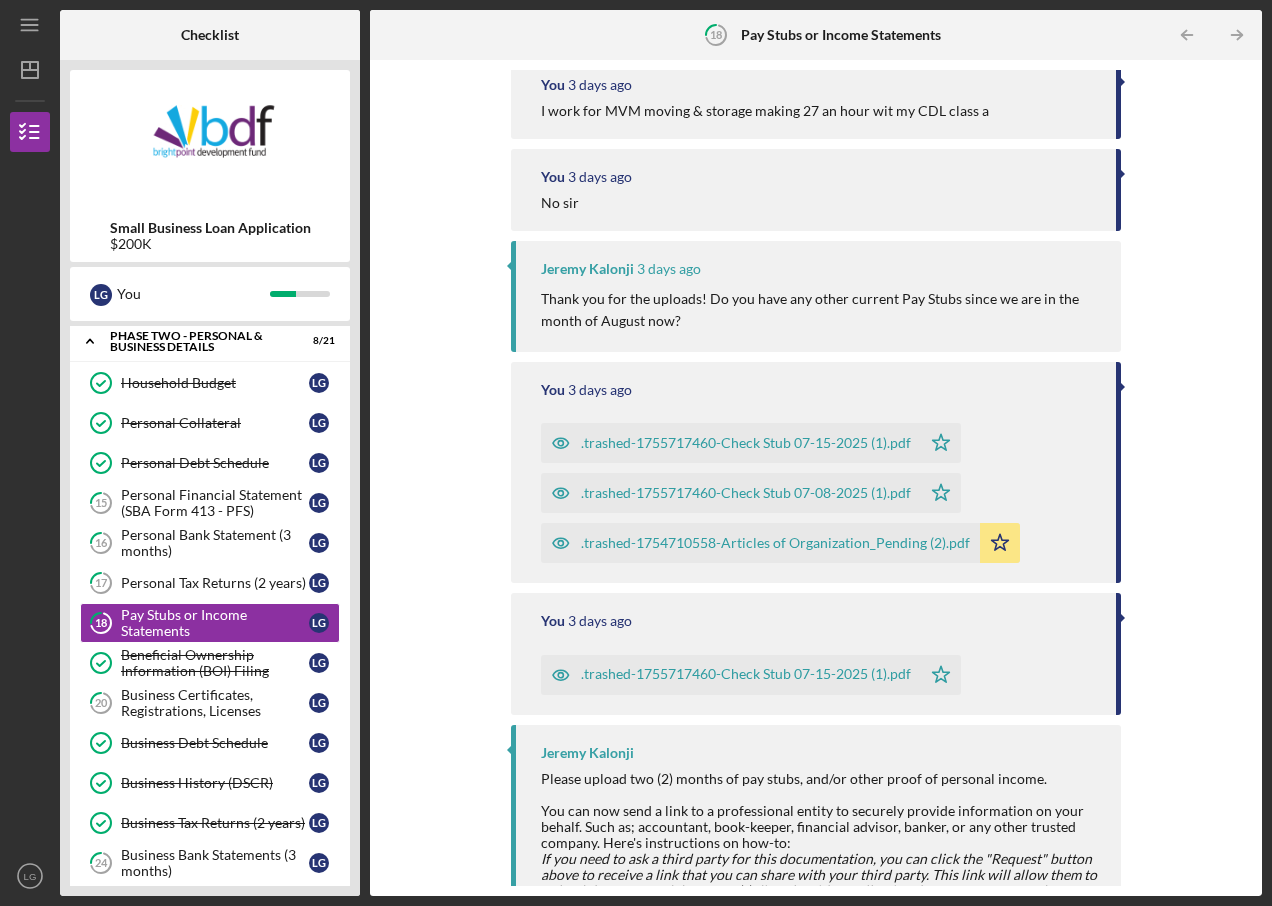 scroll, scrollTop: 1000, scrollLeft: 0, axis: vertical 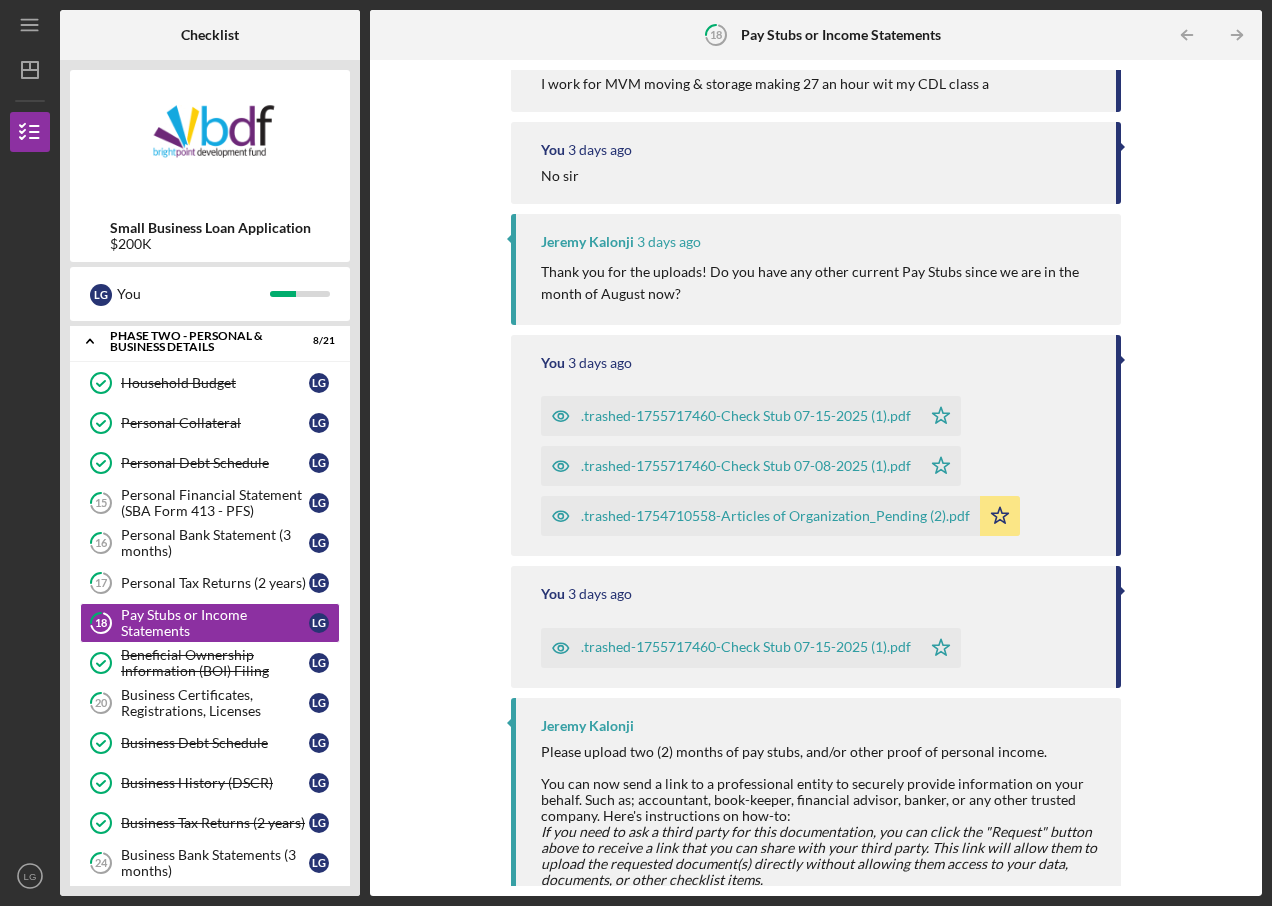 click on ".trashed-1754710558-Articles of Organization_Pending (2).pdf" at bounding box center (775, 516) 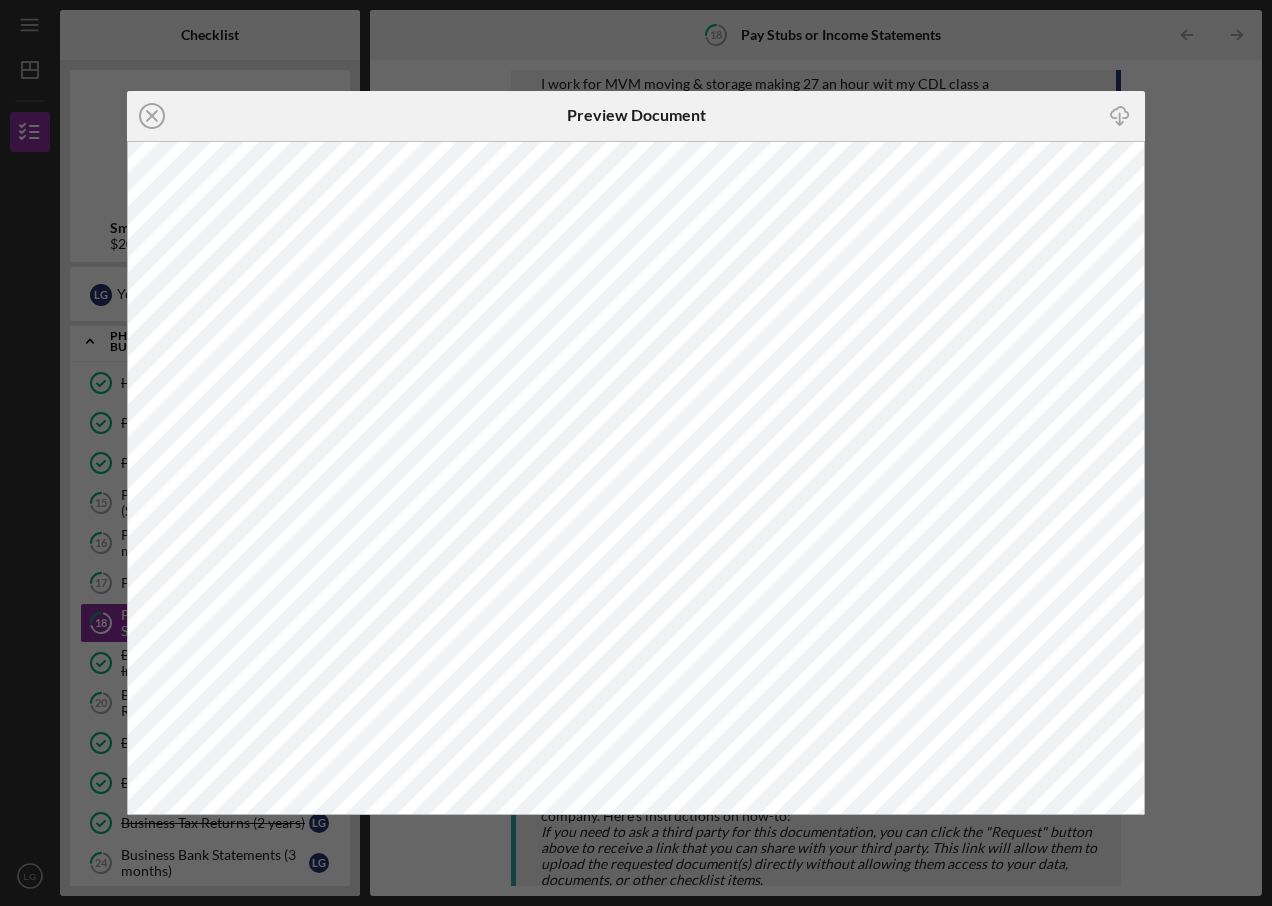 scroll, scrollTop: 0, scrollLeft: 0, axis: both 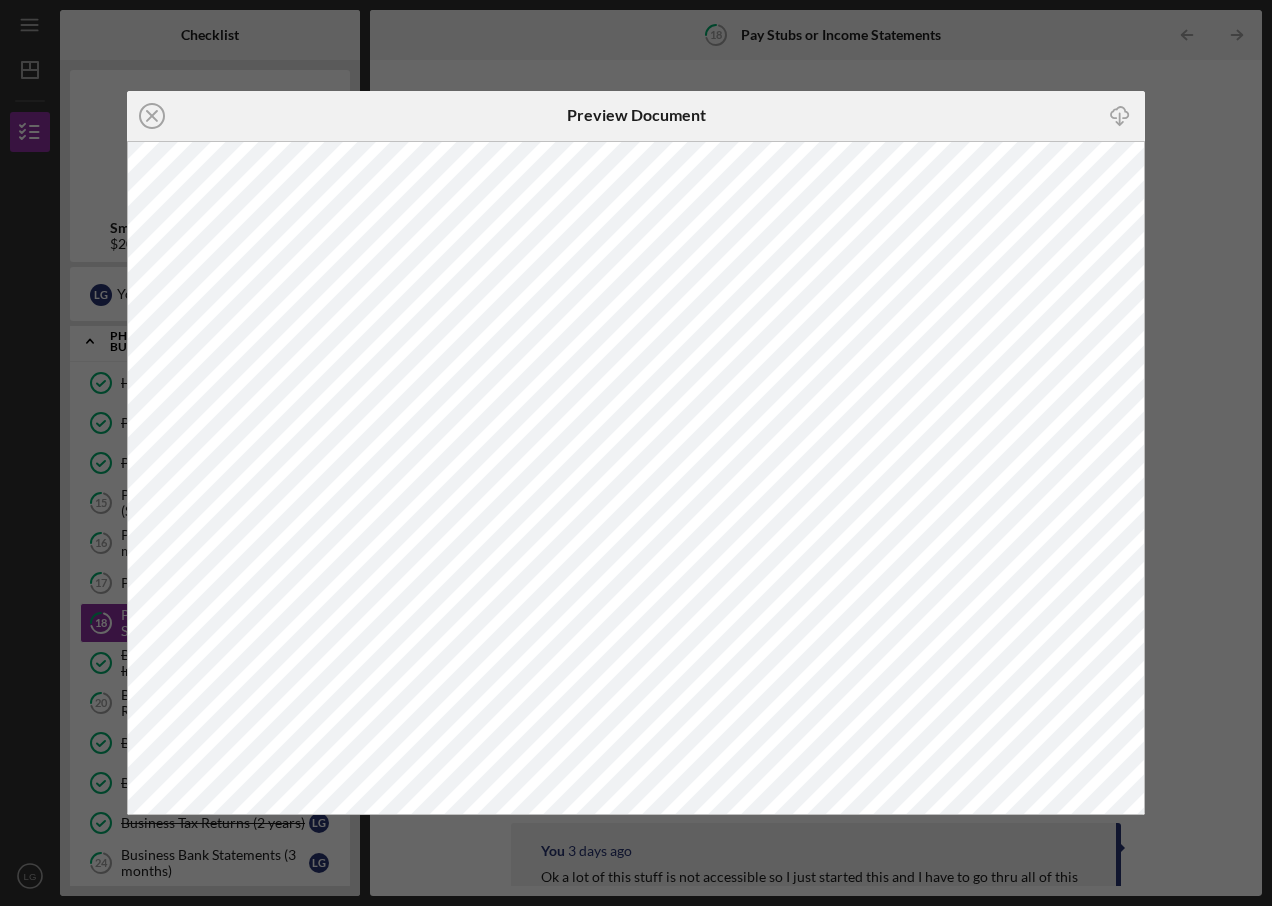 click on "Icon/Close Preview Document Icon/Download" at bounding box center (636, 453) 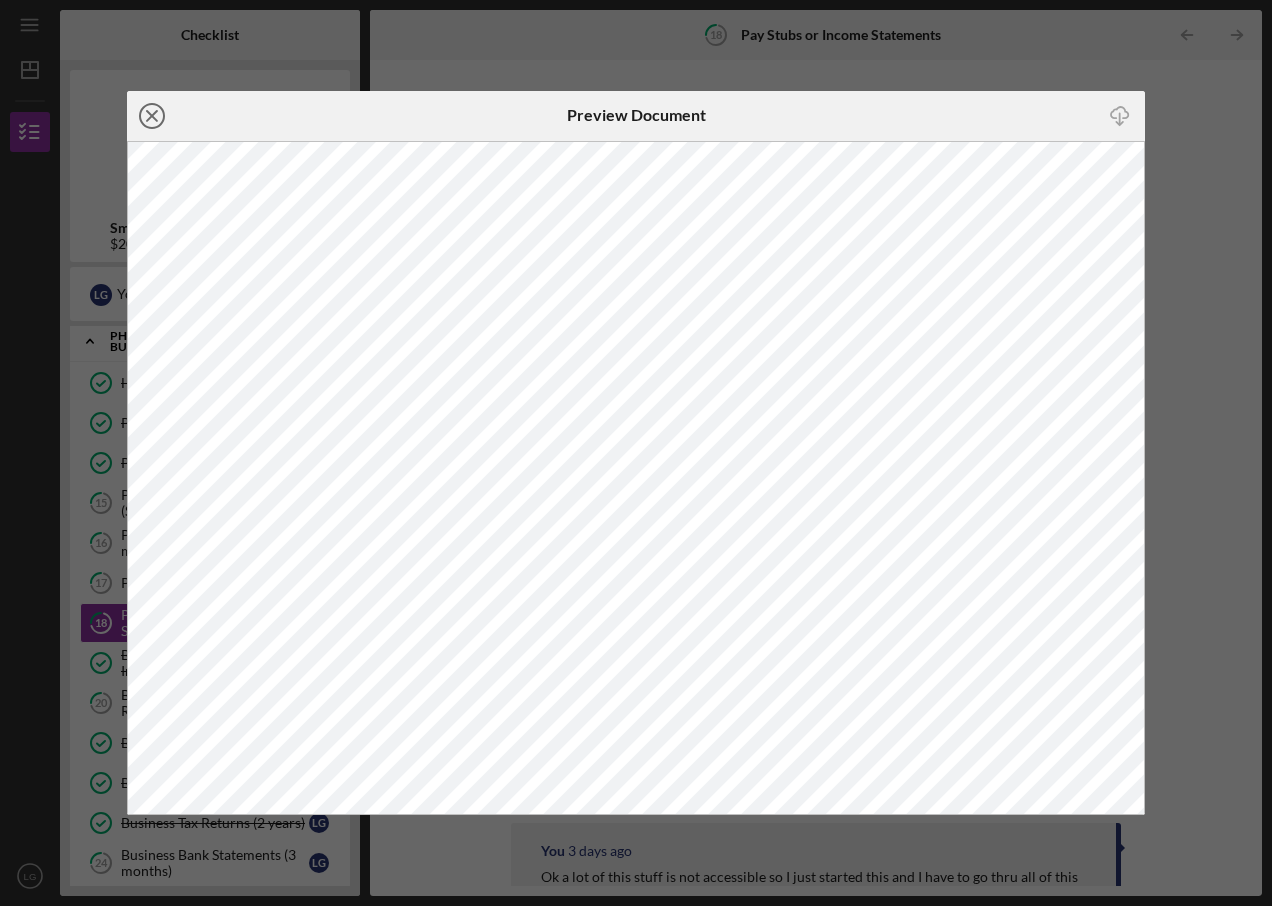 click 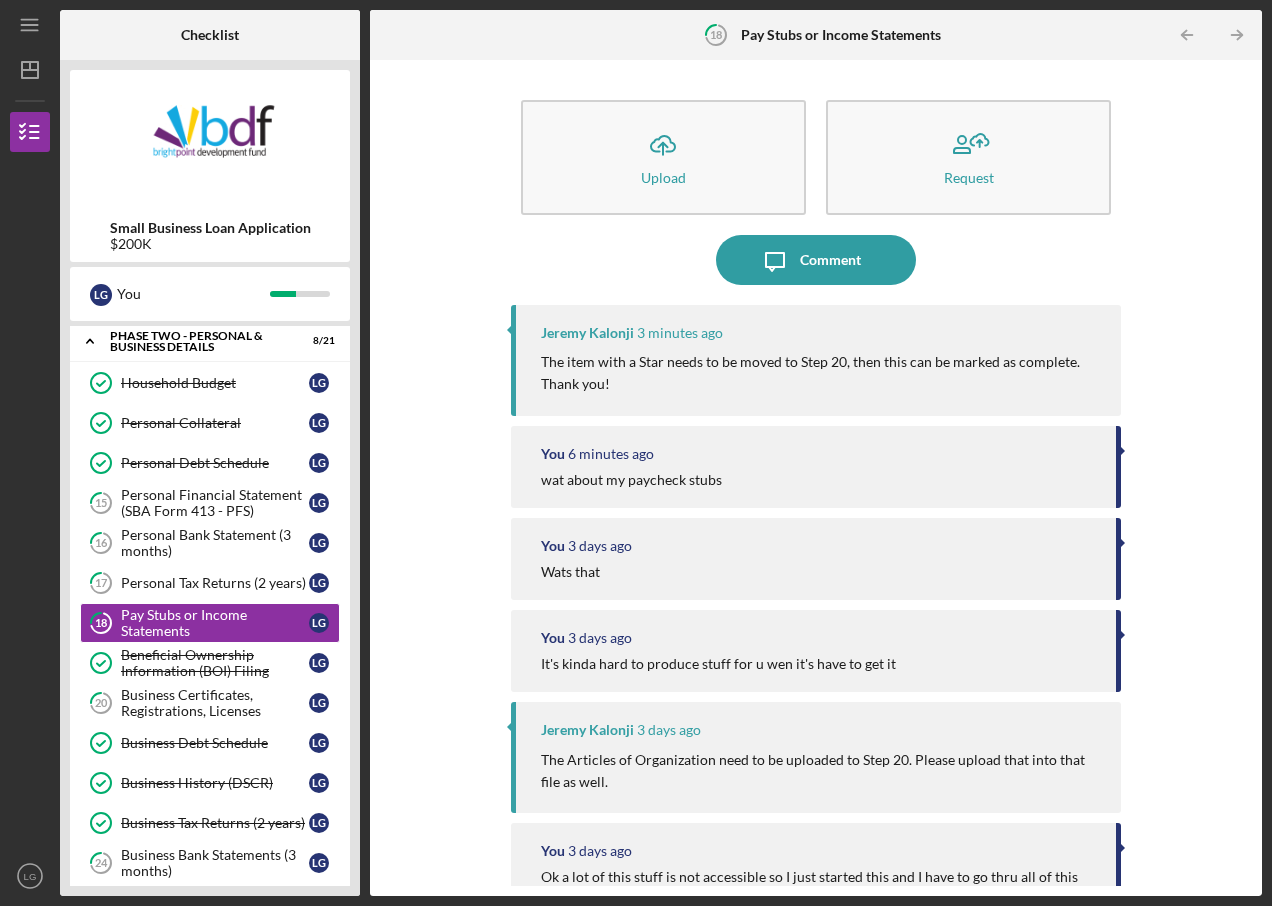 scroll, scrollTop: 0, scrollLeft: 0, axis: both 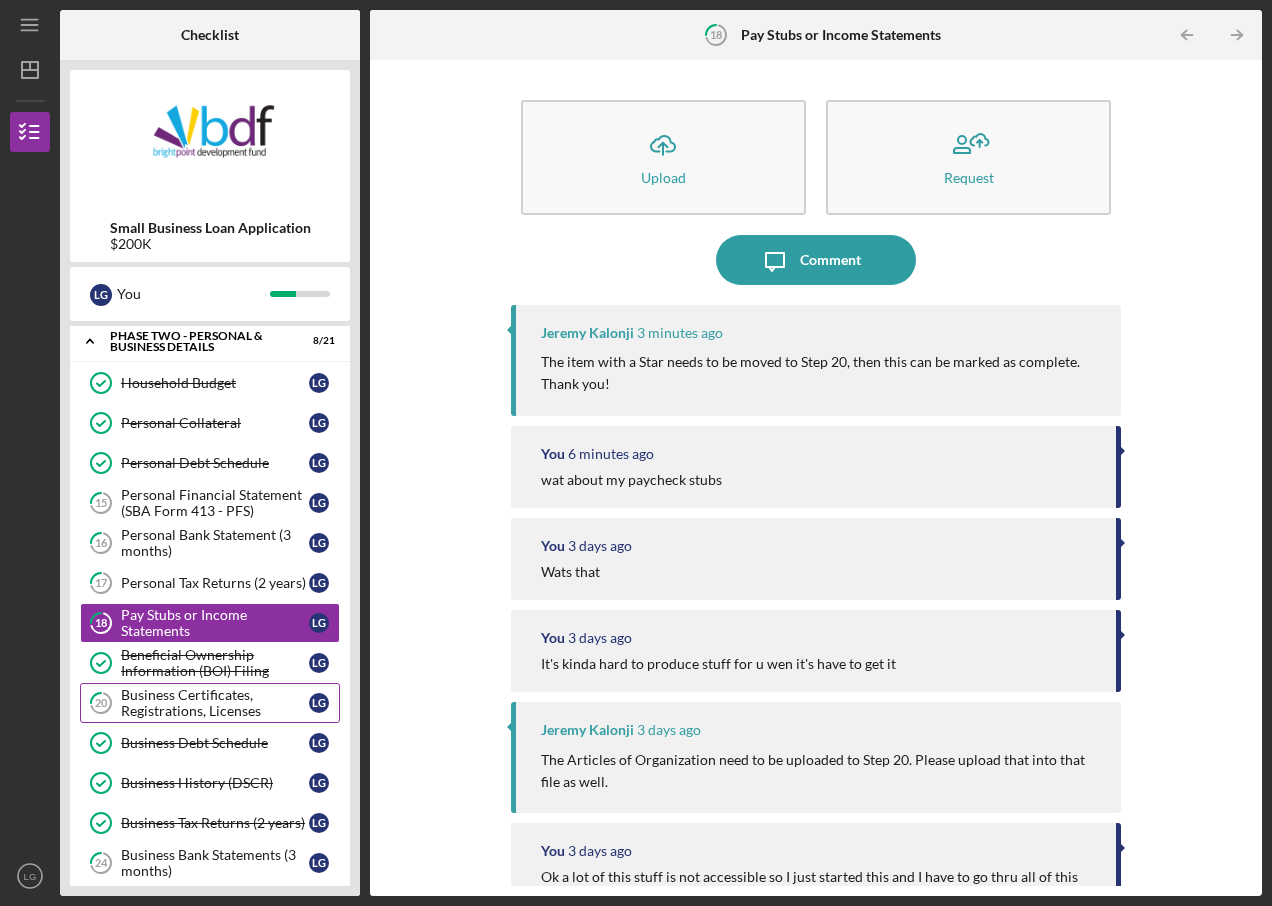 click on "Business Certificates, Registrations, Licenses" at bounding box center (215, 703) 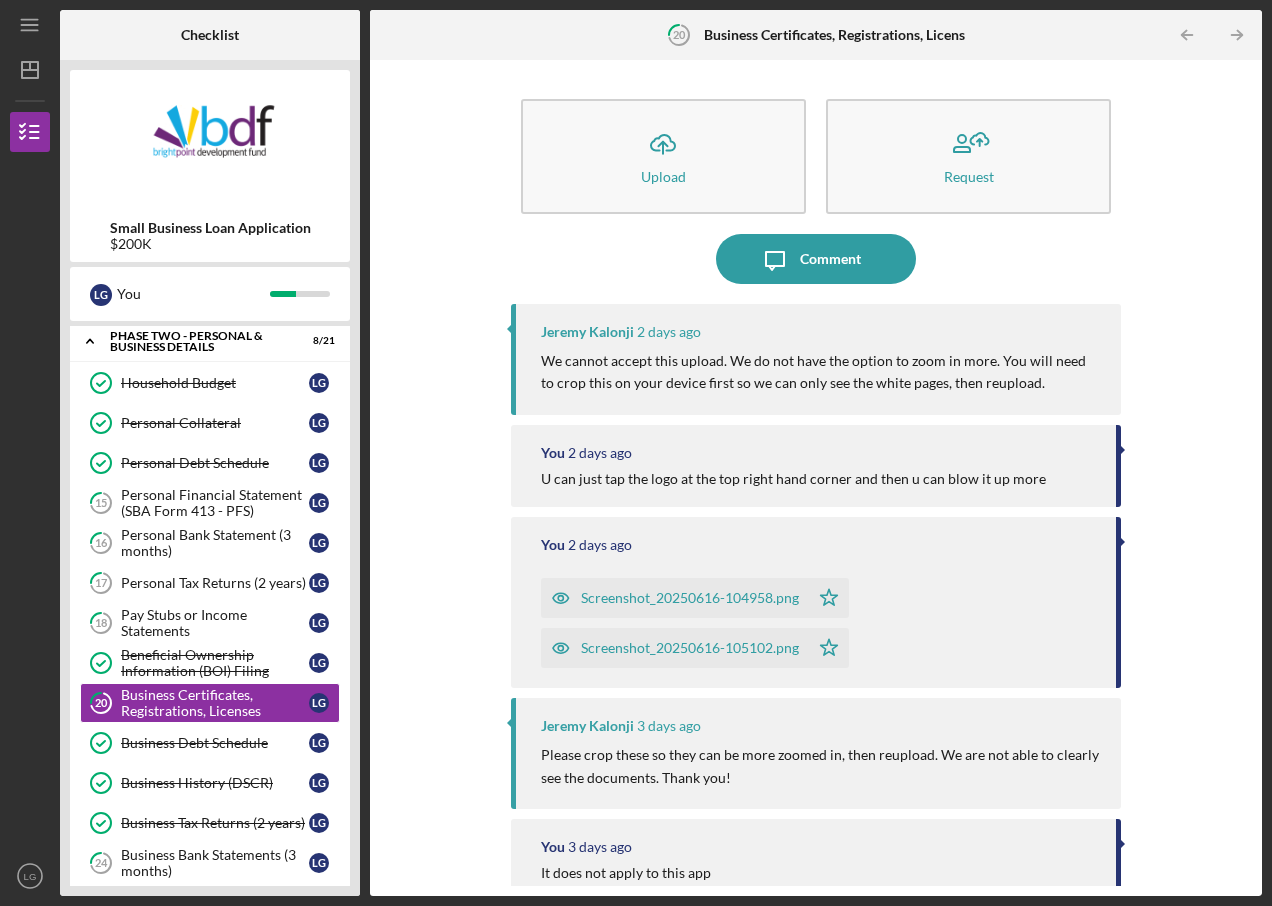scroll, scrollTop: 0, scrollLeft: 0, axis: both 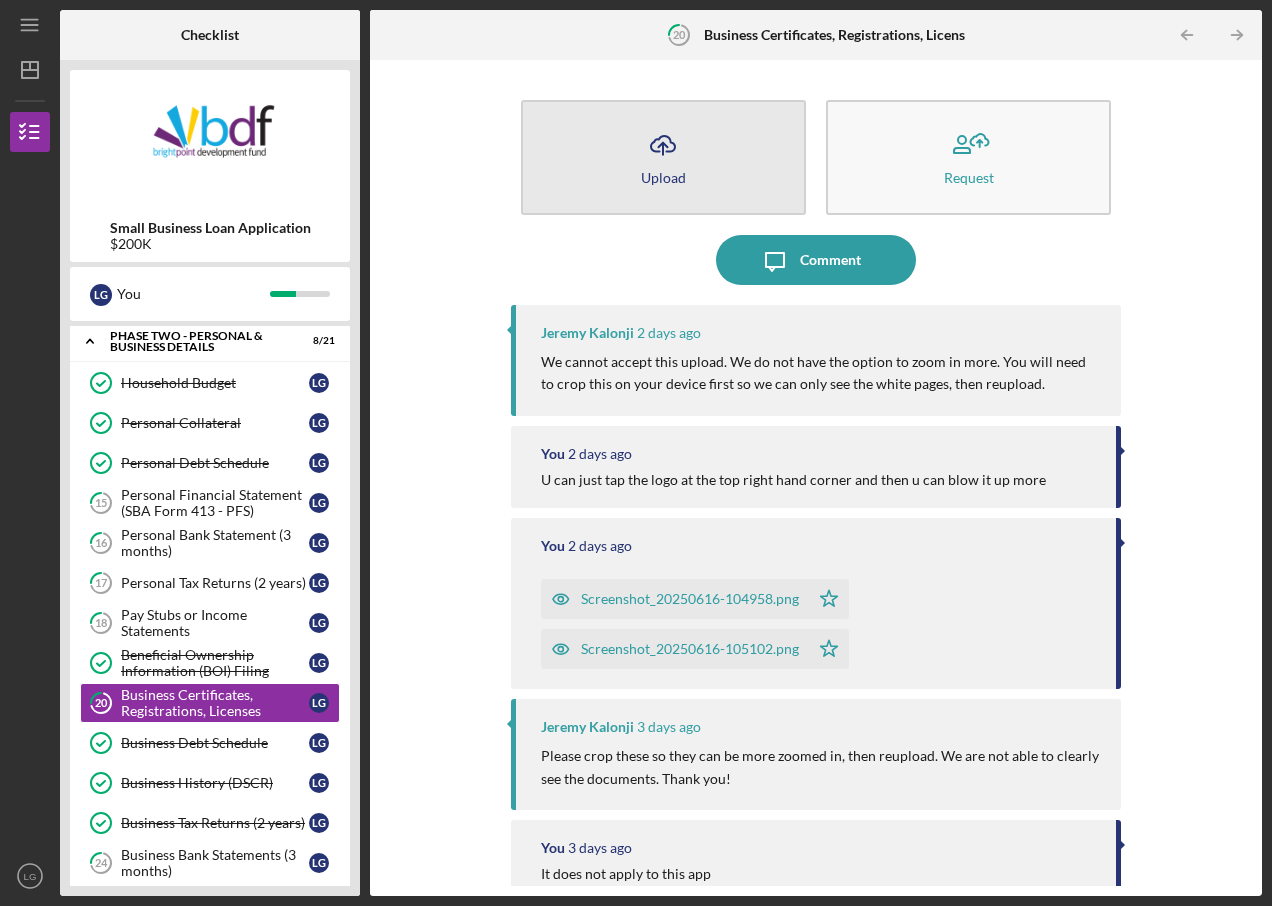 click on "Icon/Upload Upload" at bounding box center [663, 157] 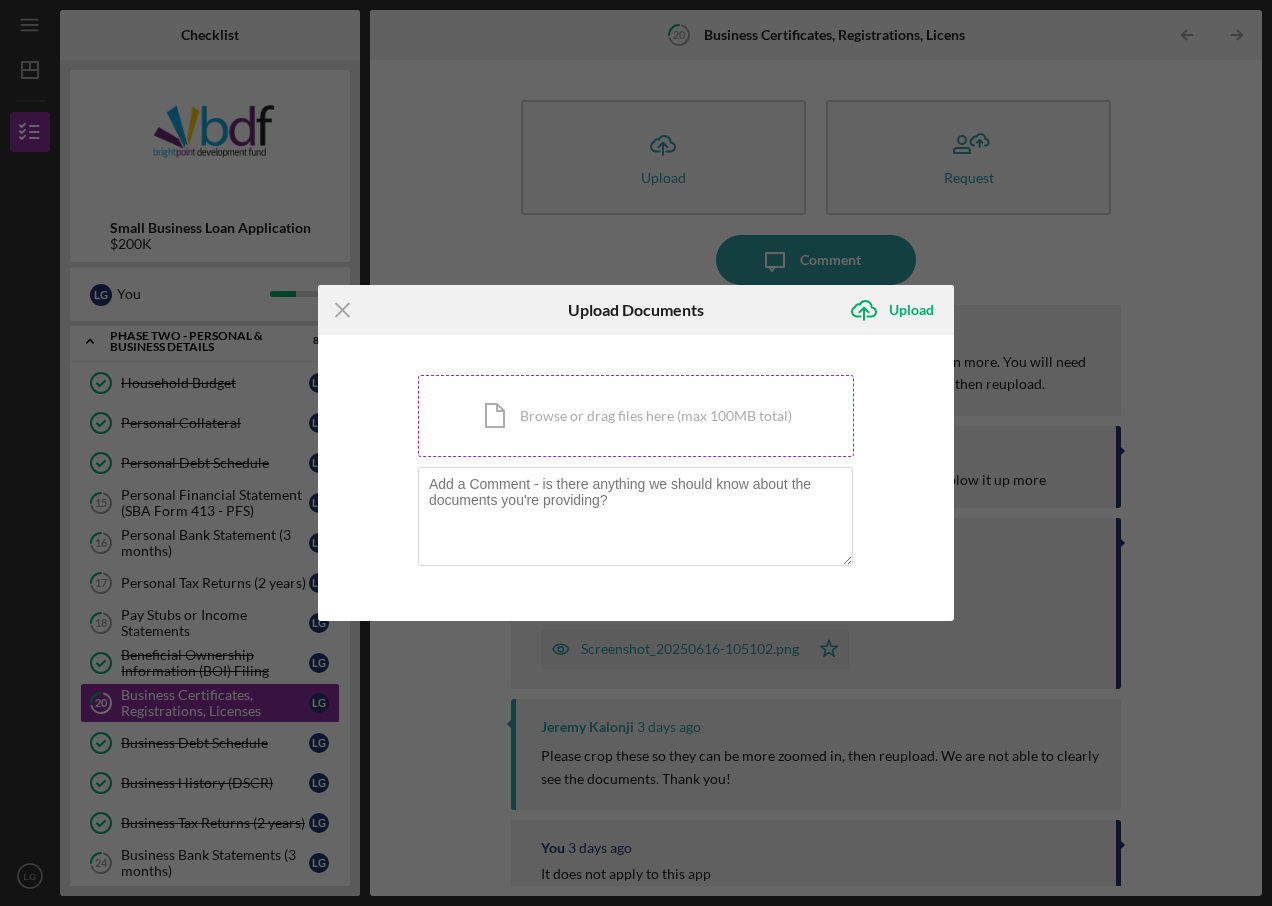 click on "Icon/Document Browse or drag files here (max 100MB total) Tap to choose files or take a photo" at bounding box center [636, 416] 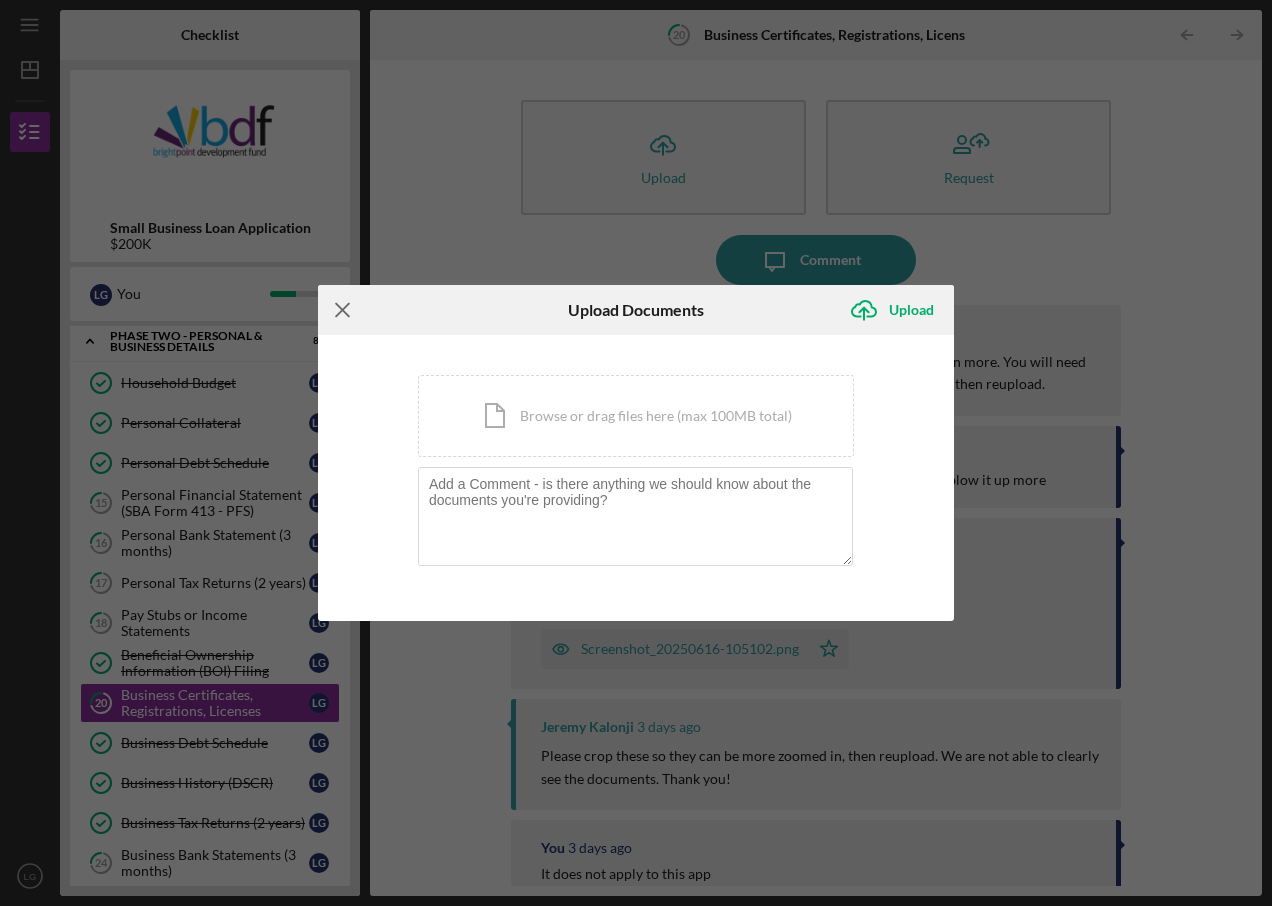 click 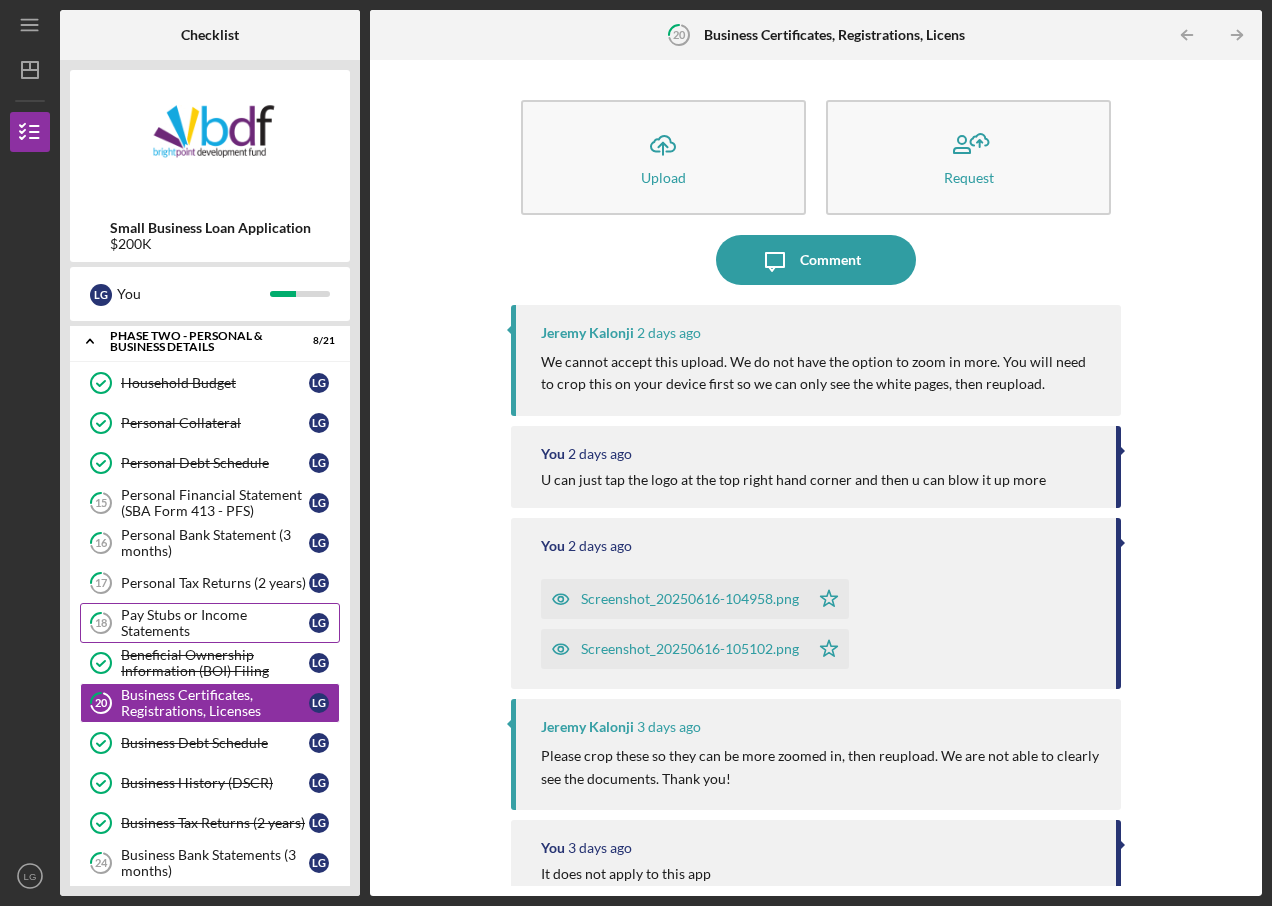 click on "Pay Stubs or Income Statements" at bounding box center [215, 623] 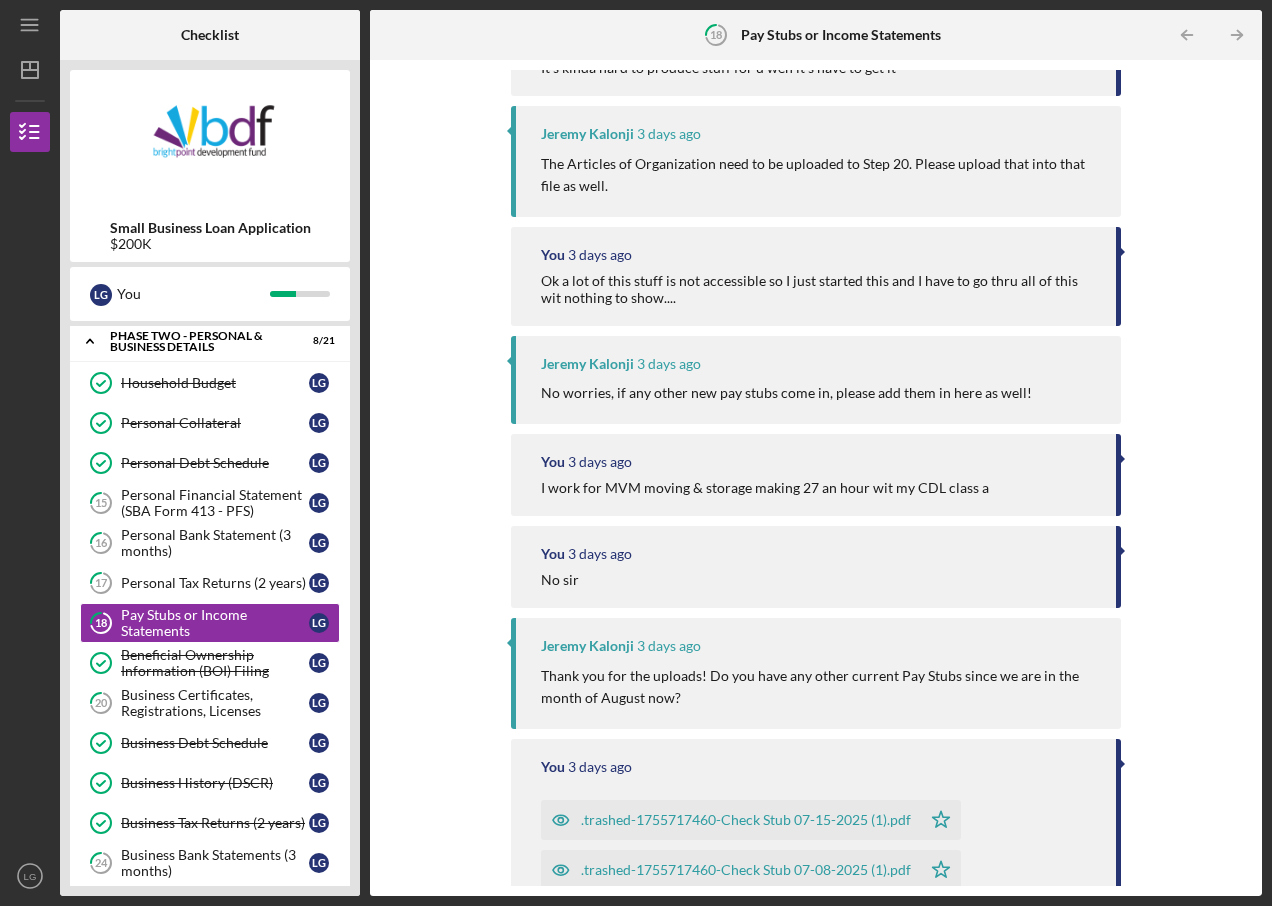 scroll, scrollTop: 900, scrollLeft: 0, axis: vertical 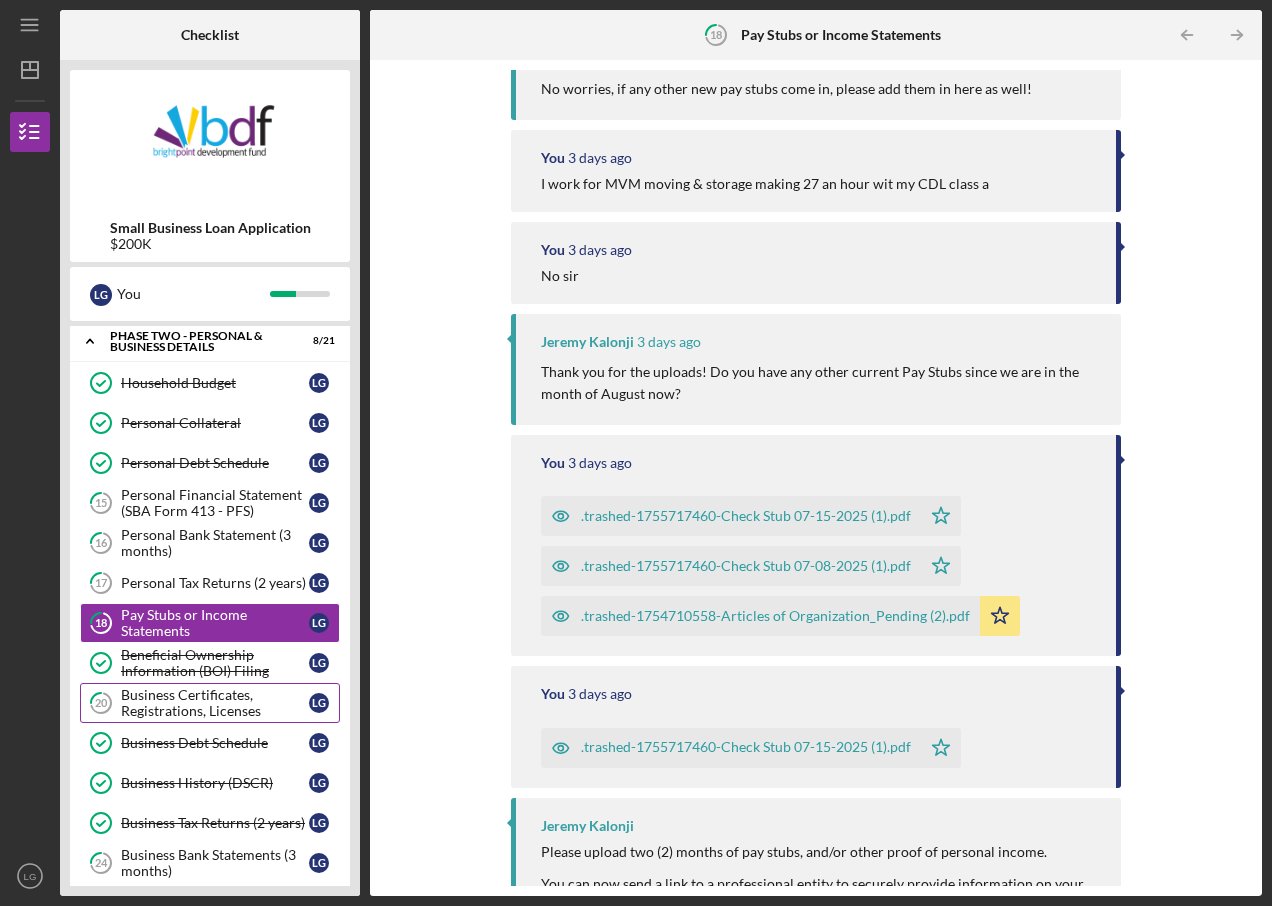 click on "Business Certificates, Registrations, Licenses" at bounding box center (215, 703) 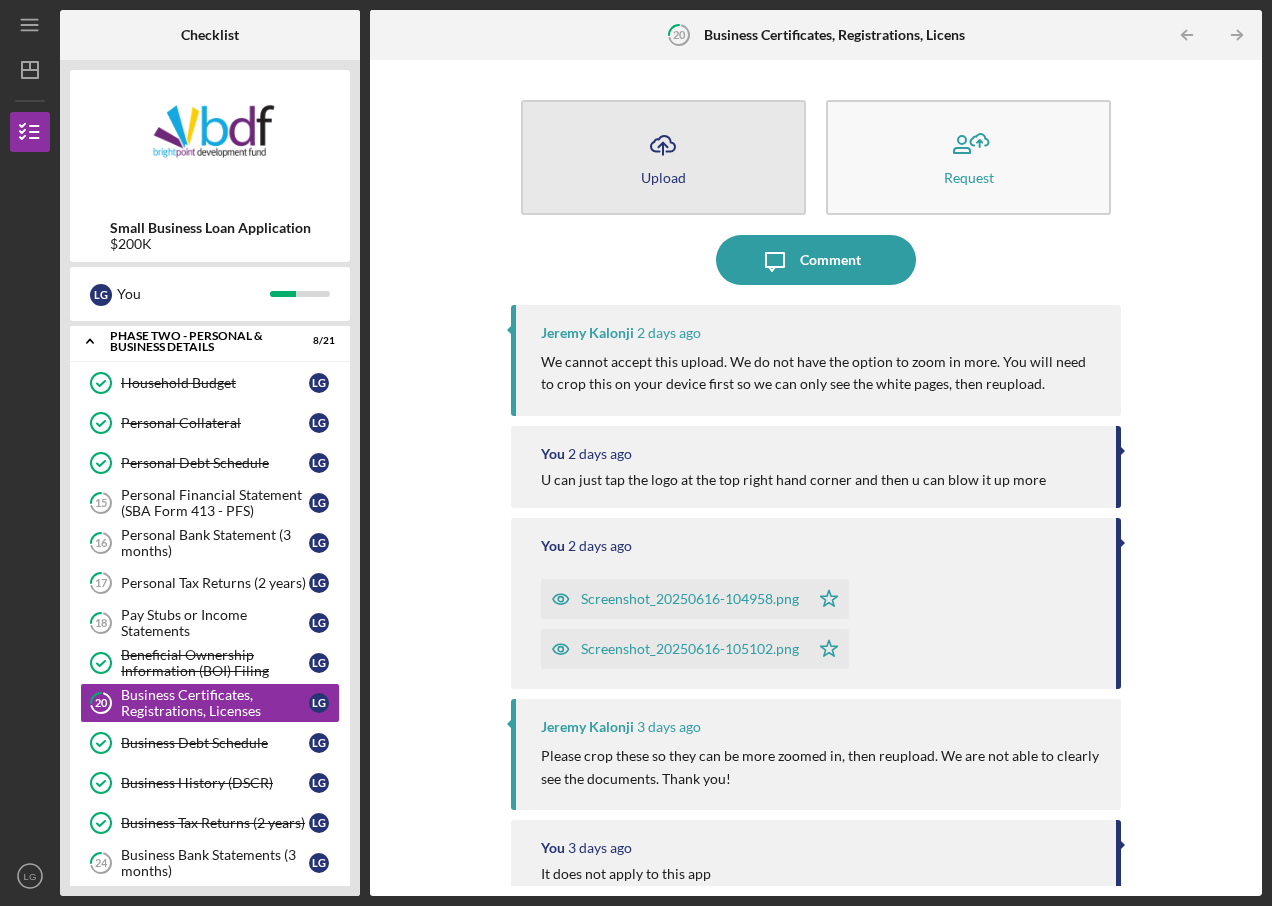 click on "Icon/Upload" 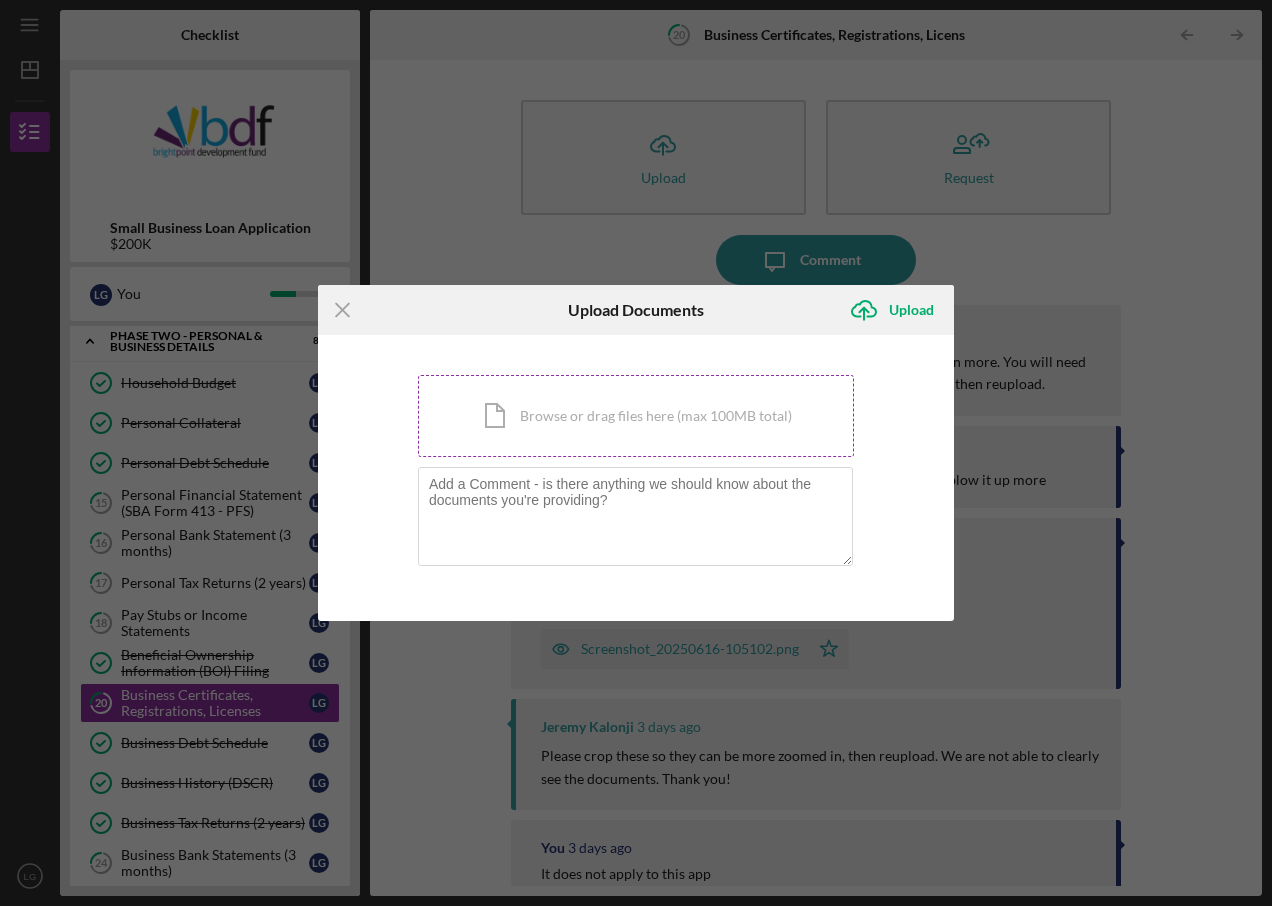 click on "Icon/Document Browse or drag files here (max 100MB total) Tap to choose files or take a photo" at bounding box center [636, 416] 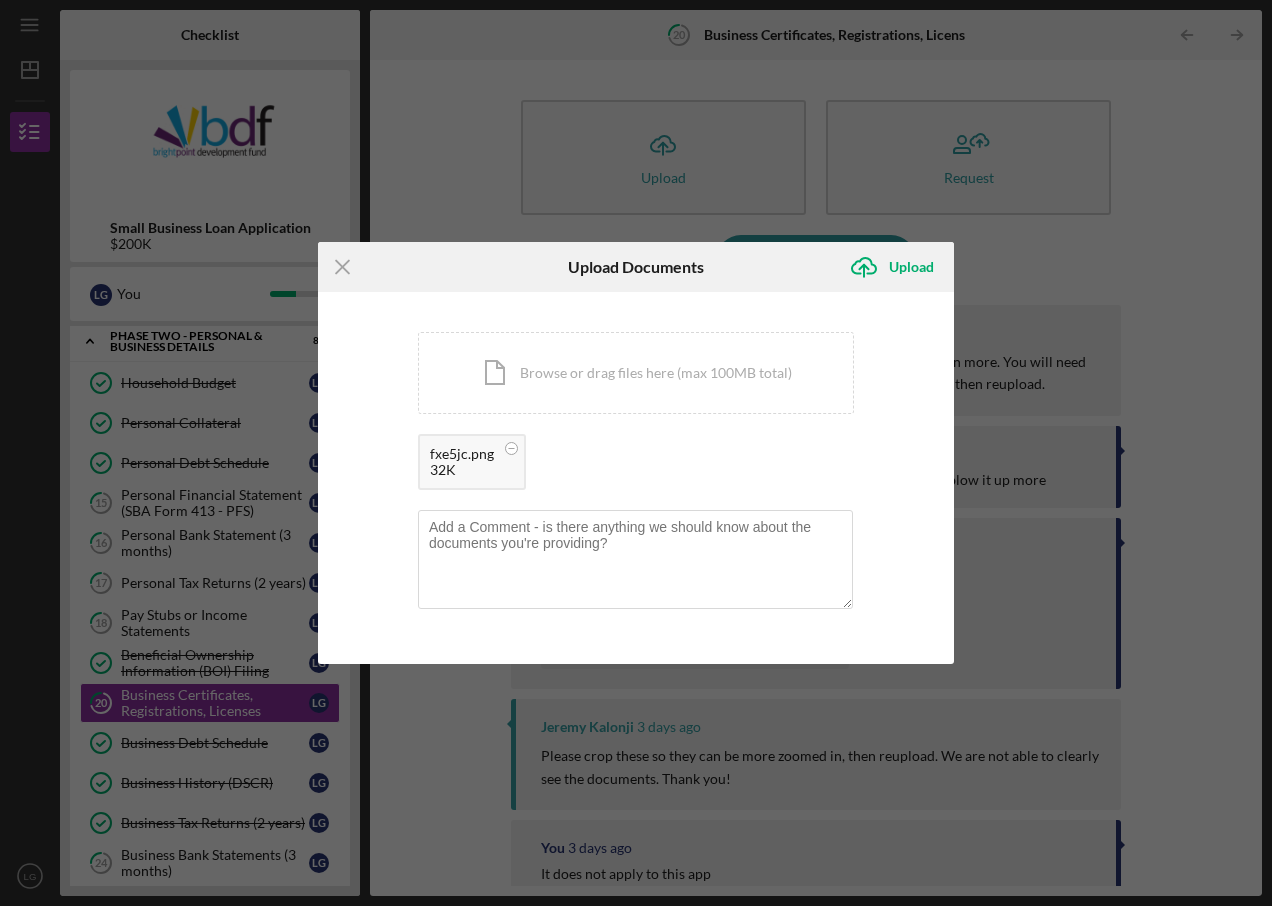 click on "32K" at bounding box center (462, 470) 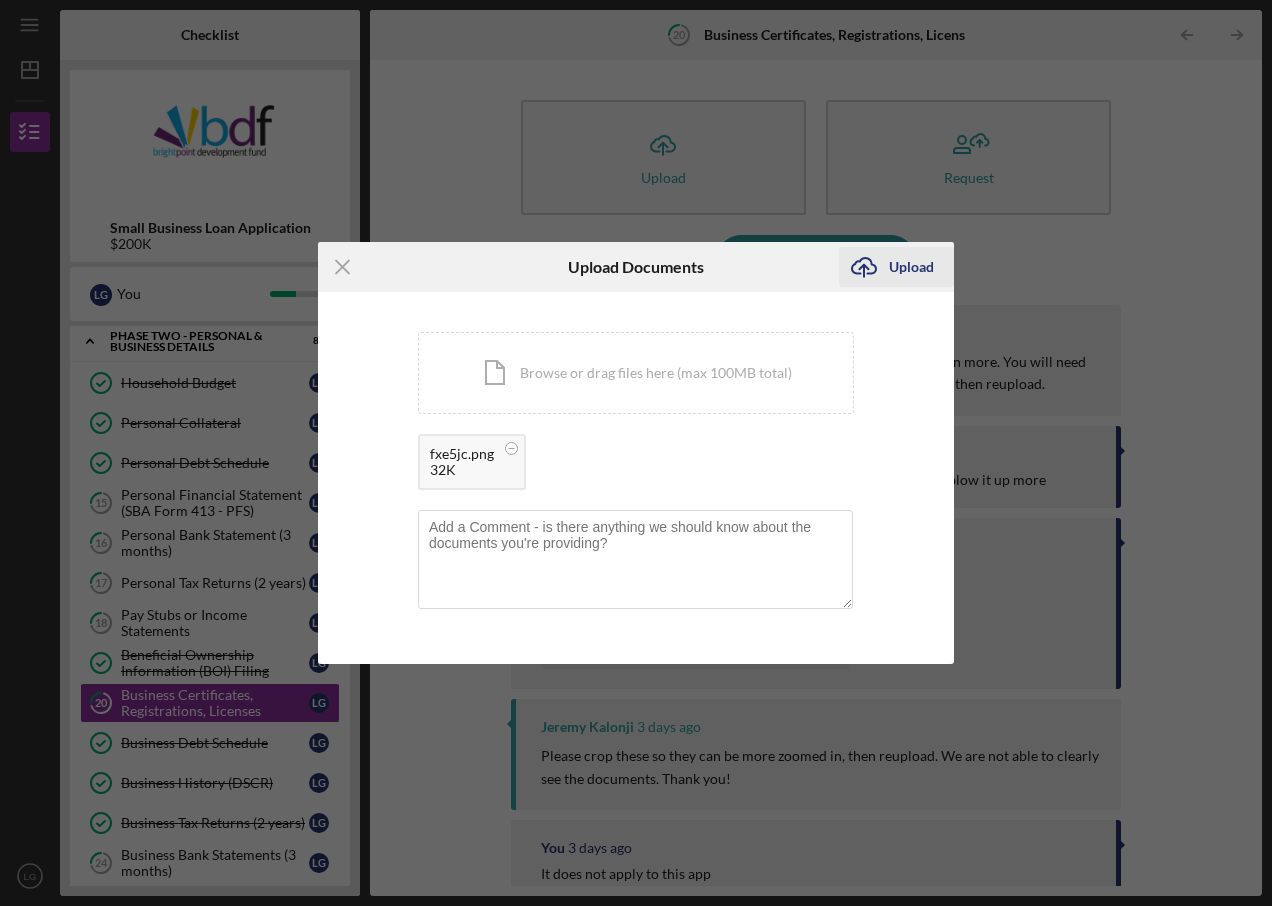 click on "Upload" at bounding box center (911, 267) 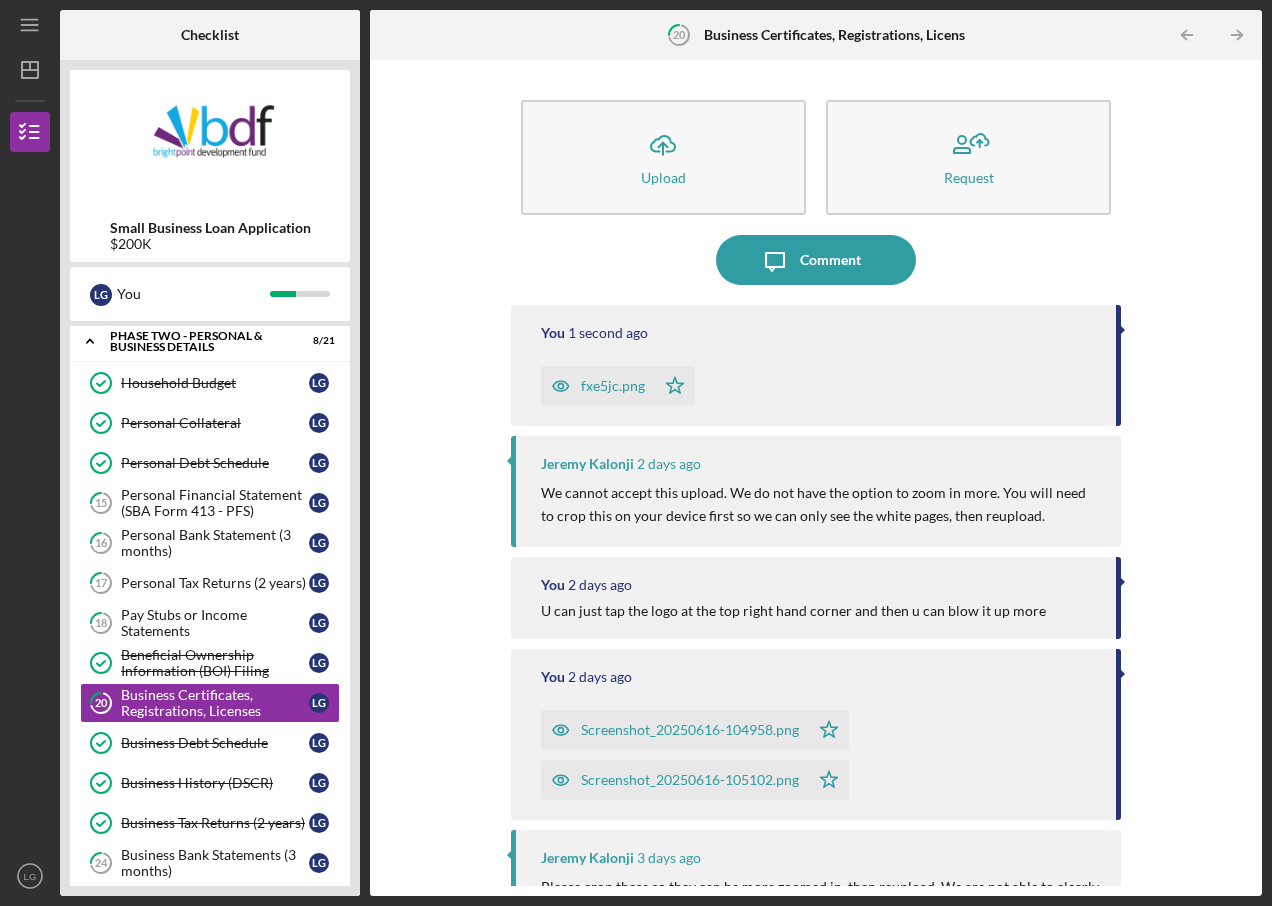 click on "fxe5jc.png" at bounding box center (613, 386) 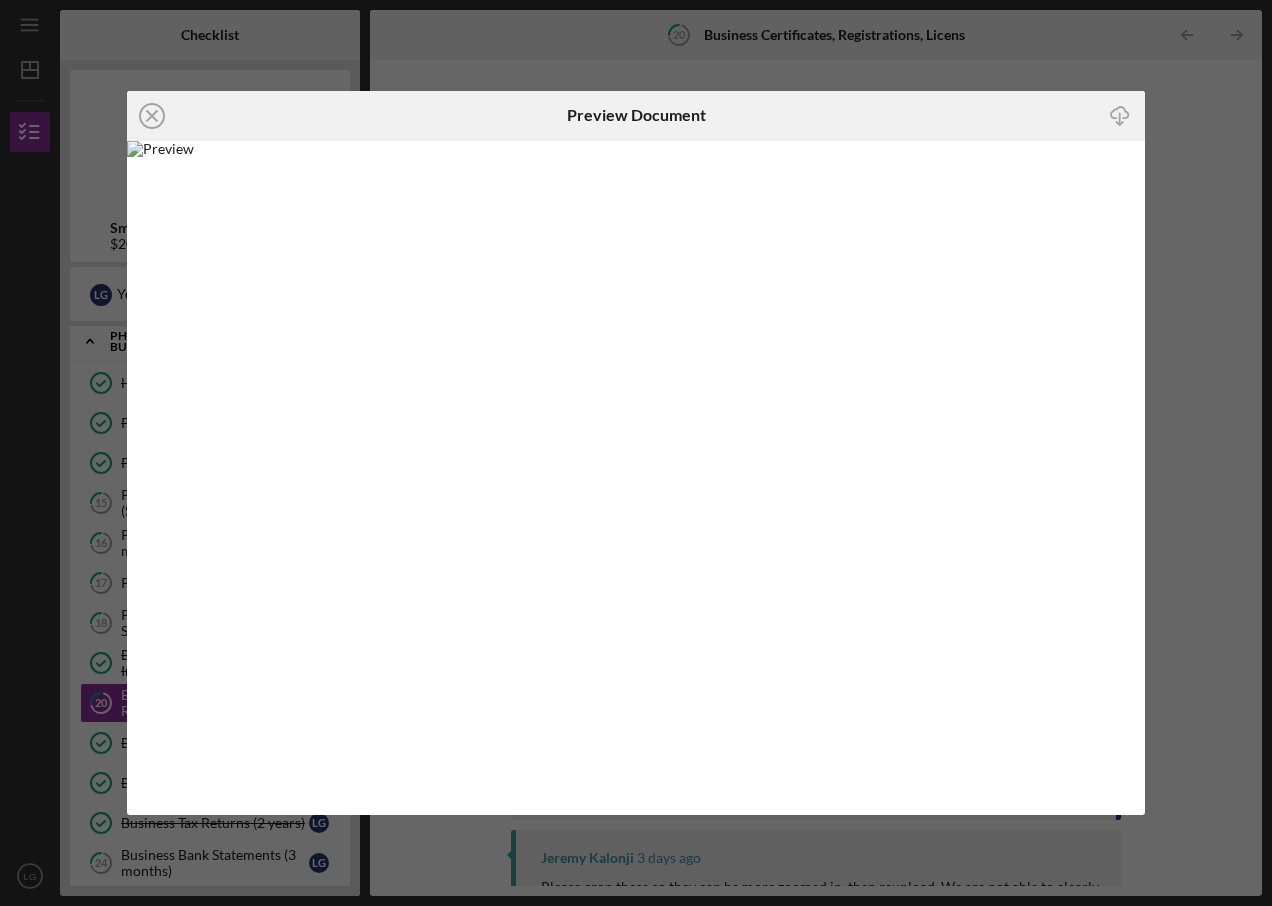 click on "Icon/Close" 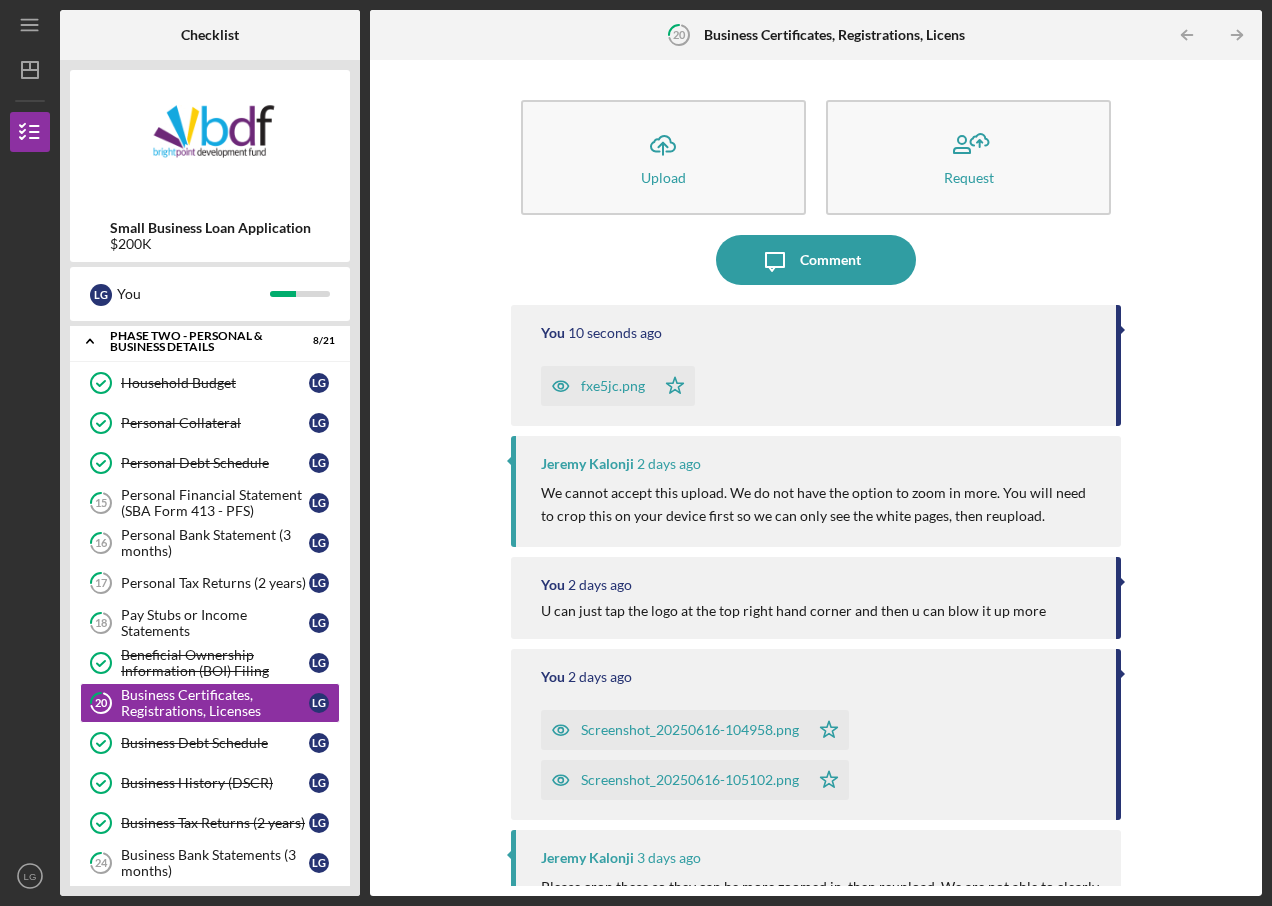 drag, startPoint x: 607, startPoint y: 391, endPoint x: 464, endPoint y: 330, distance: 155.46704 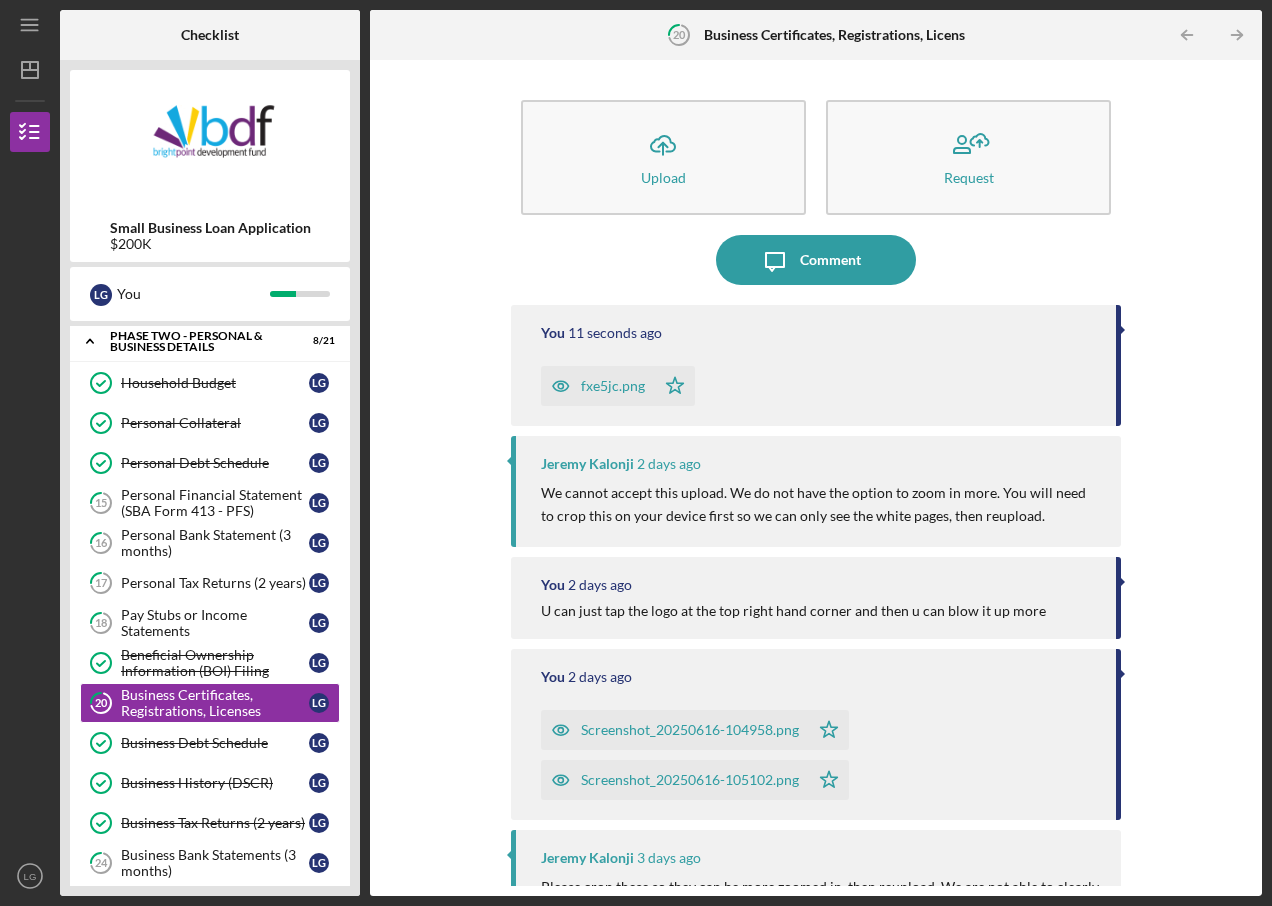click on "fxe5jc.png" at bounding box center (613, 386) 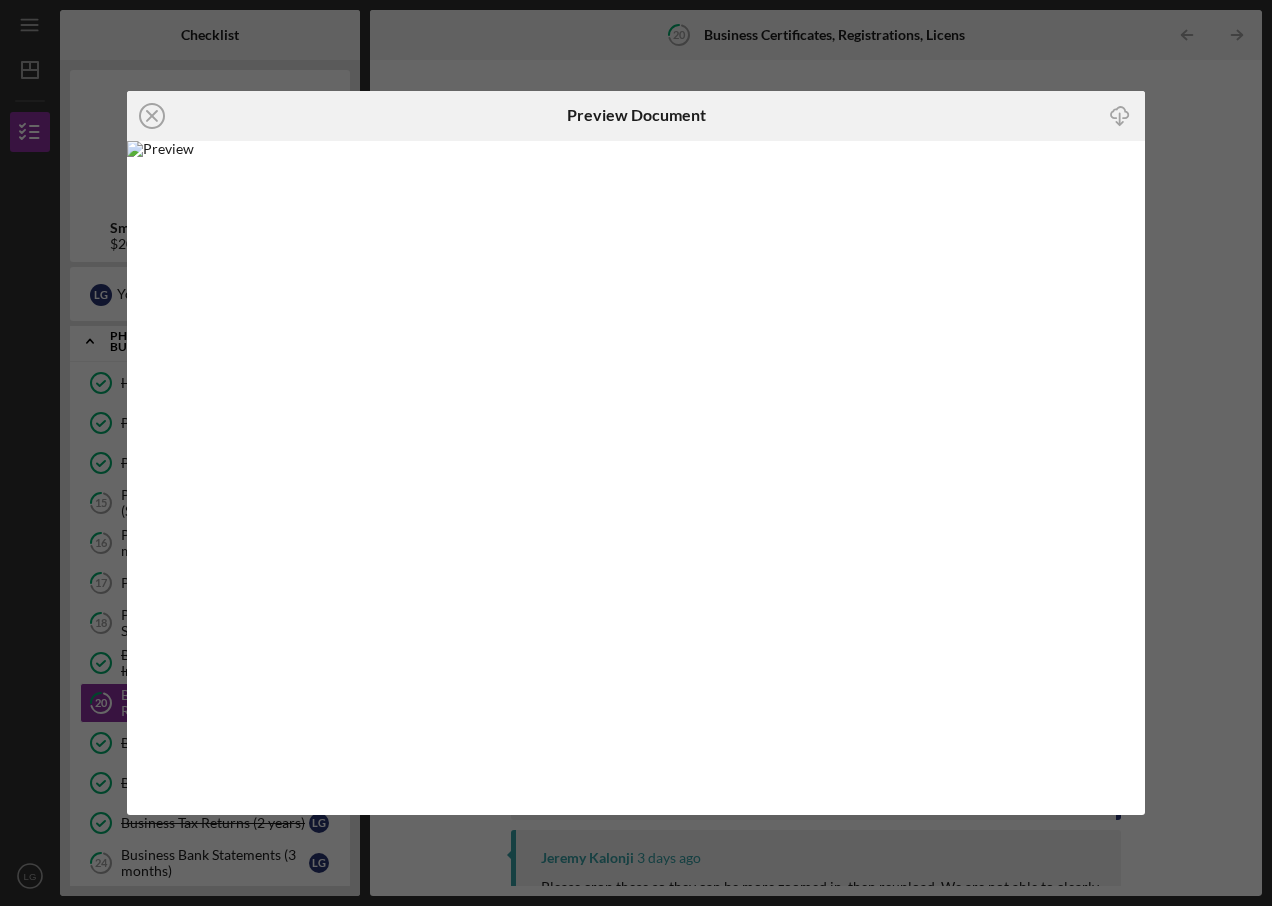 click on "Icon/Download" 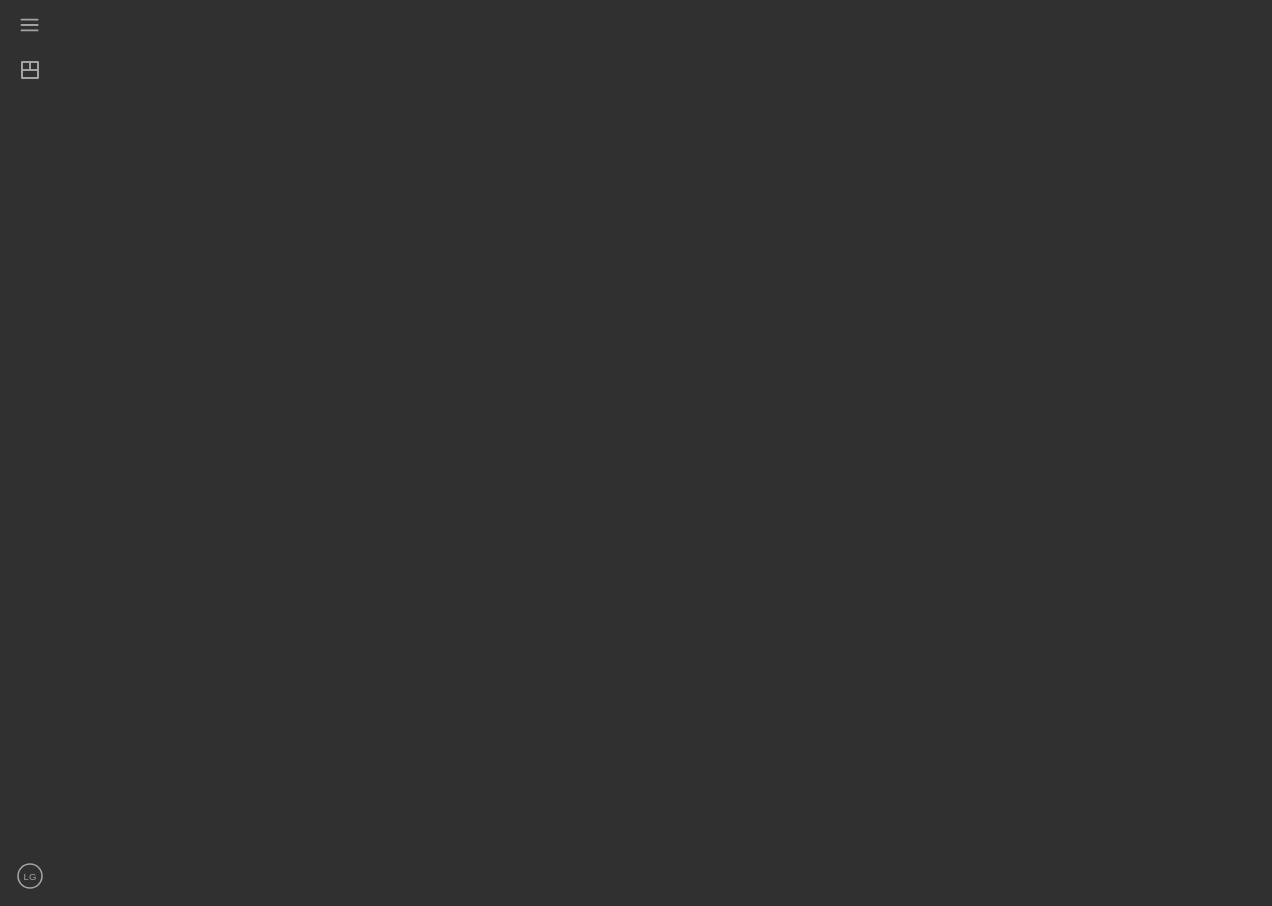 scroll, scrollTop: 0, scrollLeft: 0, axis: both 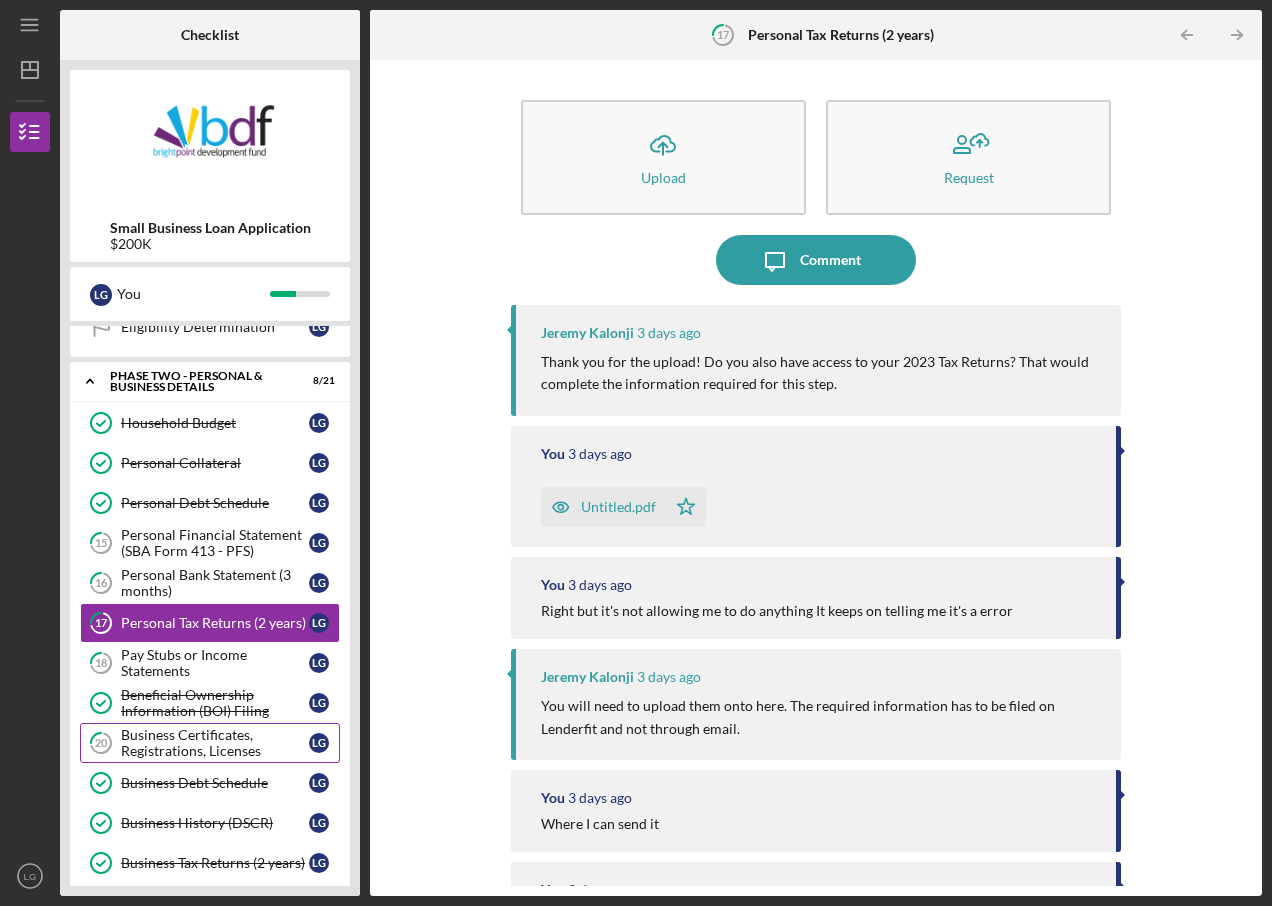 click on "Business Certificates, Registrations, Licenses" at bounding box center [215, 743] 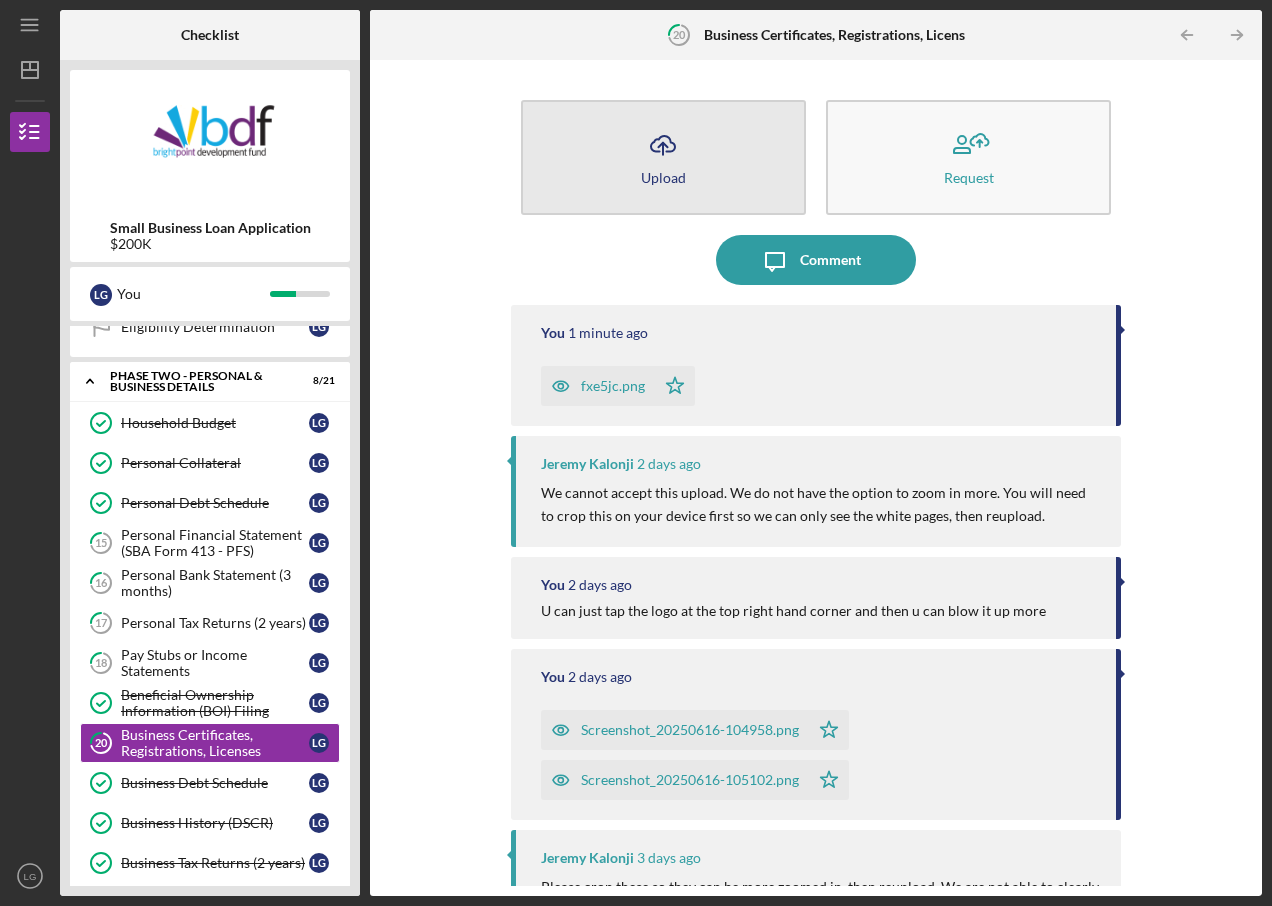 click on "Upload" at bounding box center (663, 177) 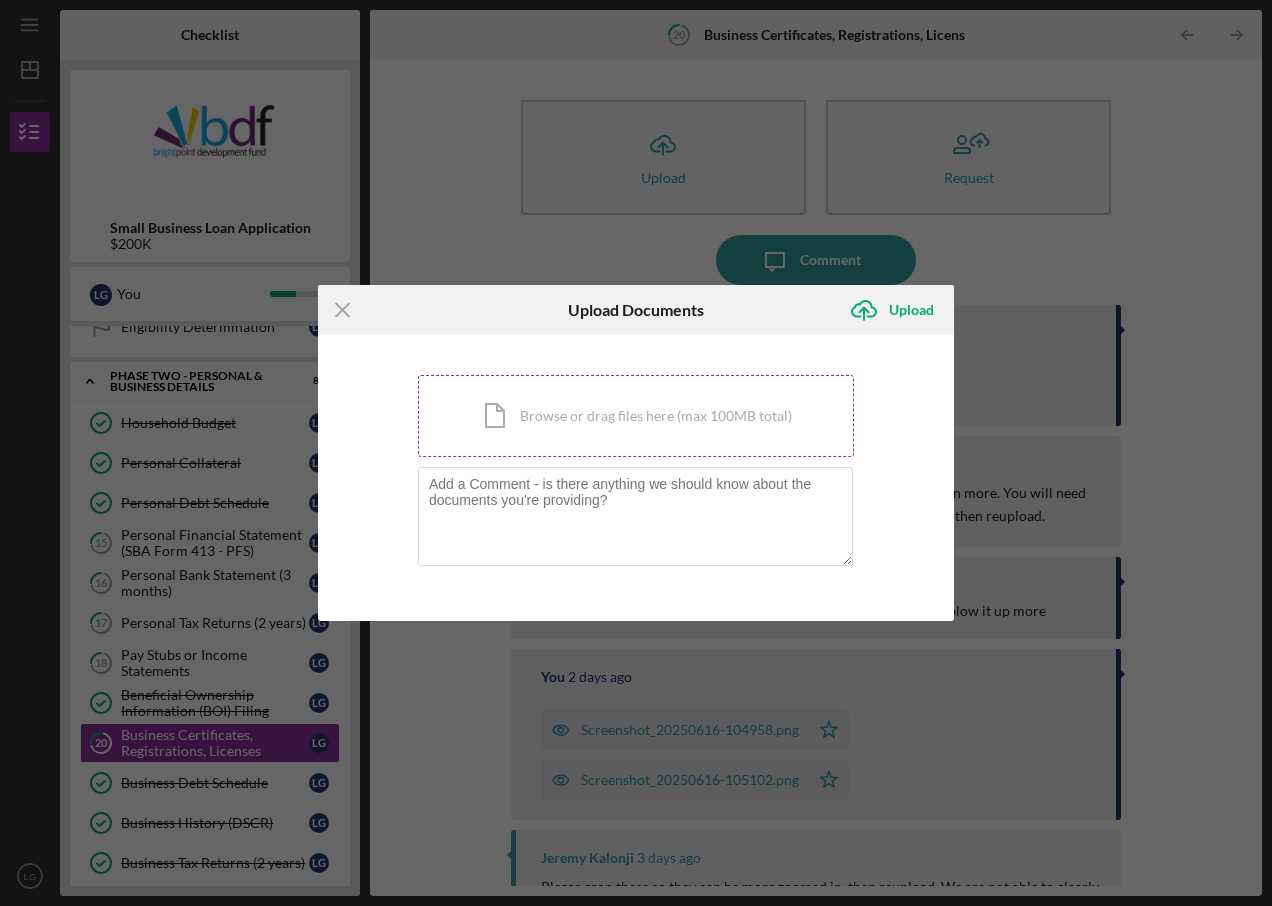click on "Icon/Document Browse or drag files here (max 100MB total) Tap to choose files or take a photo" at bounding box center (636, 416) 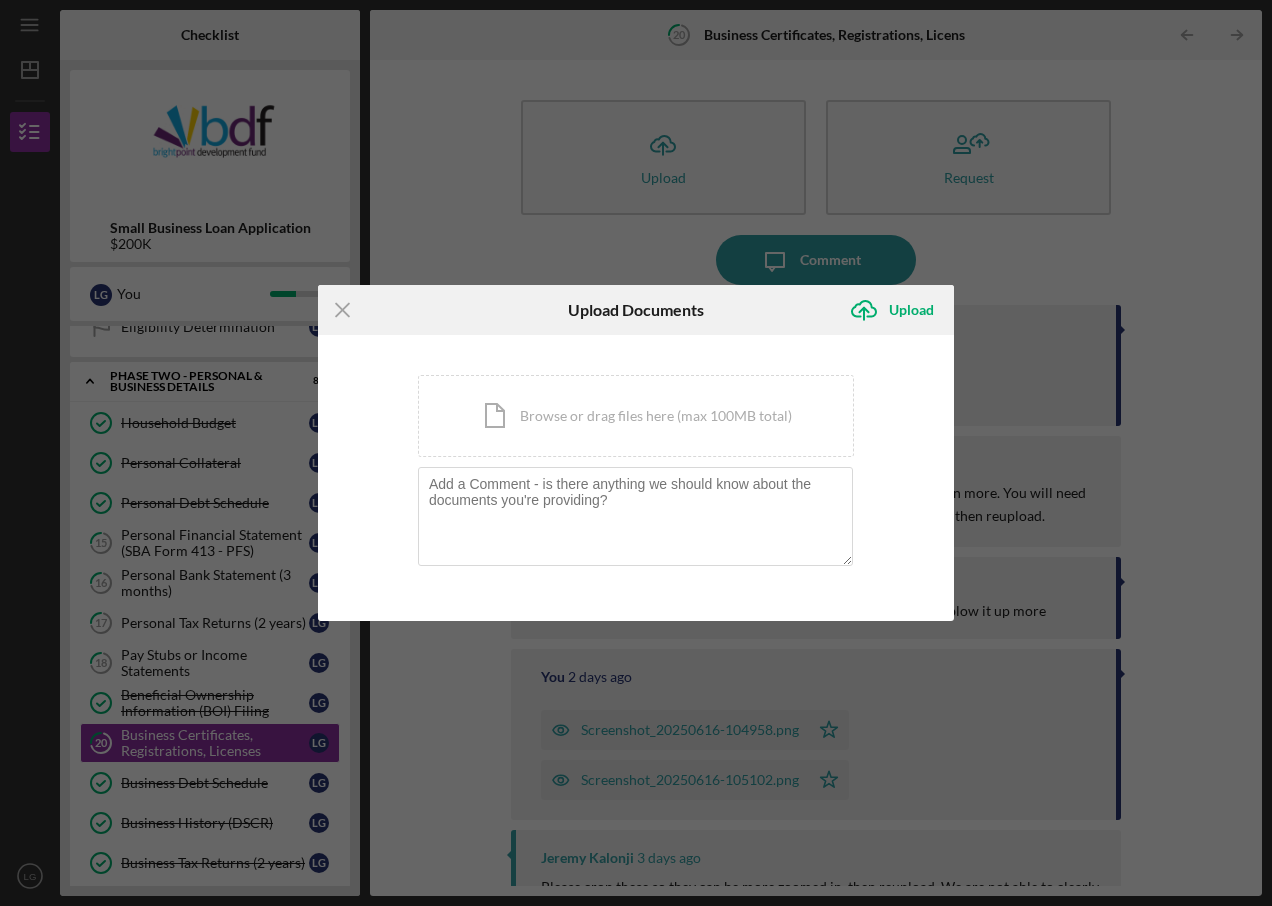 click on "Icon/Menu Close" 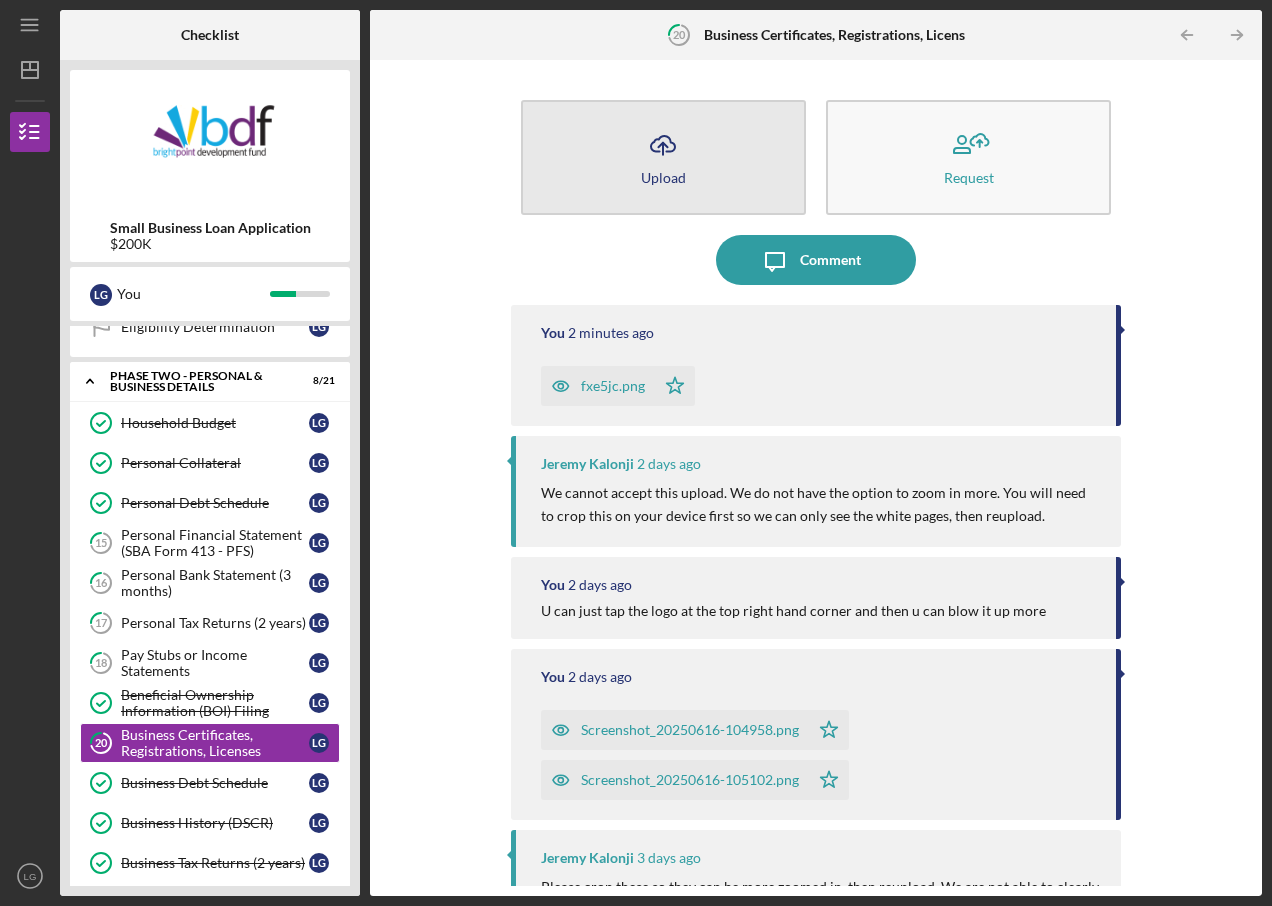 click on "Icon/Upload" 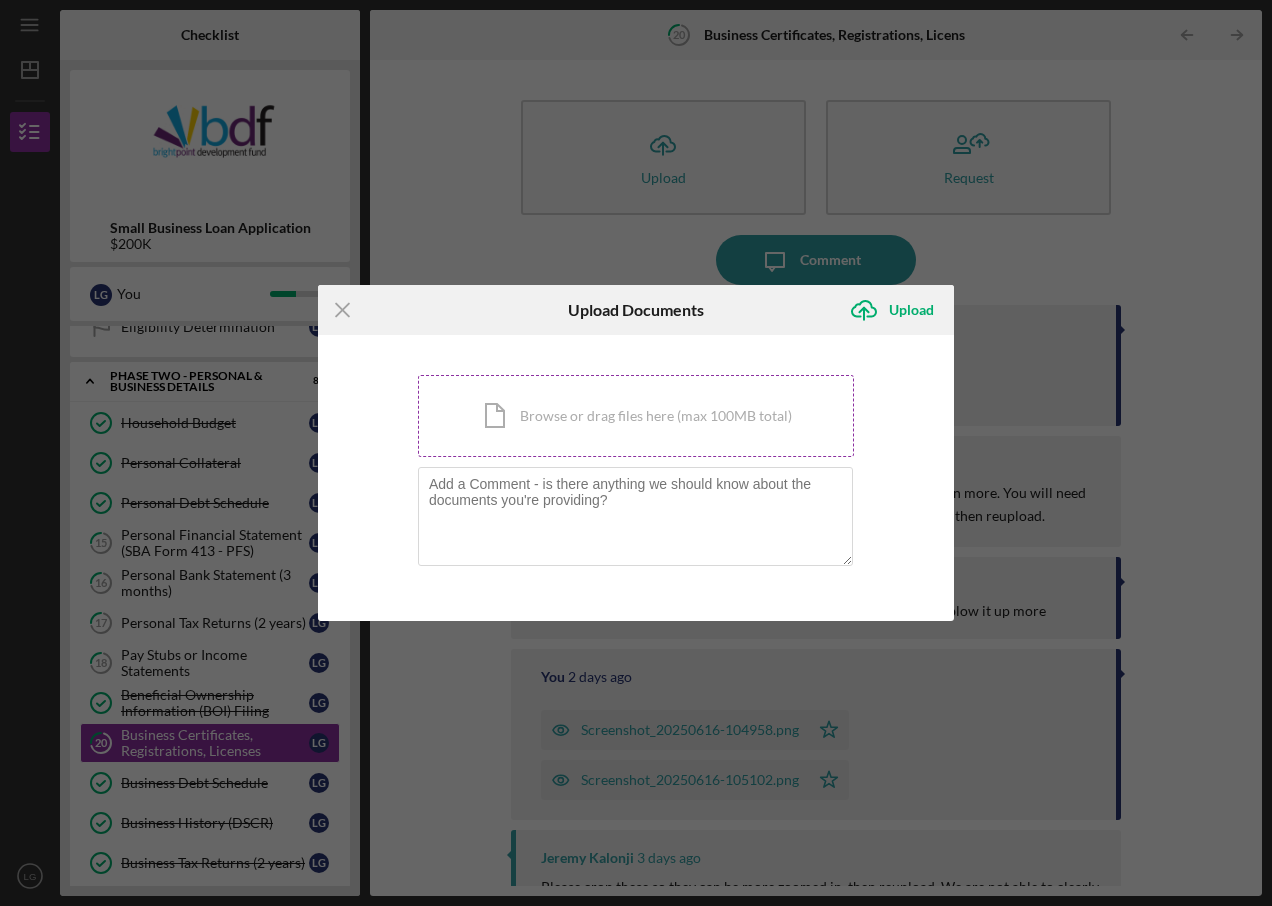 click on "Icon/Document Browse or drag files here (max 100MB total) Tap to choose files or take a photo" at bounding box center [636, 416] 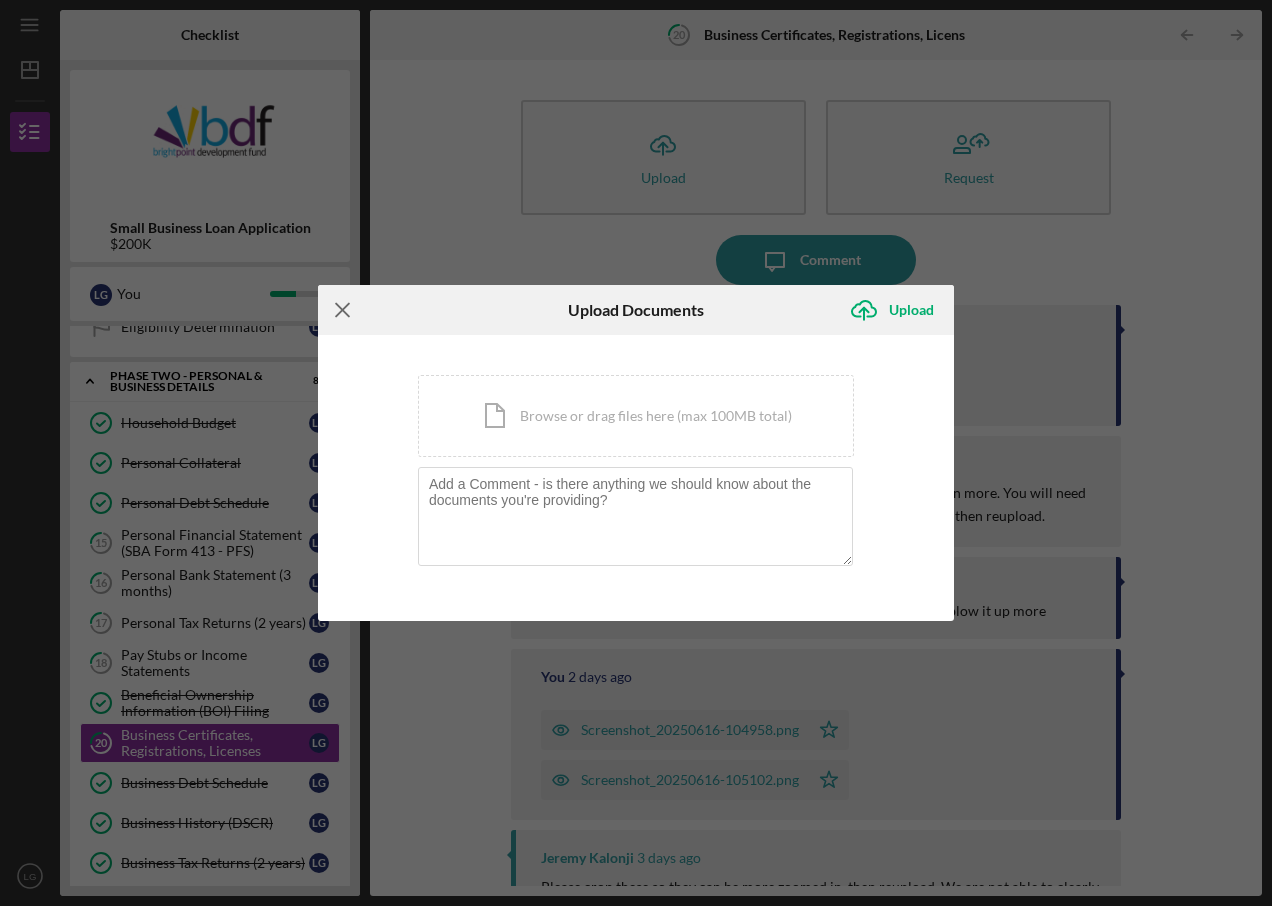 click 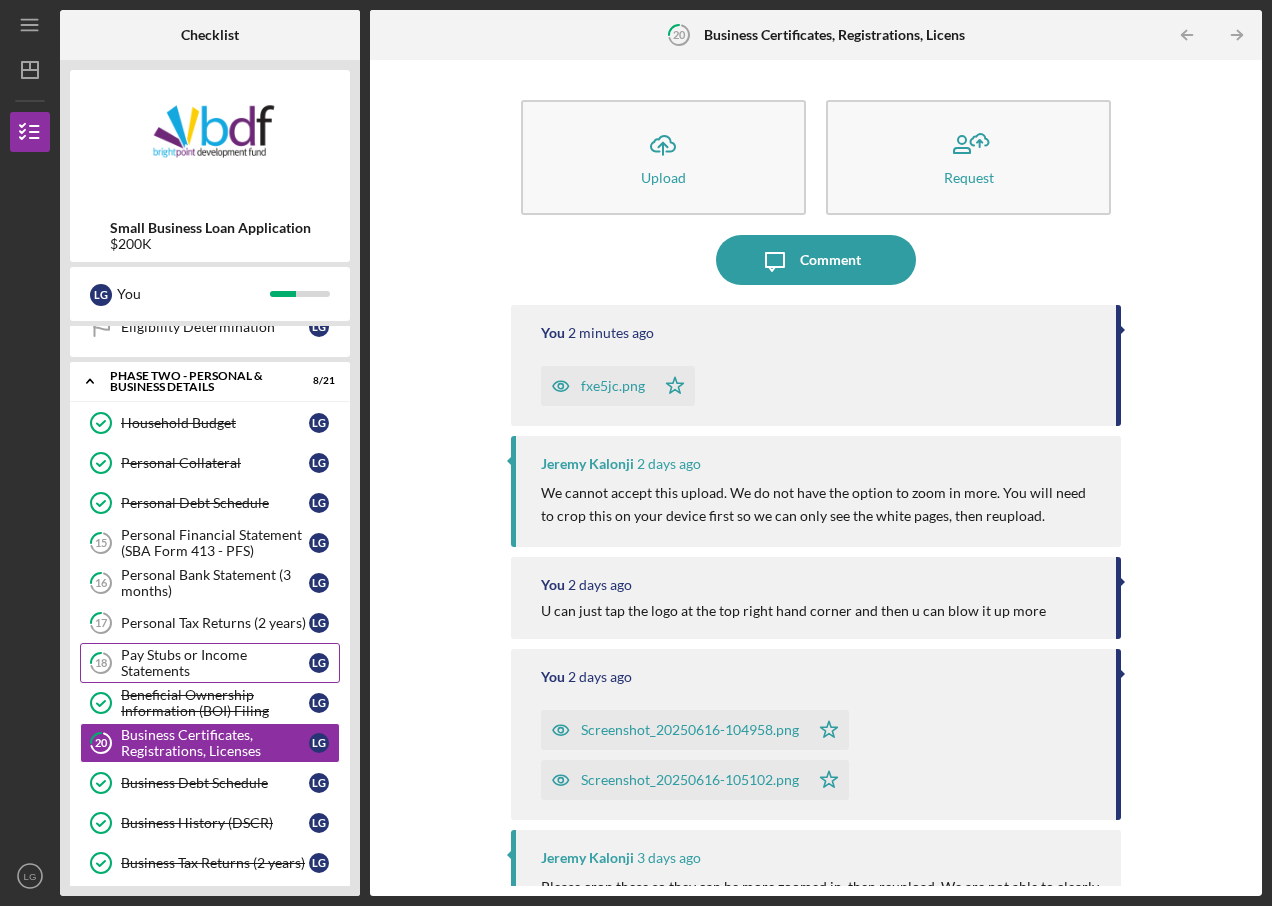 click on "Pay Stubs or Income Statements" at bounding box center (215, 663) 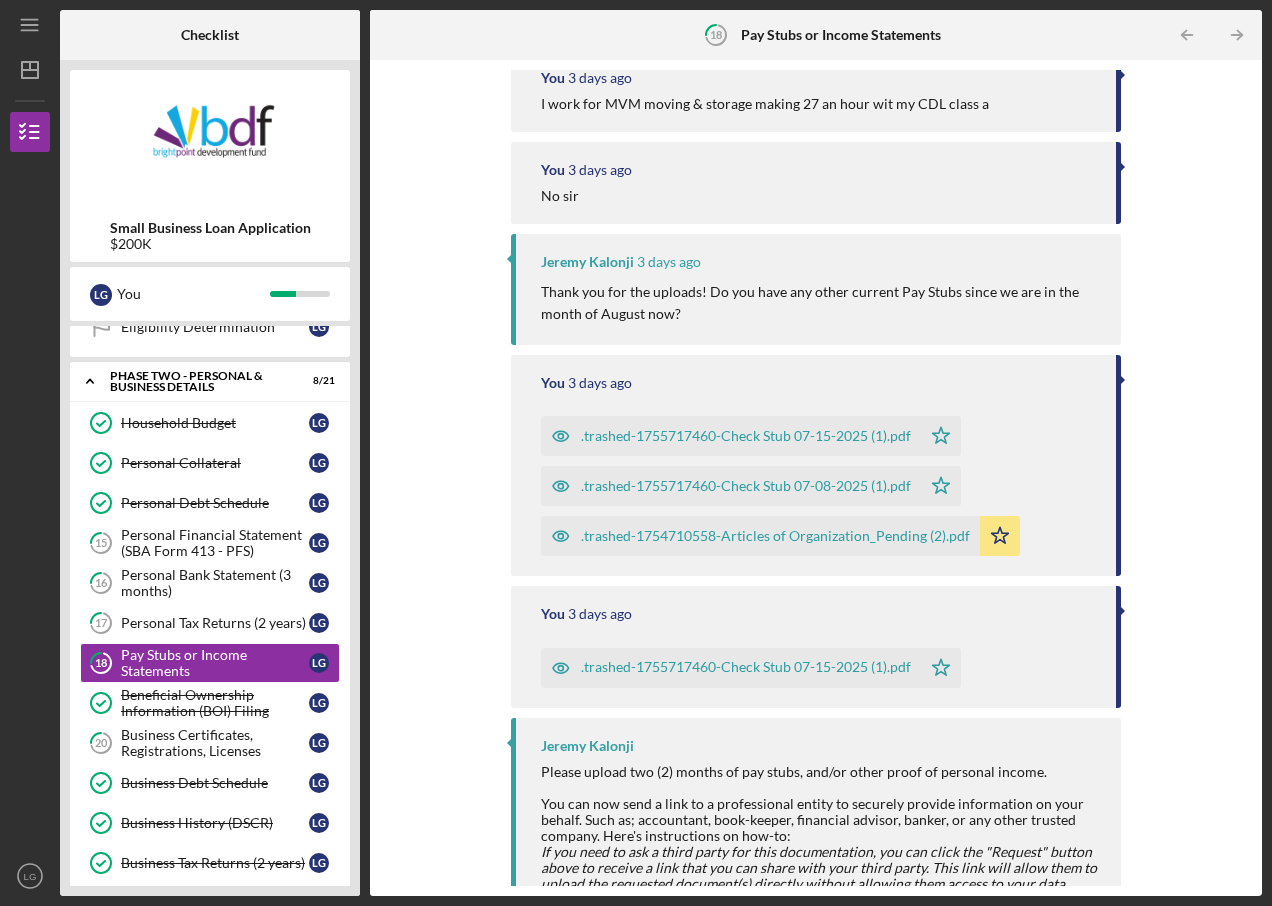 scroll, scrollTop: 1060, scrollLeft: 0, axis: vertical 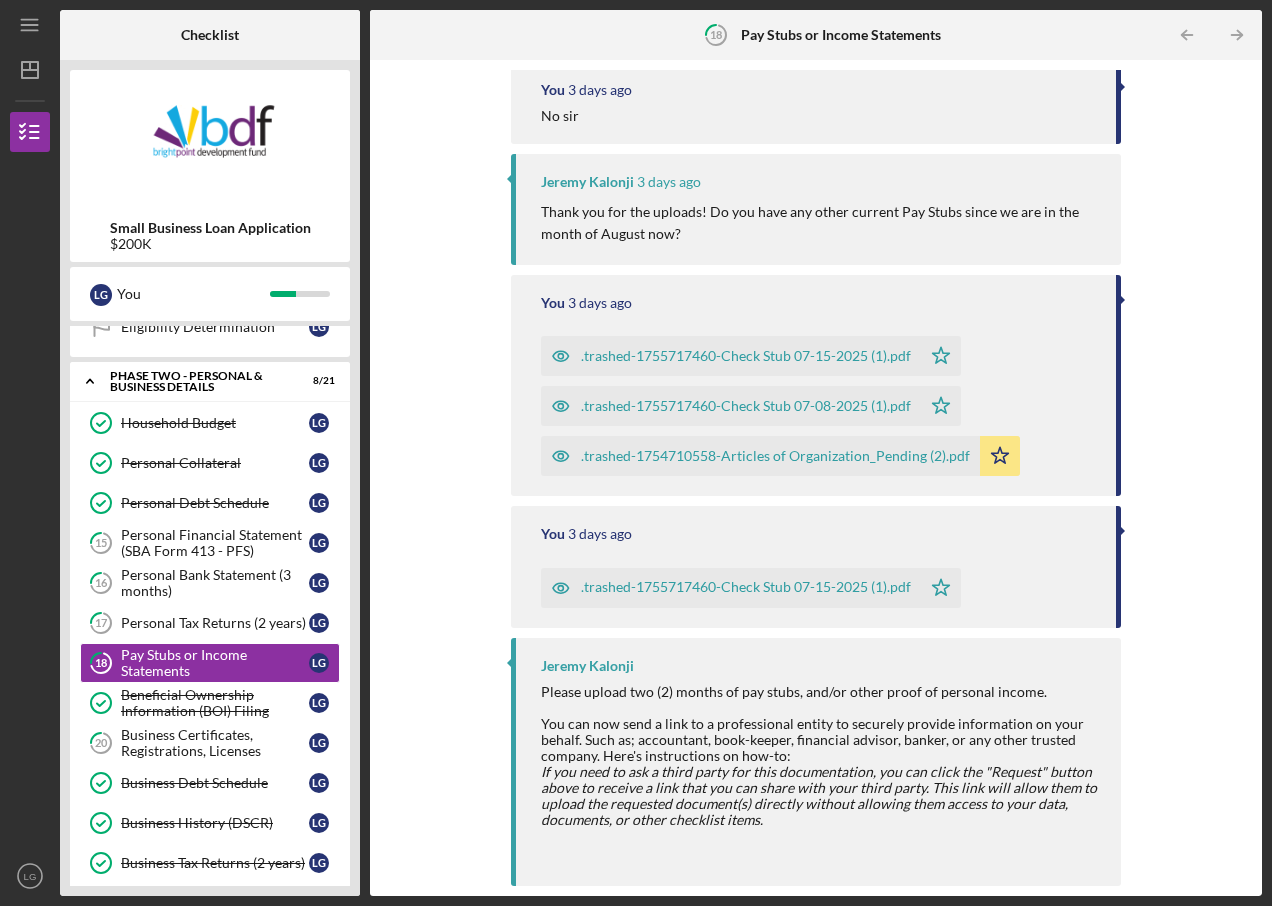 click on ".trashed-1754710558-Articles of Organization_Pending (2).pdf" at bounding box center (775, 456) 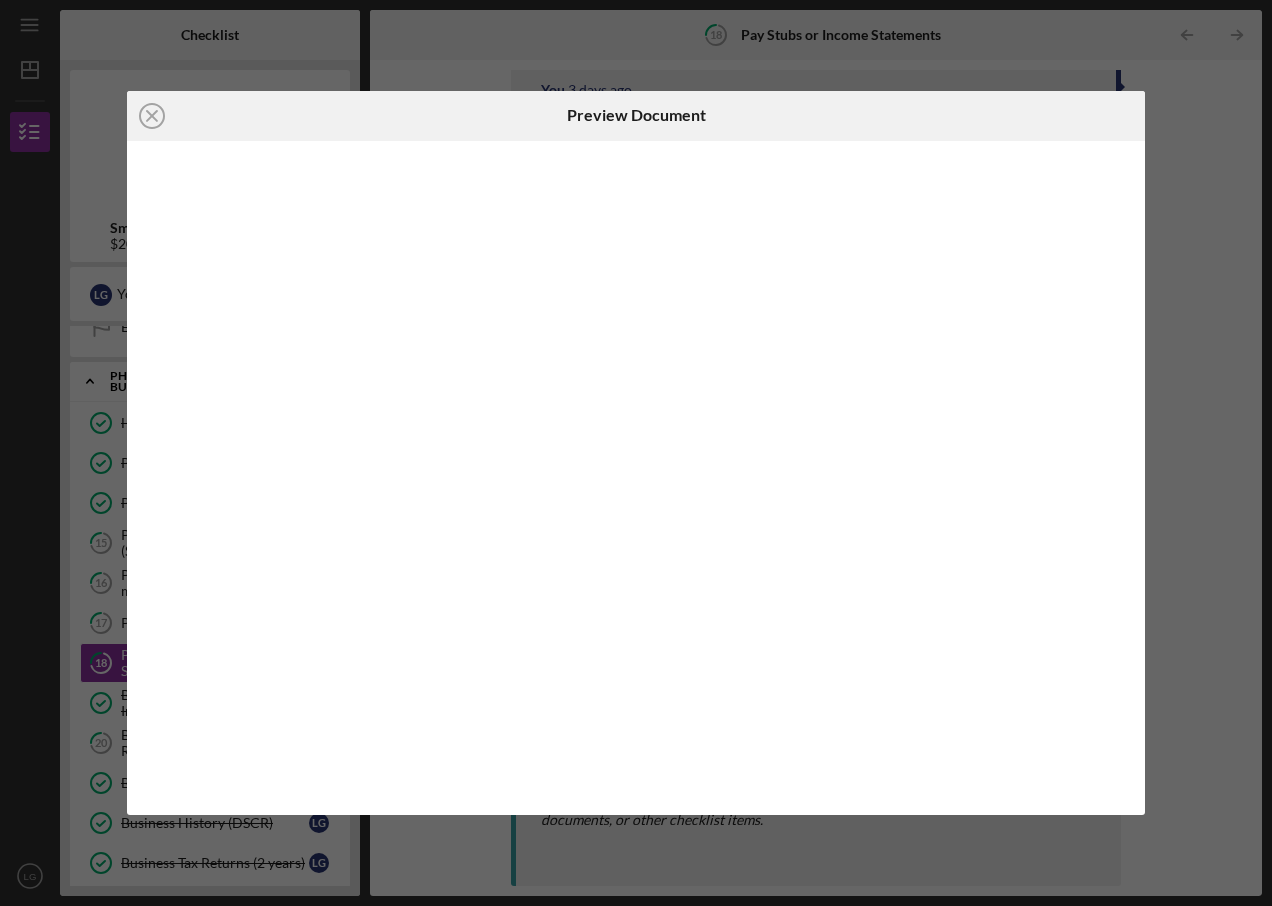 scroll, scrollTop: 1038, scrollLeft: 0, axis: vertical 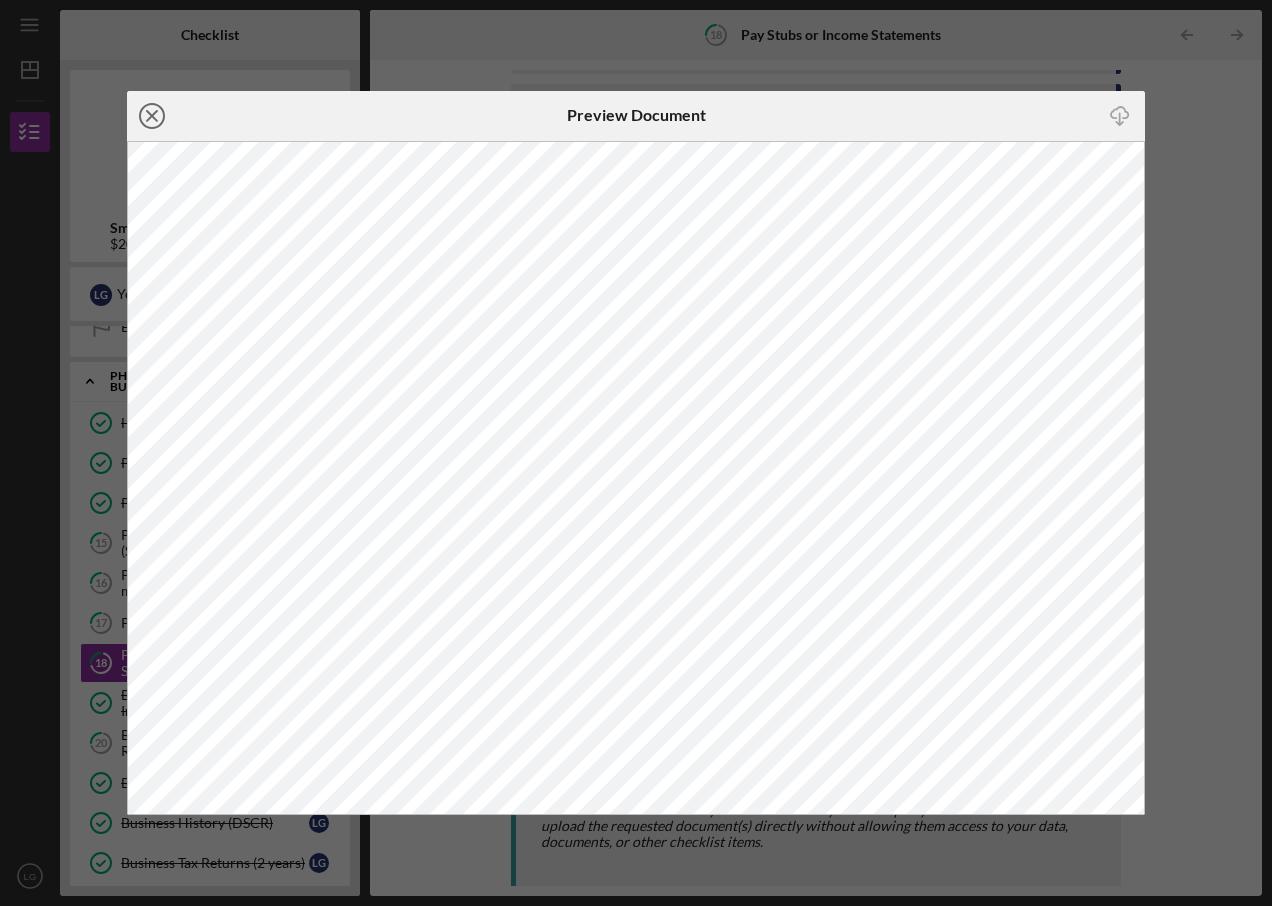 click 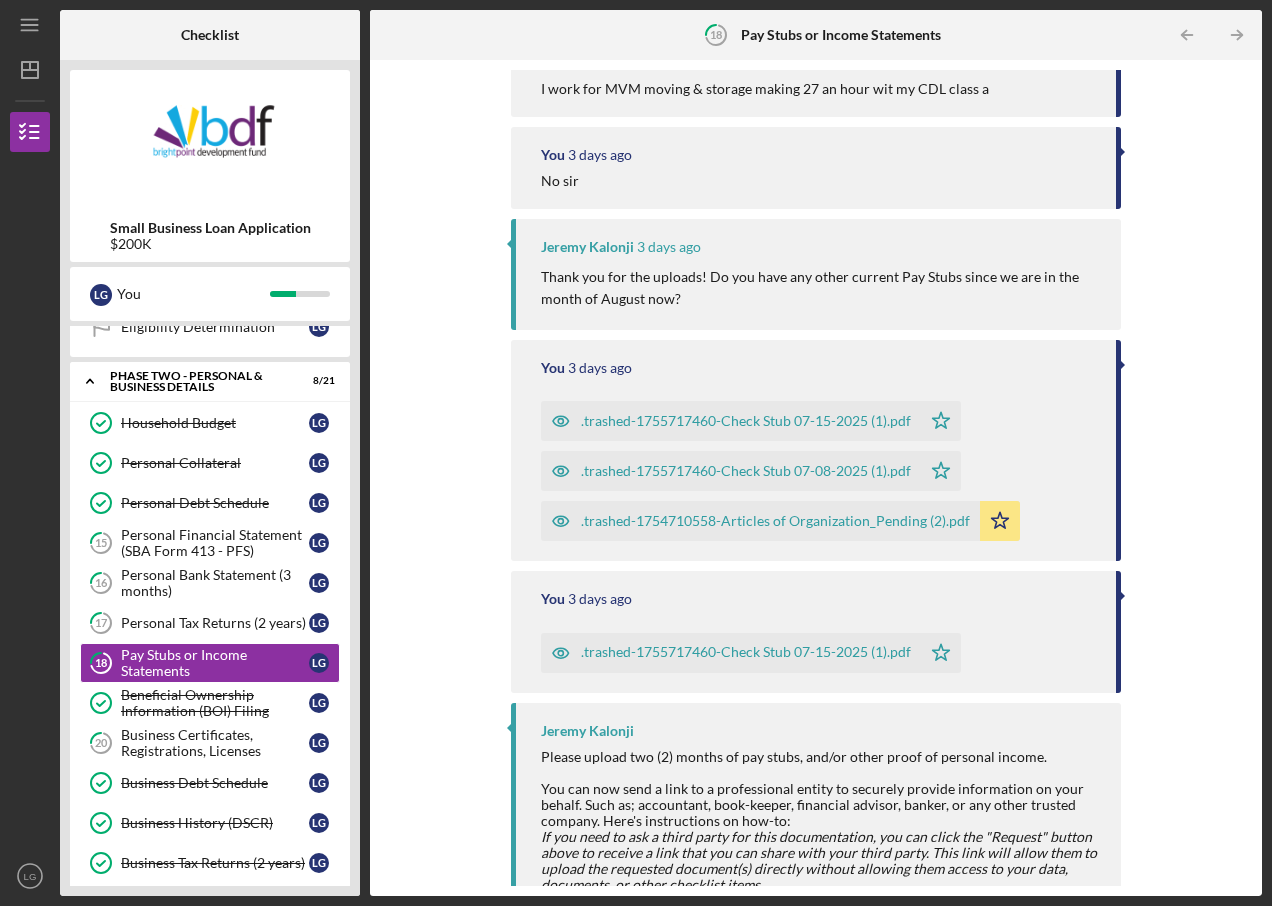 scroll, scrollTop: 1000, scrollLeft: 0, axis: vertical 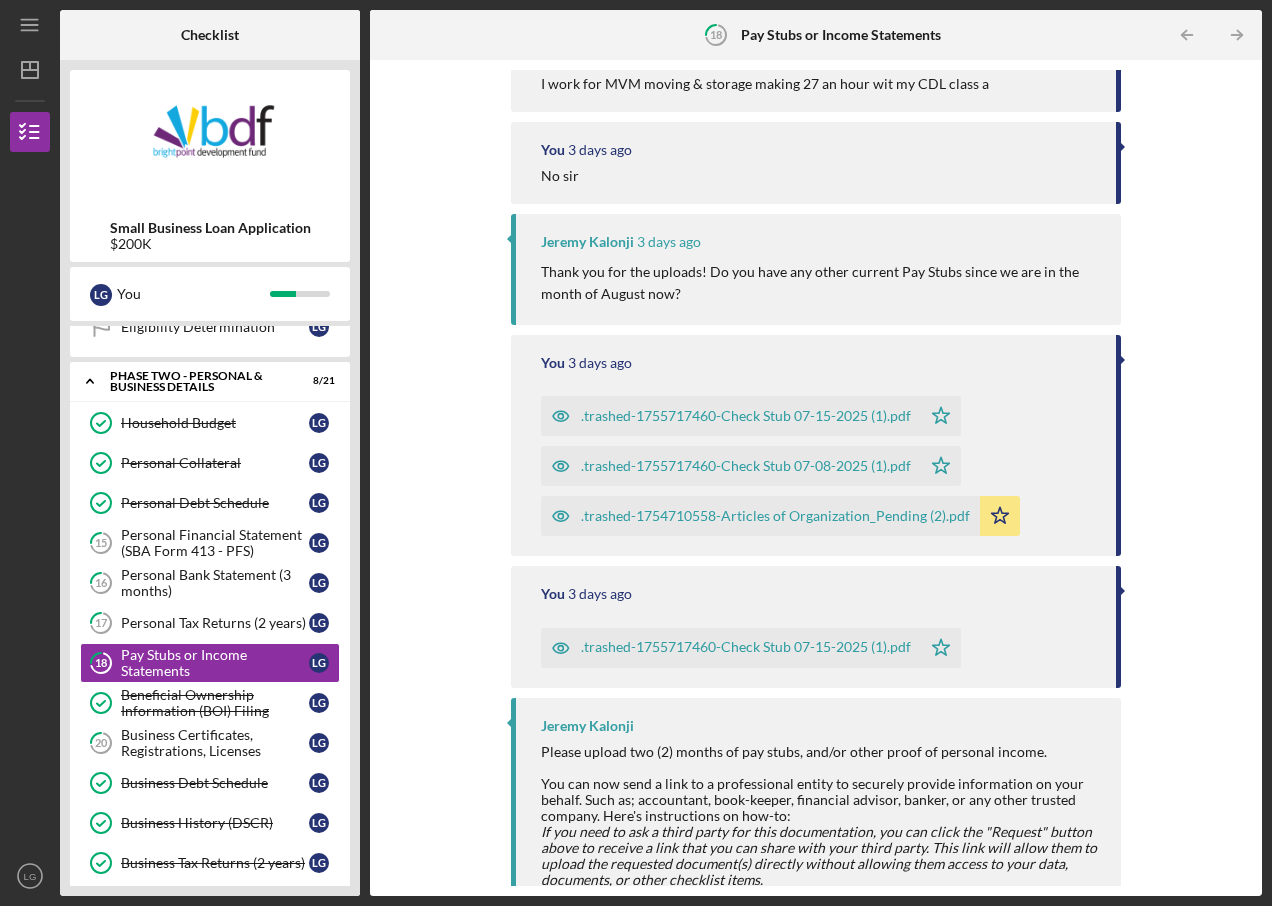click on ".trashed-1754710558-Articles of Organization_Pending (2).pdf" at bounding box center (775, 516) 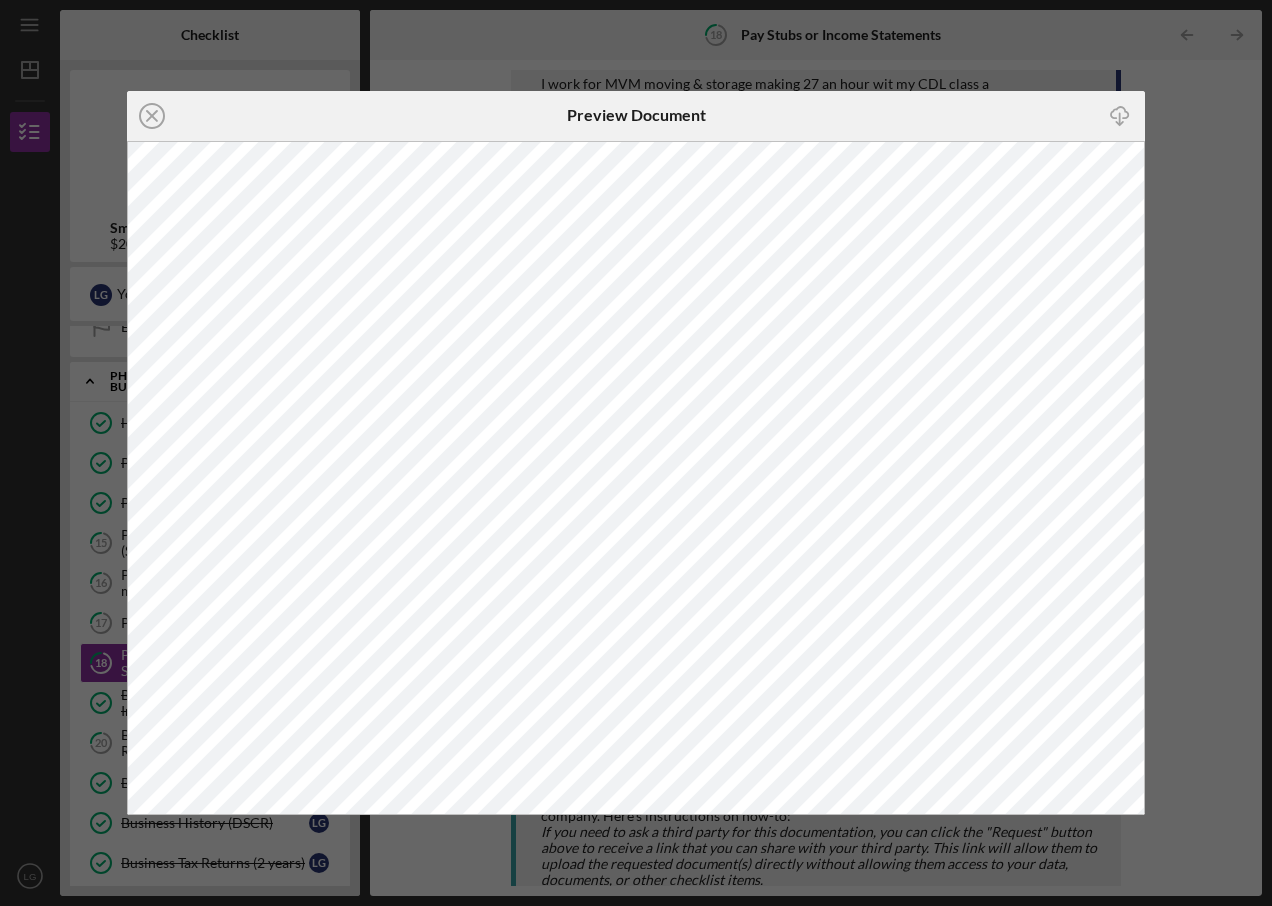 scroll, scrollTop: 0, scrollLeft: 0, axis: both 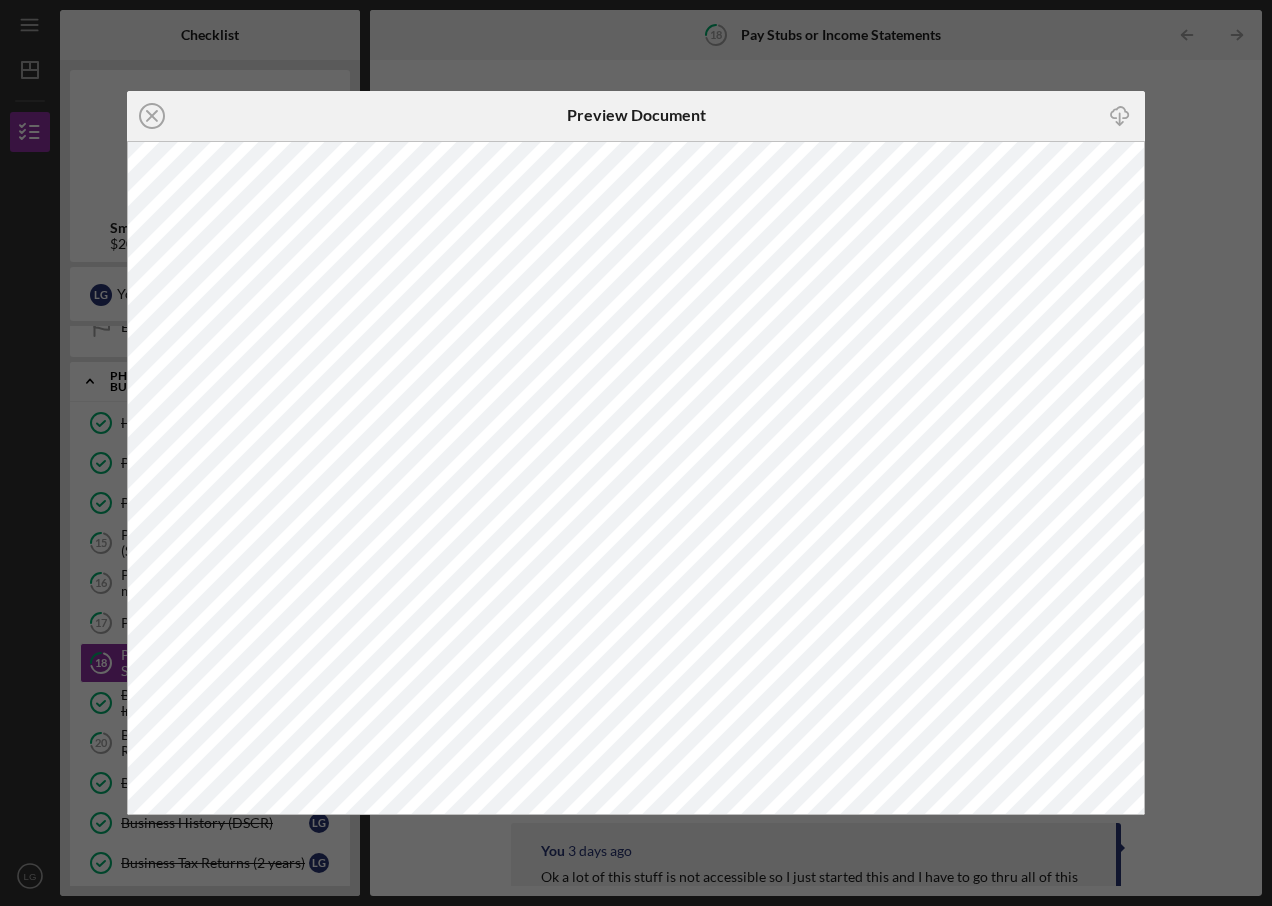 click on "Icon/Close Preview Document Icon/Download" at bounding box center (636, 453) 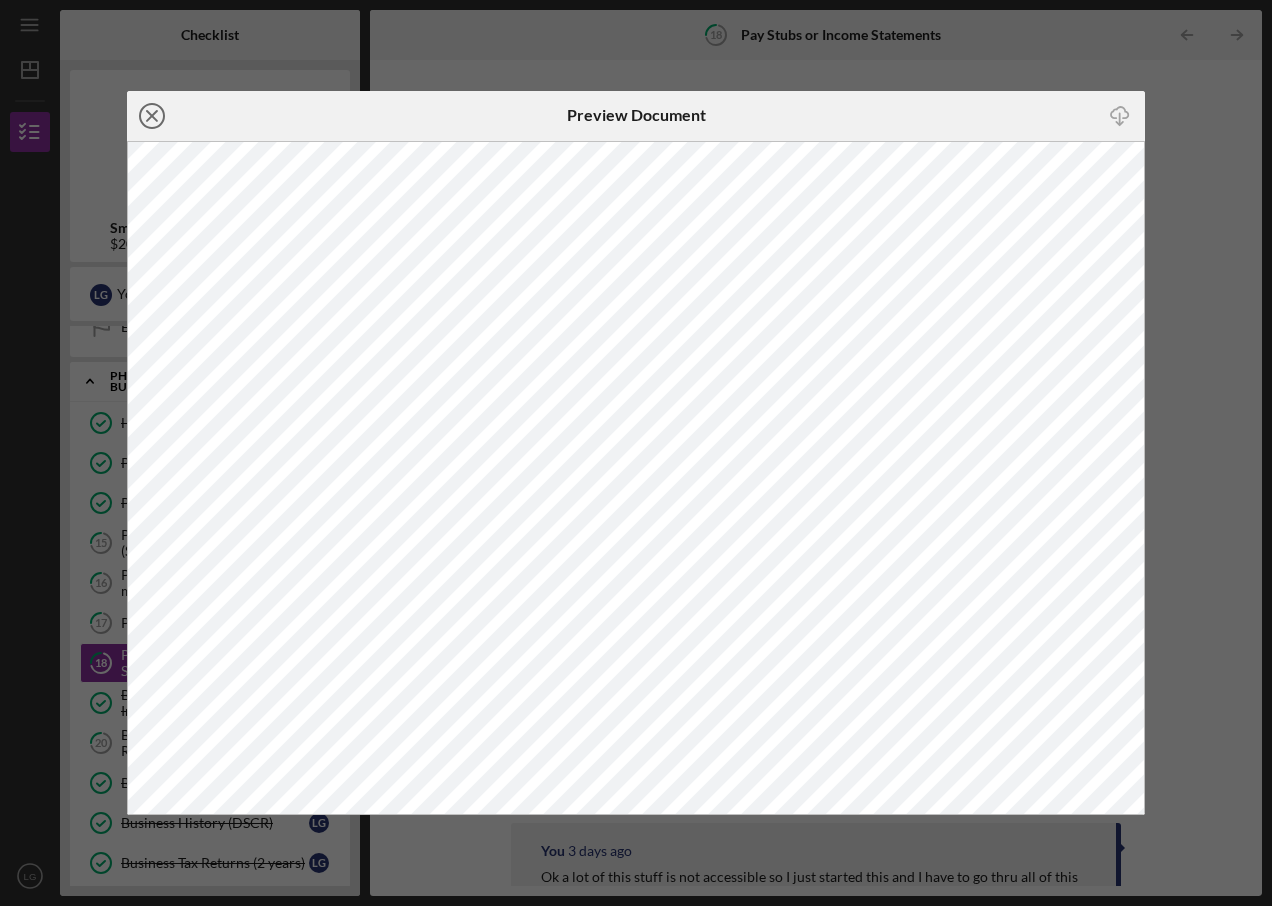 click 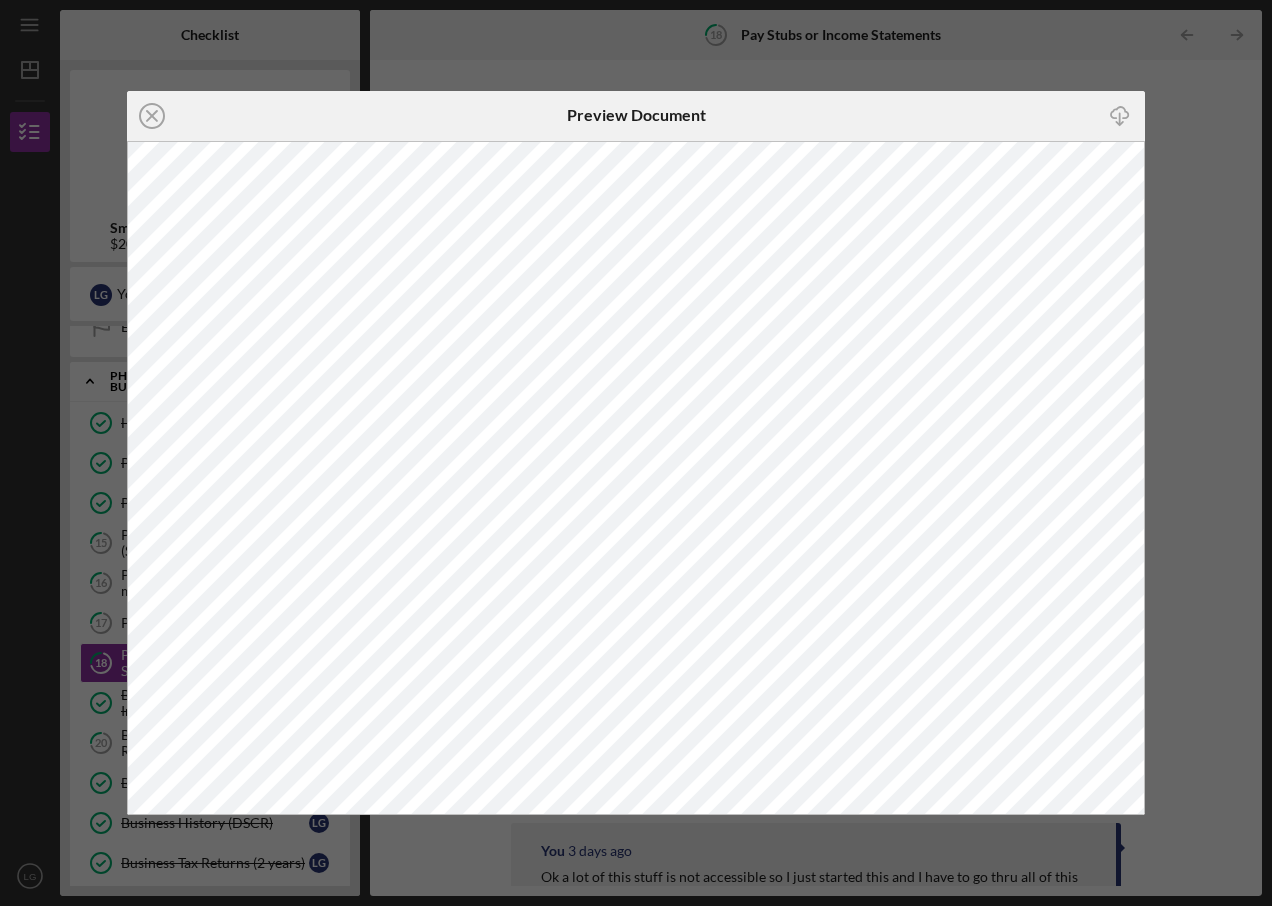 scroll, scrollTop: 0, scrollLeft: 0, axis: both 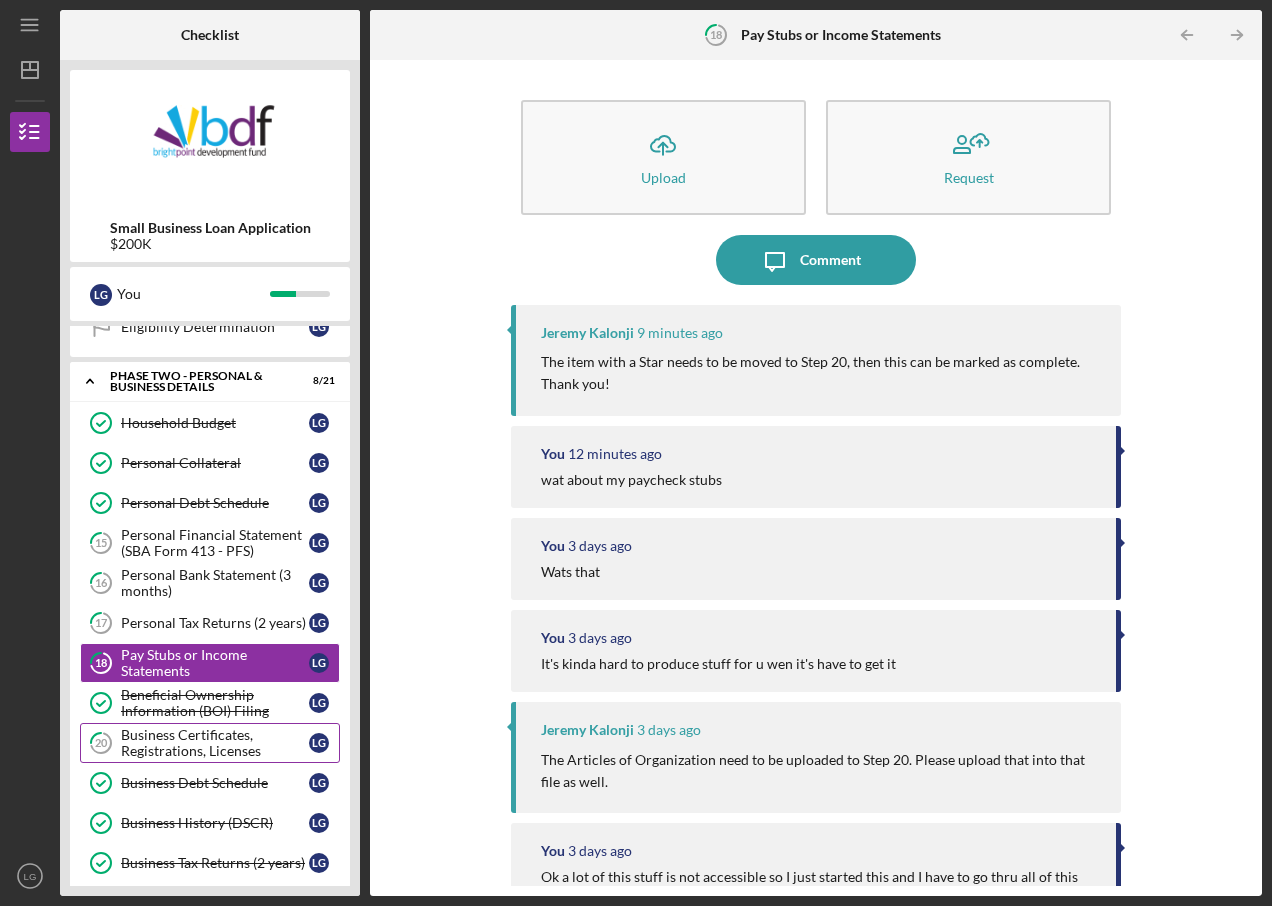 click on "Business Certificates, Registrations, Licenses" at bounding box center (215, 743) 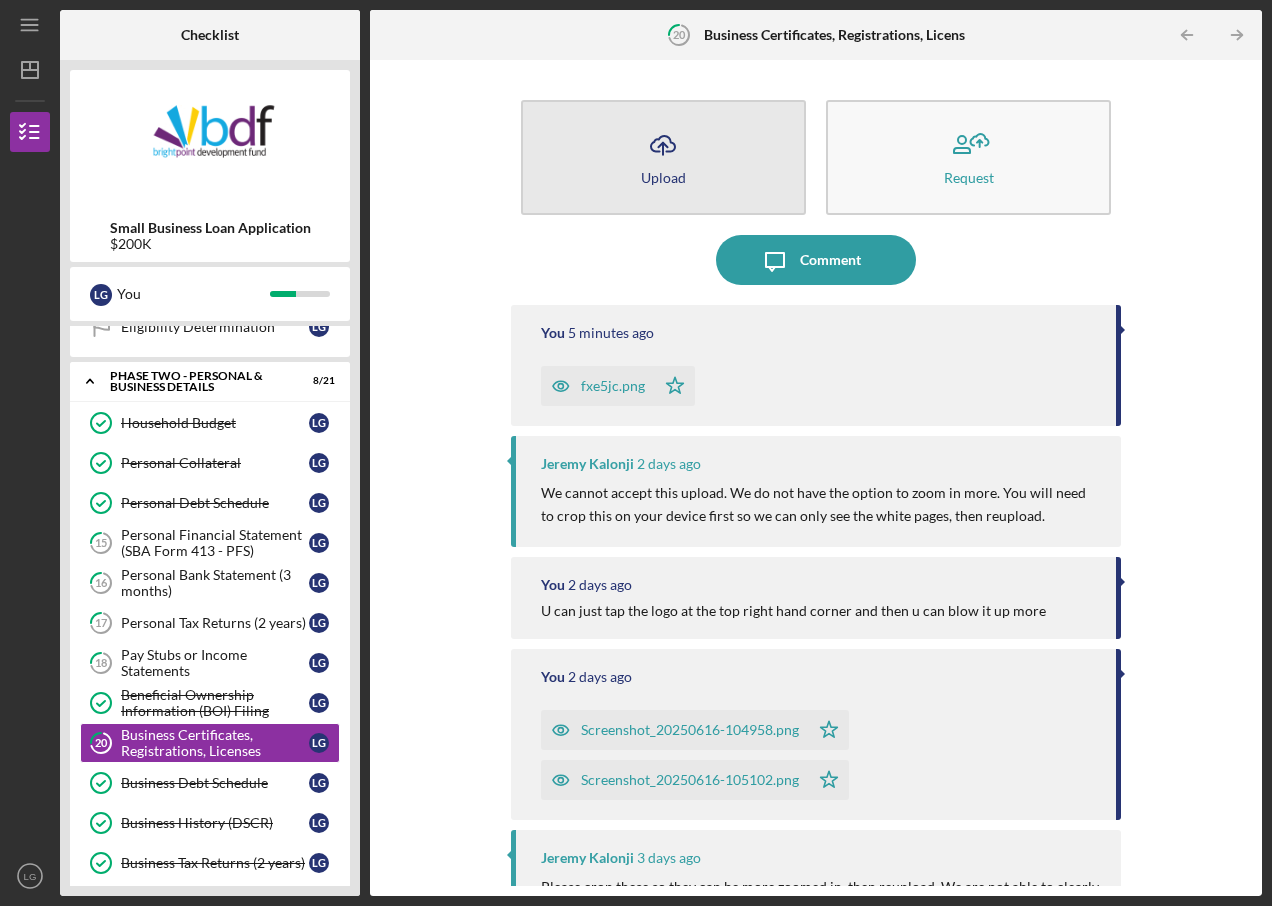 click on "Icon/Upload Upload" at bounding box center (663, 157) 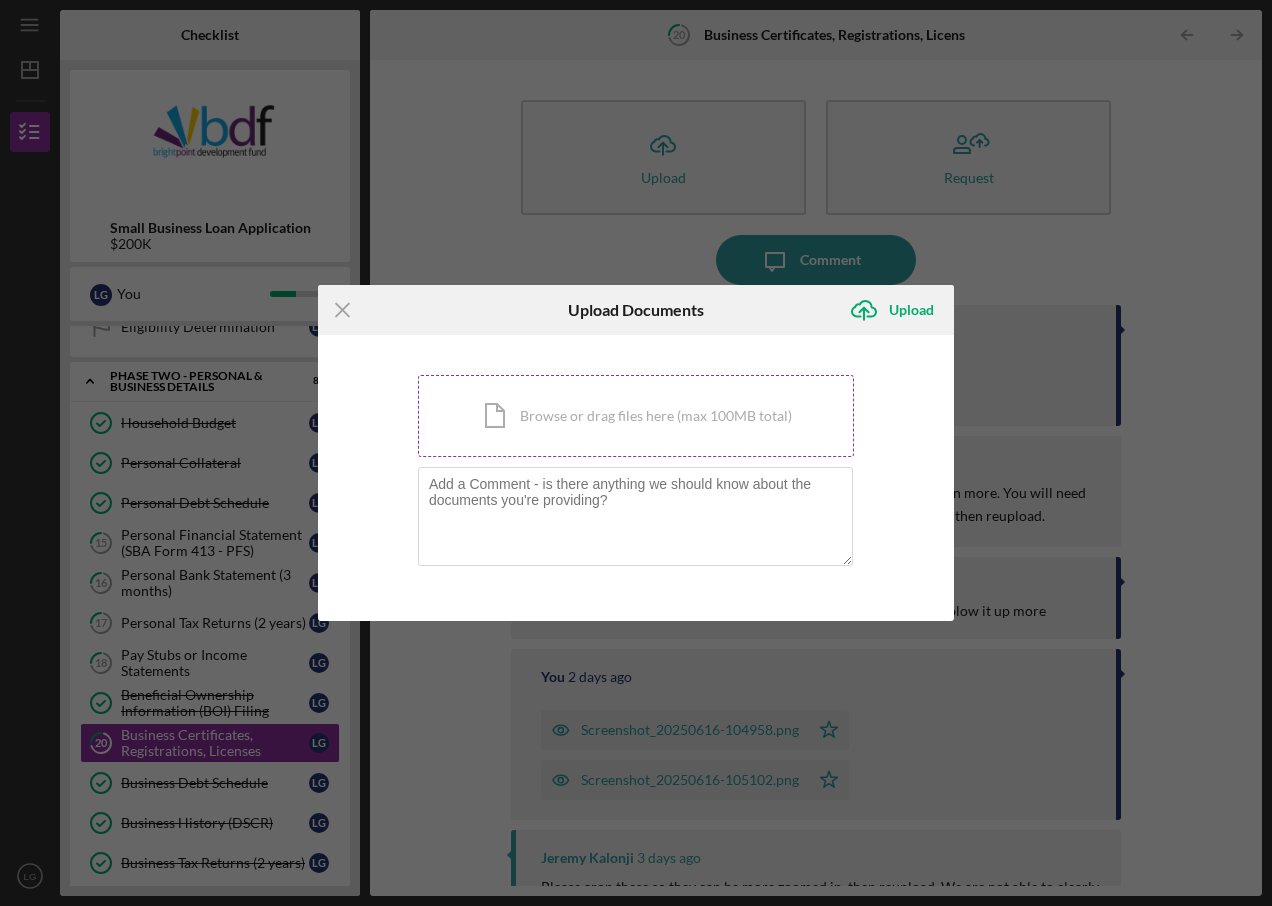 click on "Icon/Document Browse or drag files here (max 100MB total) Tap to choose files or take a photo" at bounding box center [636, 416] 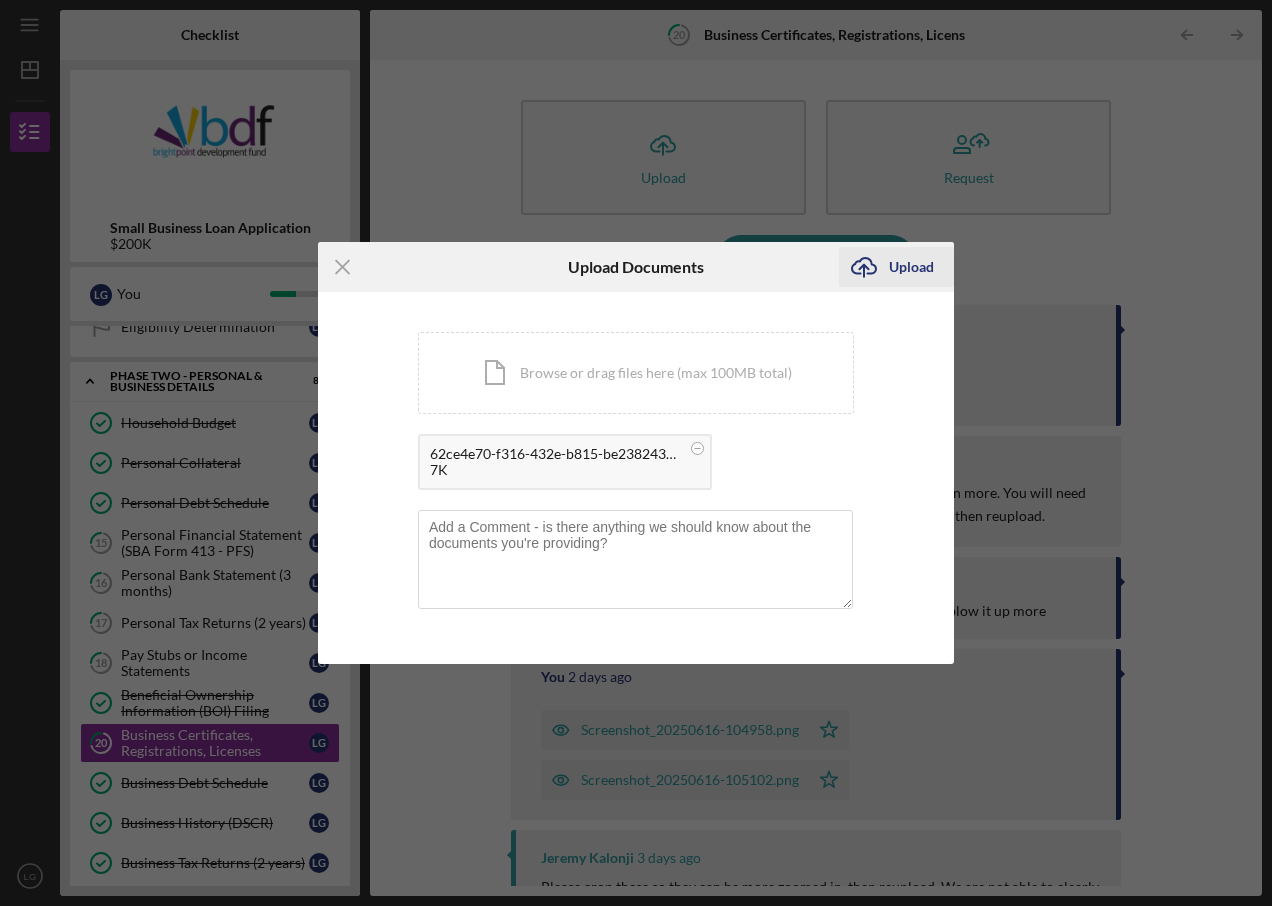 click on "Upload" at bounding box center (911, 267) 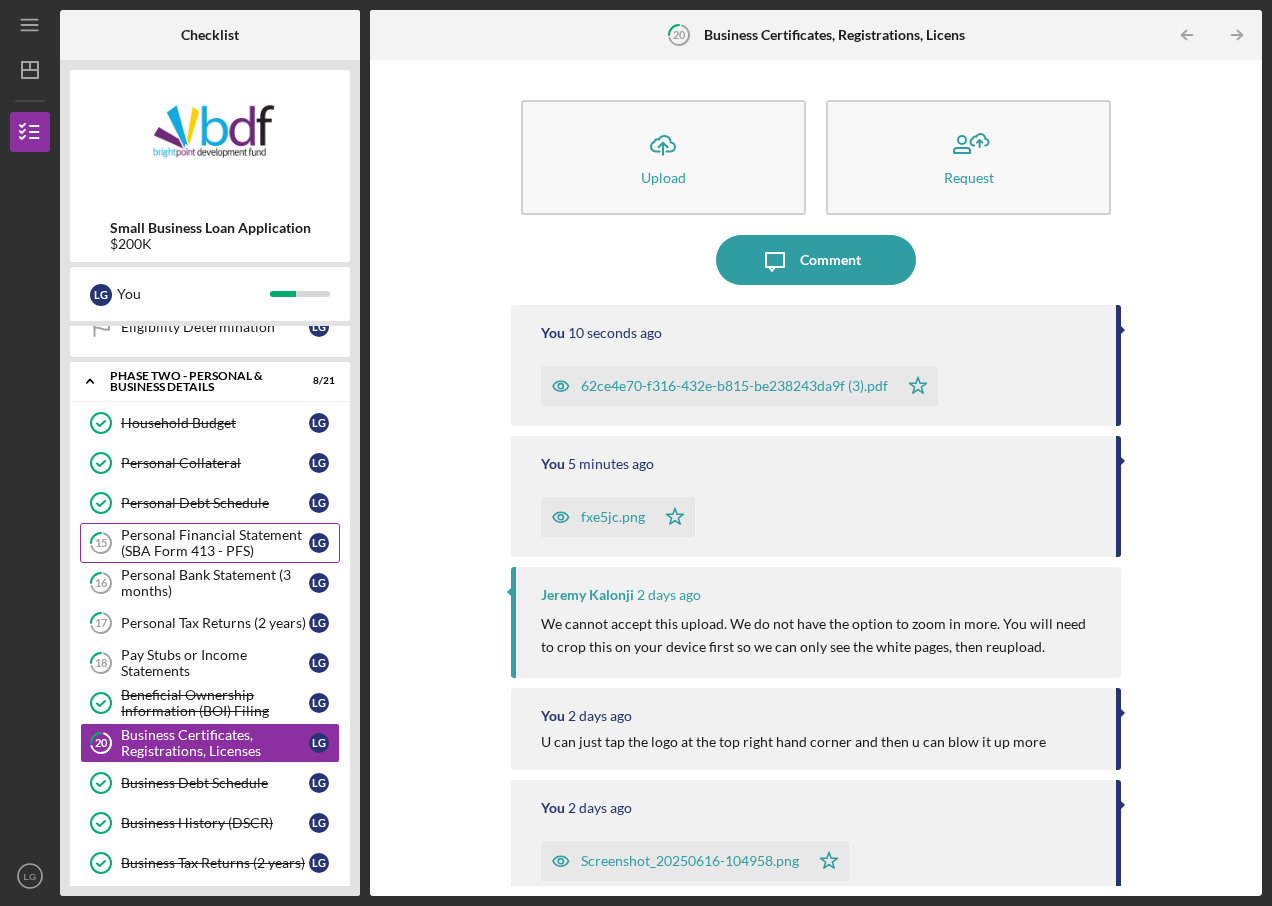 click on "Personal Financial Statement (SBA Form 413 - PFS)" at bounding box center (215, 543) 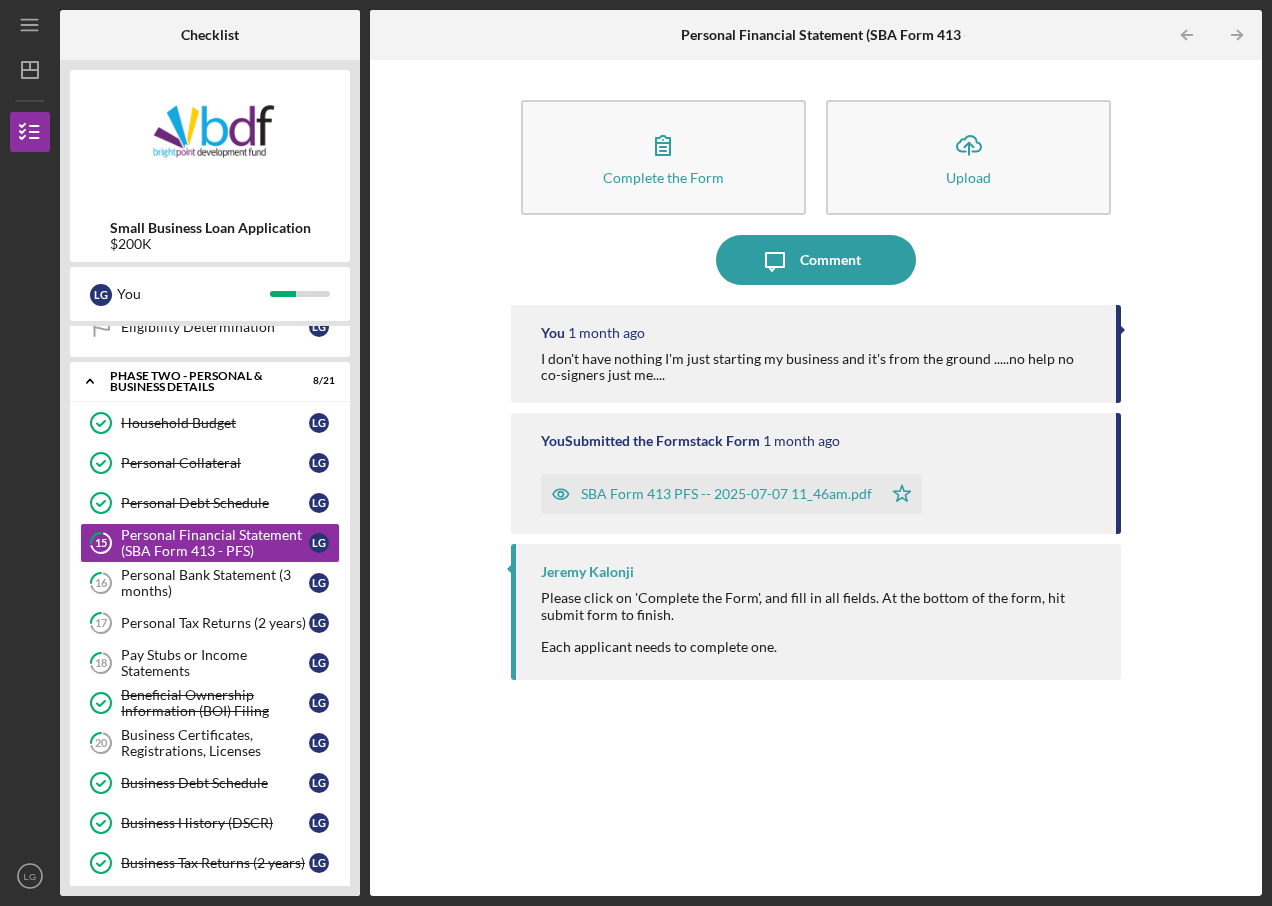 click on "SBA Form 413 PFS -- 2025-07-07 11_46am.pdf" at bounding box center (726, 494) 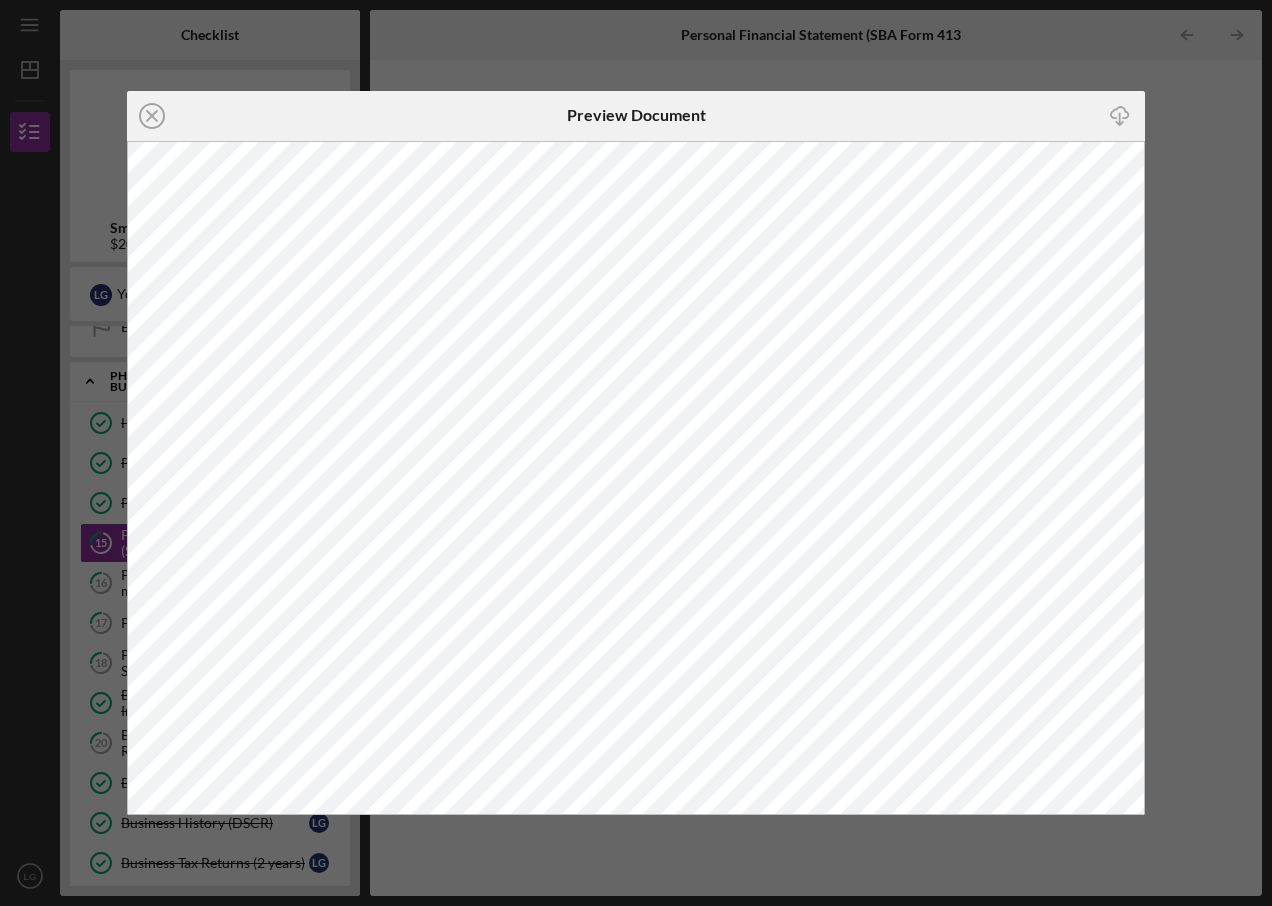 click 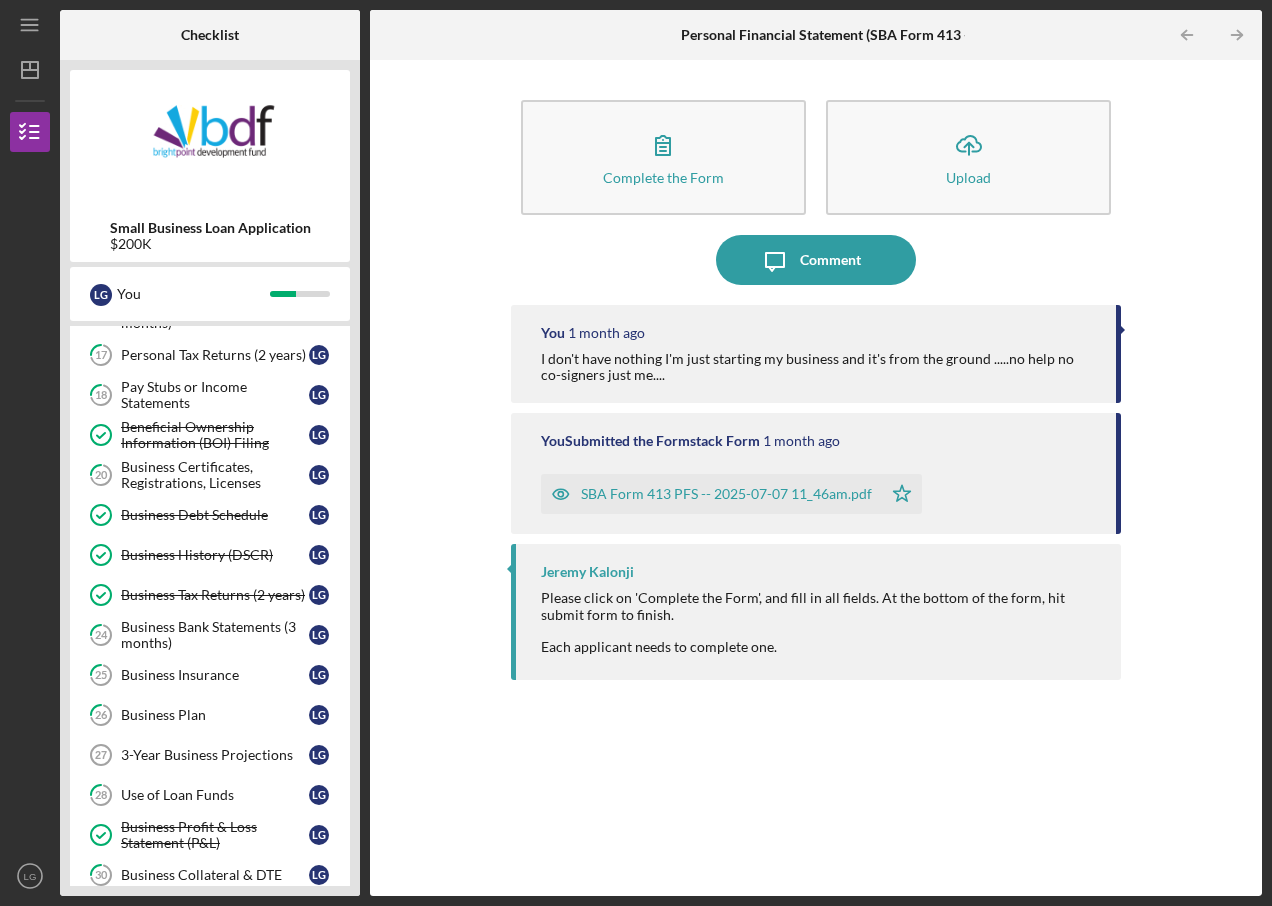 scroll, scrollTop: 800, scrollLeft: 0, axis: vertical 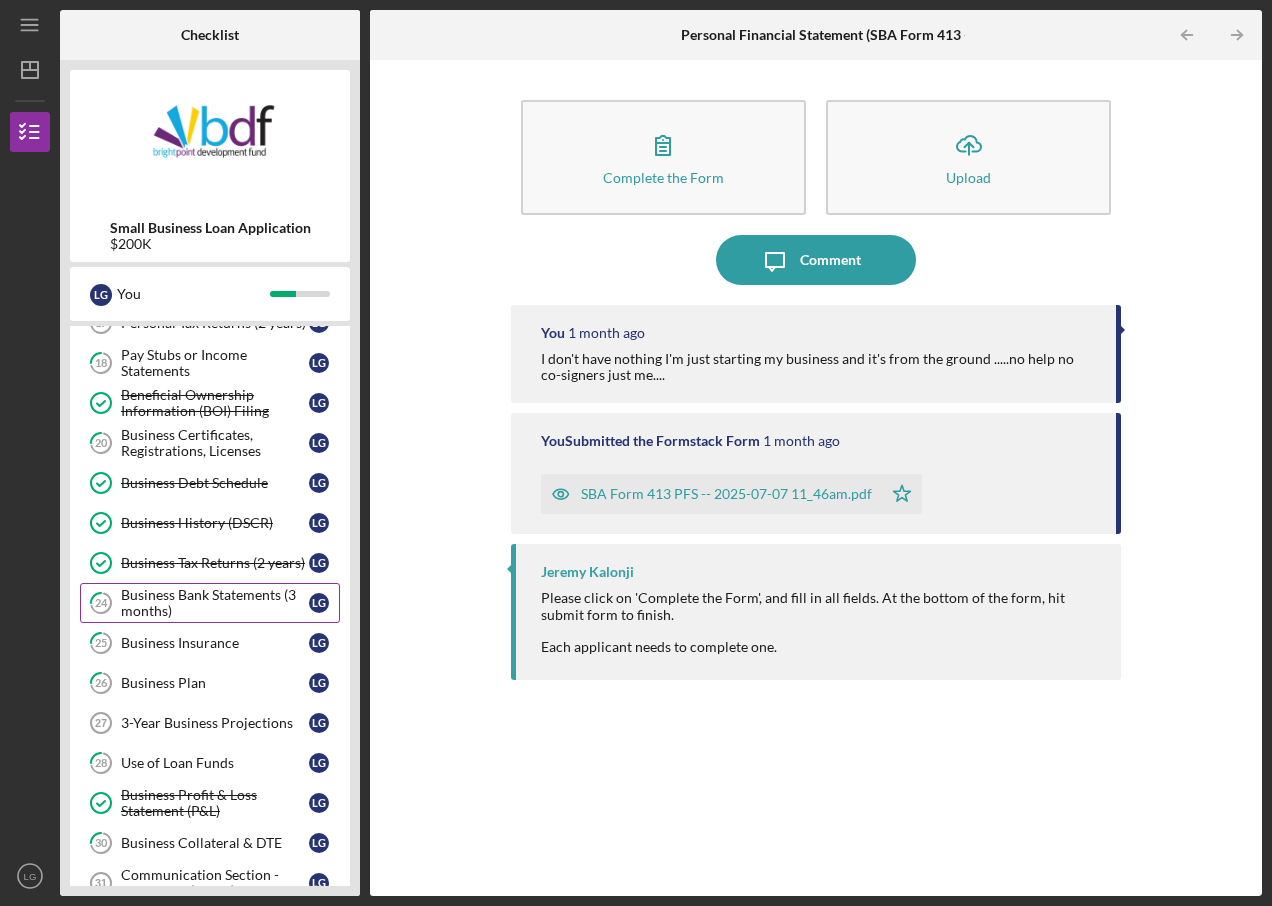 click on "Business Bank Statements (3 months)" at bounding box center (215, 603) 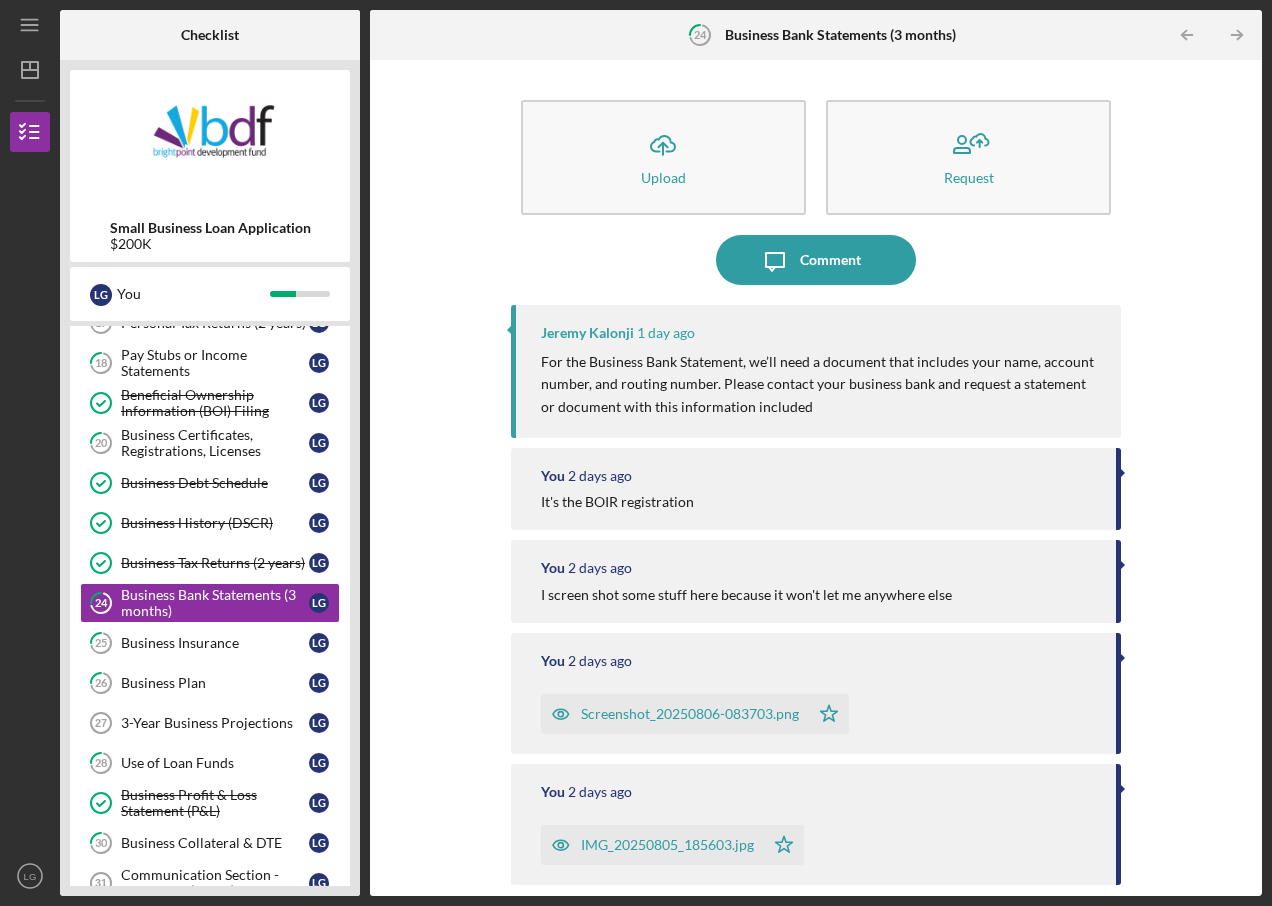 scroll, scrollTop: 100, scrollLeft: 0, axis: vertical 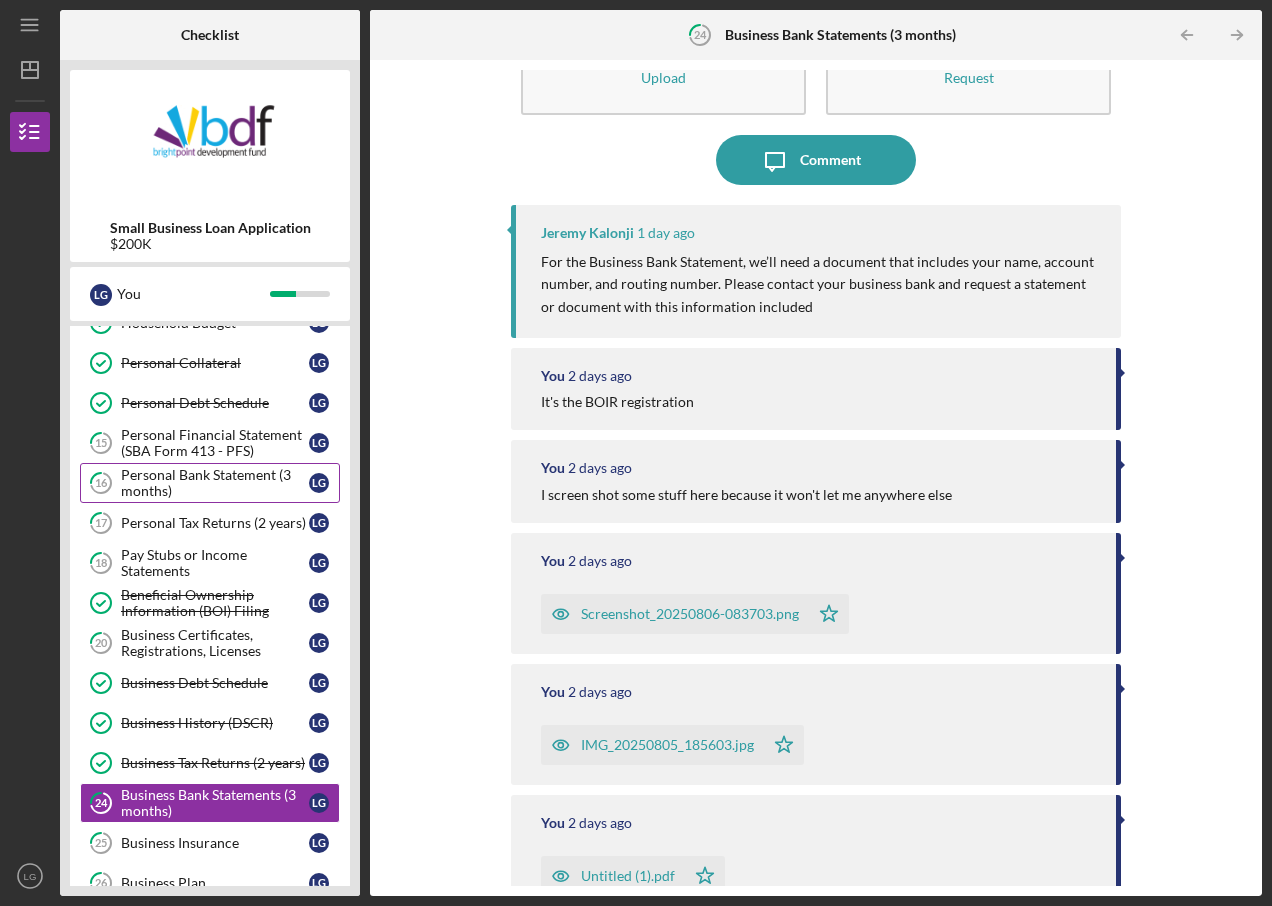 click on "Personal Bank Statement (3 months)" at bounding box center [215, 483] 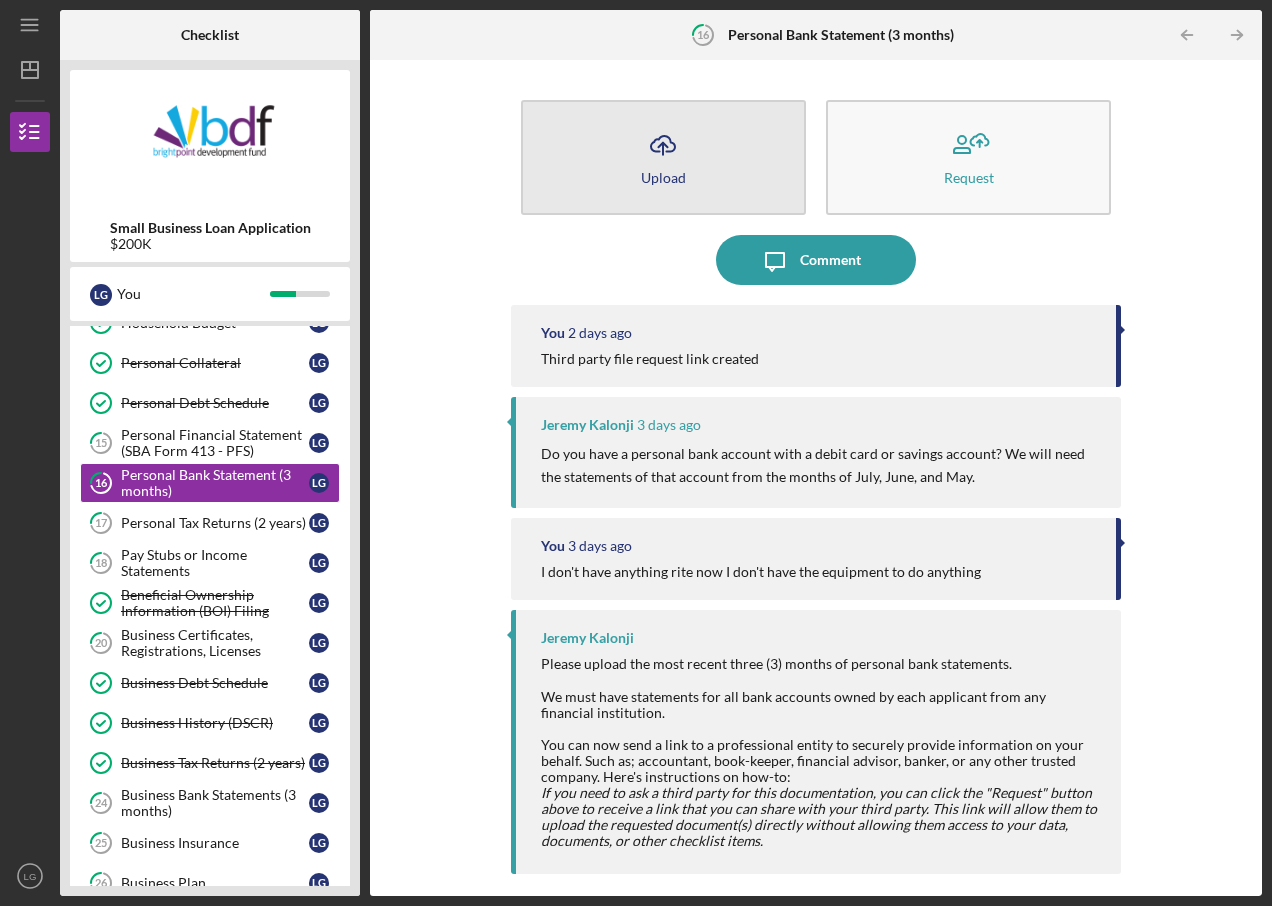 click on "Icon/Upload Upload" at bounding box center [663, 157] 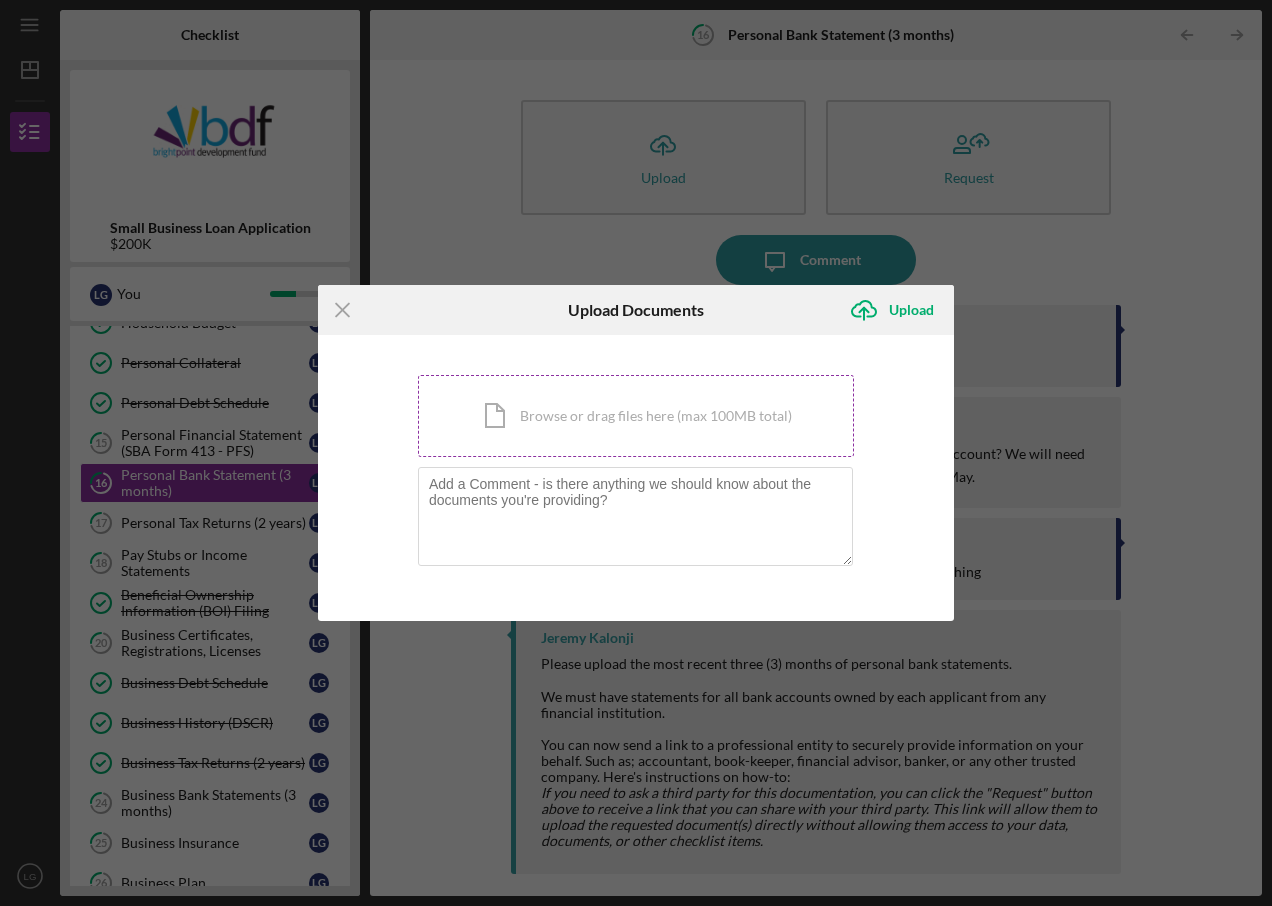 click on "Icon/Document Browse or drag files here (max 100MB total) Tap to choose files or take a photo" at bounding box center (636, 416) 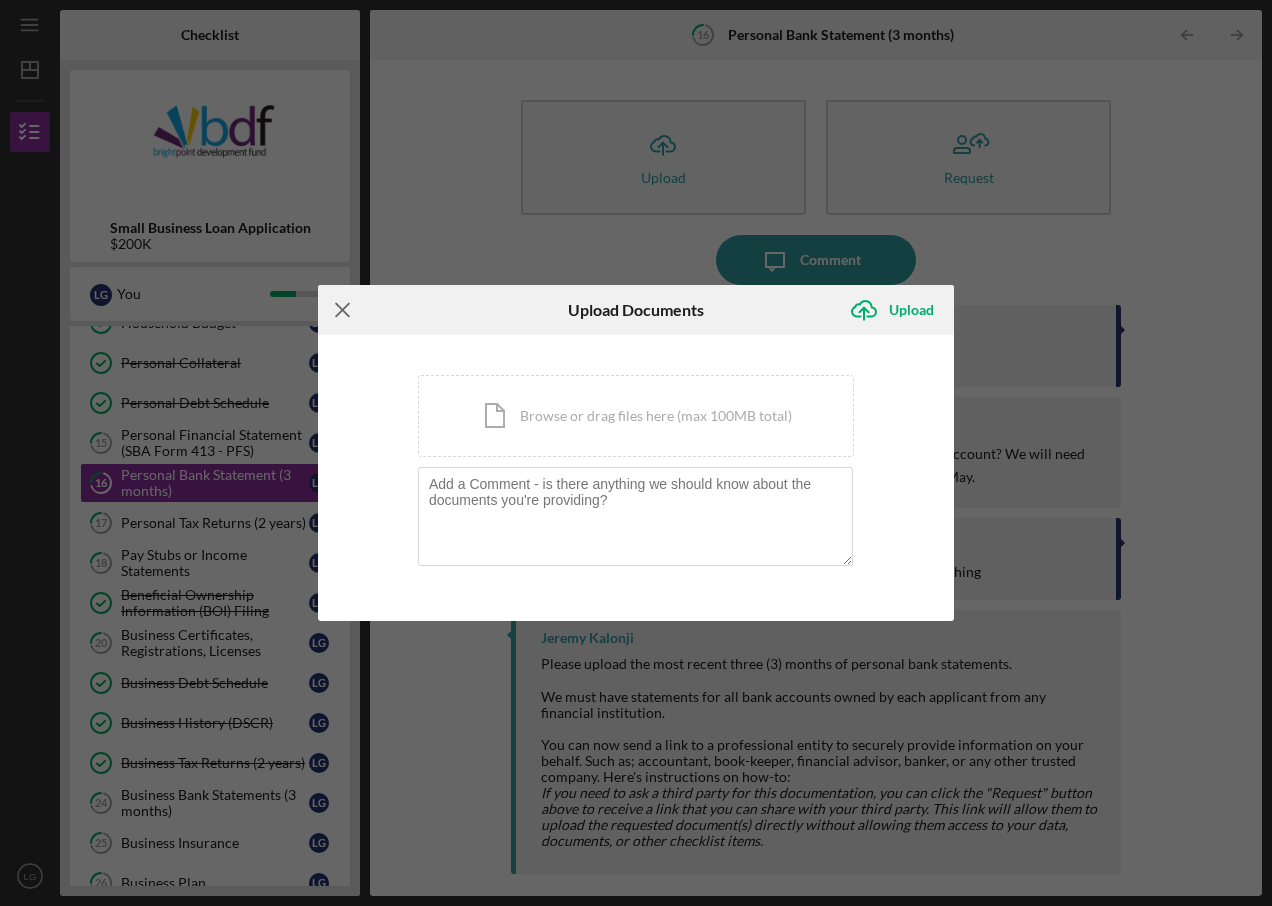 click 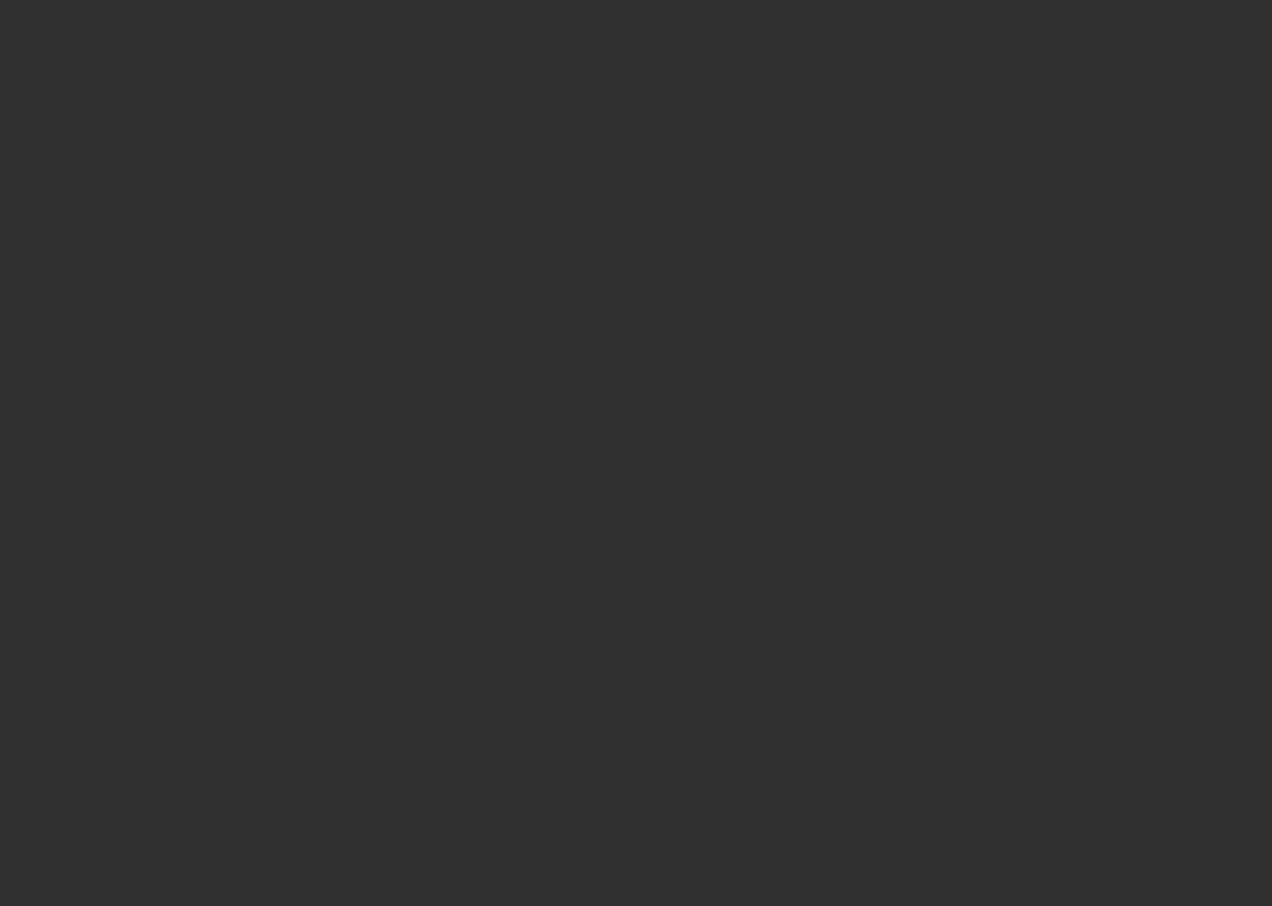 scroll, scrollTop: 0, scrollLeft: 0, axis: both 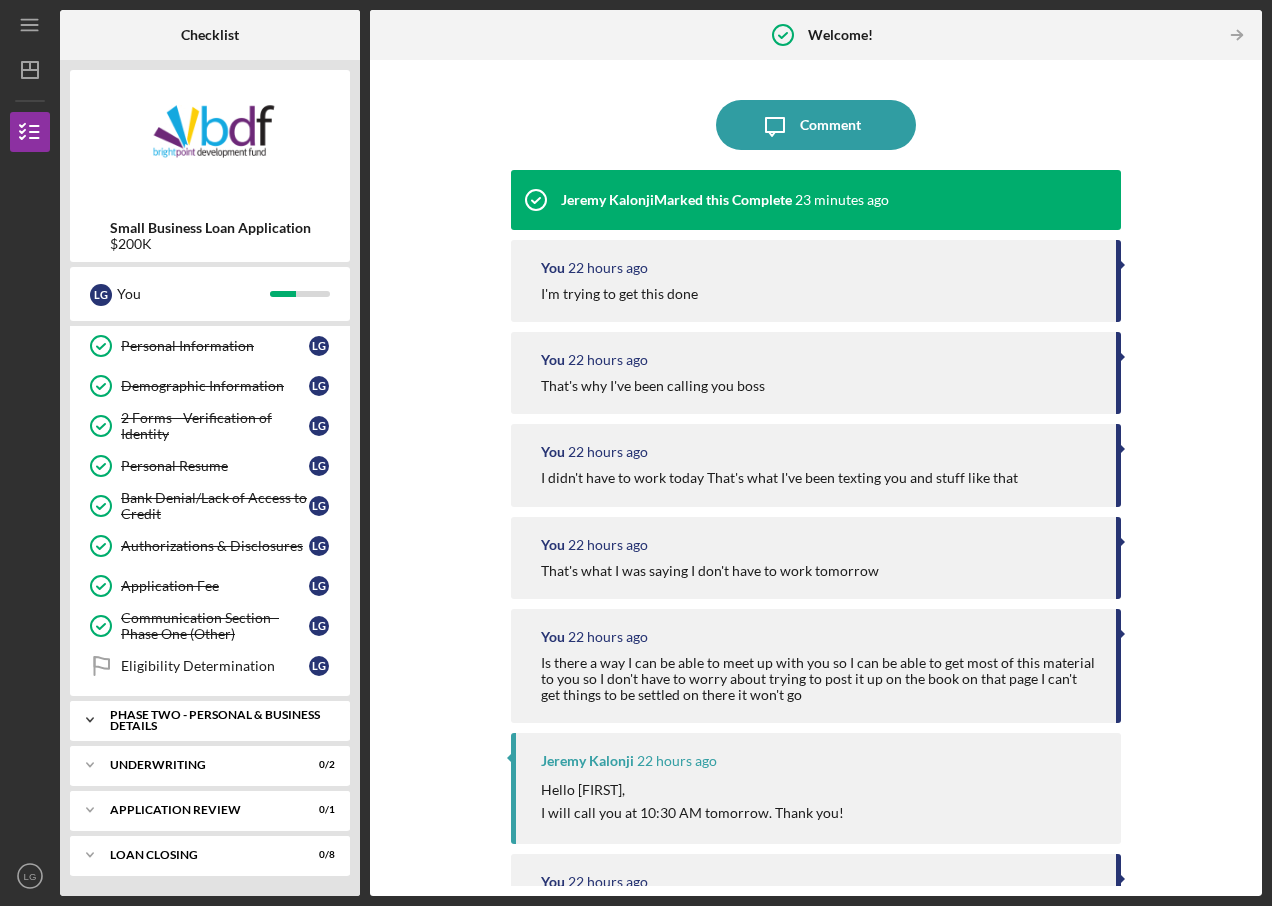 click on "PHASE TWO - PERSONAL & BUSINESS DETAILS" at bounding box center [217, 720] 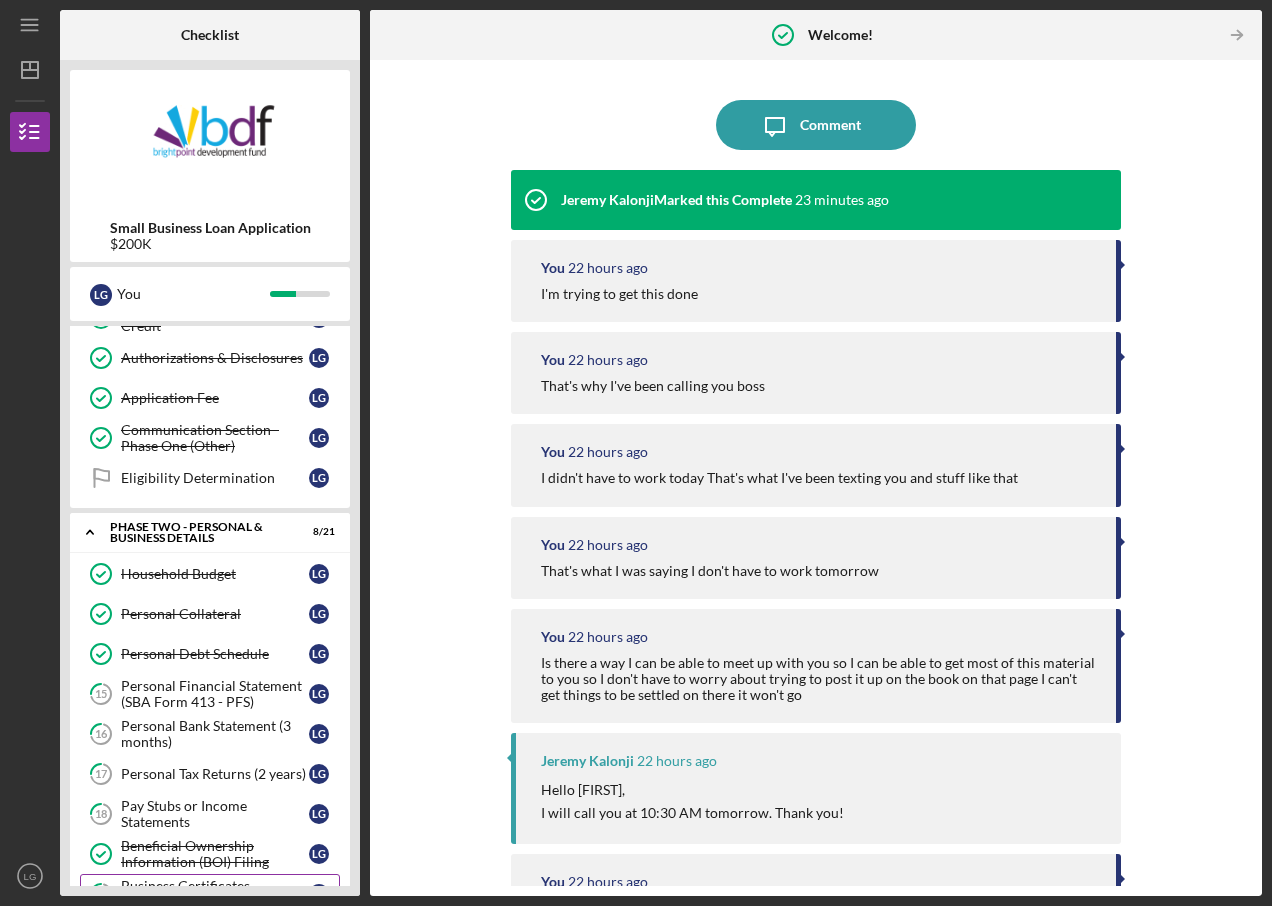 scroll, scrollTop: 461, scrollLeft: 0, axis: vertical 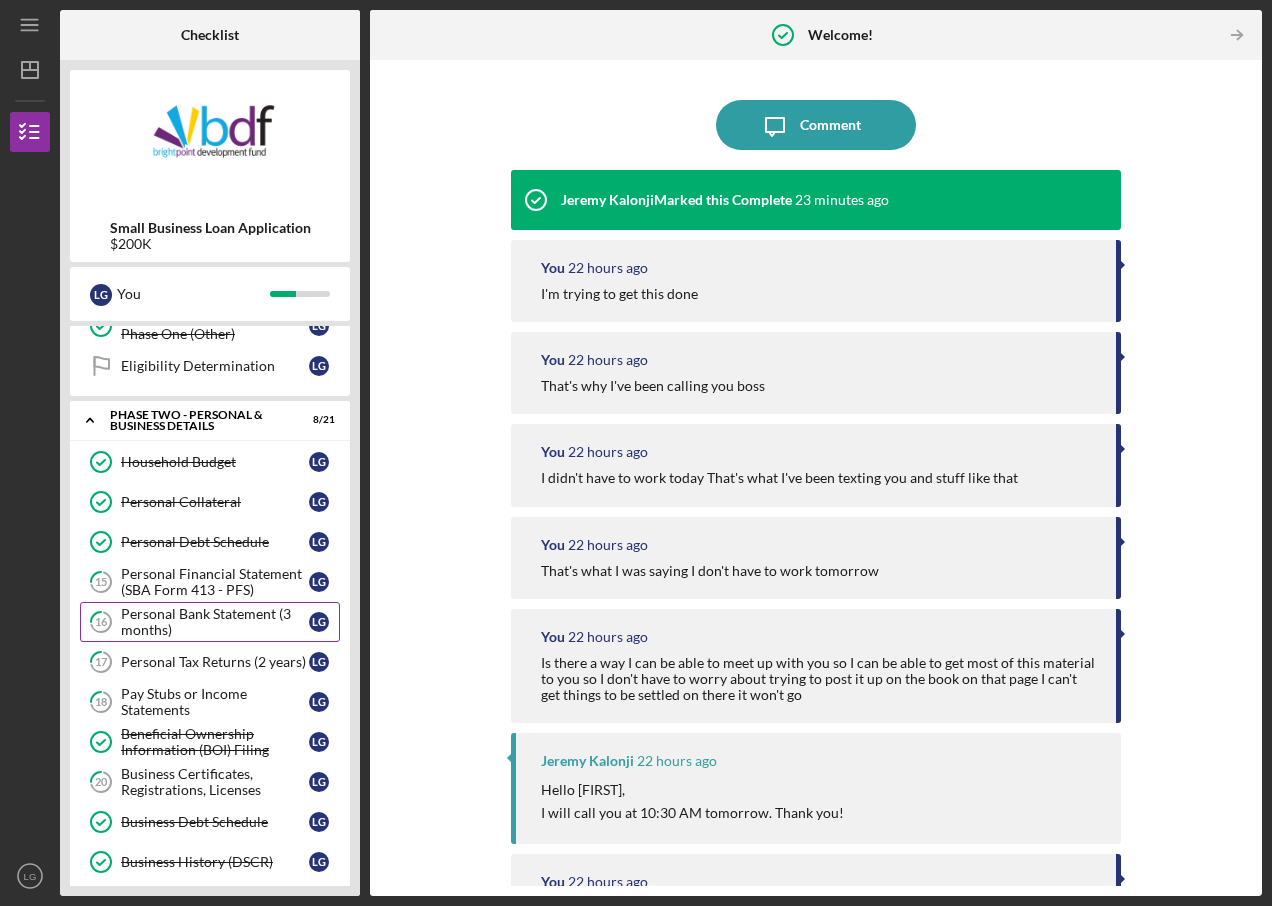 click on "Personal Bank Statement (3 months)" at bounding box center [215, 622] 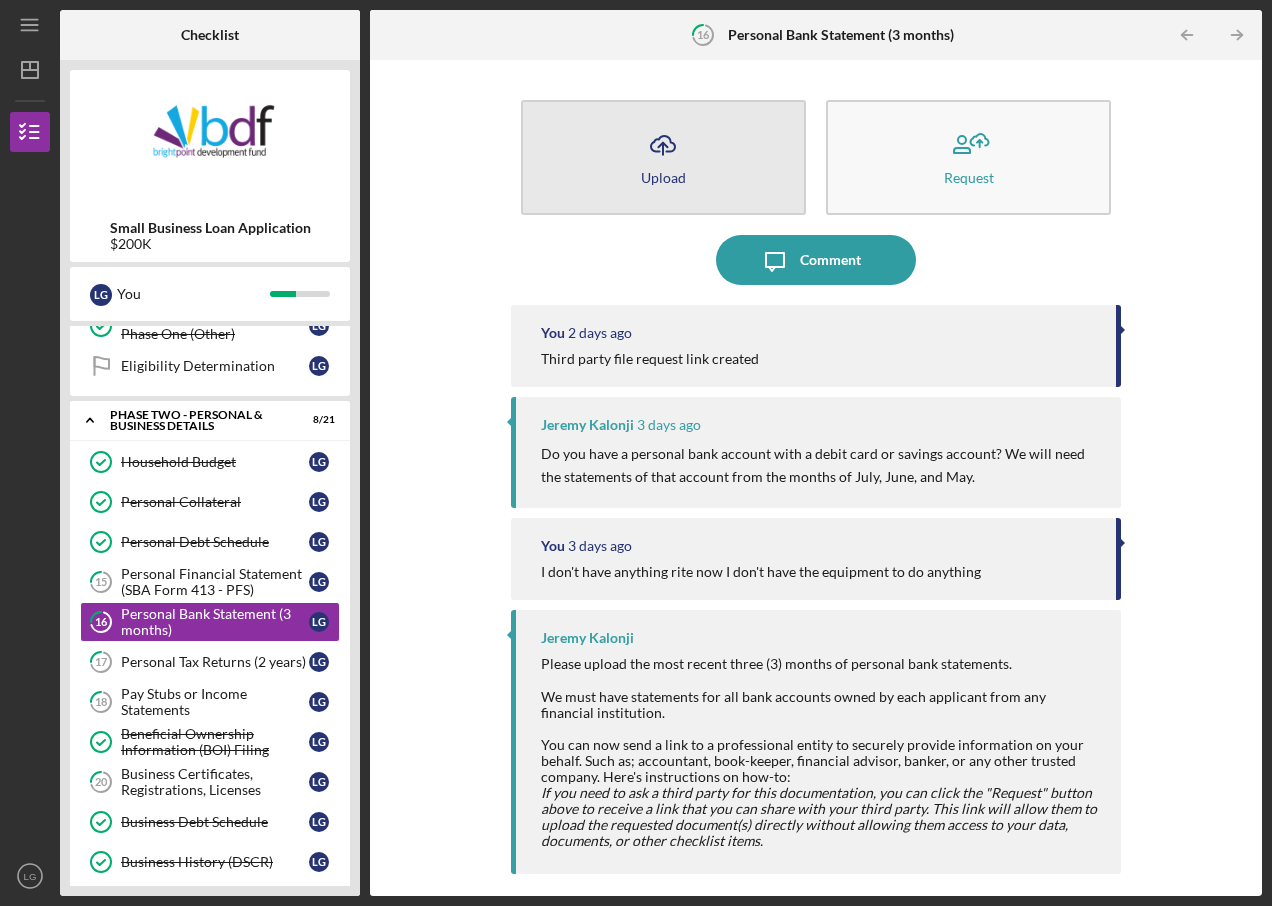 click on "Icon/Upload Upload" at bounding box center (663, 157) 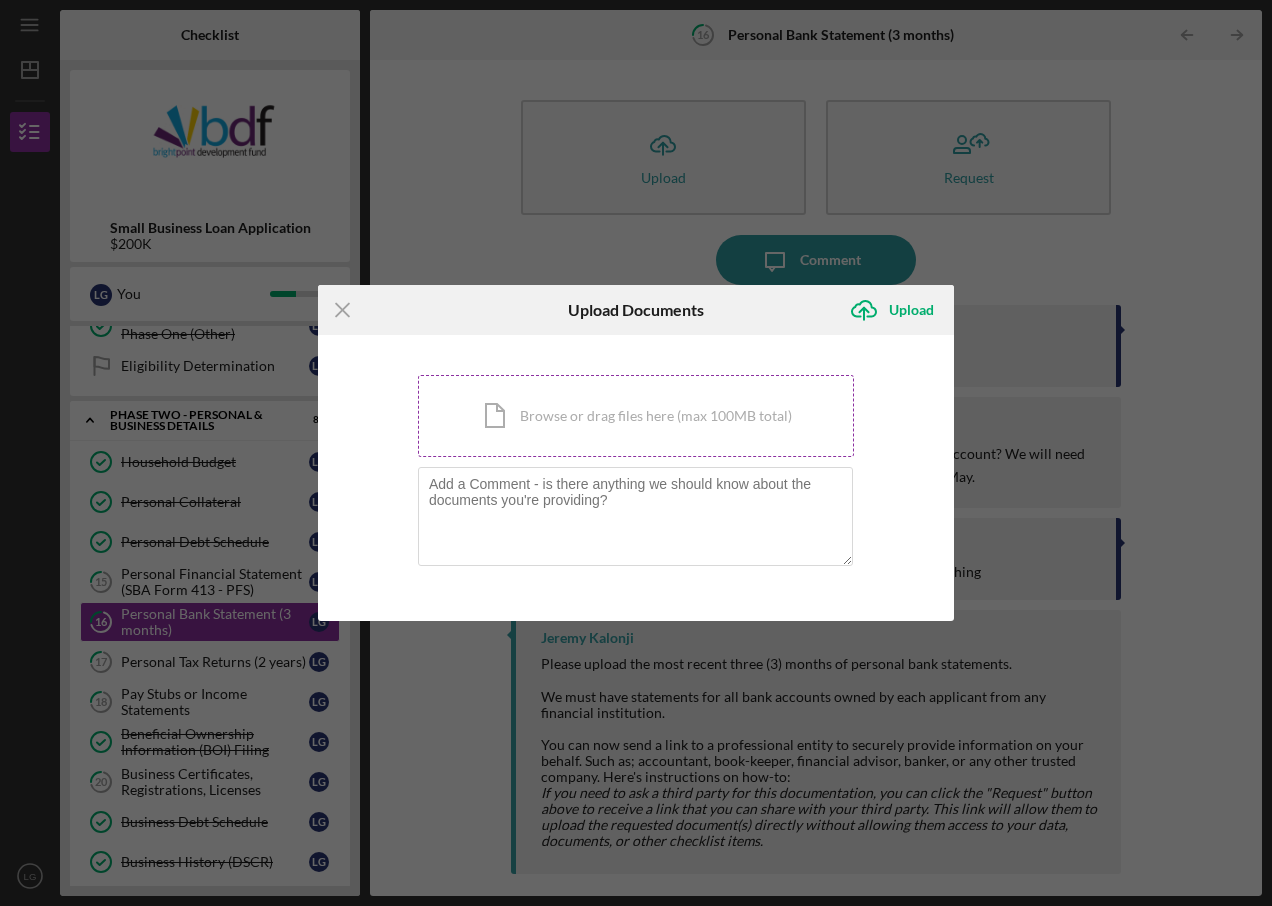 click on "Icon/Document Browse or drag files here (max 100MB total) Tap to choose files or take a photo" at bounding box center (636, 416) 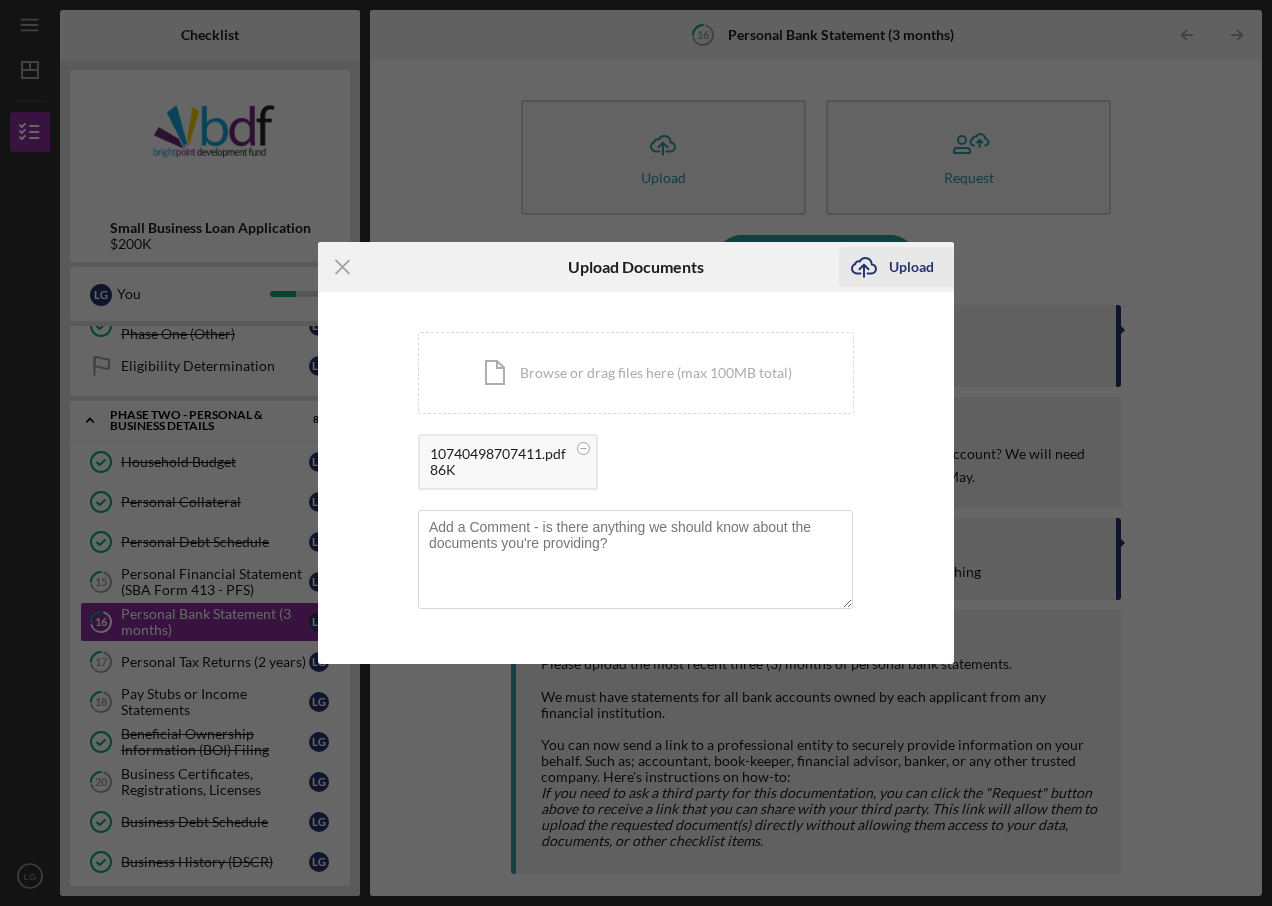 click on "Upload" at bounding box center (911, 267) 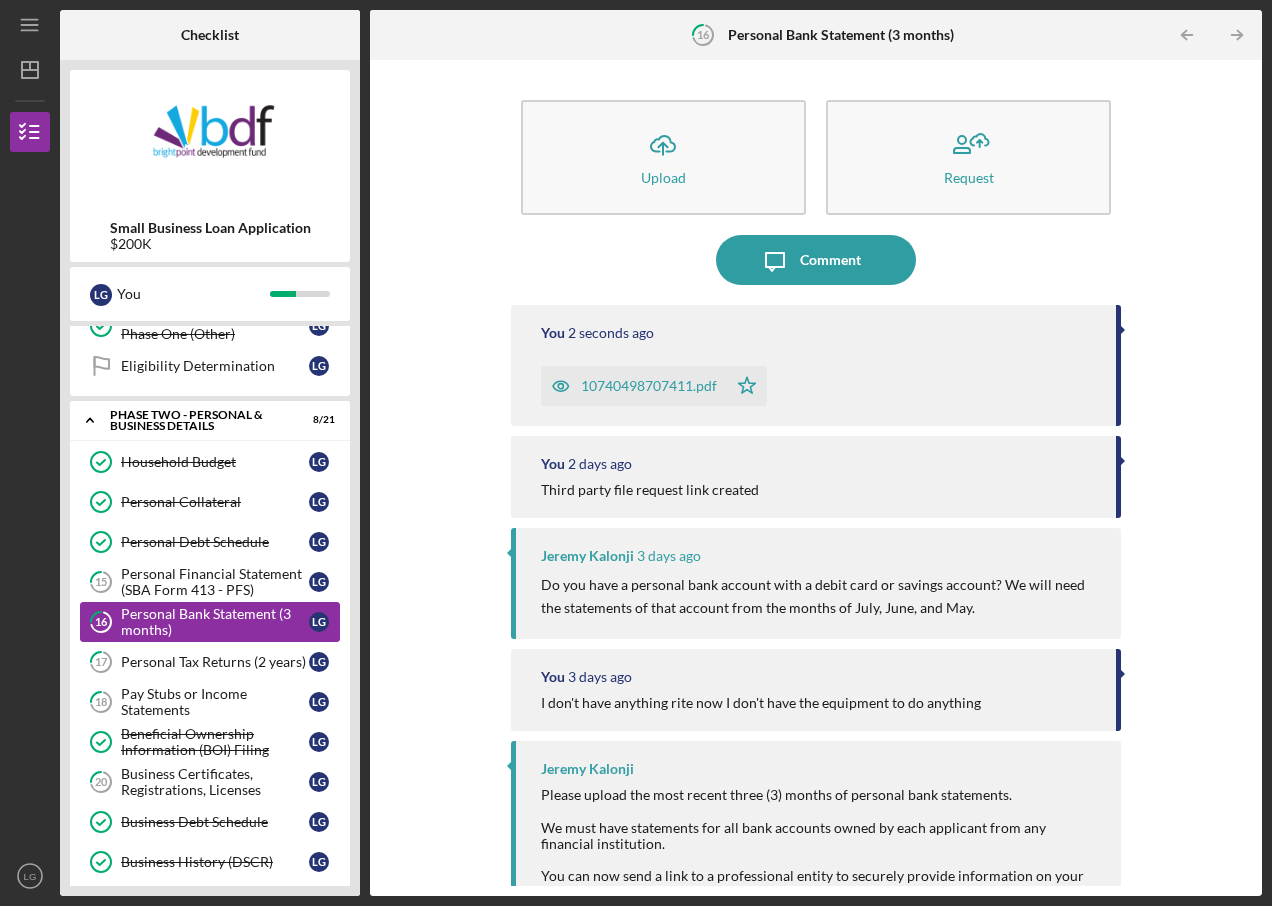 click on "Personal Bank Statement (3 months)" at bounding box center (215, 622) 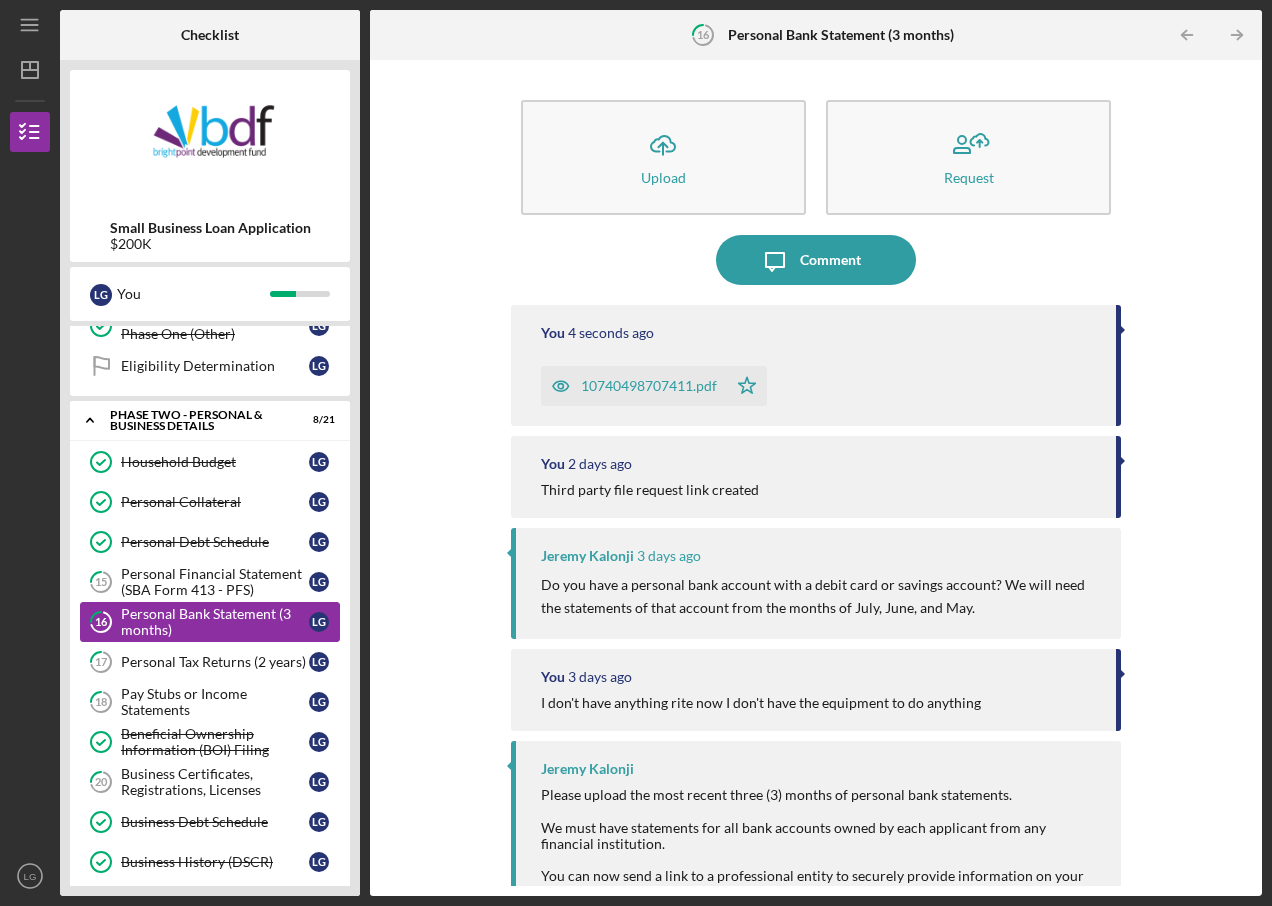 click on "Personal Bank Statement (3 months)" at bounding box center (215, 622) 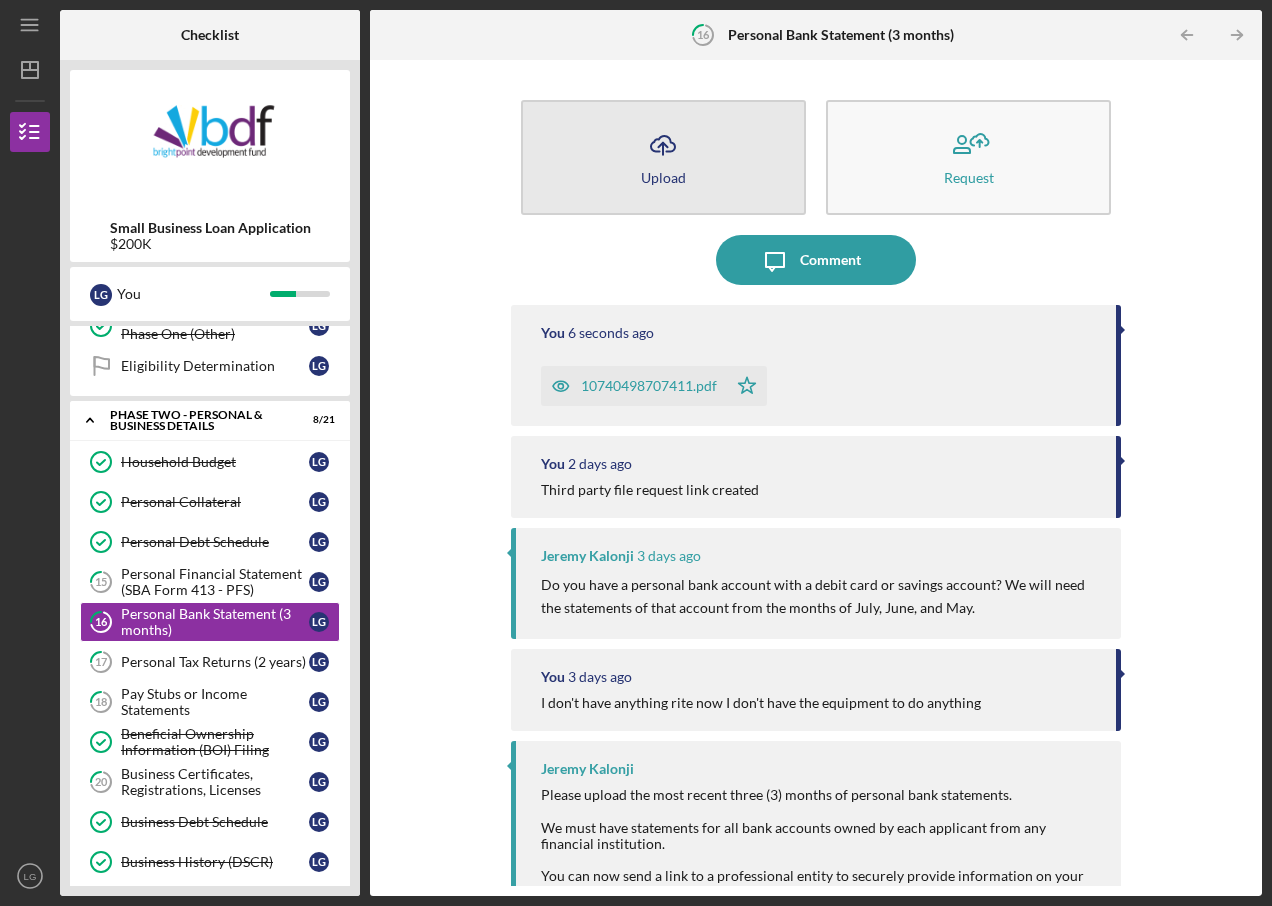 click on "Icon/Upload Upload" at bounding box center [663, 157] 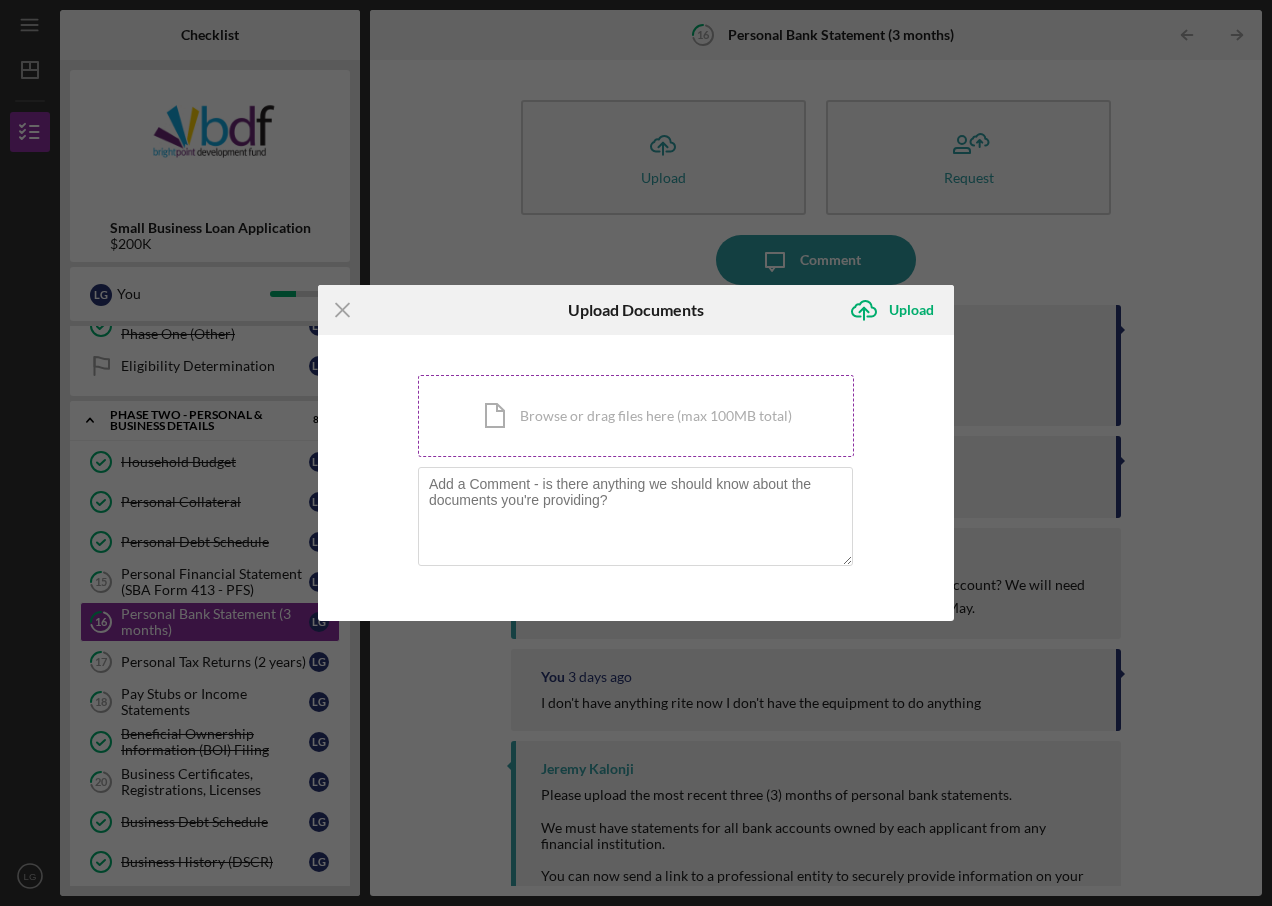 click on "Icon/Document Browse or drag files here (max 100MB total) Tap to choose files or take a photo" at bounding box center [636, 416] 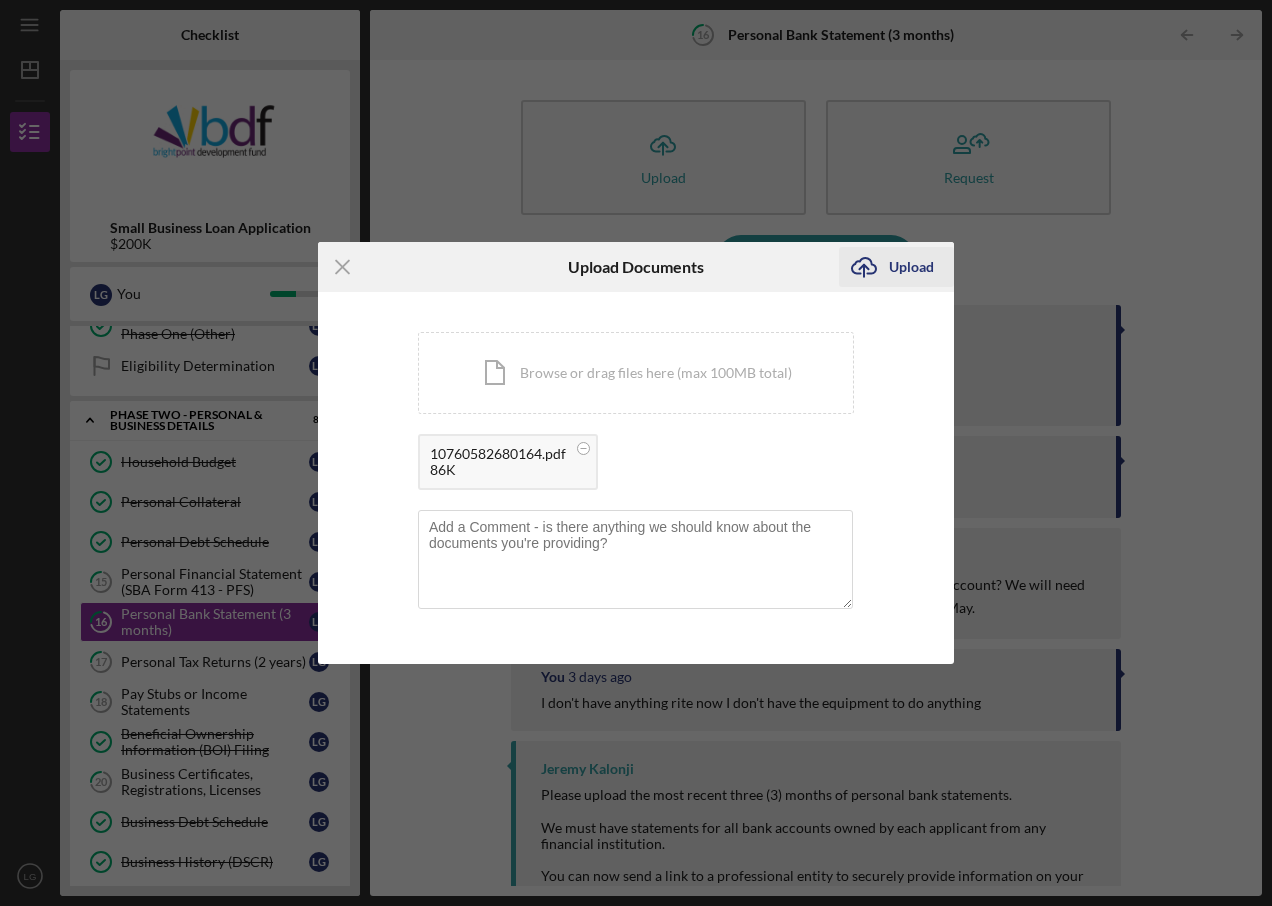 click on "Upload" at bounding box center (911, 267) 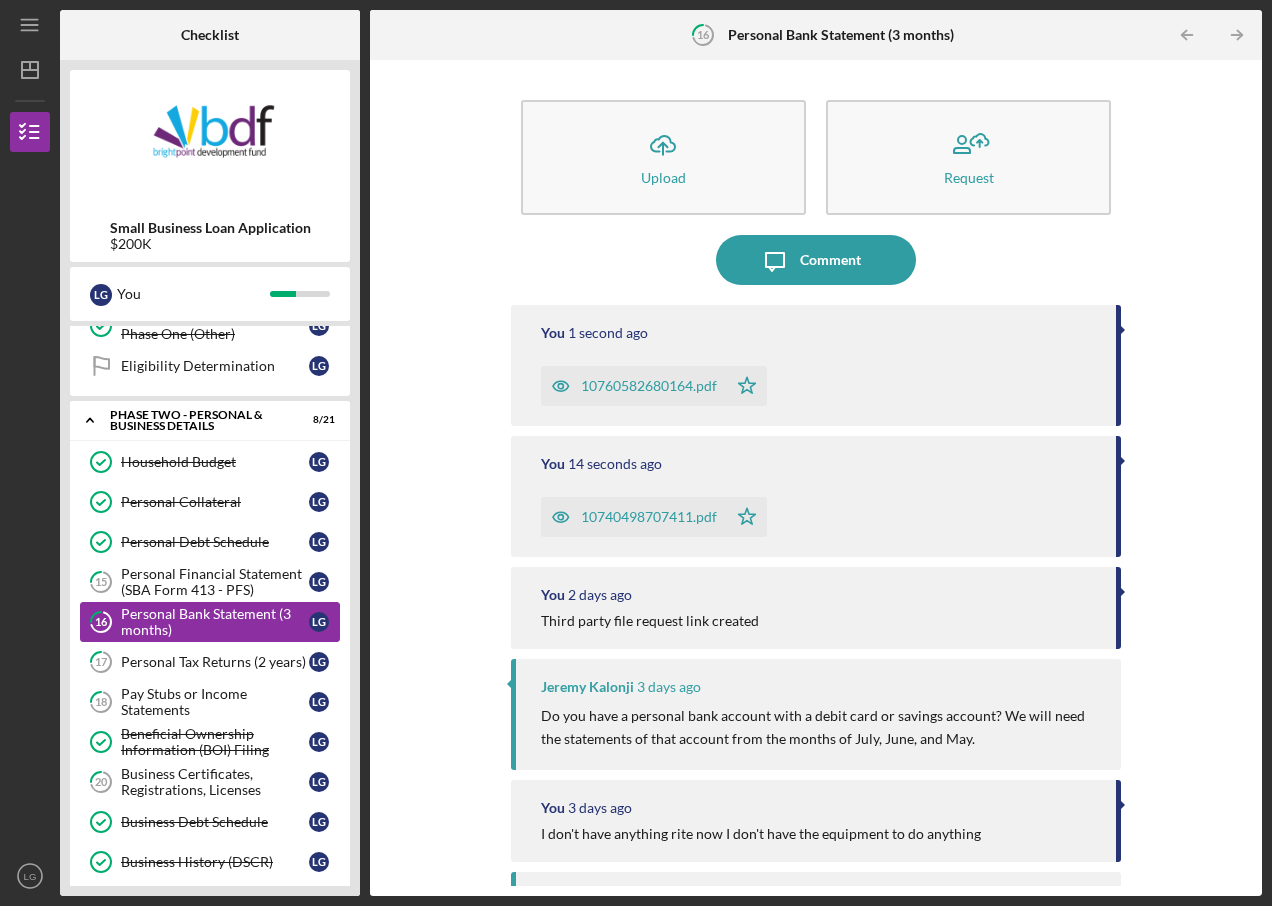 click on "Personal Bank Statement (3 months)" at bounding box center (215, 622) 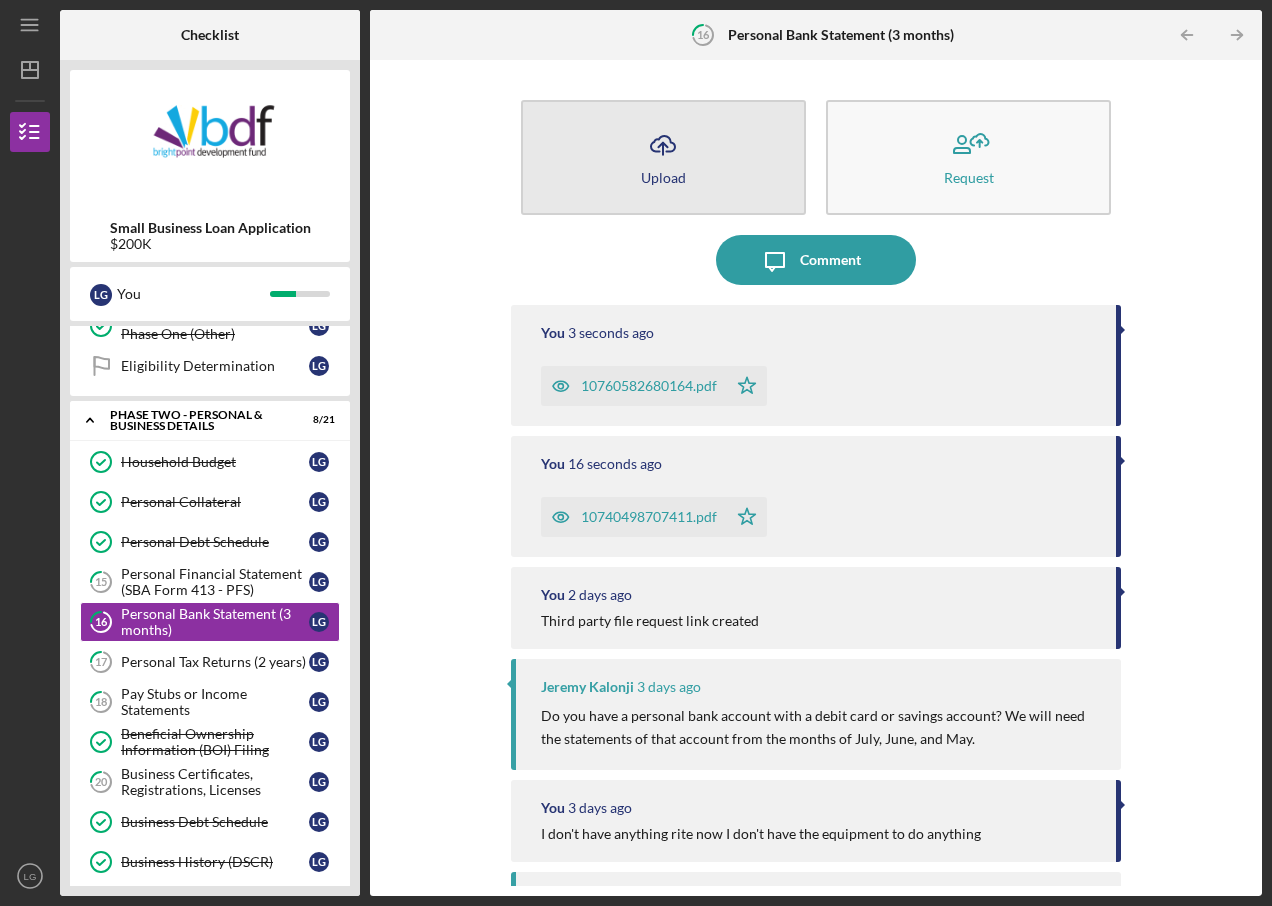 click on "Icon/Upload Upload" at bounding box center [663, 157] 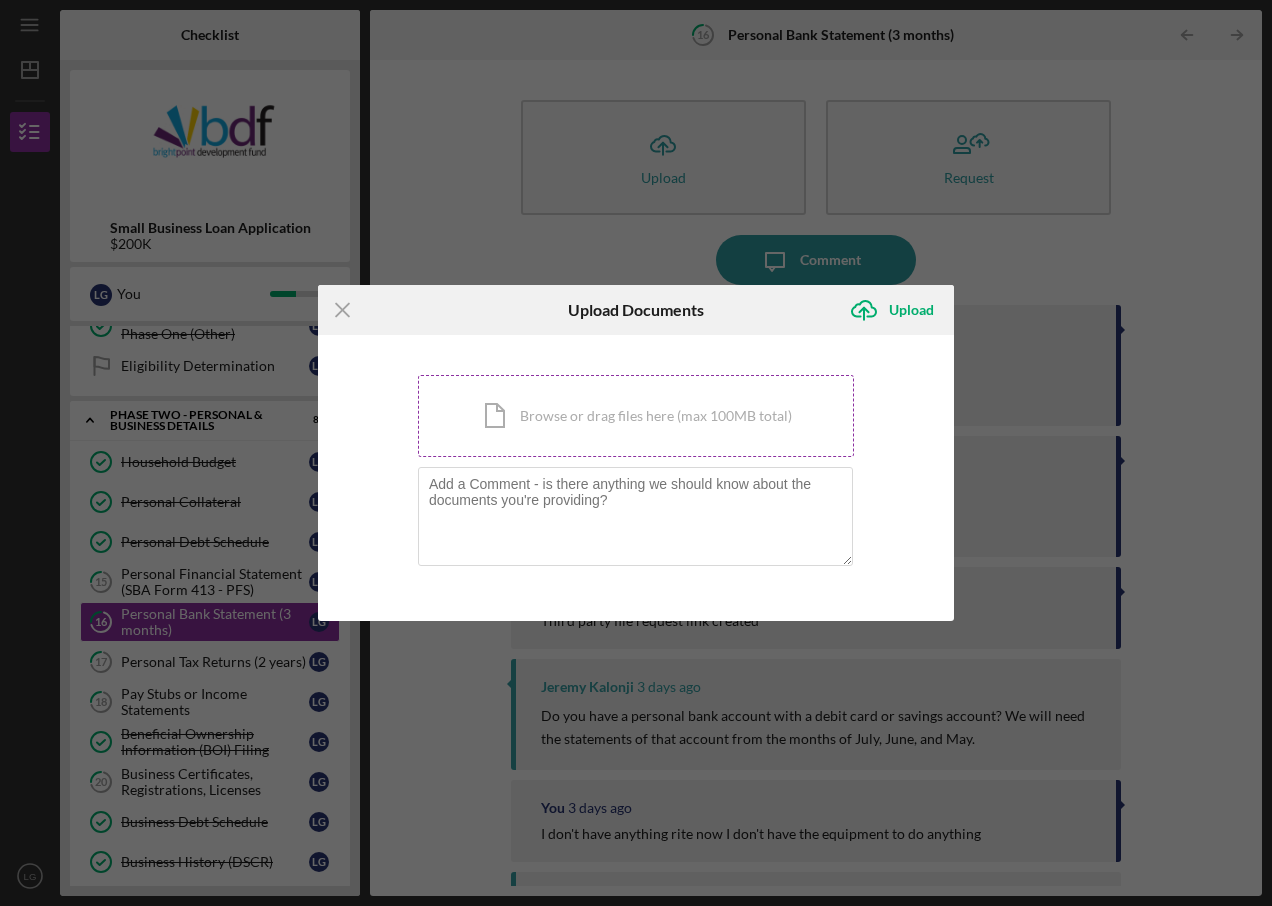 click on "Icon/Document Browse or drag files here (max 100MB total) Tap to choose files or take a photo" at bounding box center (636, 416) 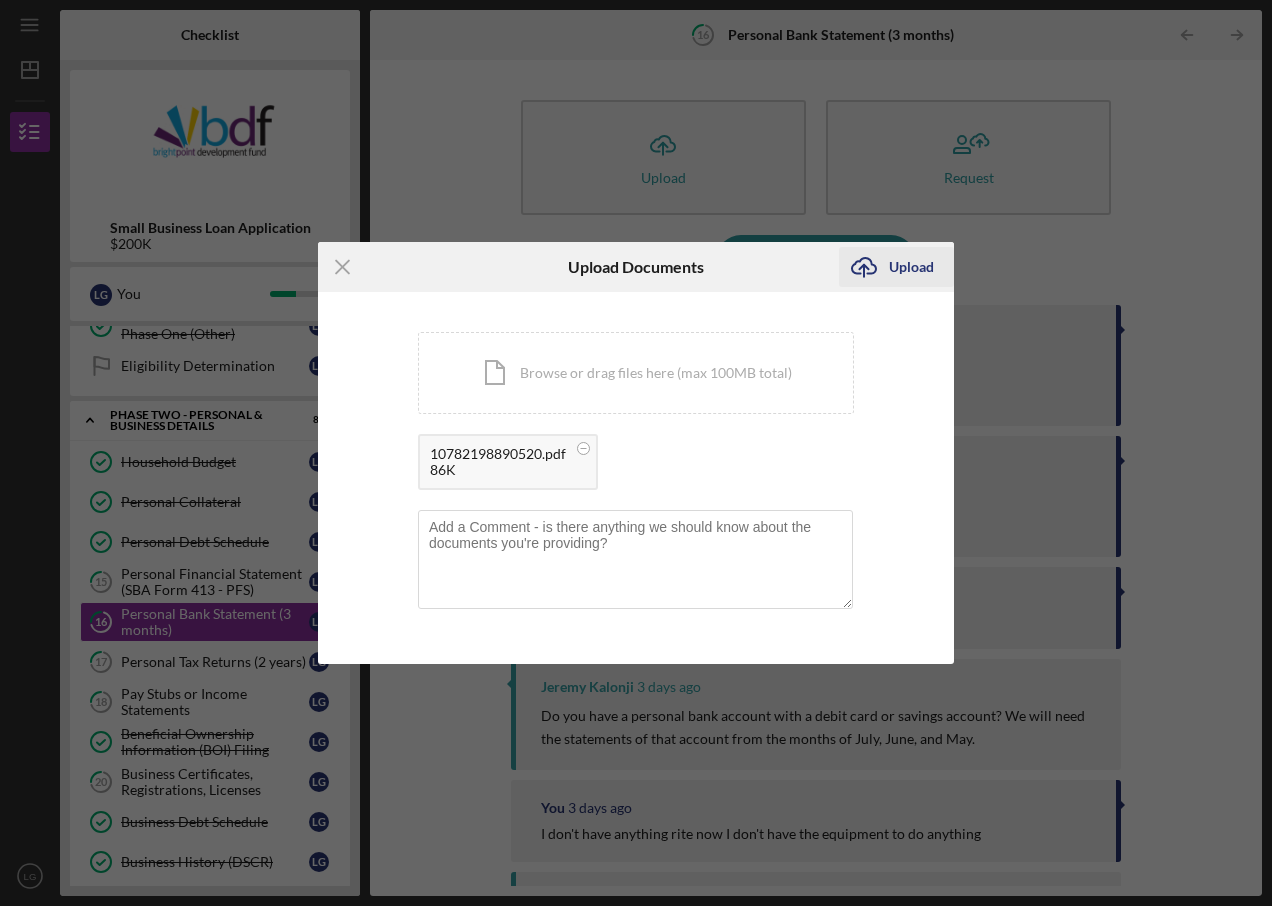 click on "Upload" at bounding box center [911, 267] 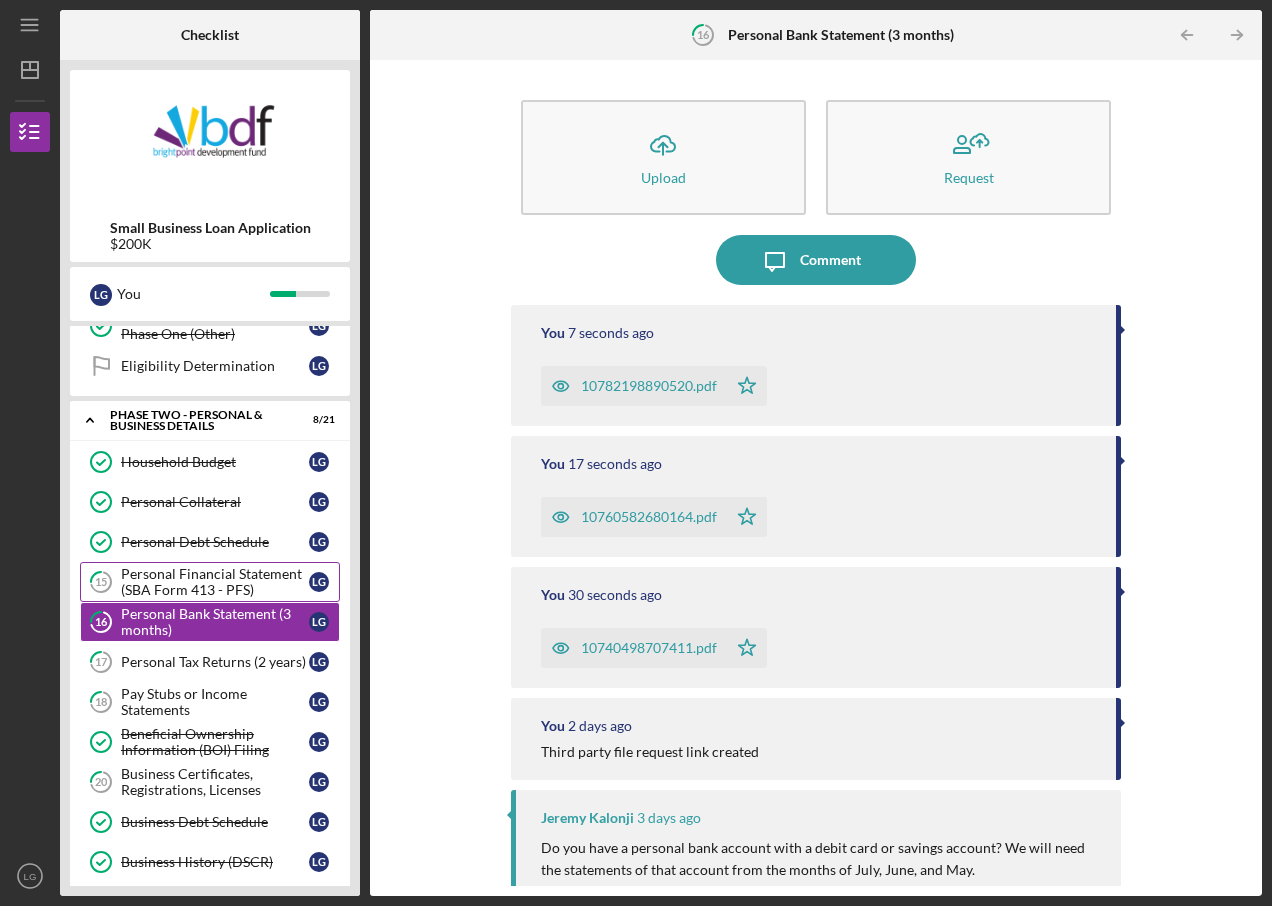 click on "Personal Financial Statement (SBA Form 413 - PFS)" at bounding box center [215, 582] 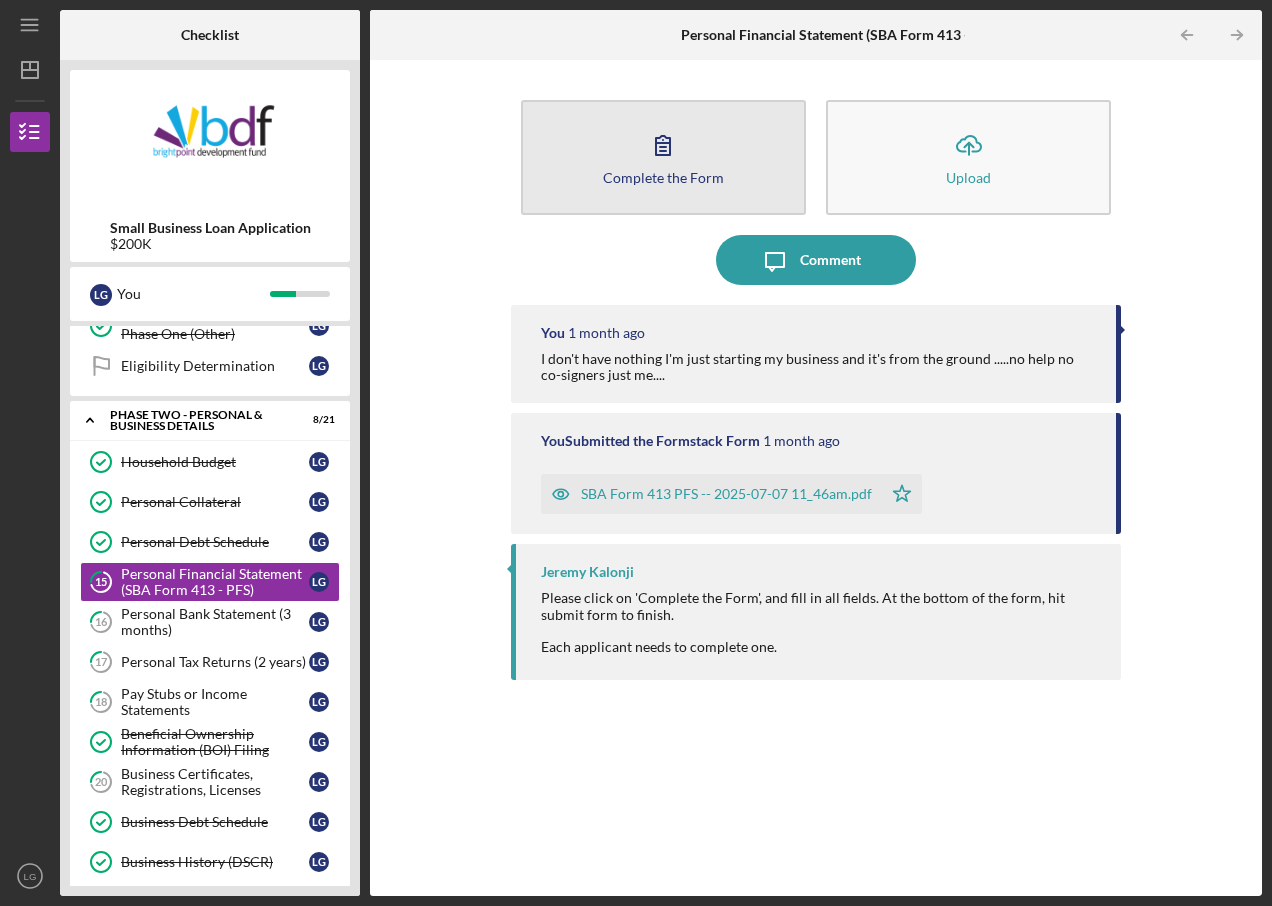 click on "Complete the Form" at bounding box center (663, 177) 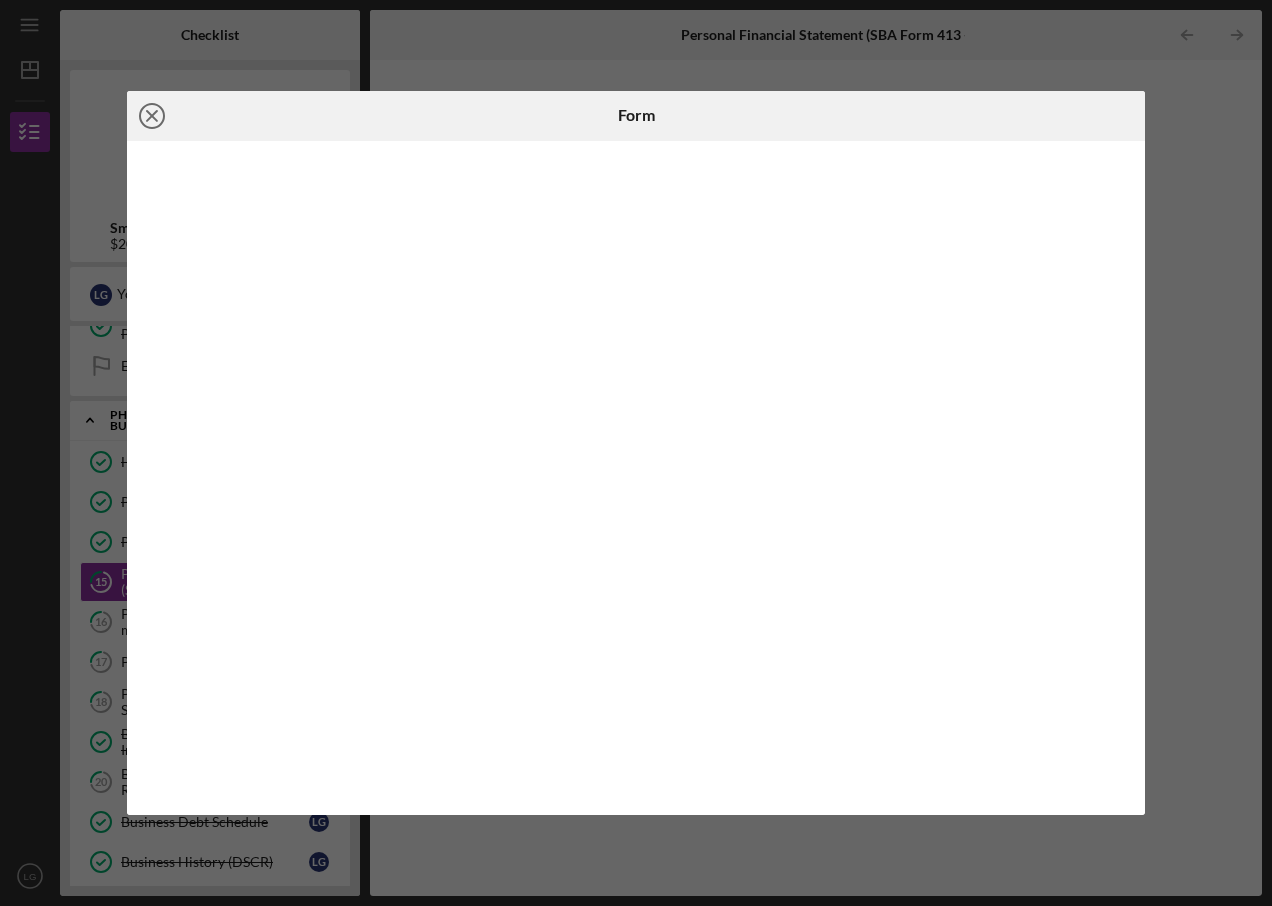 click 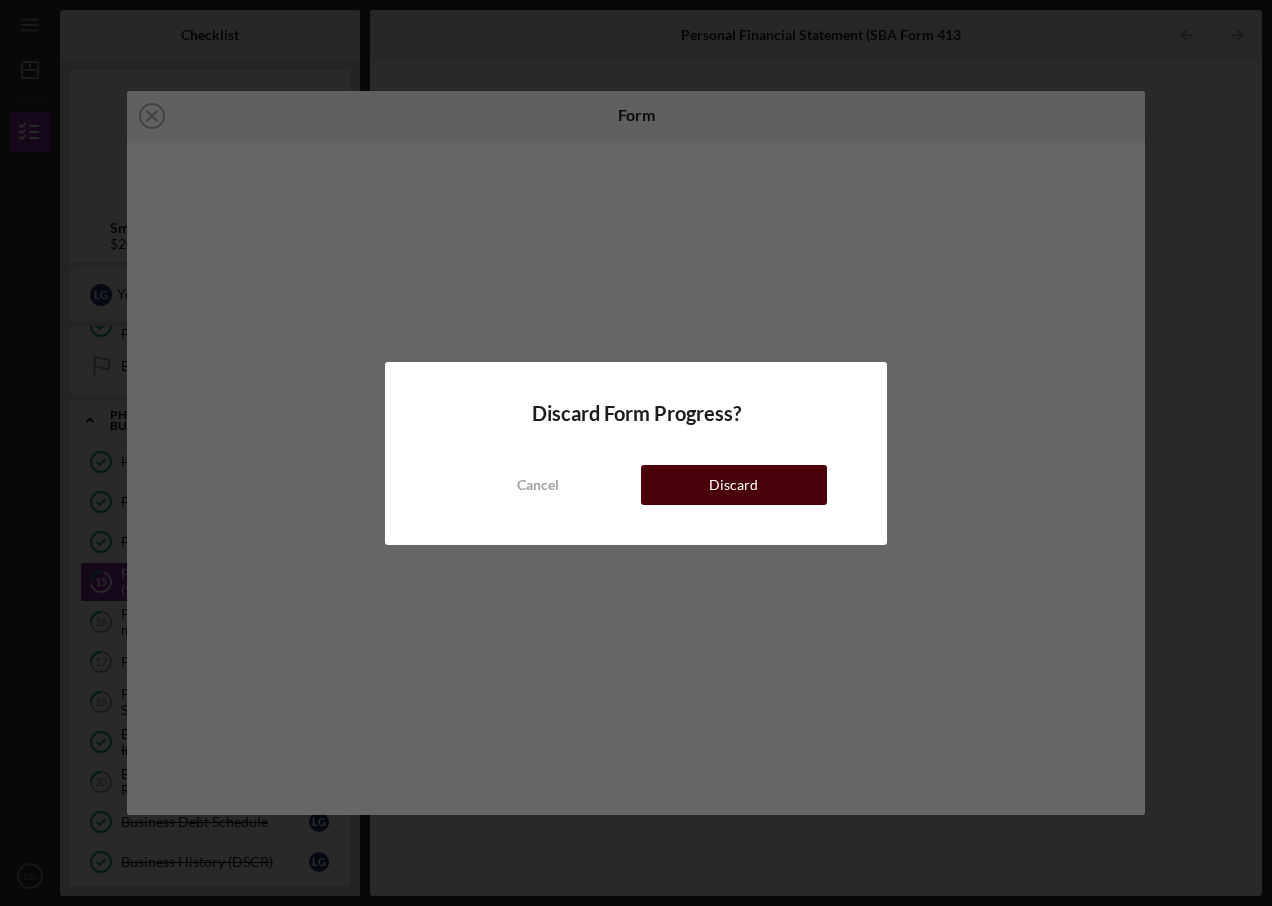click on "Discard" at bounding box center [734, 485] 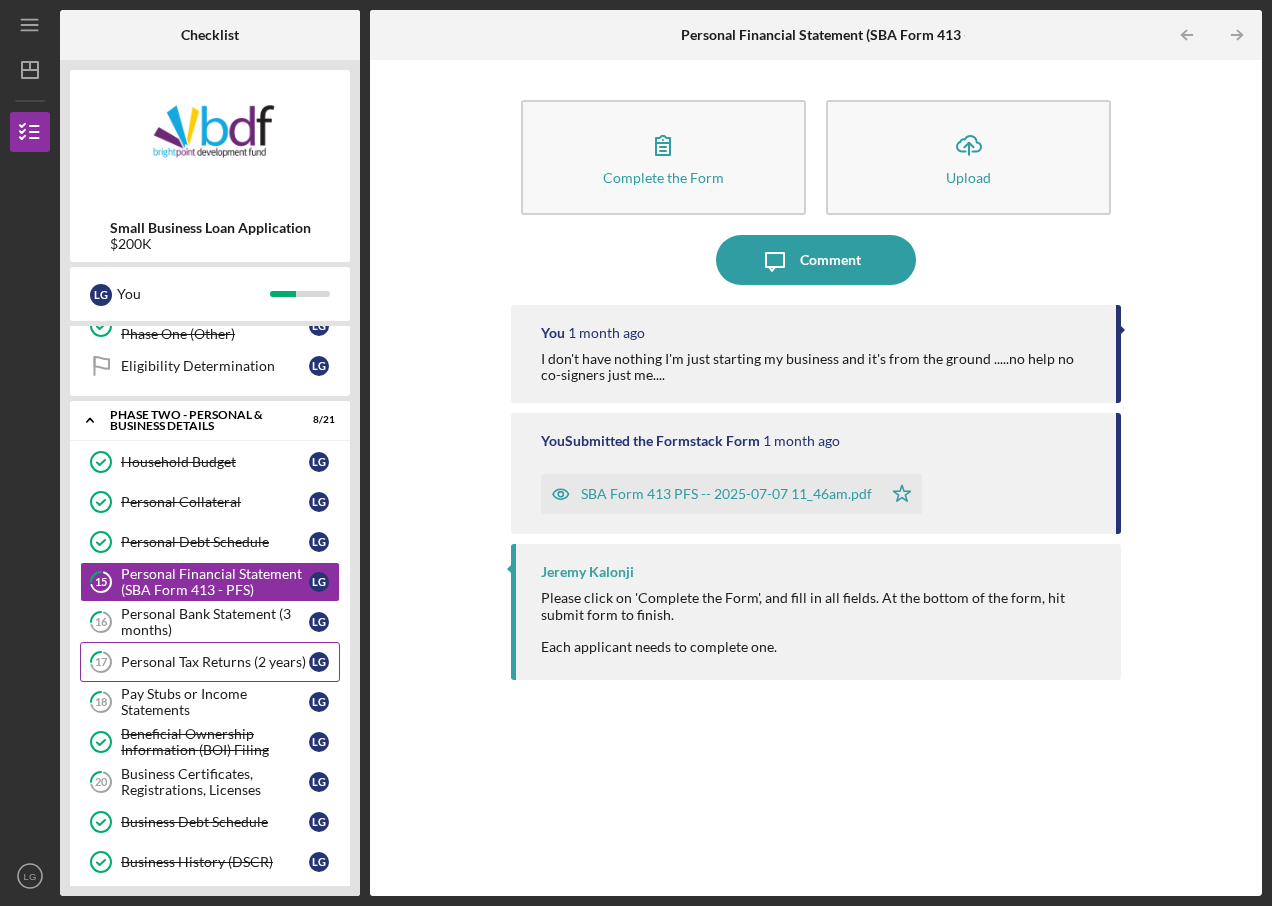 click on "Personal Tax Returns (2 years)" at bounding box center [215, 662] 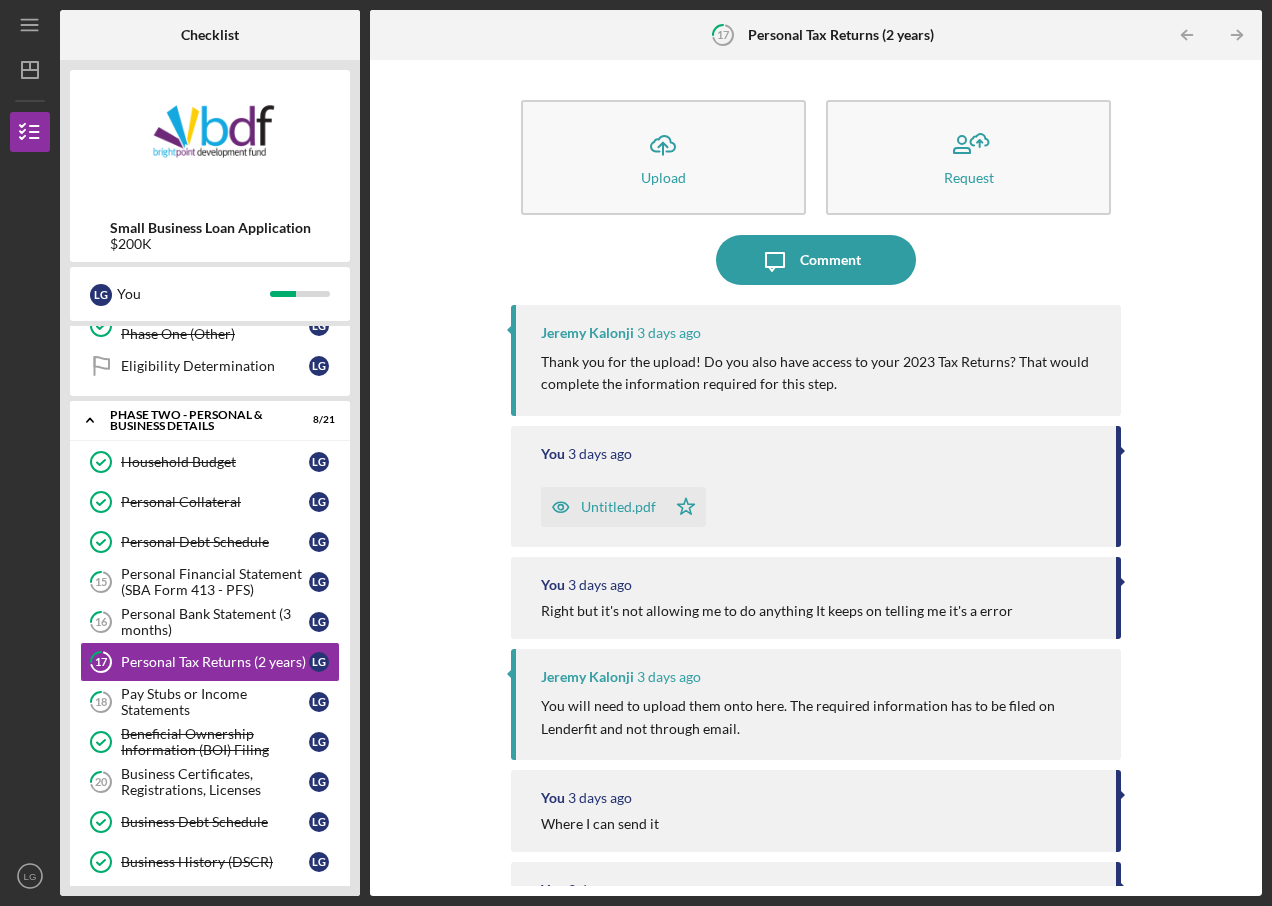 click on "Untitled.pdf" at bounding box center [618, 507] 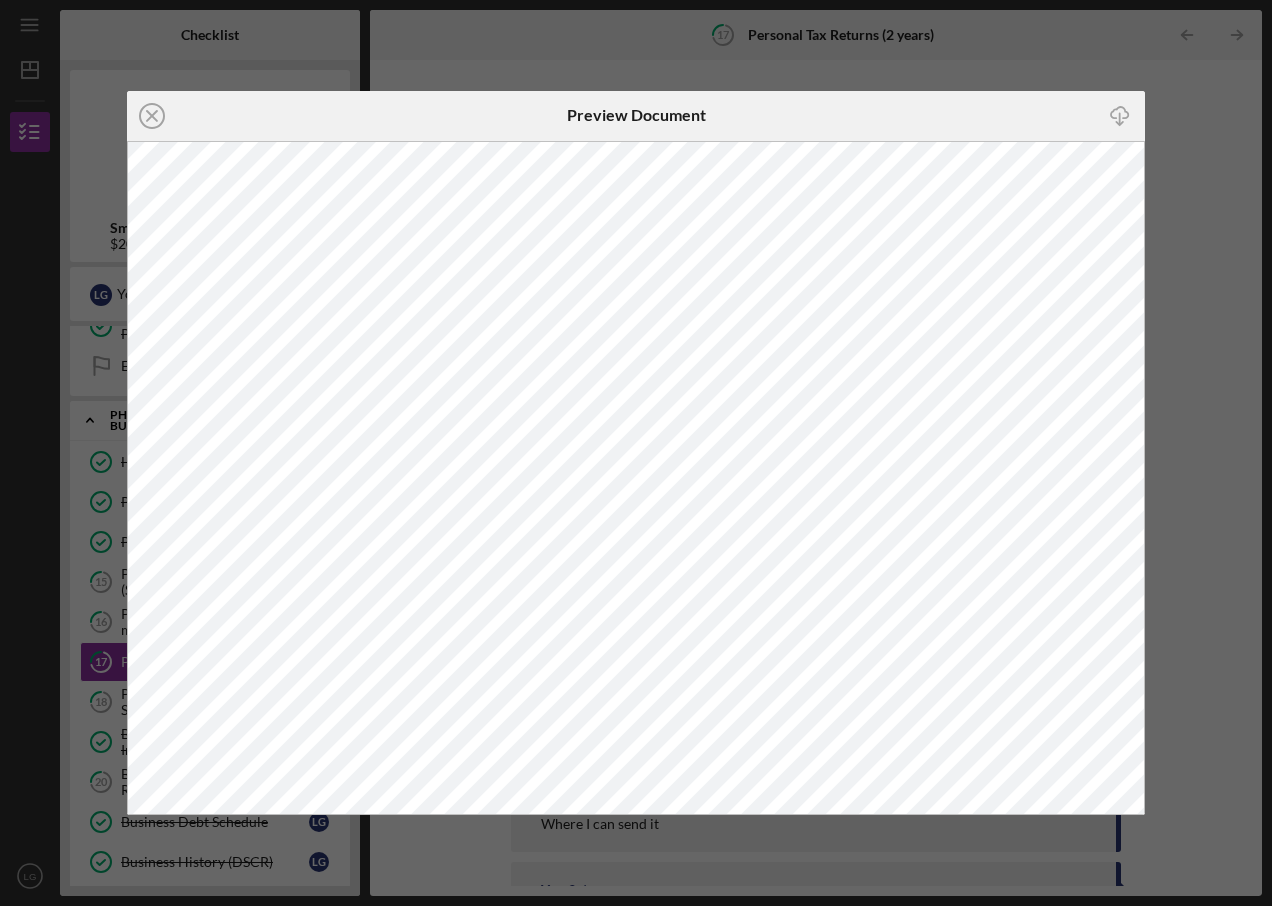 click on "Icon/Close Preview Document Icon/Download" at bounding box center [636, 453] 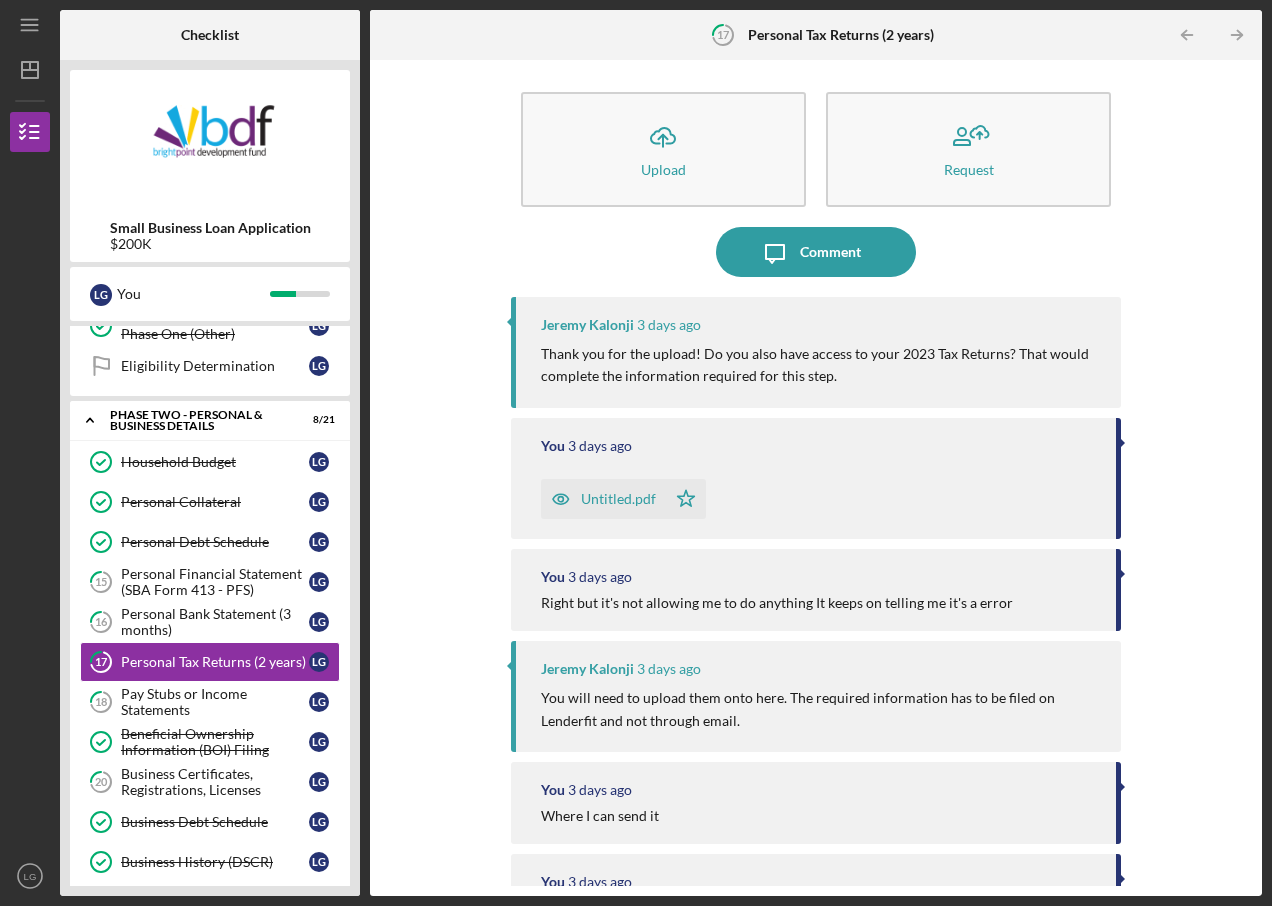 scroll, scrollTop: 0, scrollLeft: 0, axis: both 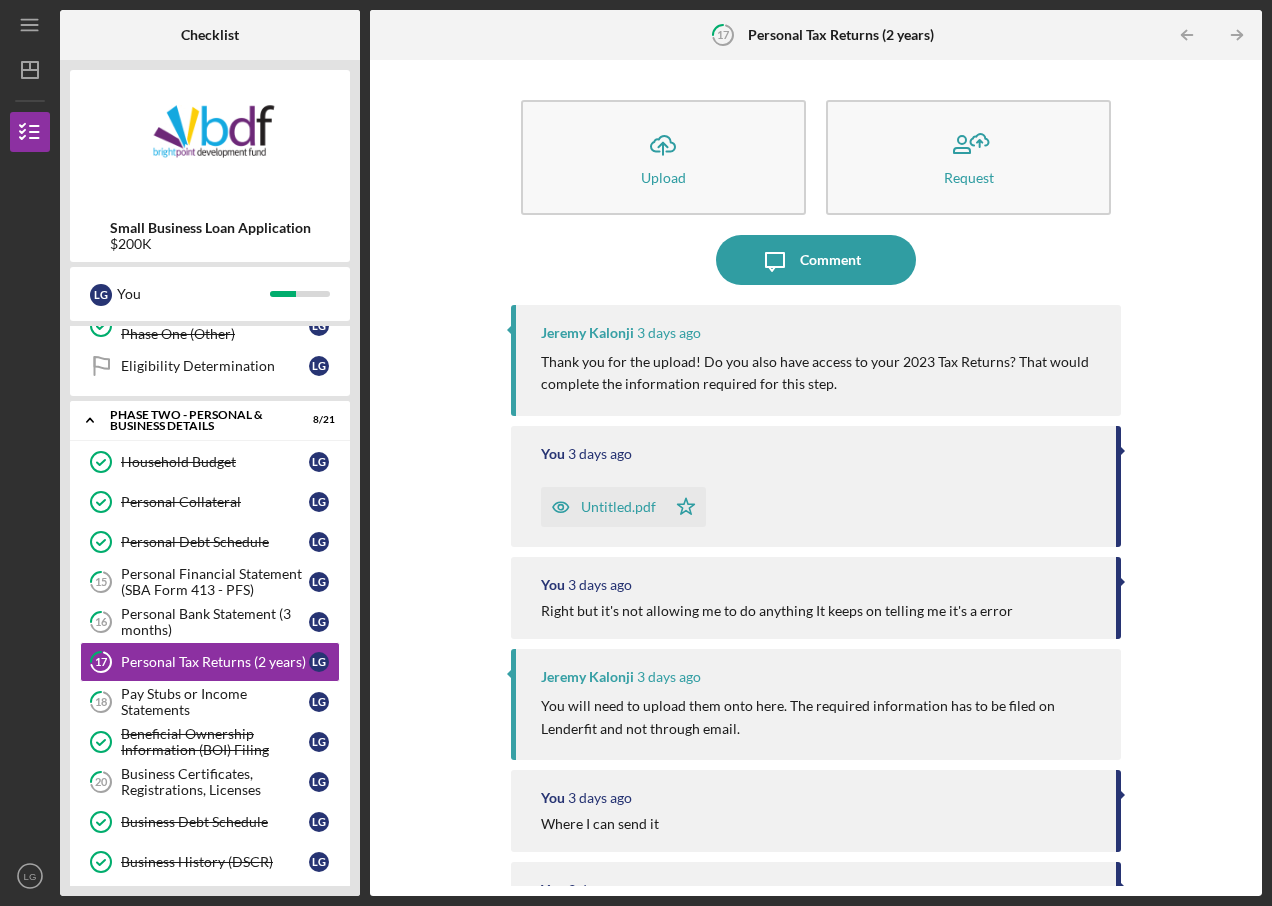 click on "Untitled.pdf" at bounding box center (618, 507) 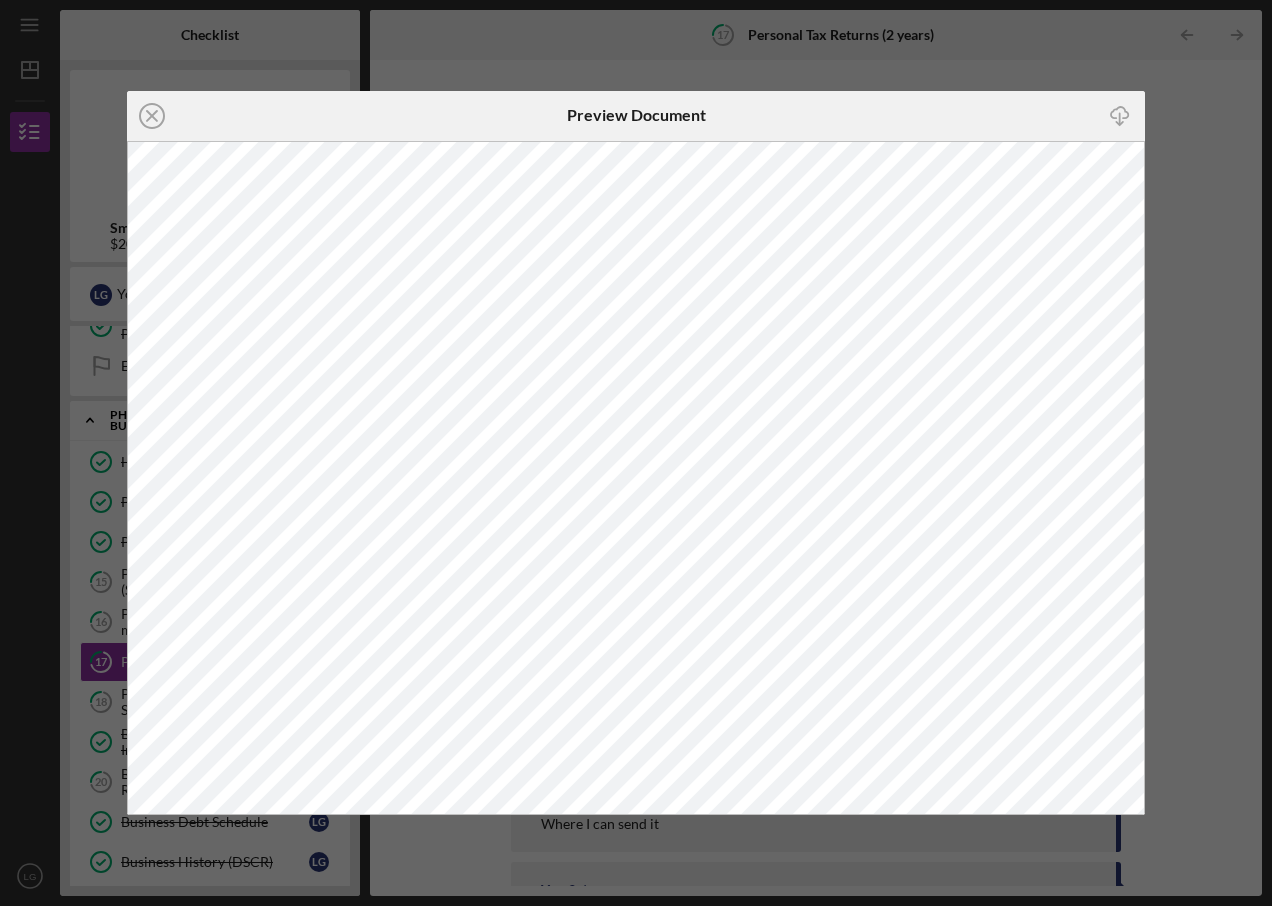 click on "Icon/Close Preview Document Icon/Download" at bounding box center (636, 453) 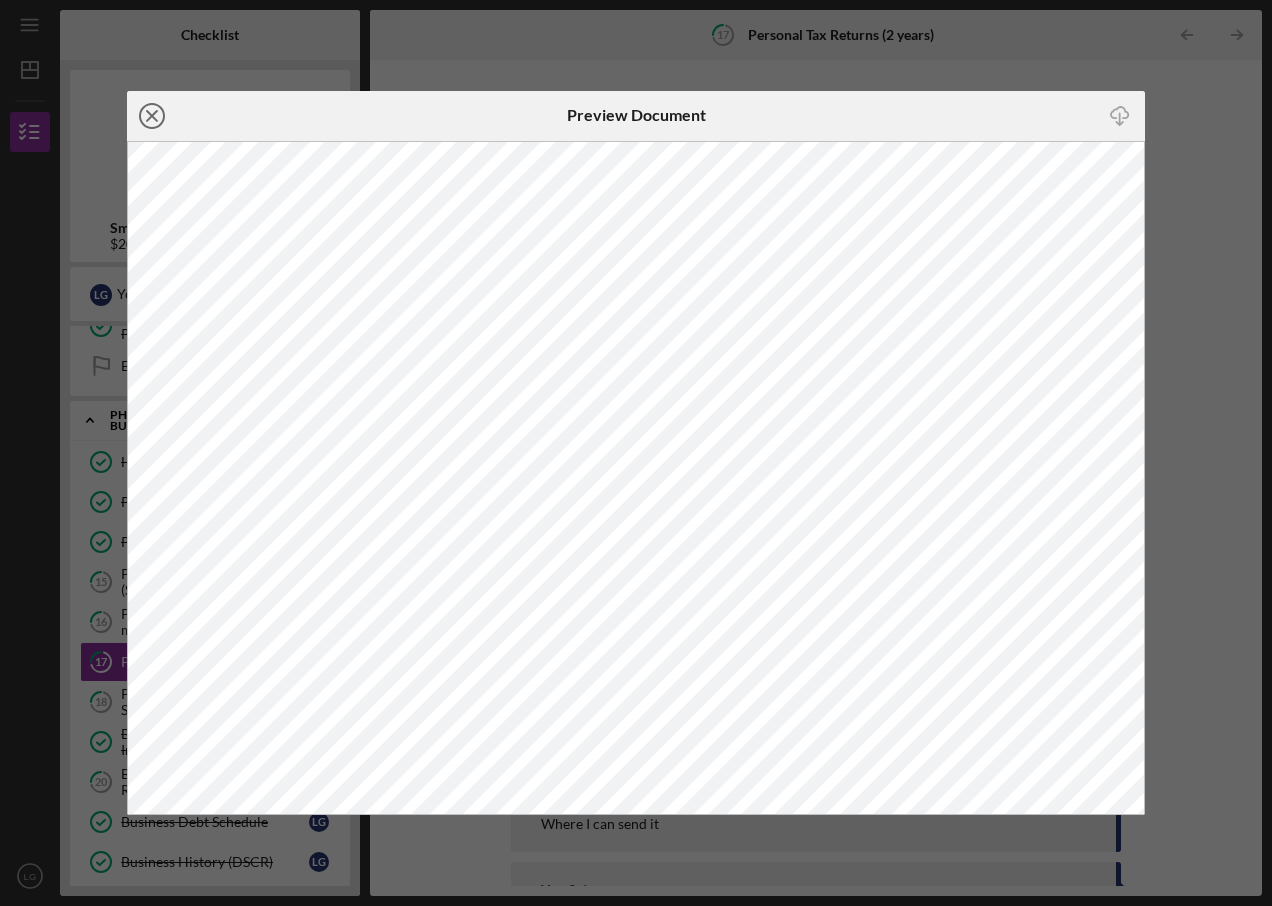 click on "Icon/Close" 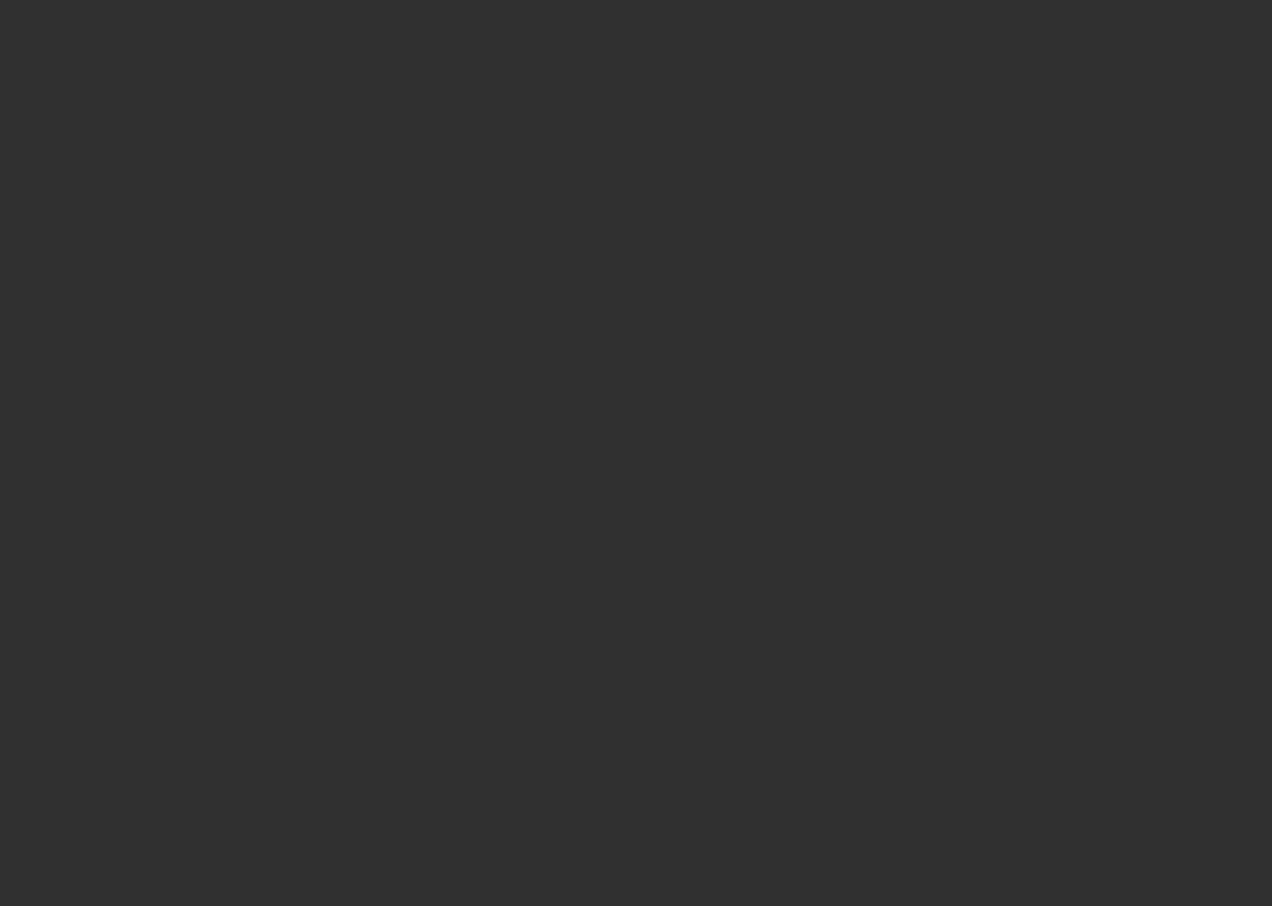scroll, scrollTop: 0, scrollLeft: 0, axis: both 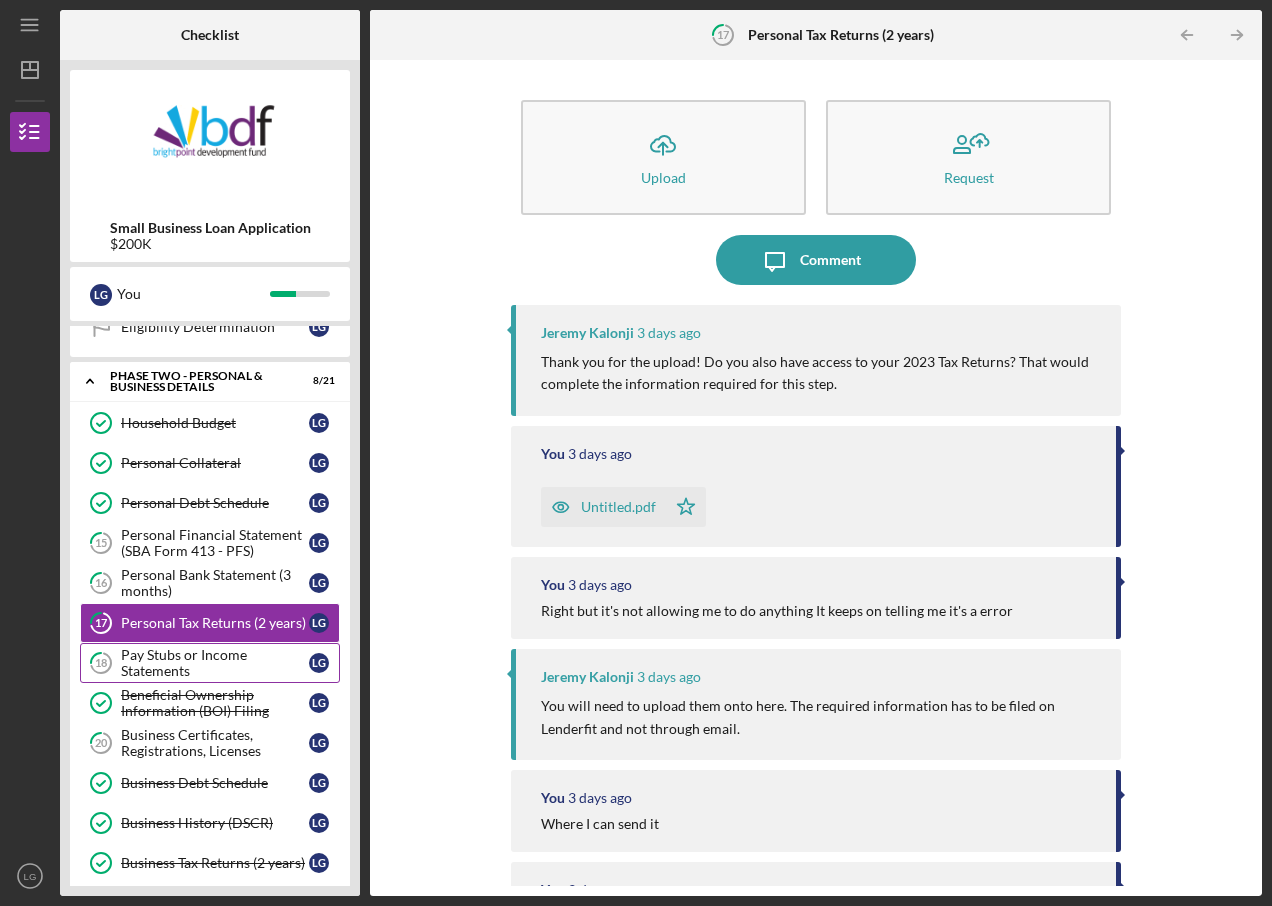 click on "Pay Stubs or Income Statements" at bounding box center [215, 663] 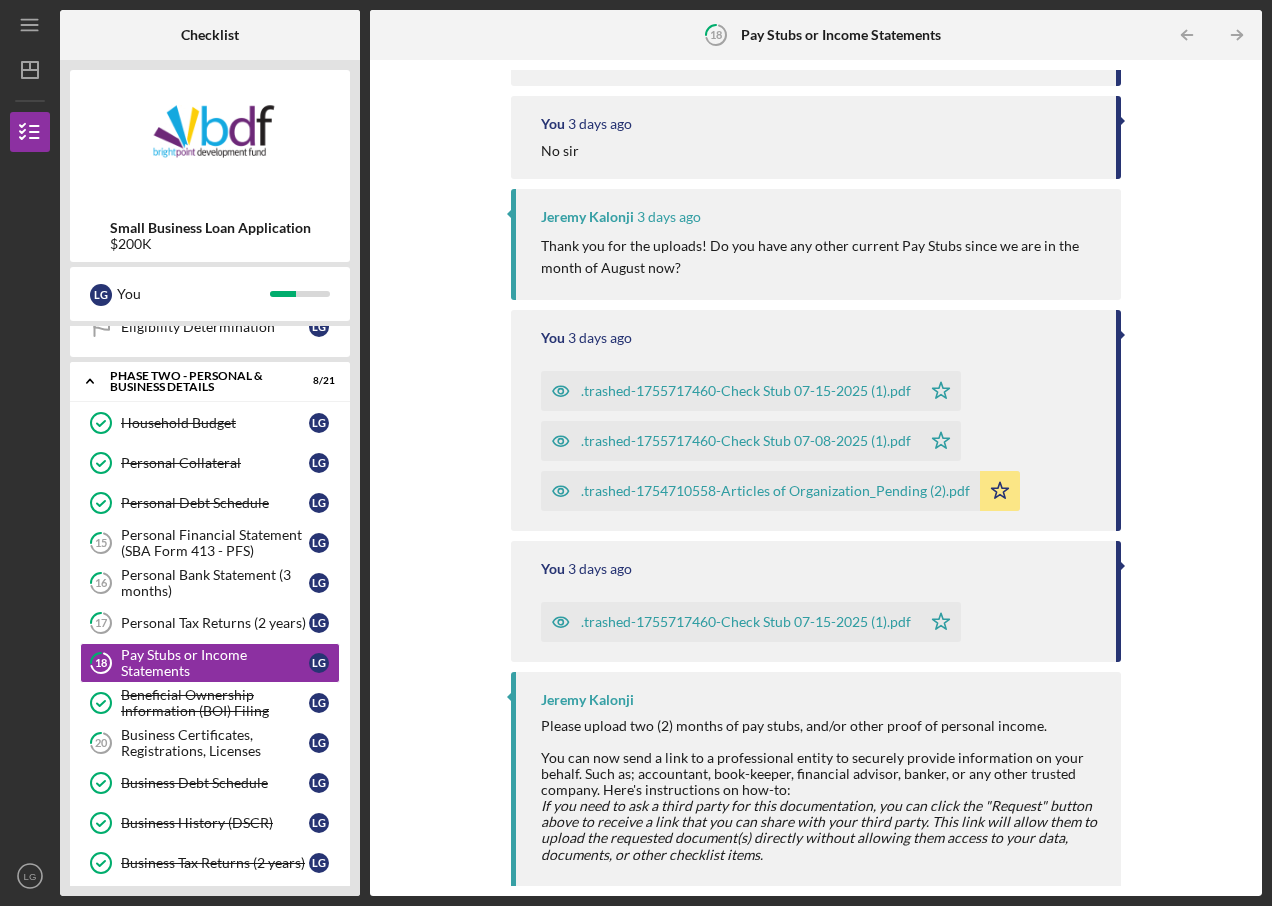 scroll, scrollTop: 1152, scrollLeft: 0, axis: vertical 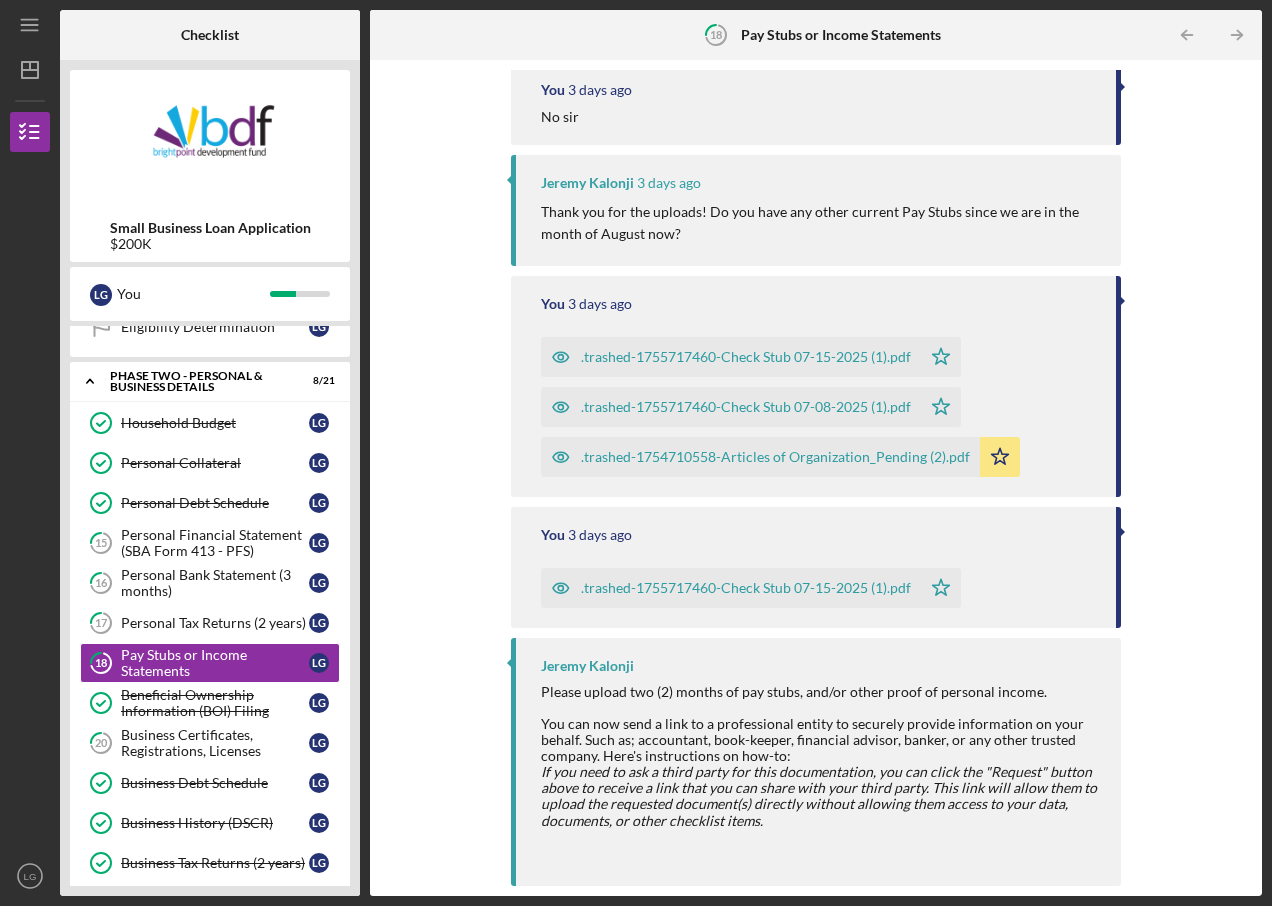 drag, startPoint x: 718, startPoint y: 462, endPoint x: 1210, endPoint y: 263, distance: 530.7212 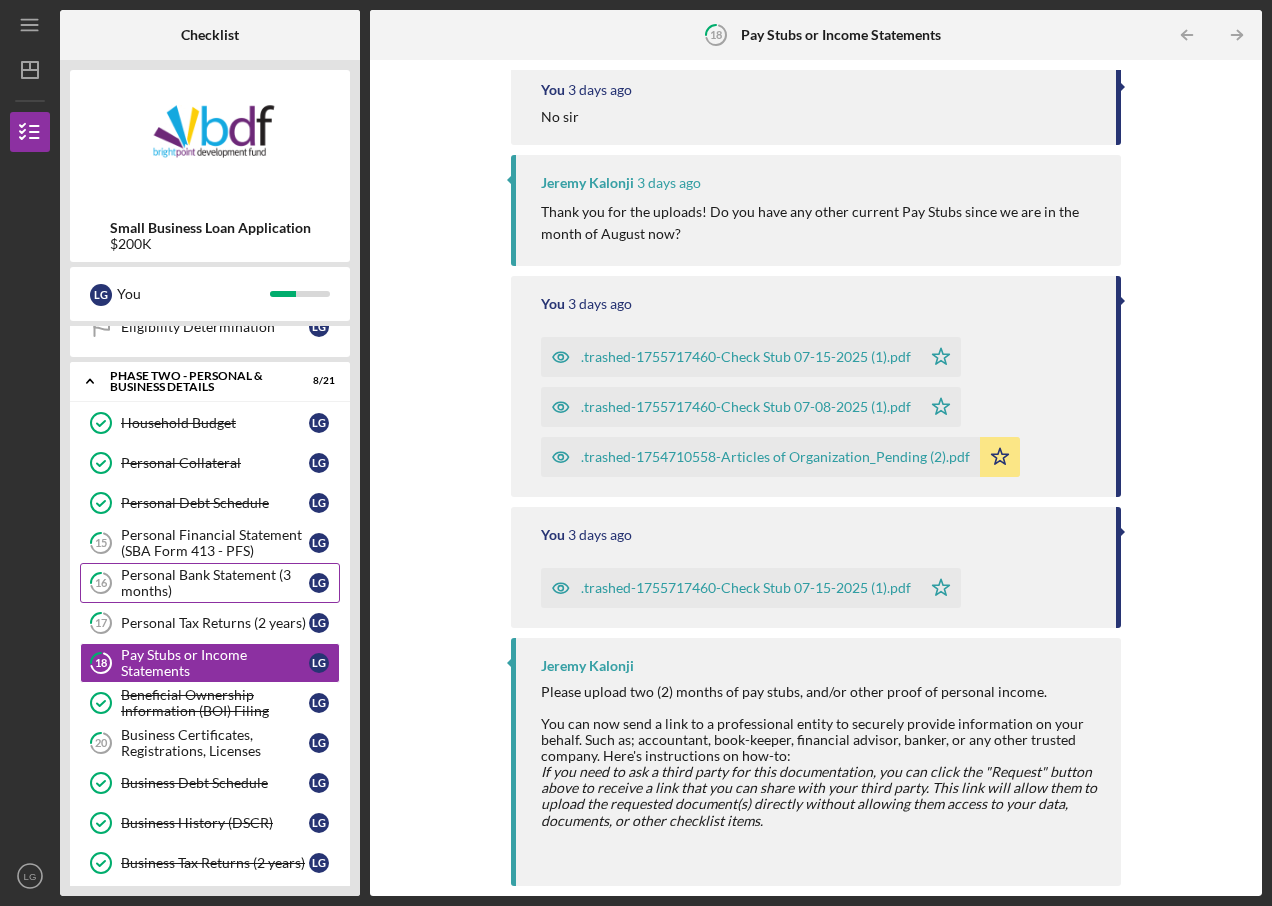 click on "Personal Bank Statement (3 months)" at bounding box center (215, 583) 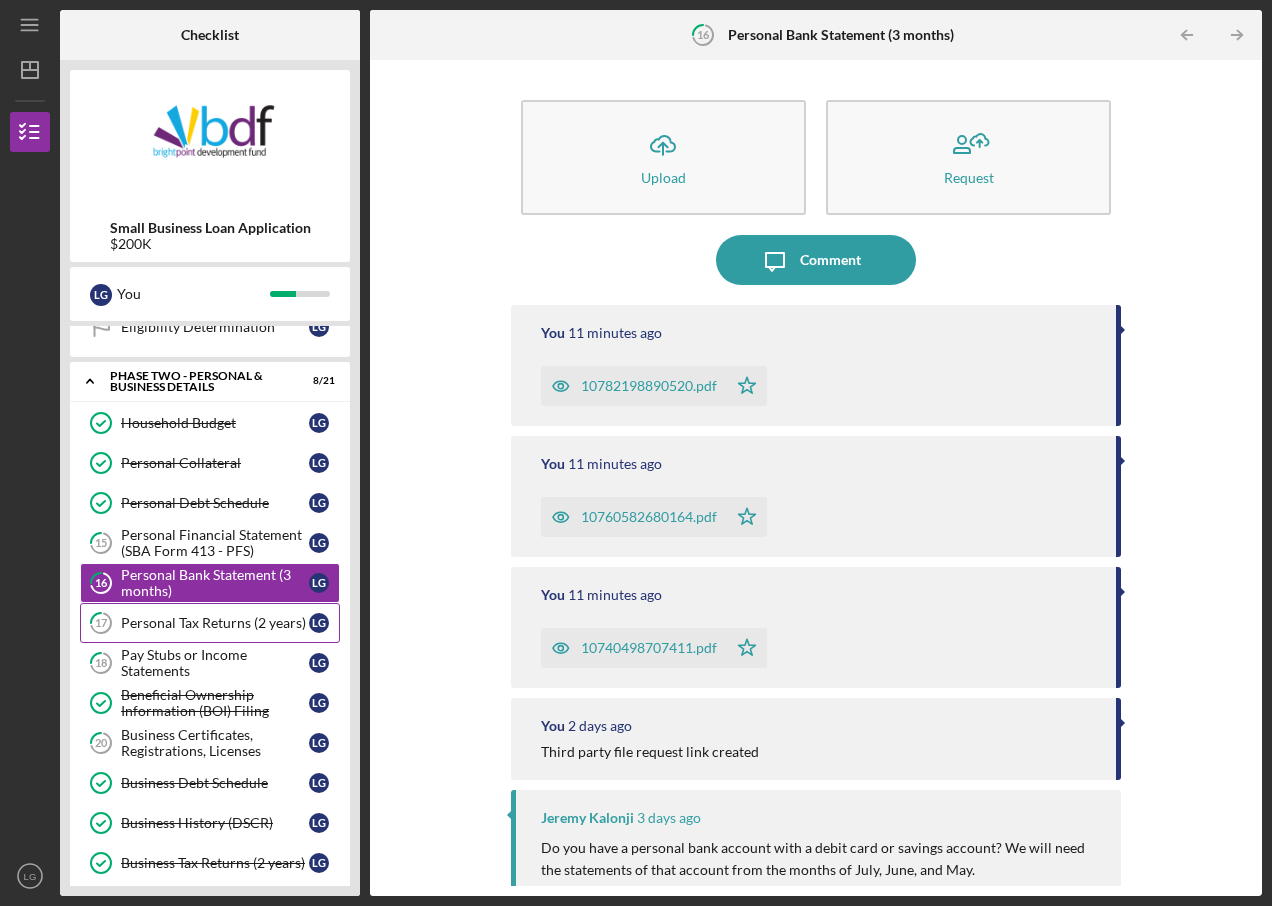 click on "Personal Tax Returns (2 years)" at bounding box center [215, 623] 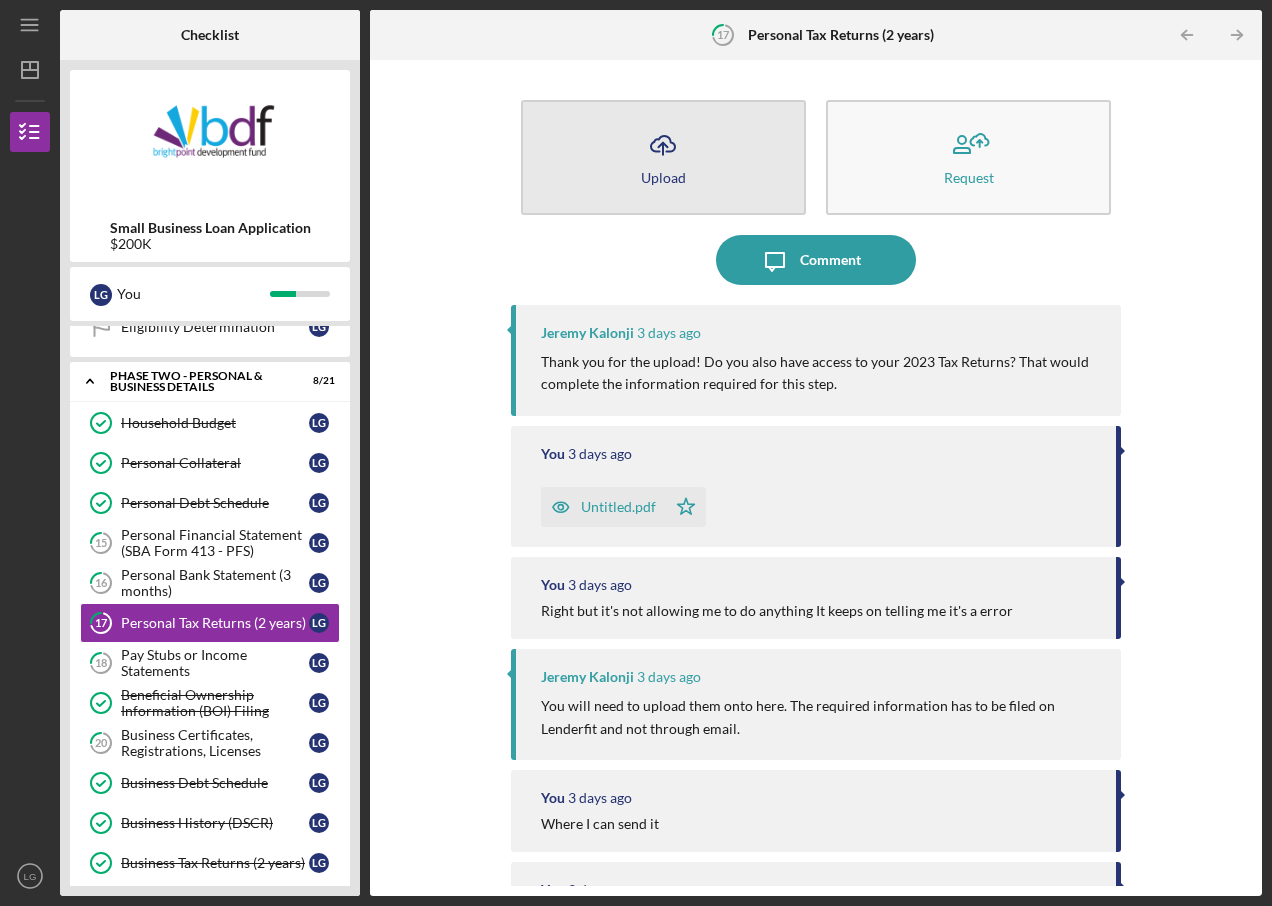 click on "Icon/Upload" 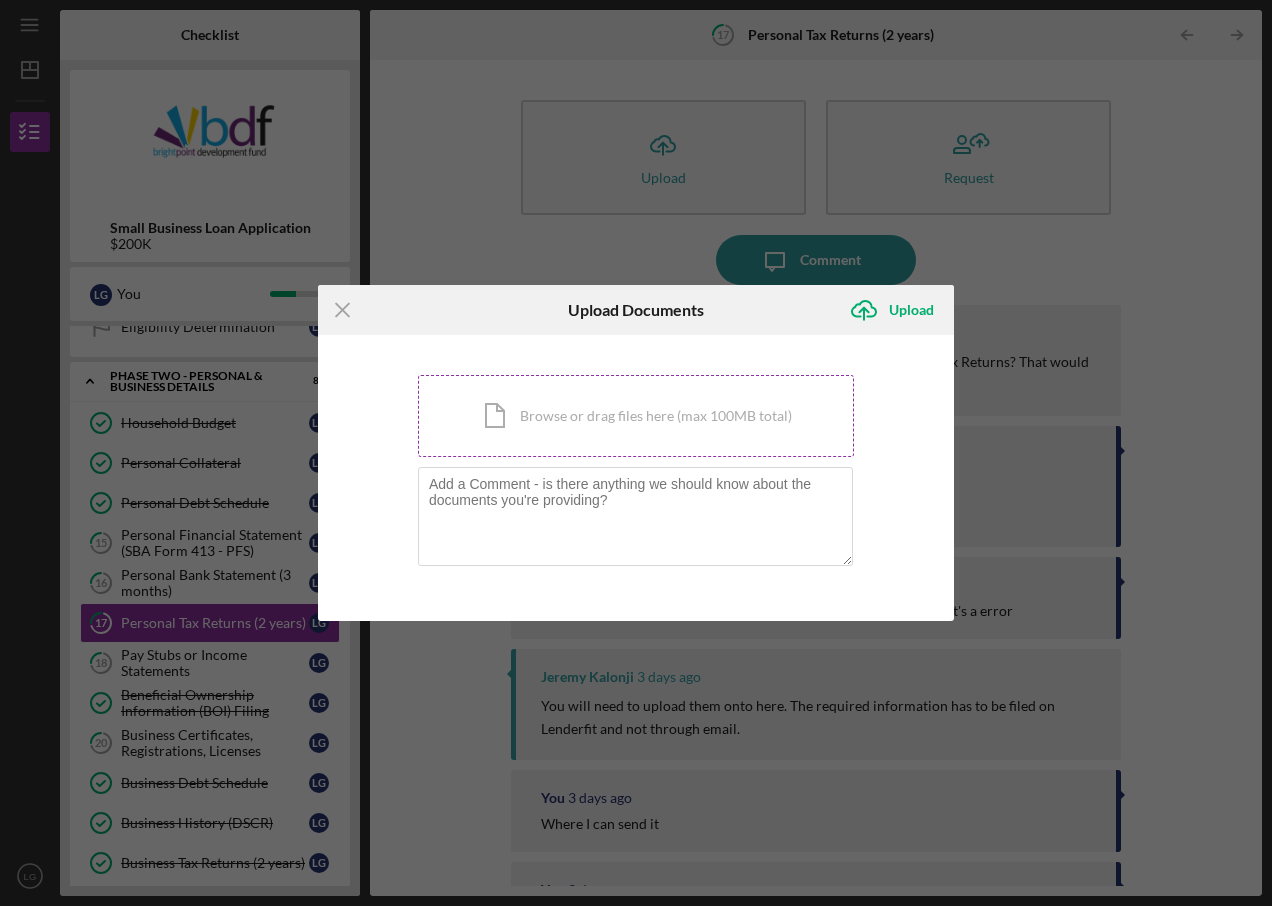 click on "Icon/Document Browse or drag files here (max 100MB total) Tap to choose files or take a photo" at bounding box center (636, 416) 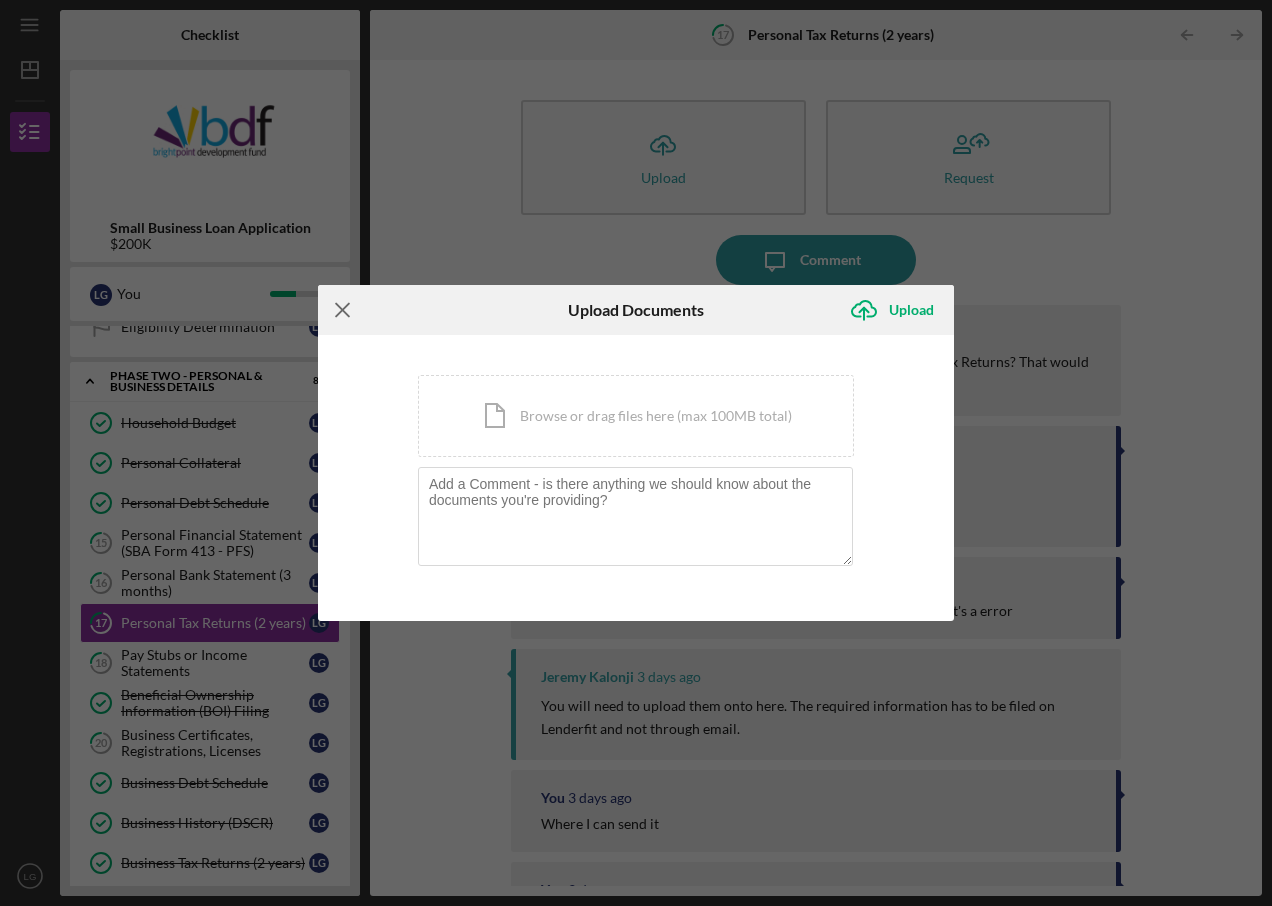 click on "Icon/Menu Close" 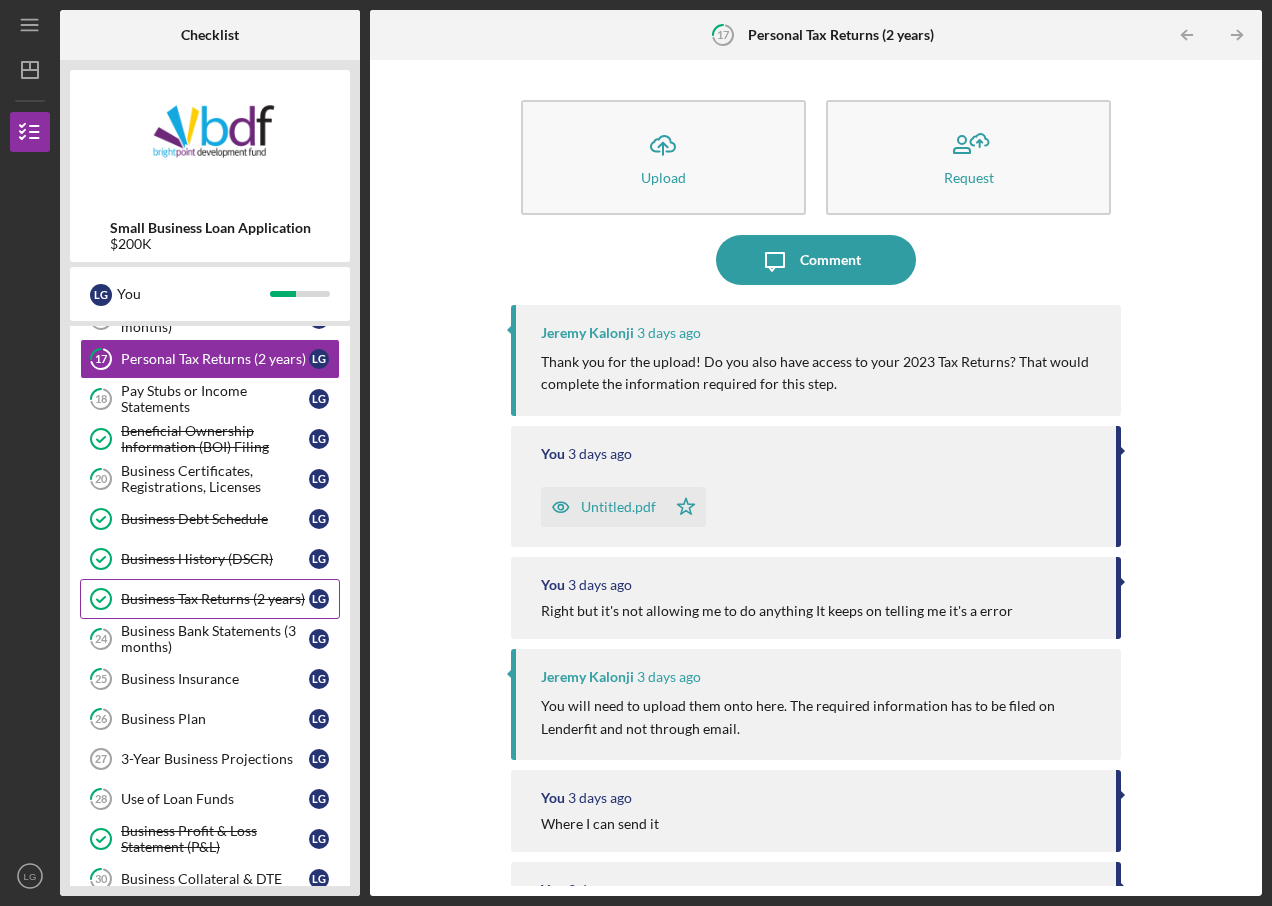 scroll, scrollTop: 800, scrollLeft: 0, axis: vertical 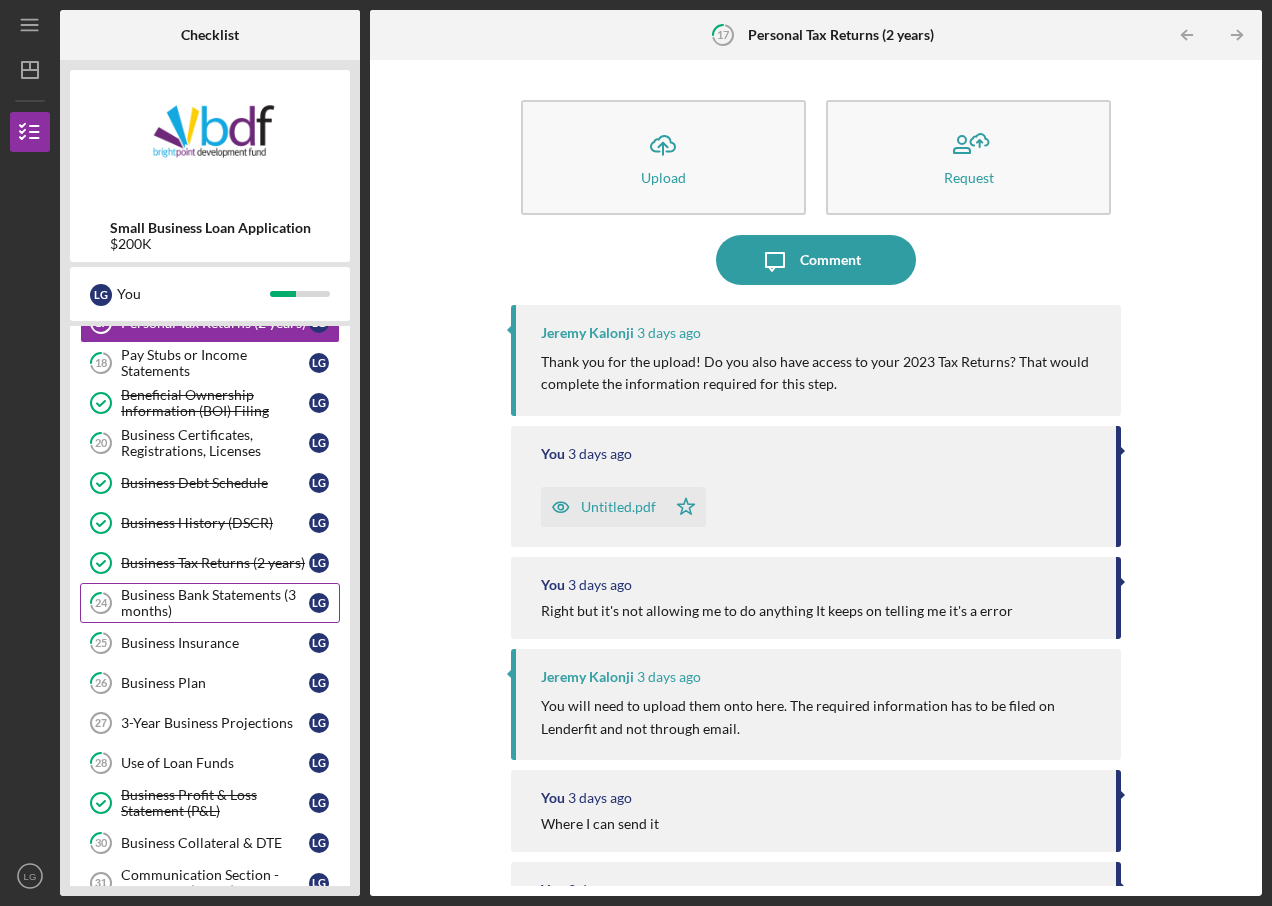 click on "Business Bank Statements (3 months)" at bounding box center (215, 603) 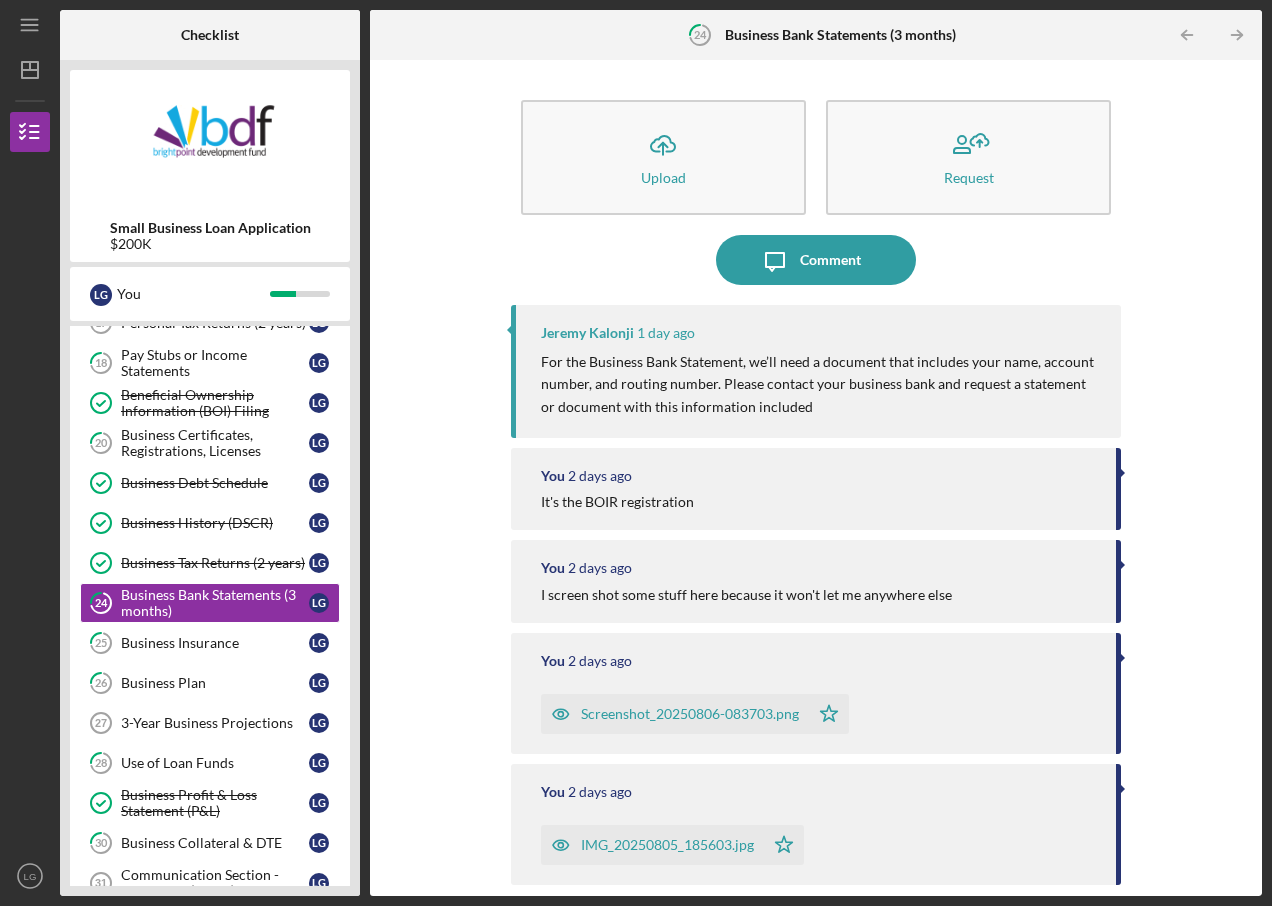 click on "Screenshot_20250806-083703.png" at bounding box center [690, 714] 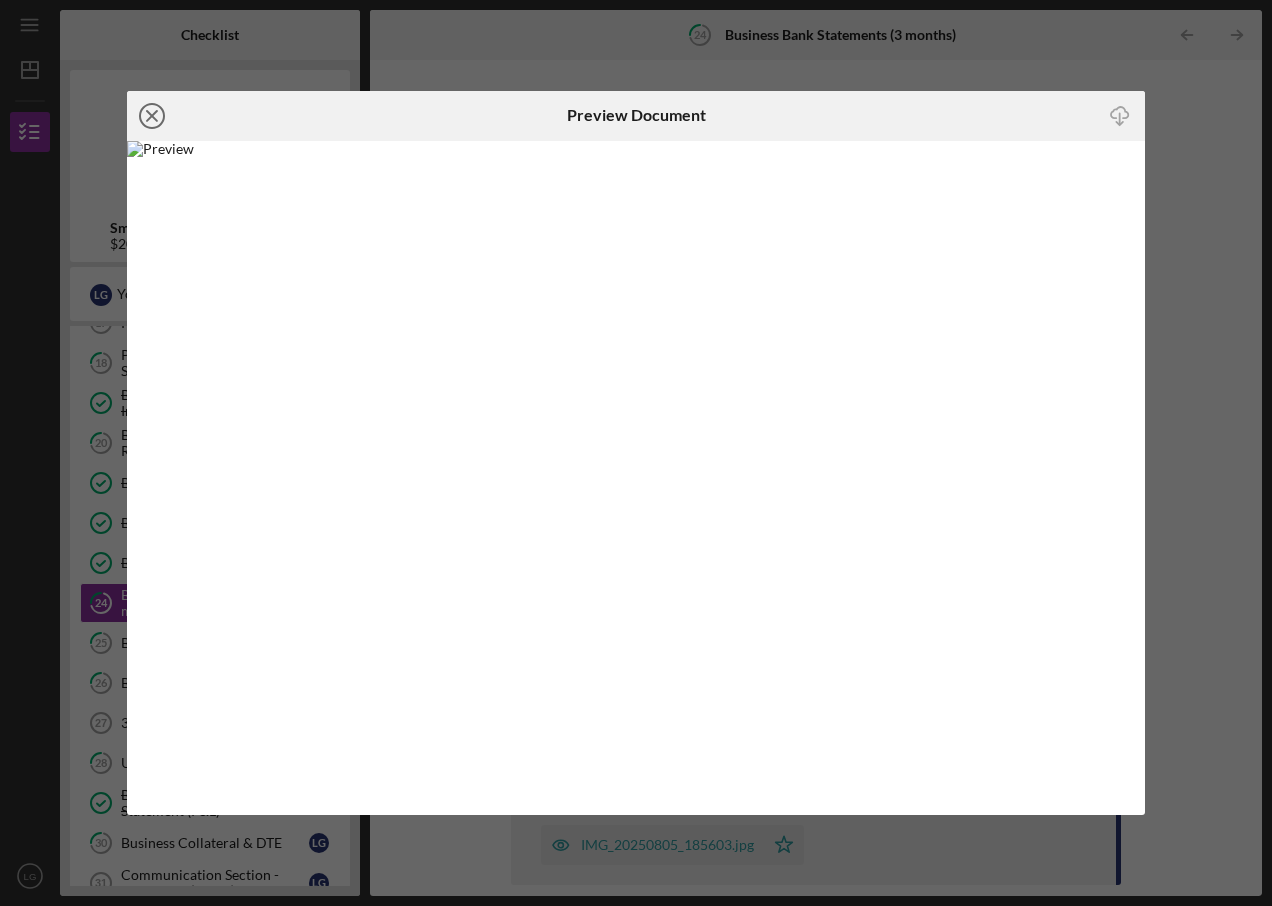 click 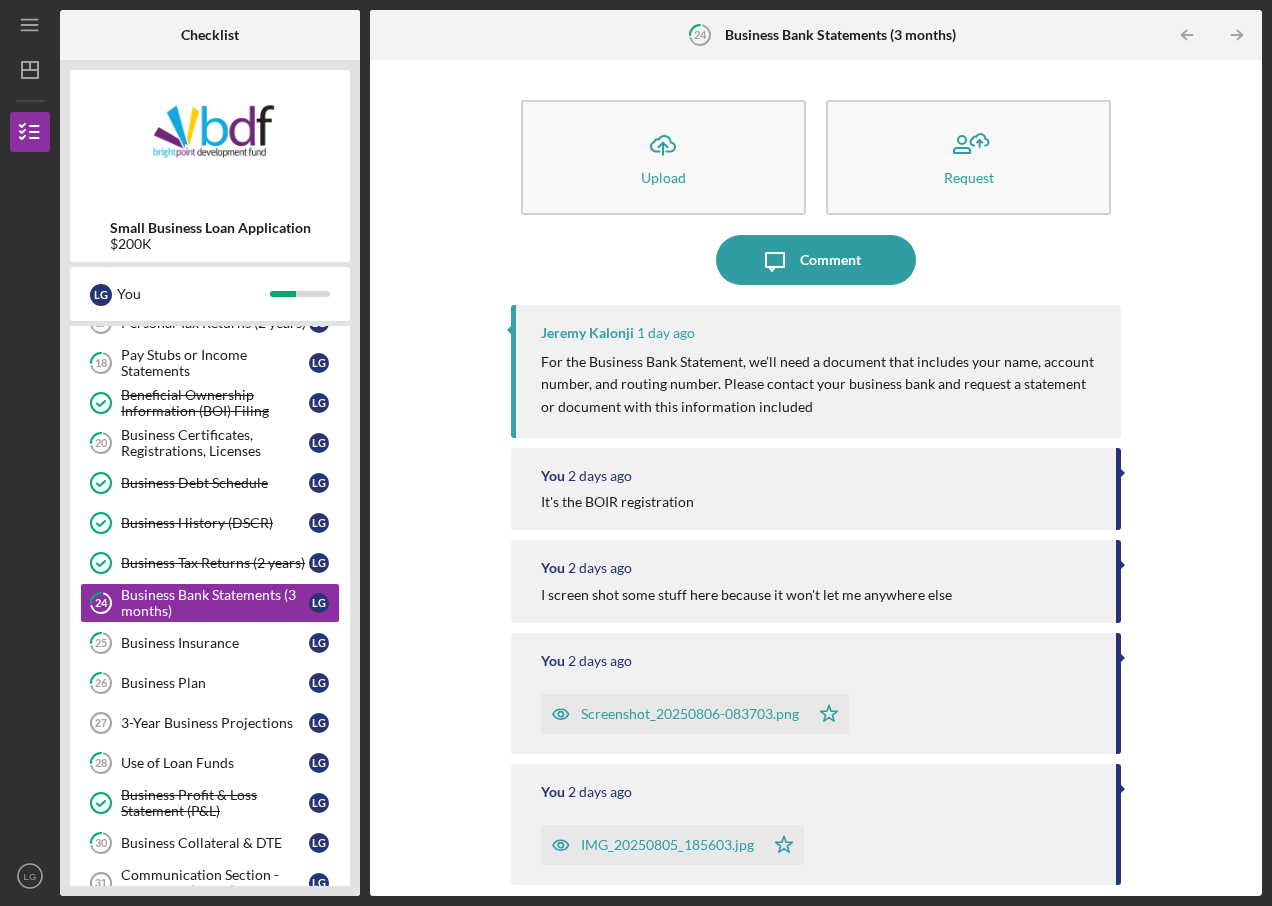 click on "IMG_20250805_185603.jpg" at bounding box center (667, 845) 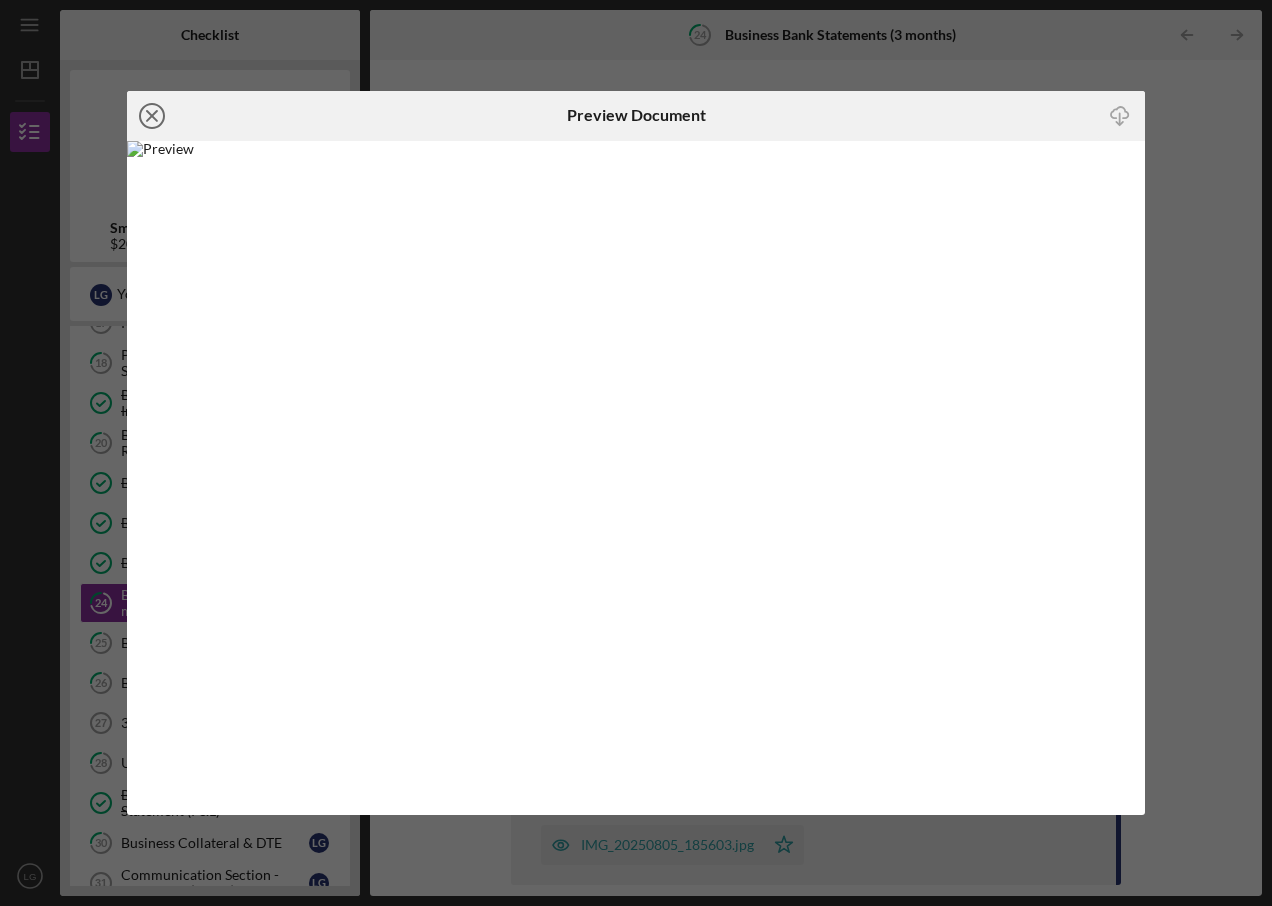 click on "Icon/Close" 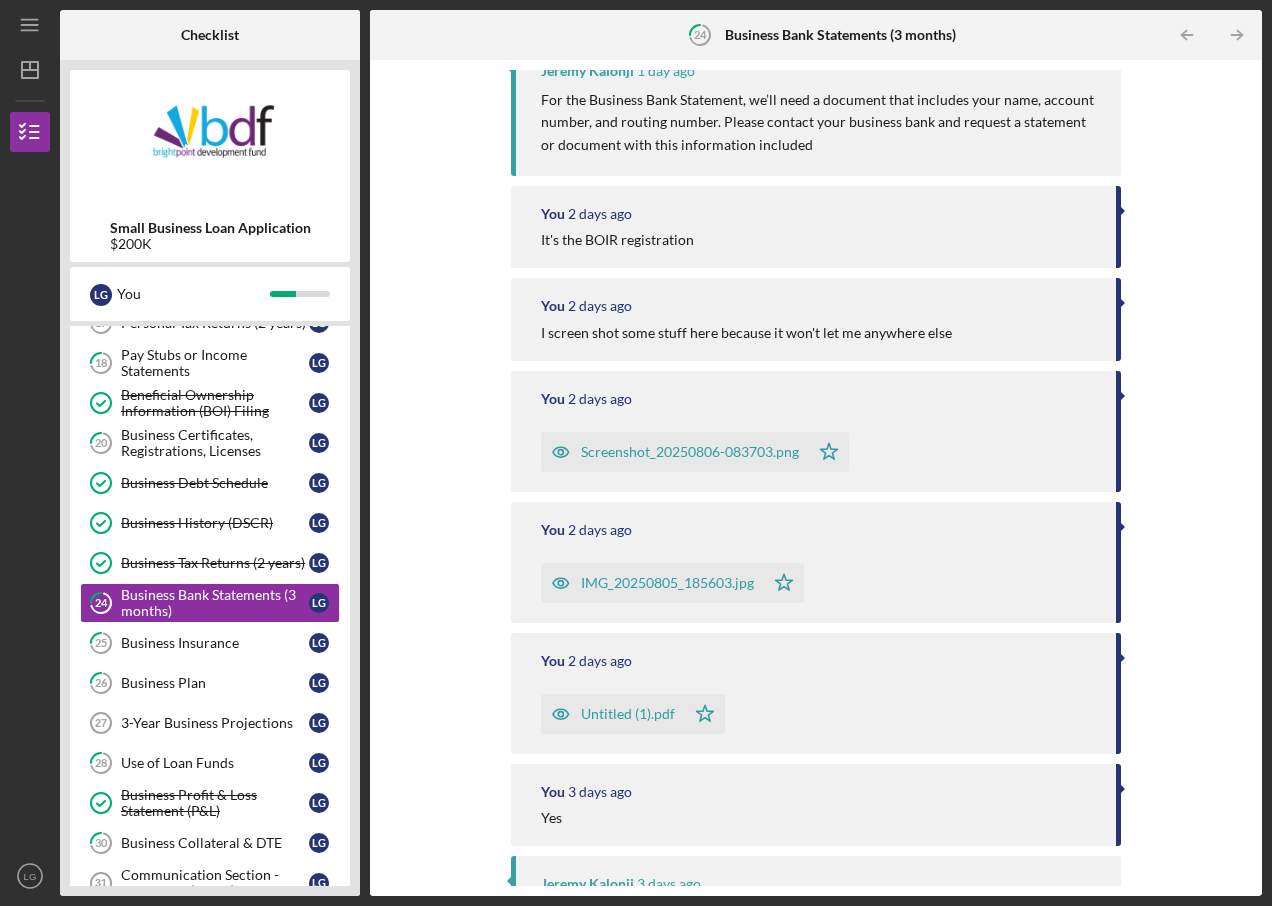 scroll, scrollTop: 300, scrollLeft: 0, axis: vertical 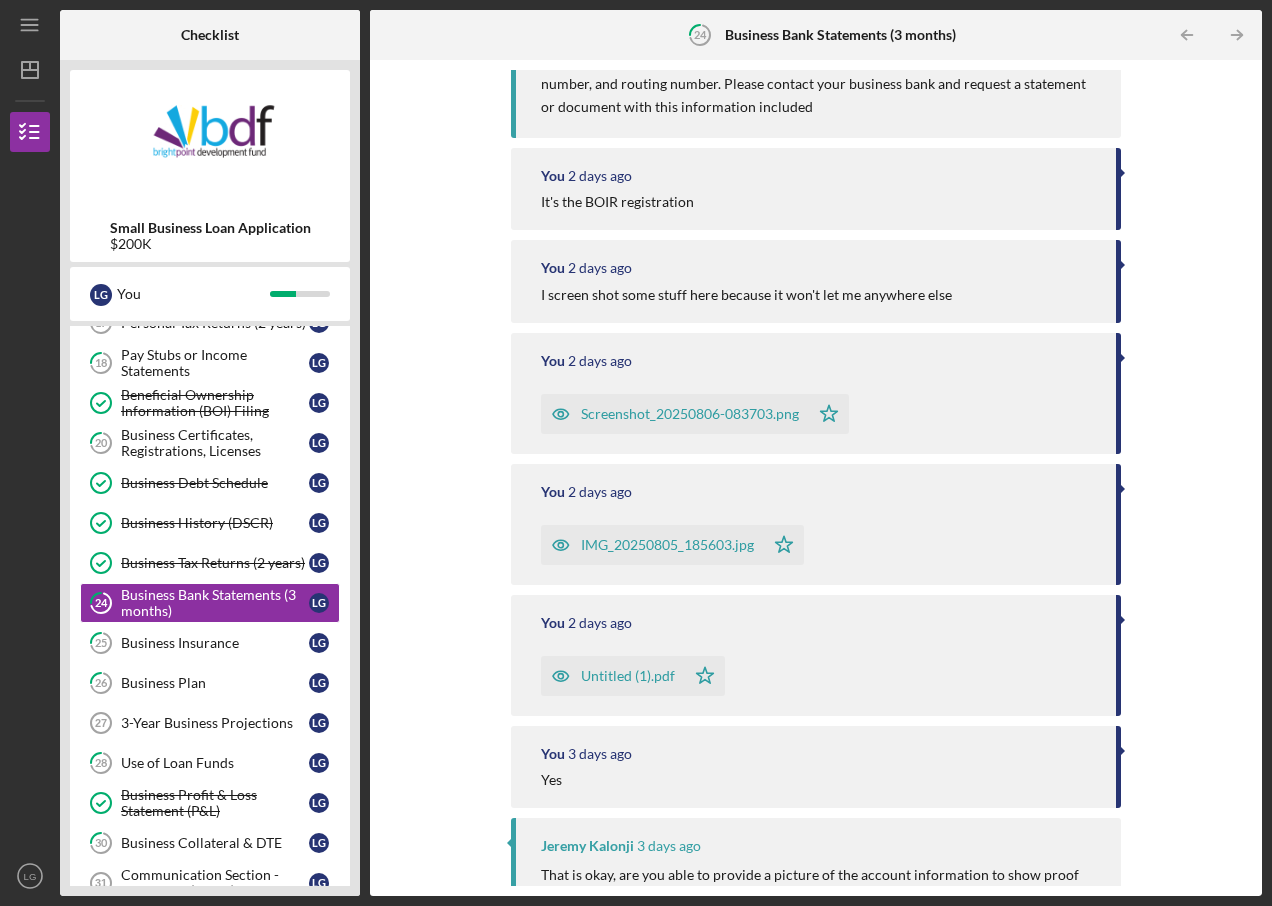 click on "Untitled (1).pdf" at bounding box center [628, 676] 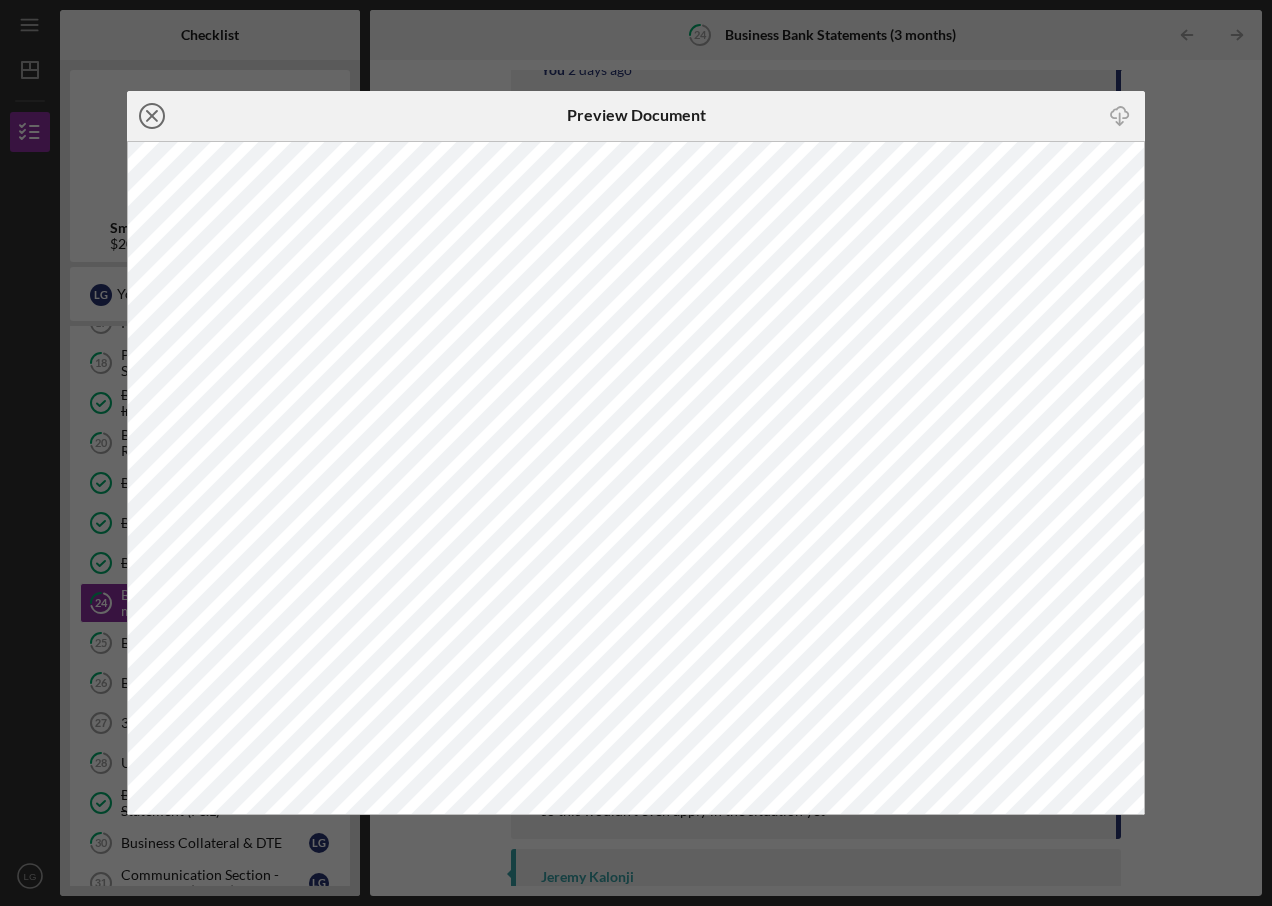 click on "Icon/Close" 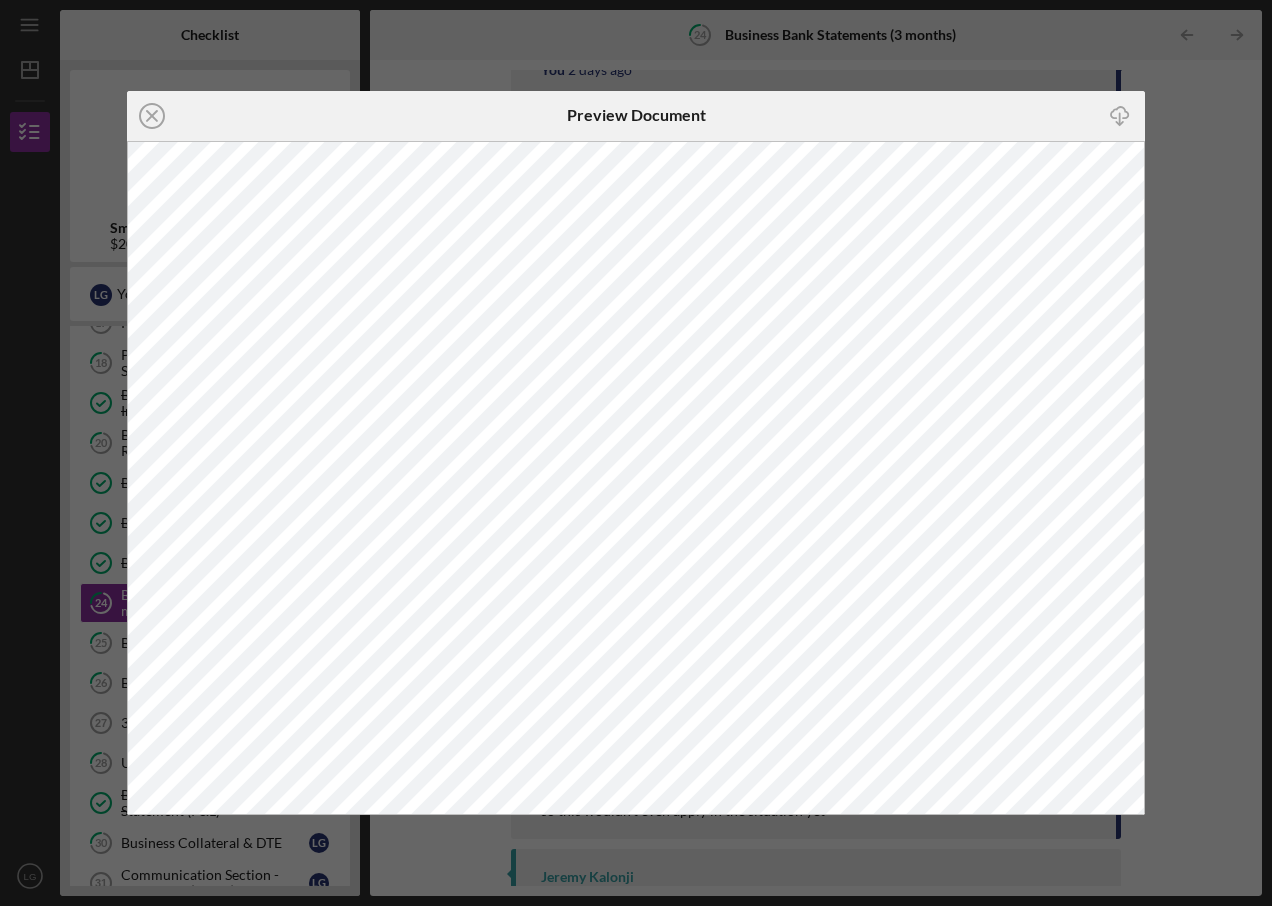 scroll, scrollTop: 0, scrollLeft: 0, axis: both 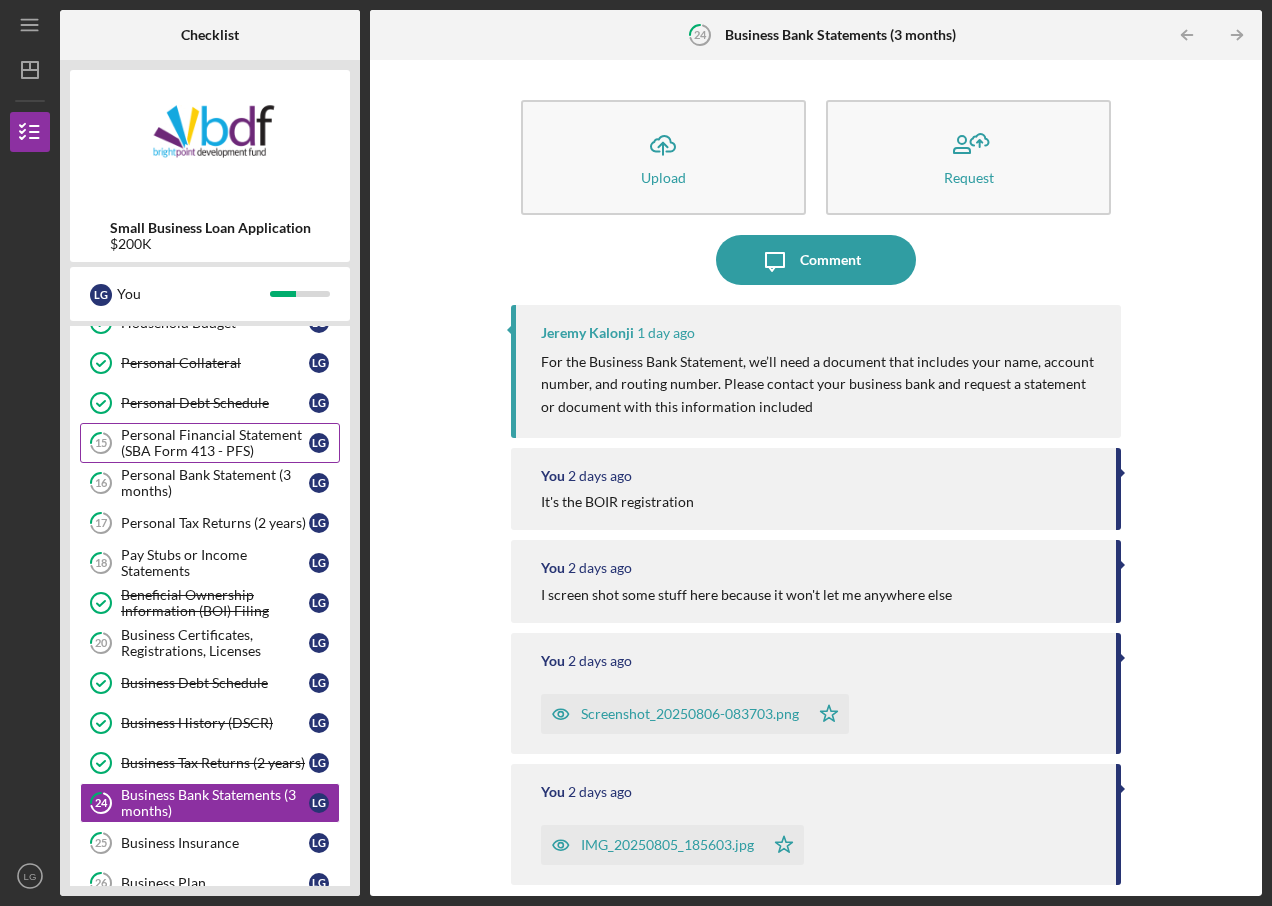 click on "Personal Financial Statement (SBA Form 413 - PFS)" at bounding box center (215, 443) 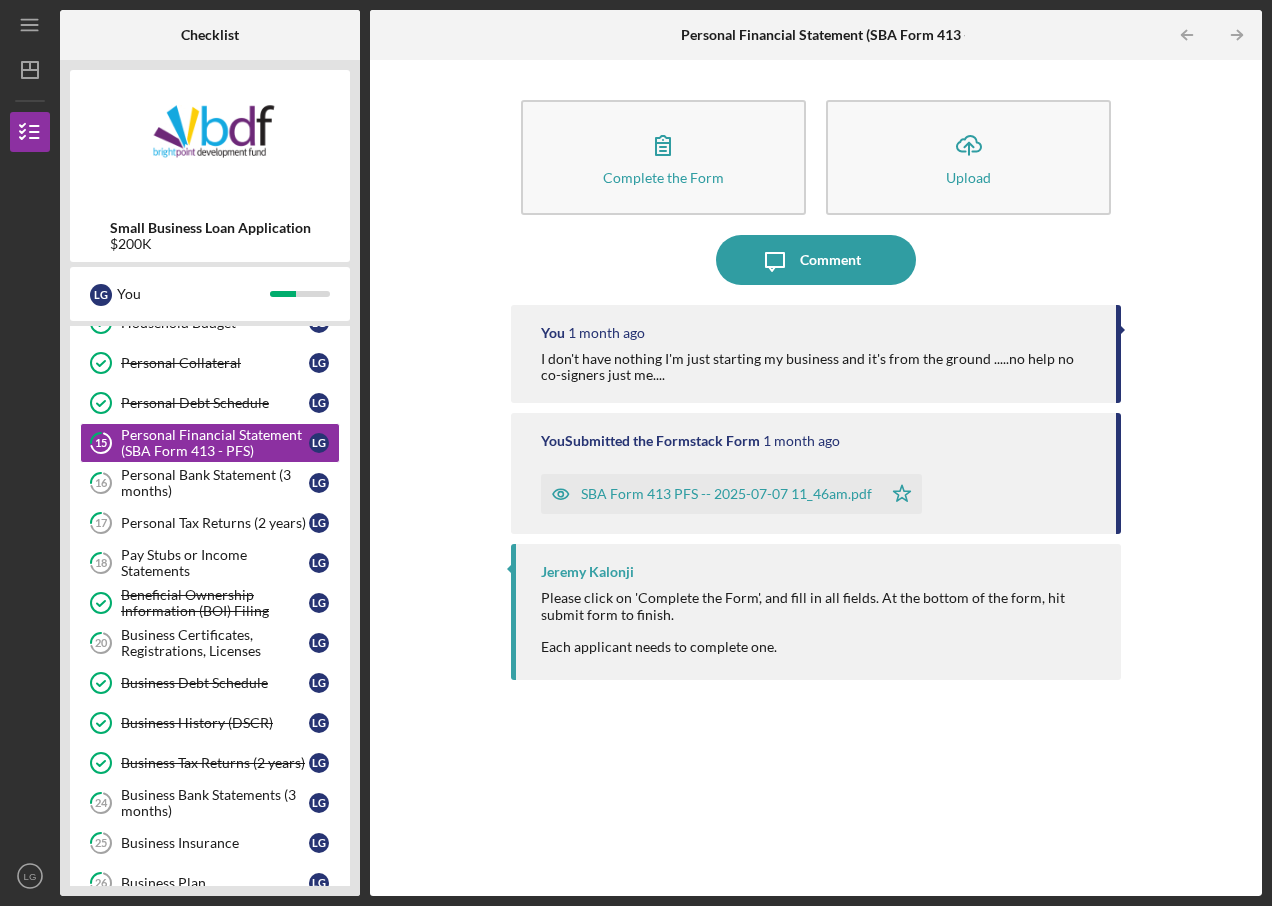 click on "SBA Form 413 PFS -- 2025-07-07 11_46am.pdf" at bounding box center (726, 494) 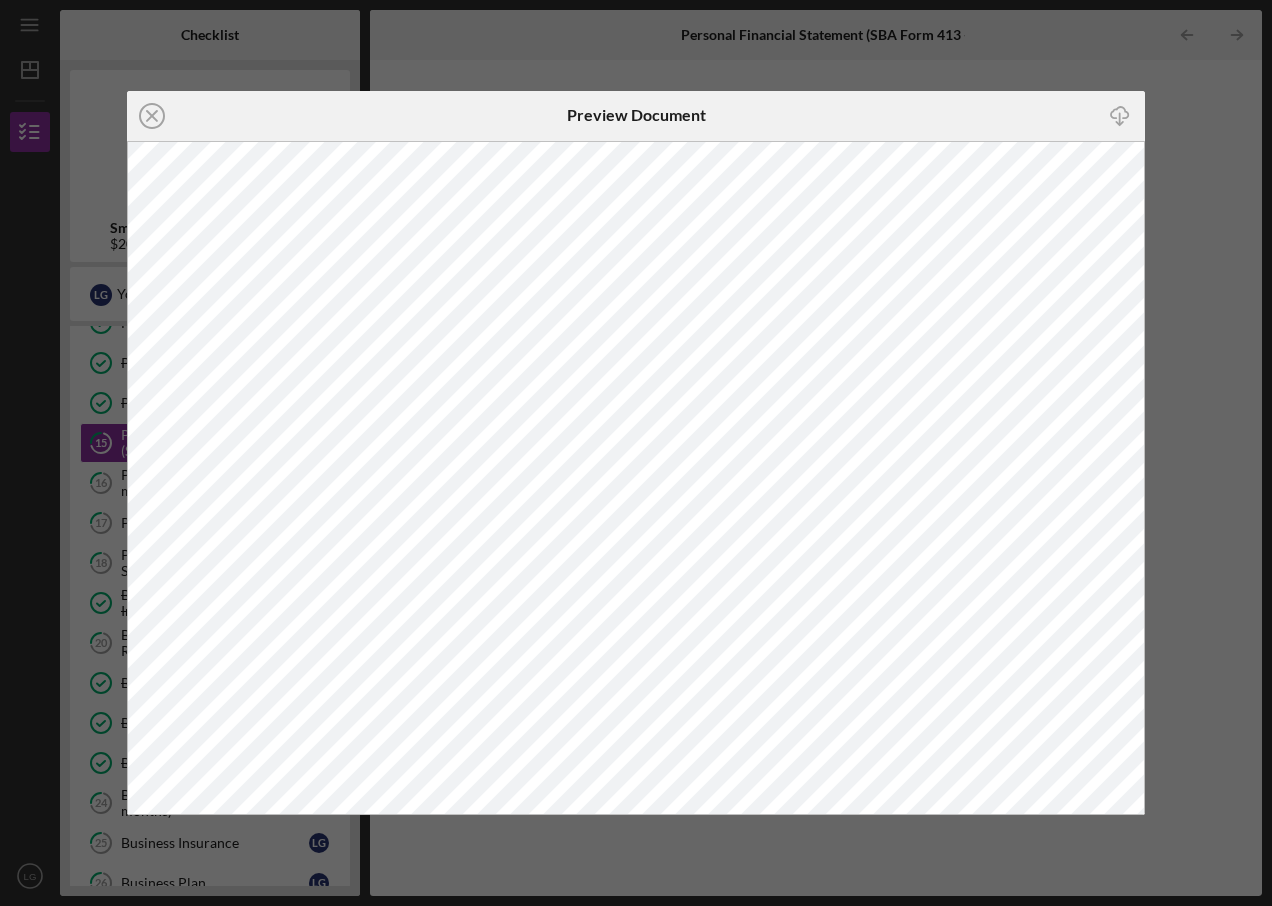 click on "Icon/Close" 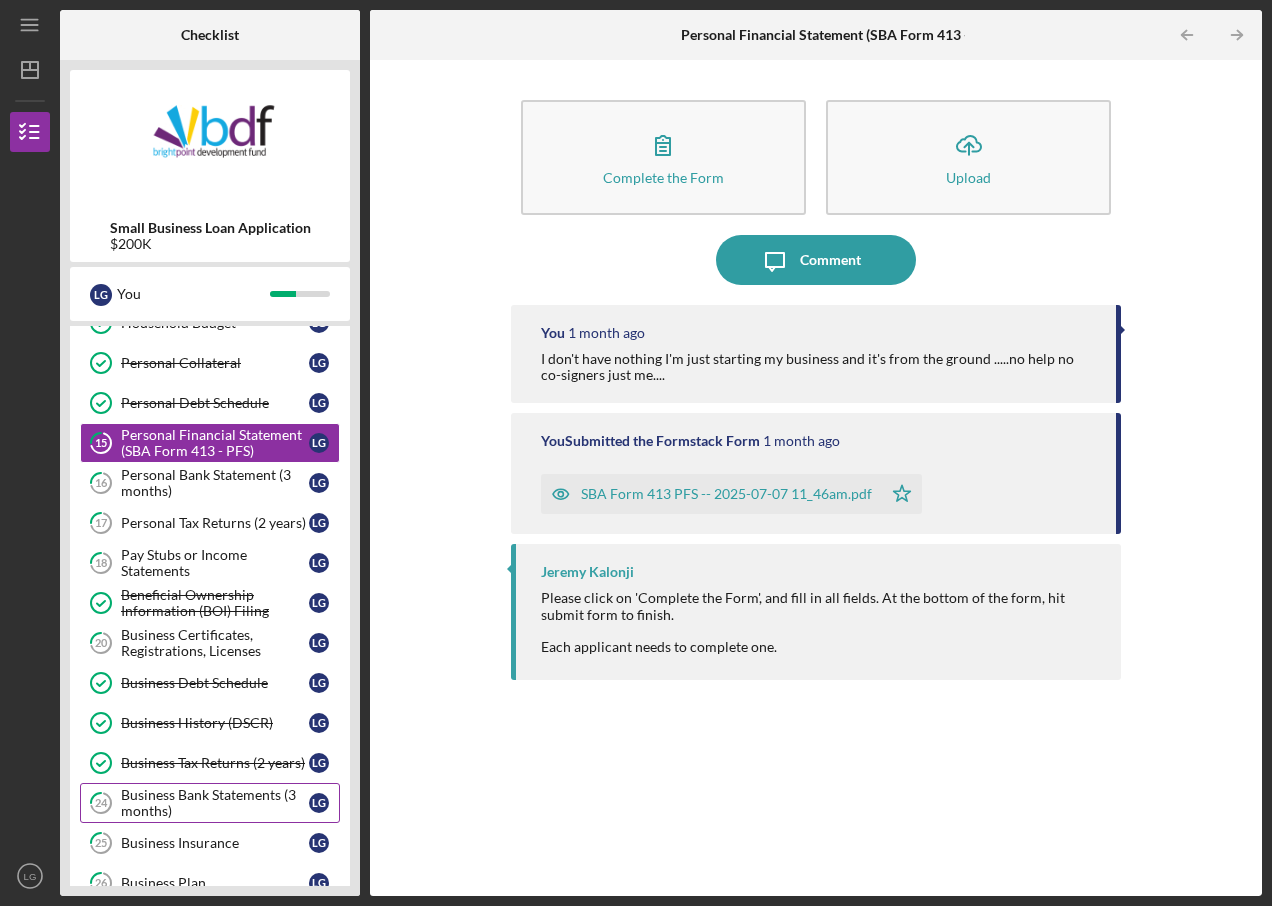 click on "Business Bank Statements (3 months)" at bounding box center [215, 803] 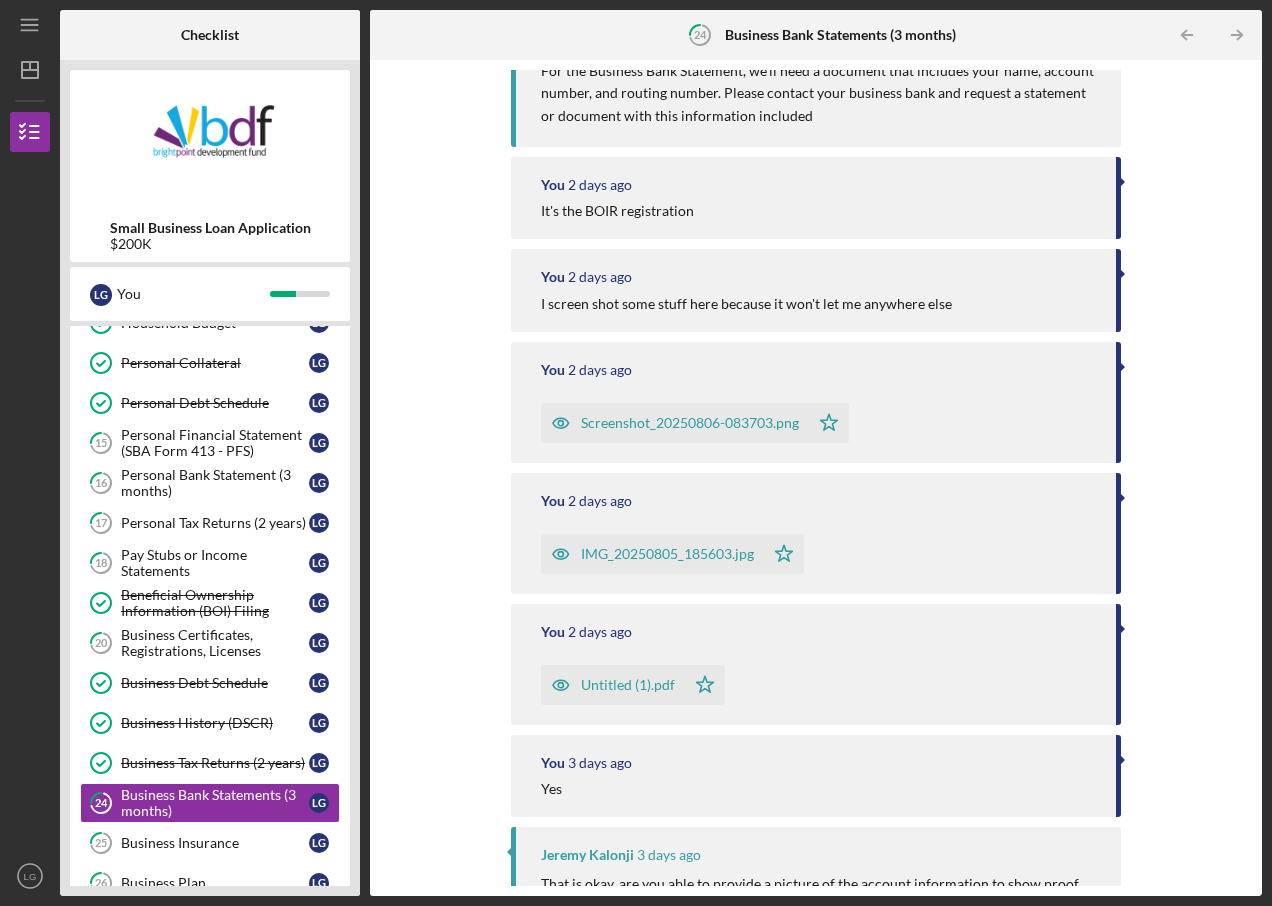 scroll, scrollTop: 300, scrollLeft: 0, axis: vertical 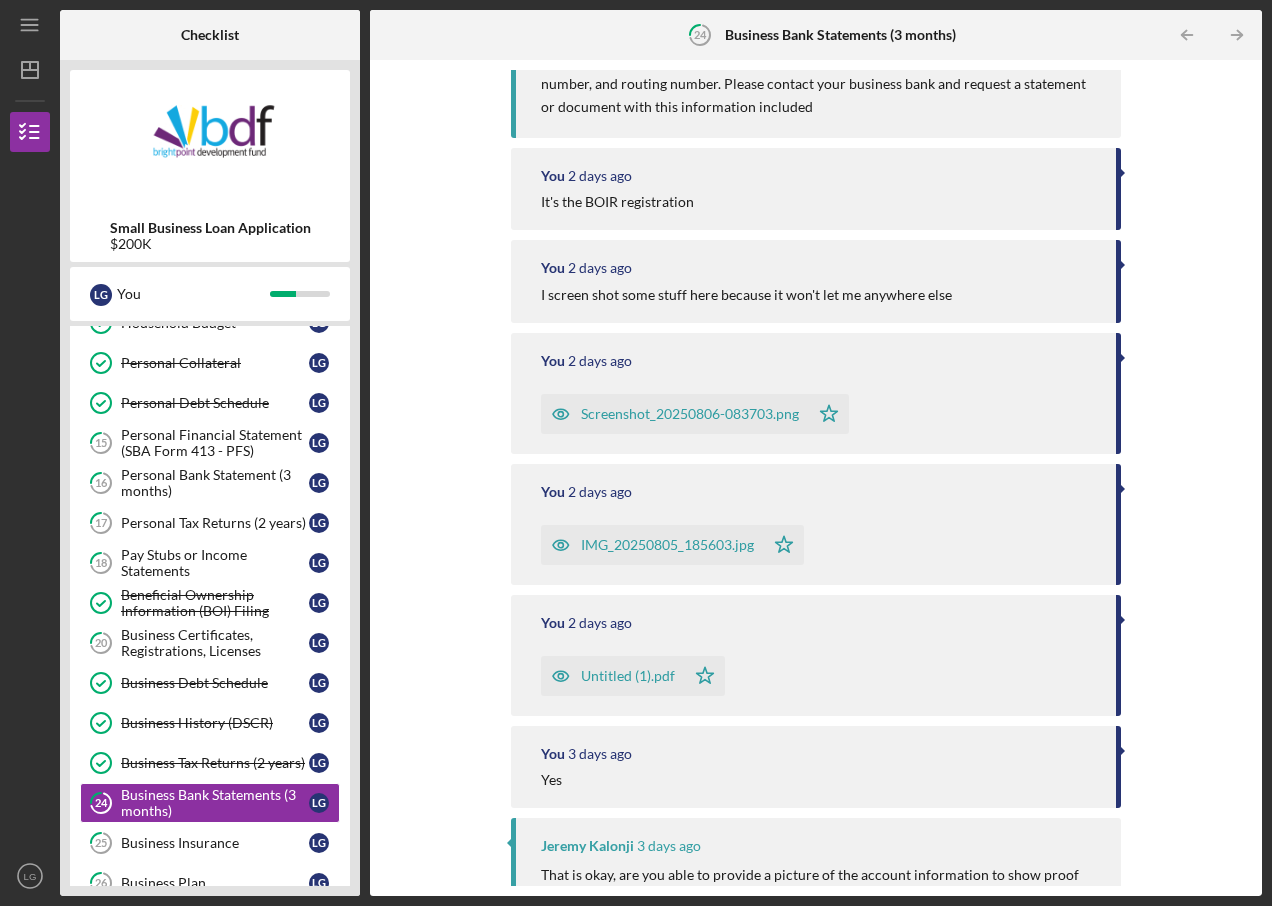 click on "Untitled (1).pdf" at bounding box center (628, 676) 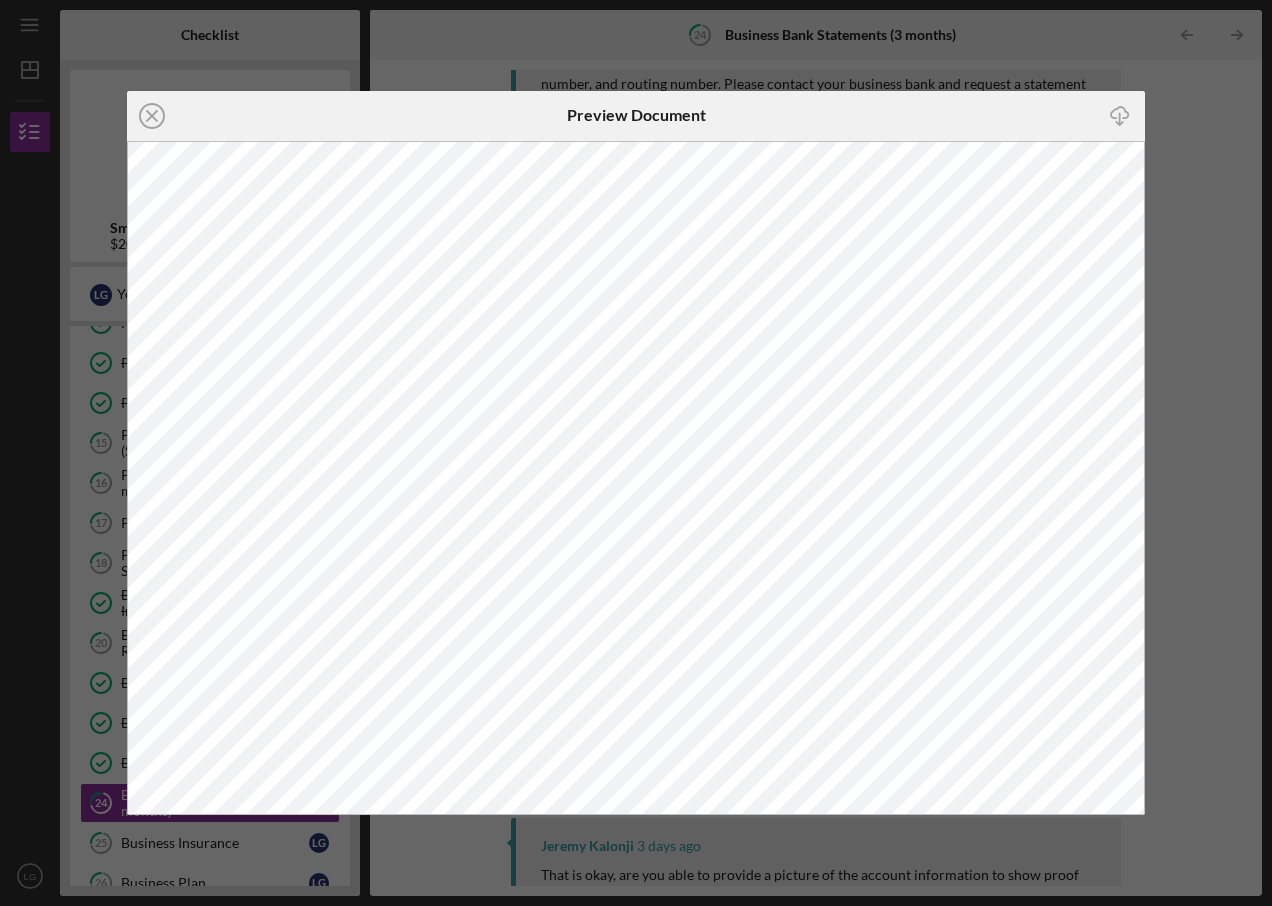 scroll, scrollTop: 0, scrollLeft: 0, axis: both 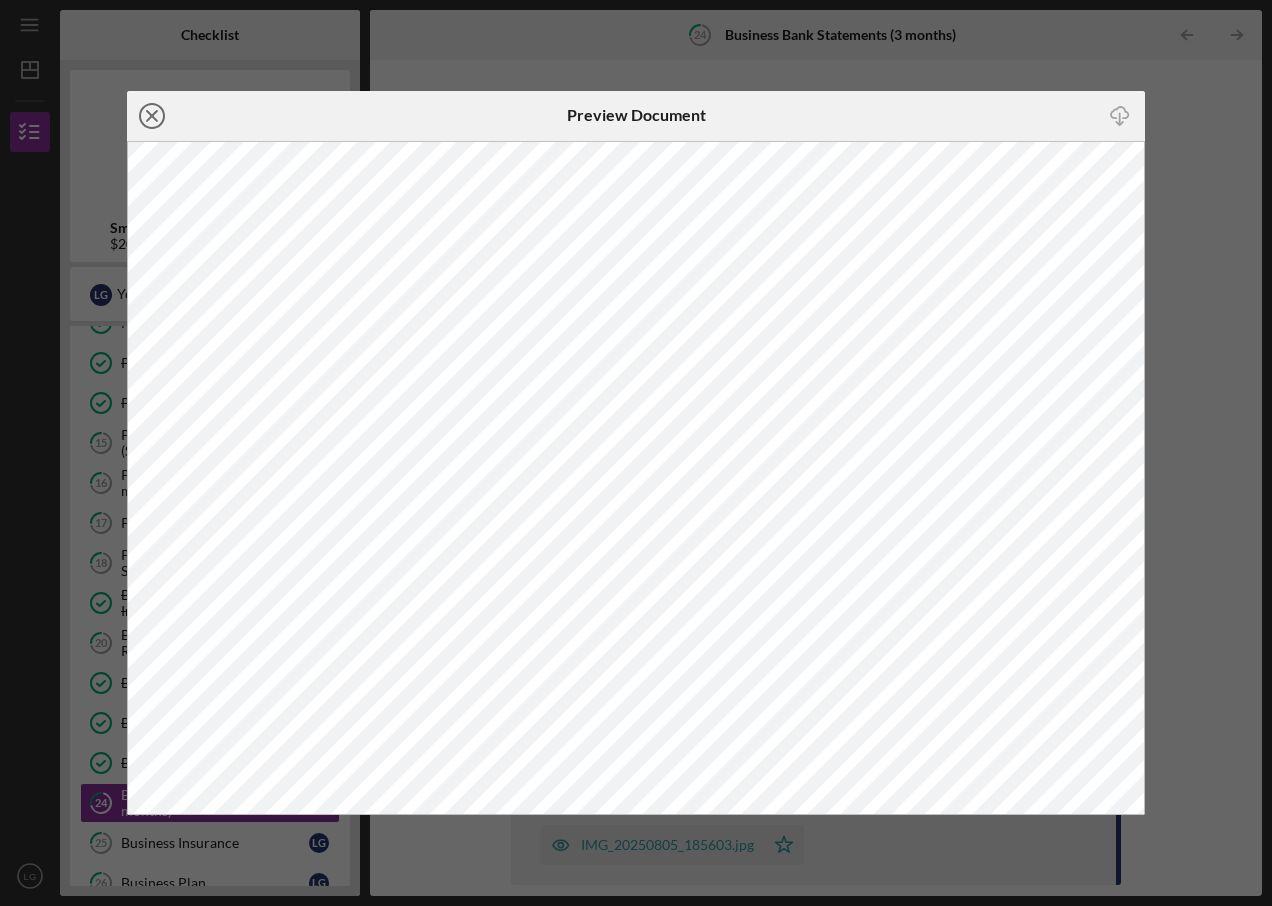 click 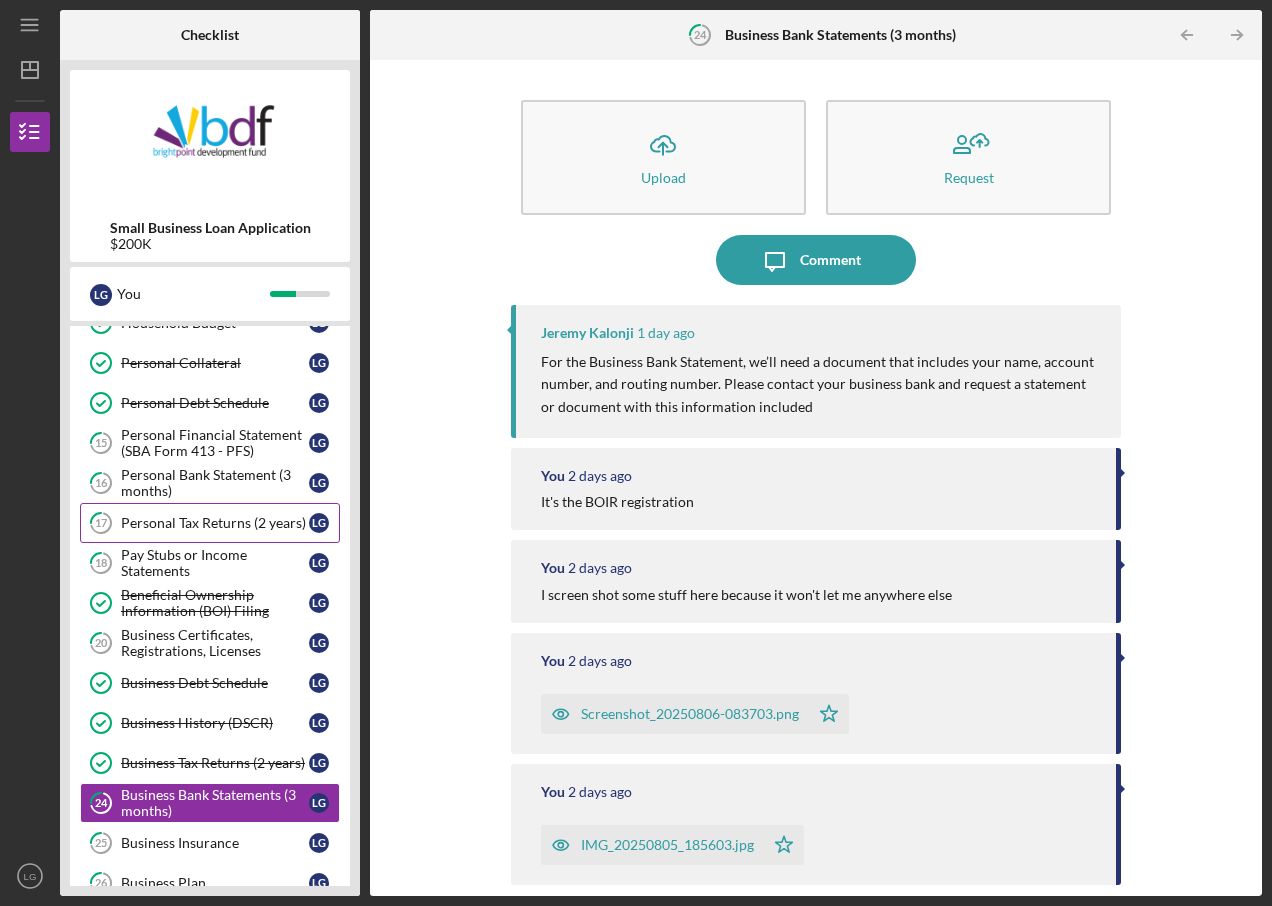 click on "Personal Tax Returns (2 years)" at bounding box center [215, 523] 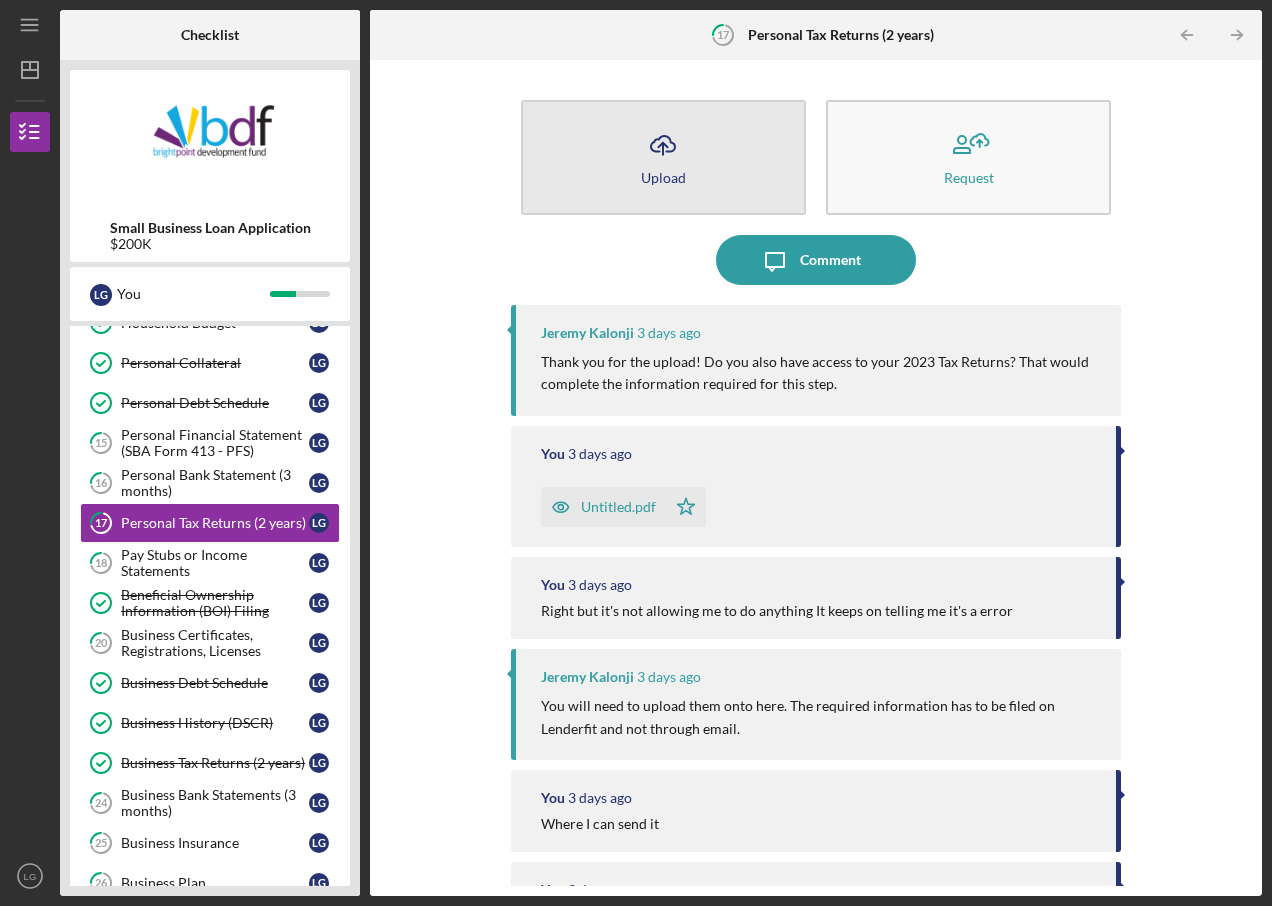 click on "Icon/Upload Upload" at bounding box center [663, 157] 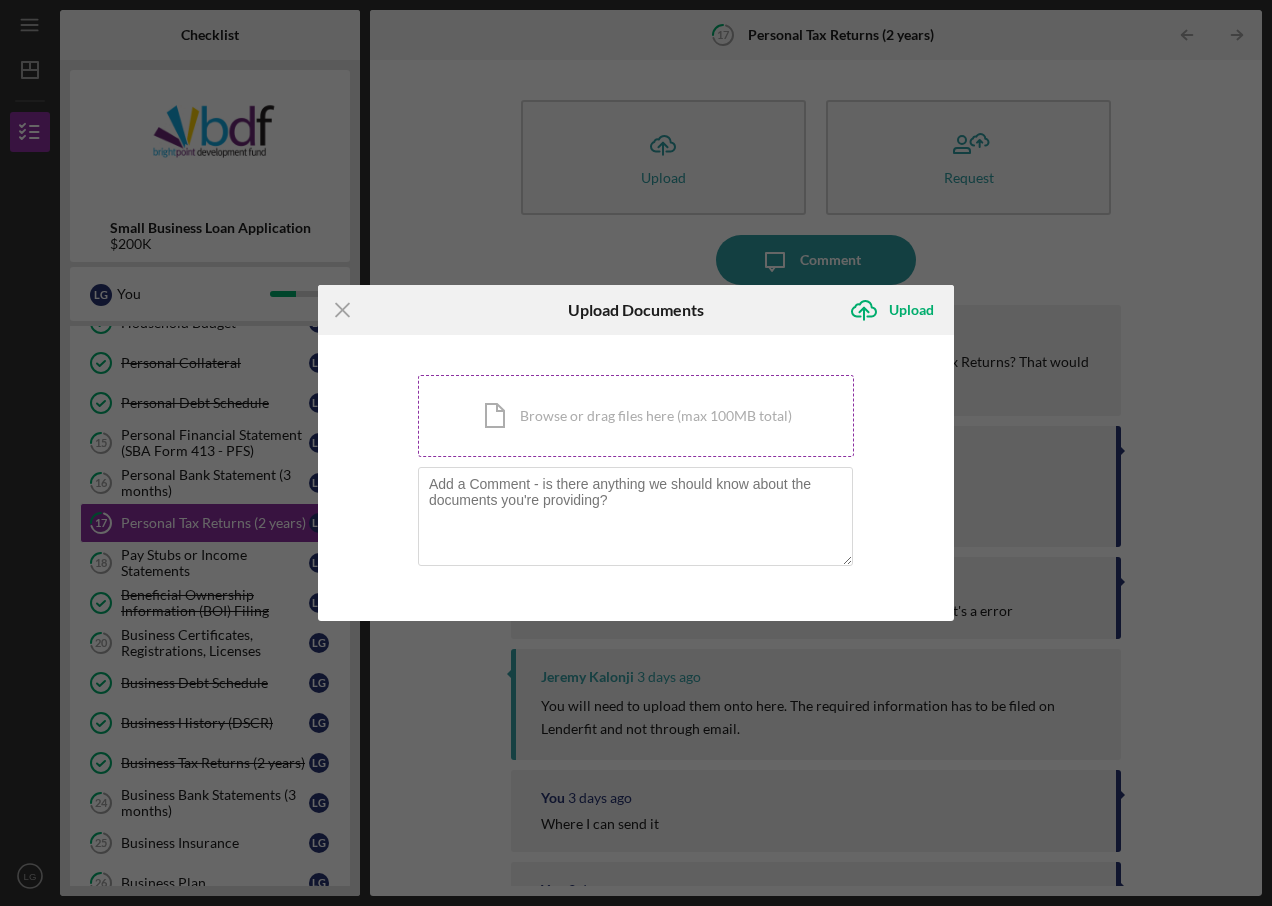 click on "Icon/Document Browse or drag files here (max 100MB total) Tap to choose files or take a photo" at bounding box center [636, 416] 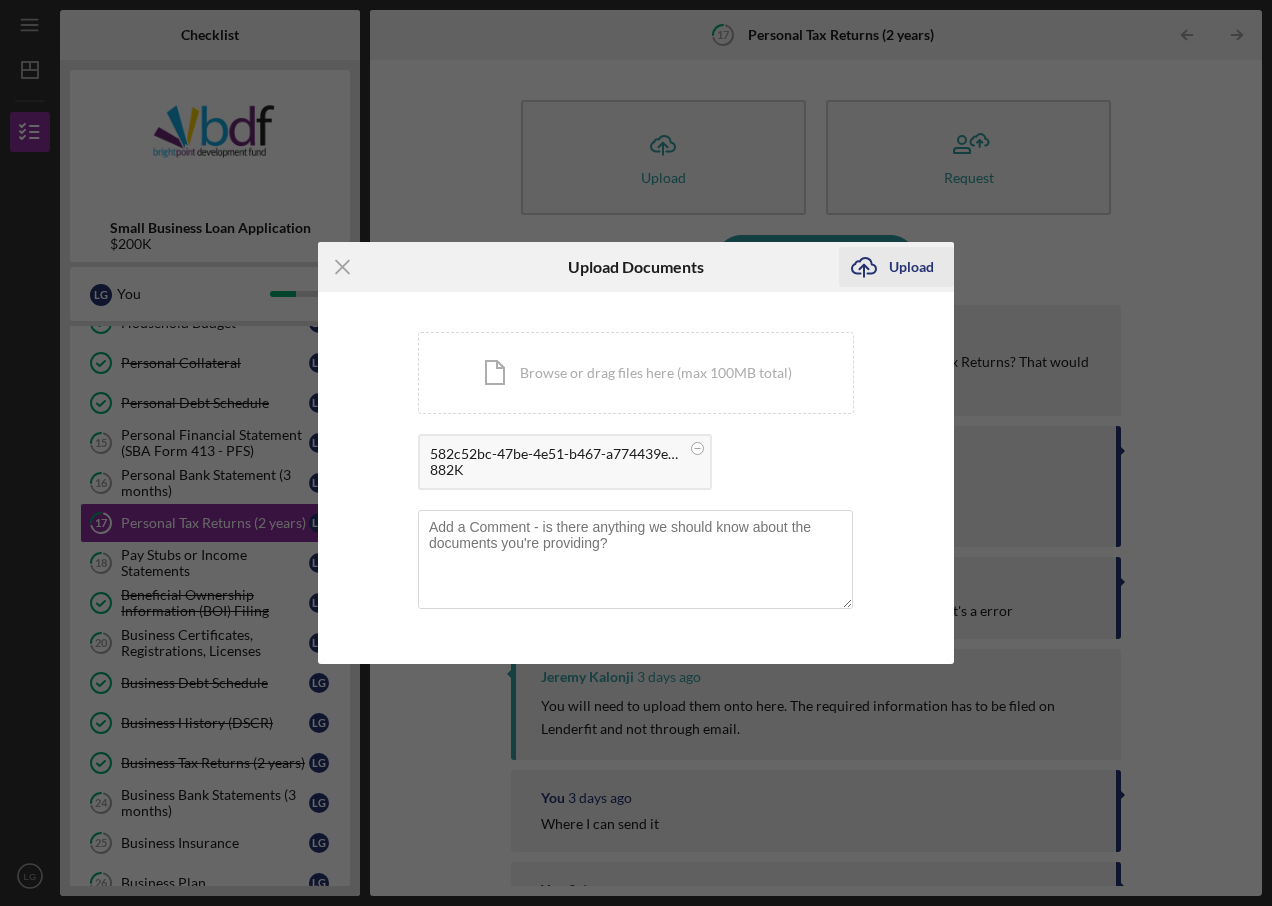click on "Upload" at bounding box center (911, 267) 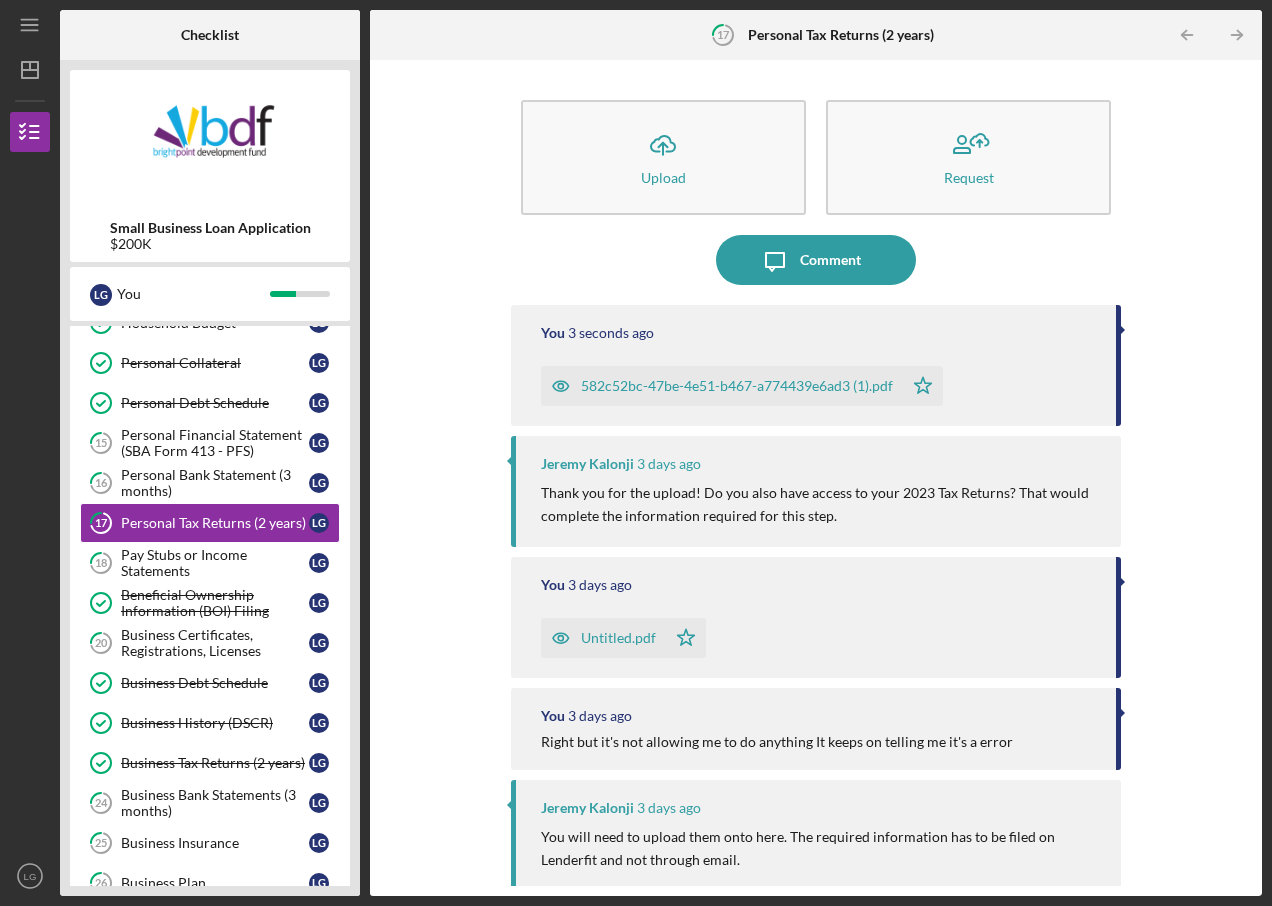 click on "582c52bc-47be-4e51-b467-a774439e6ad3 (1).pdf" at bounding box center (737, 386) 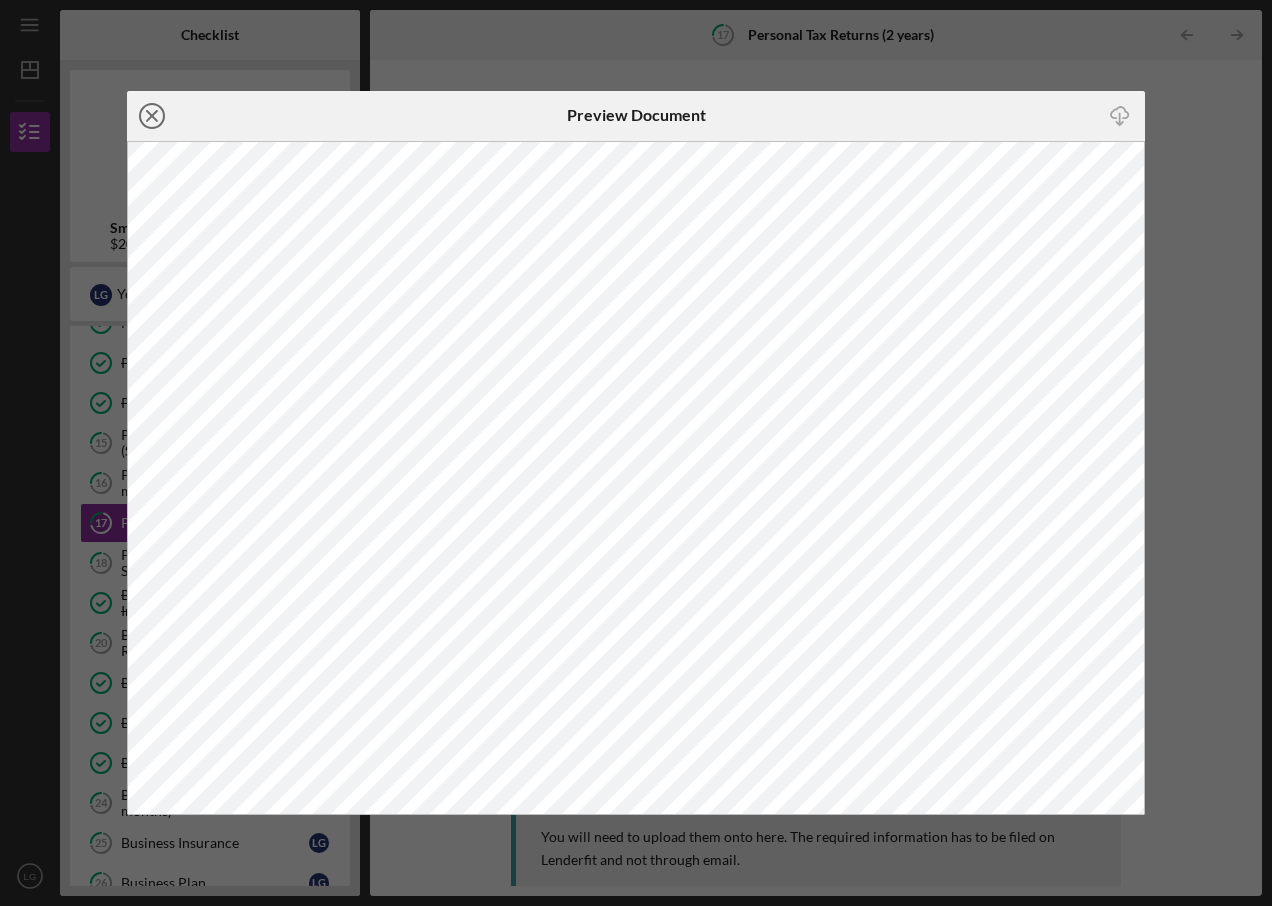 click on "Icon/Close" 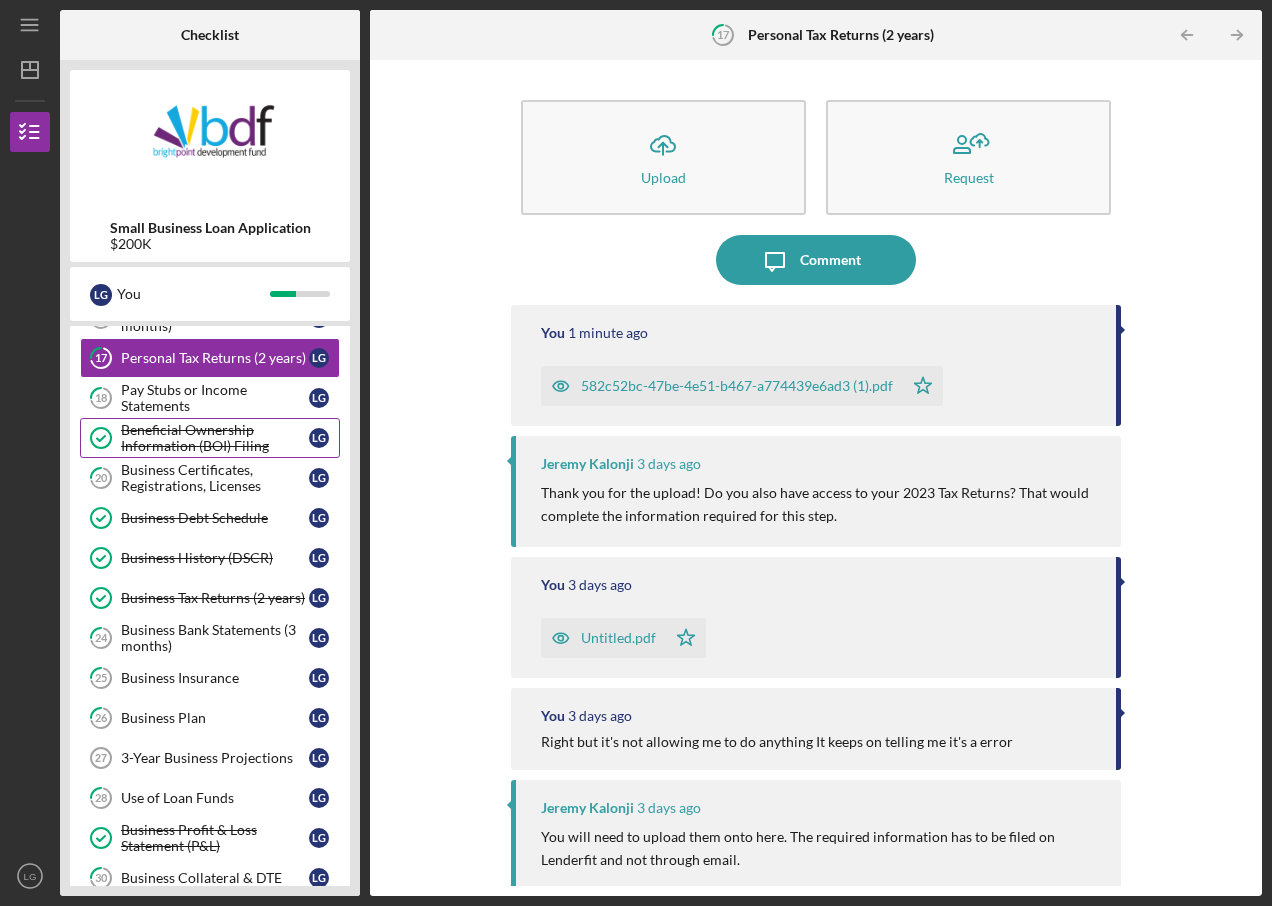 scroll, scrollTop: 800, scrollLeft: 0, axis: vertical 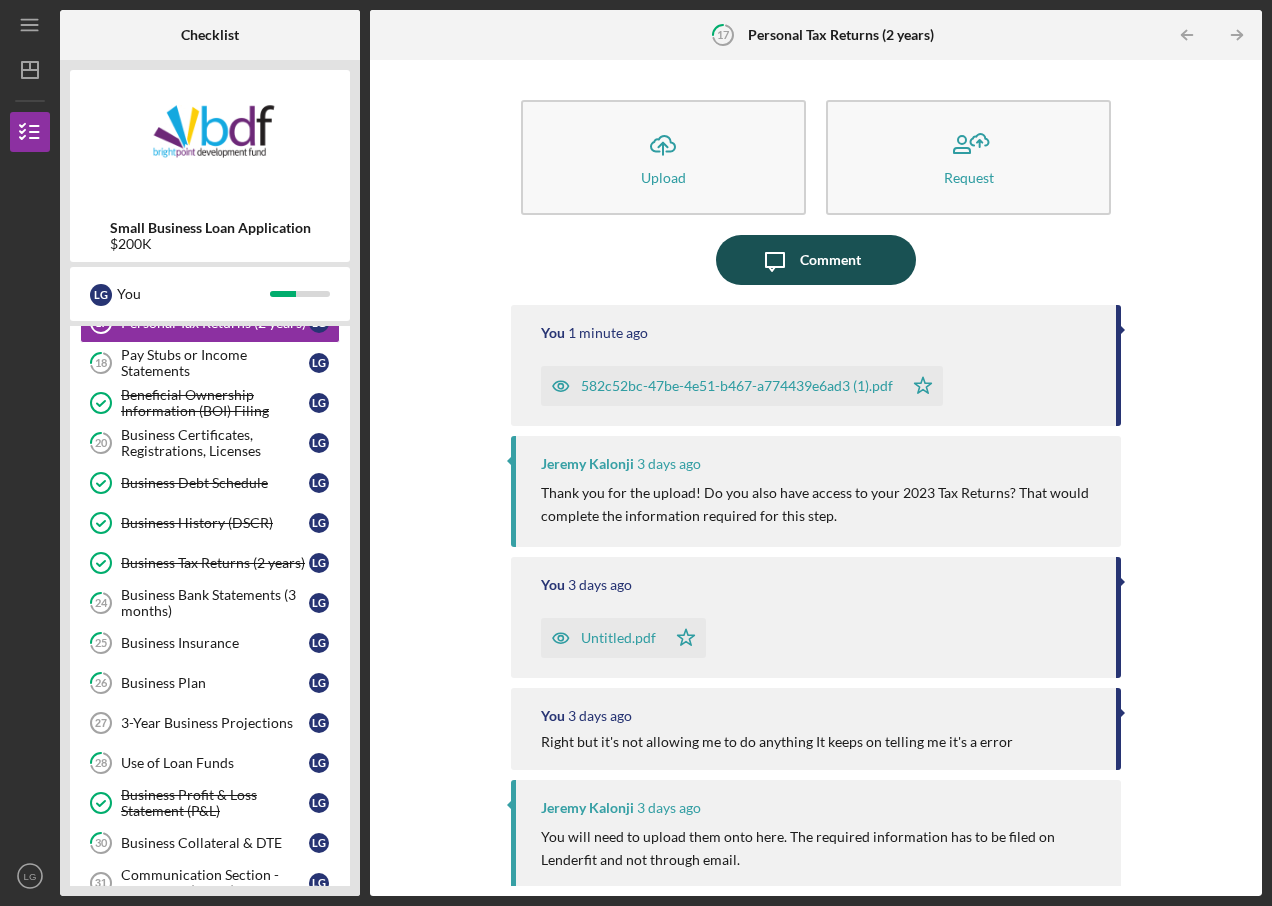 click on "Icon/Message" 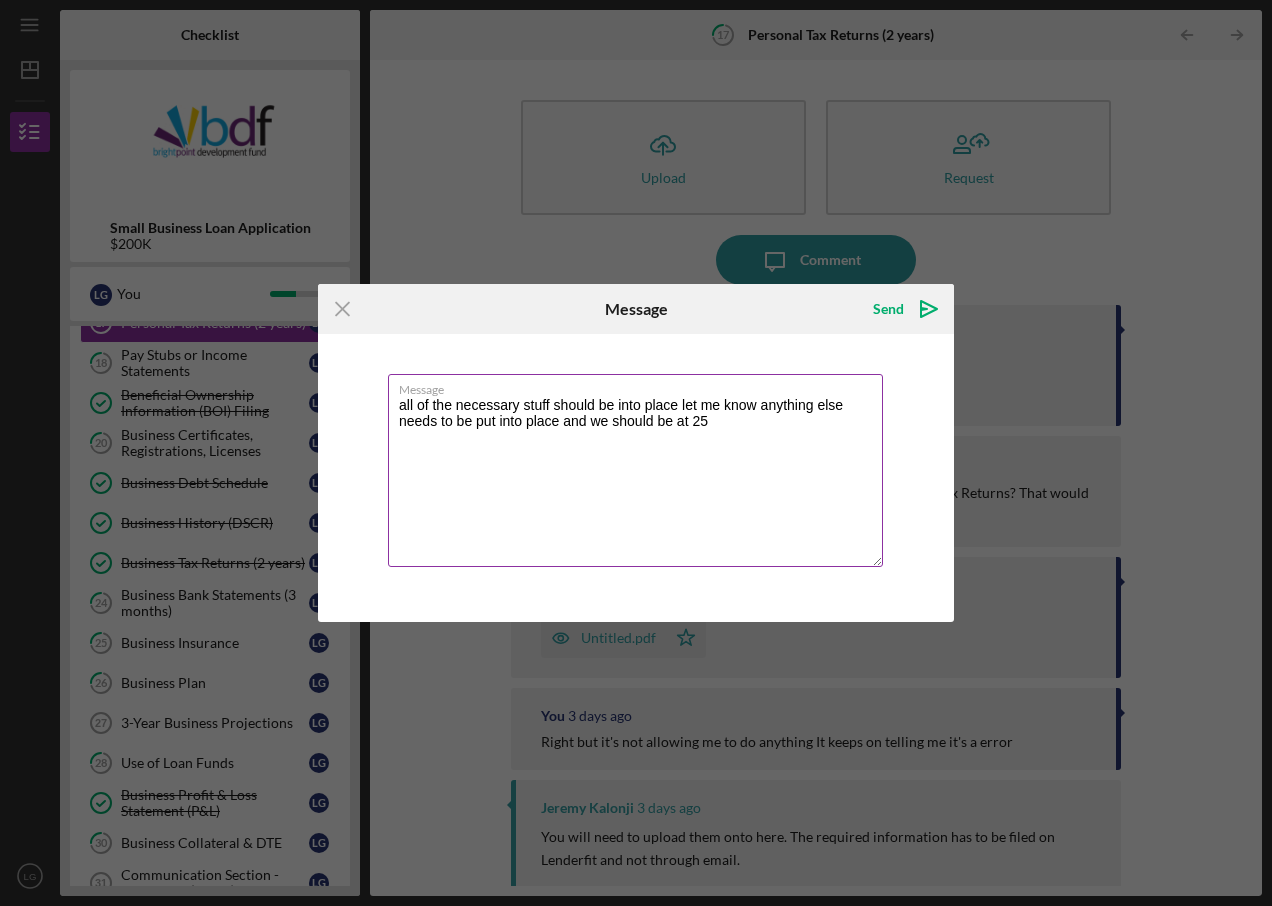 click on "all of the necessary stuff should be into place let me know anything else needs to be put into place and we should be at 25" at bounding box center (635, 470) 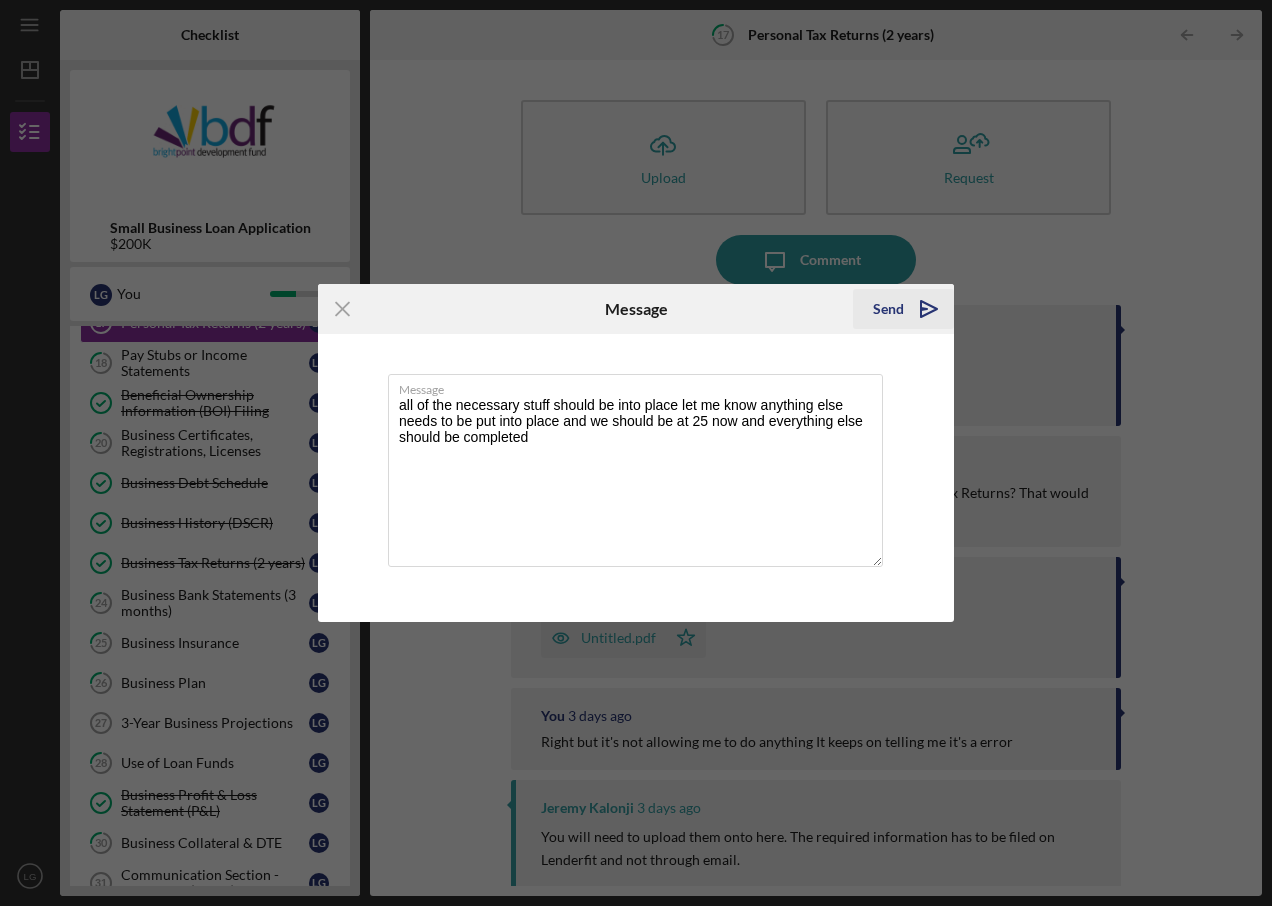 type on "all of the necessary stuff should be into place let me know anything else needs to be put into place and we should be at 25 now and everything else should be completed" 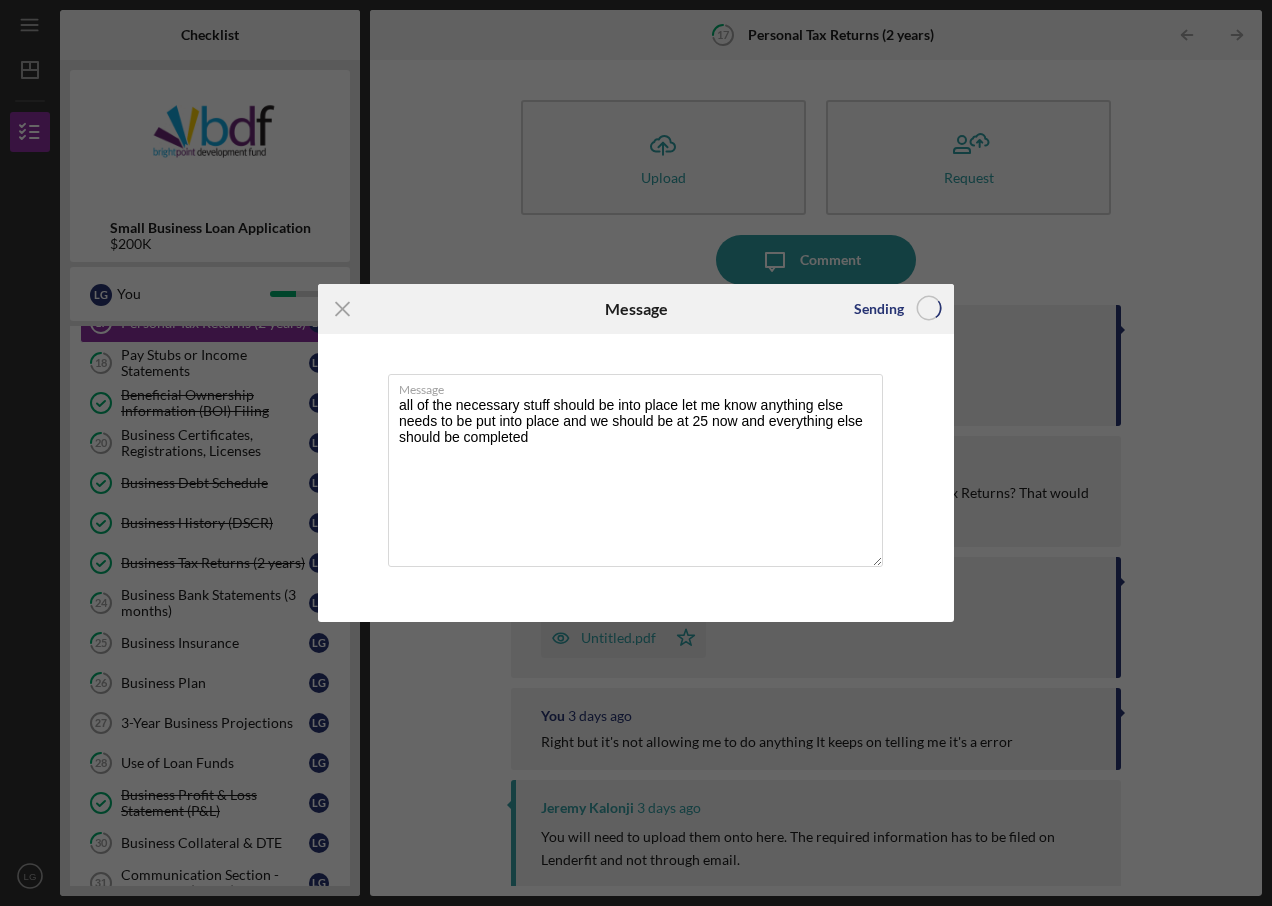 type 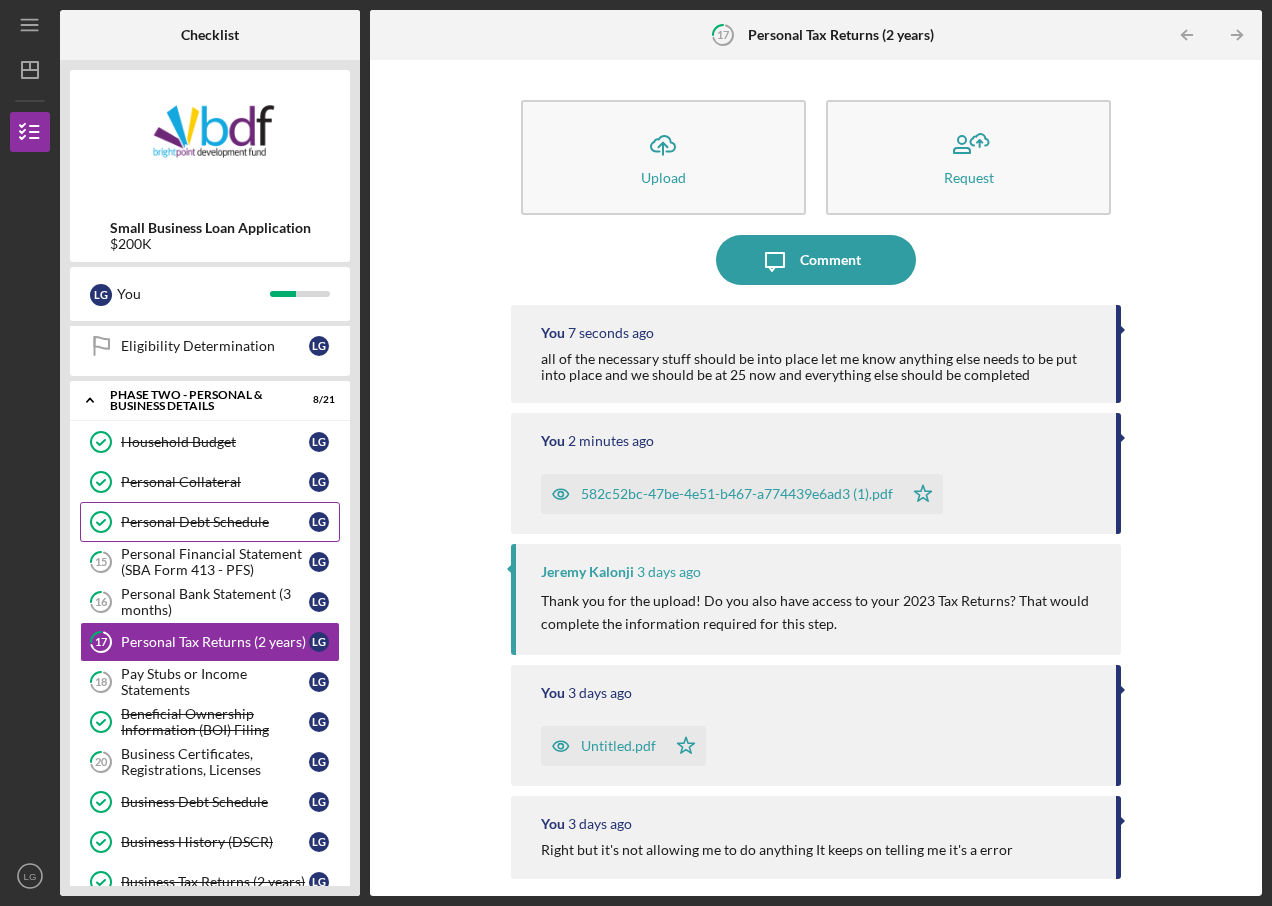 scroll, scrollTop: 500, scrollLeft: 0, axis: vertical 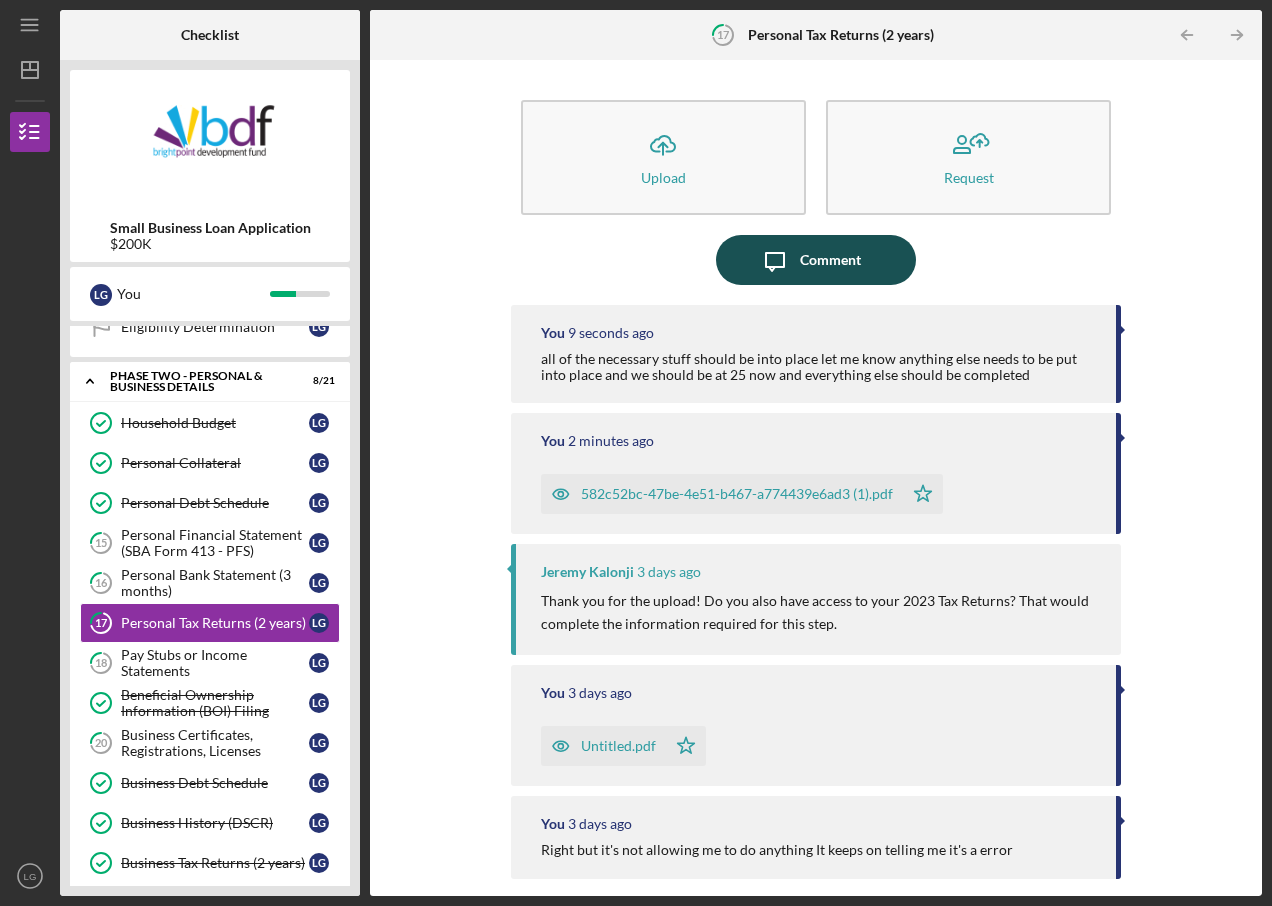 click on "Icon/Message" 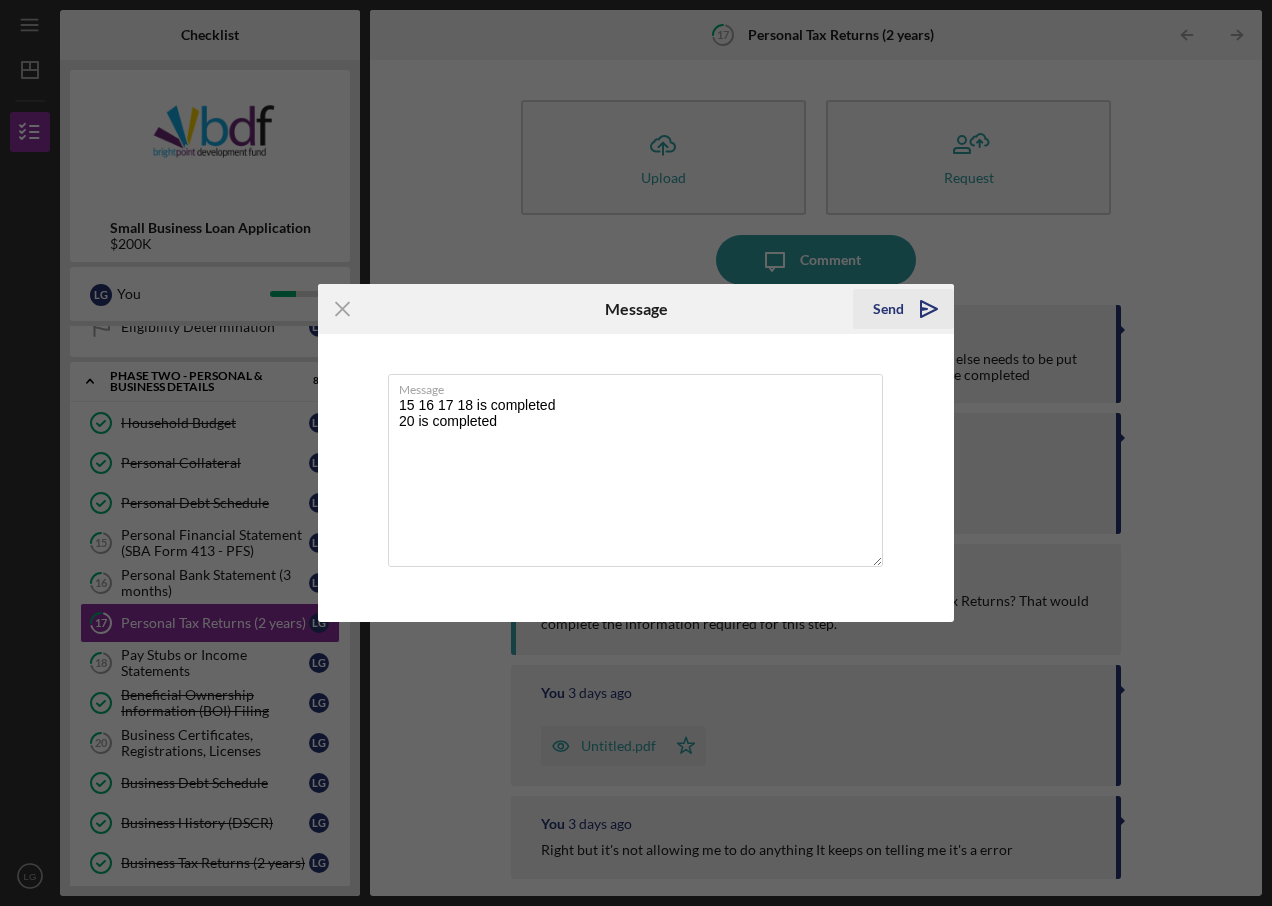 type on "15 16 17 18 is completed
20 is completed" 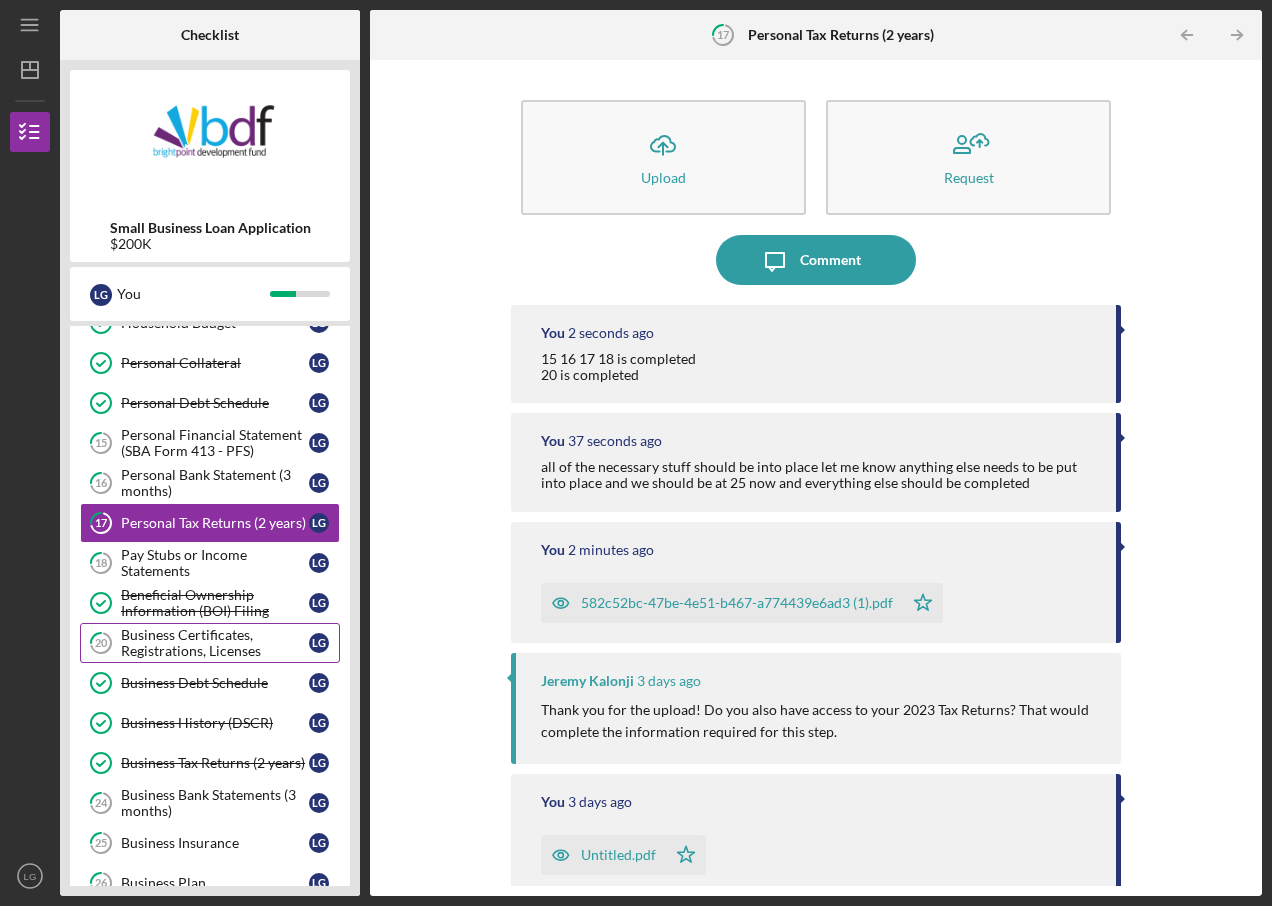 scroll, scrollTop: 700, scrollLeft: 0, axis: vertical 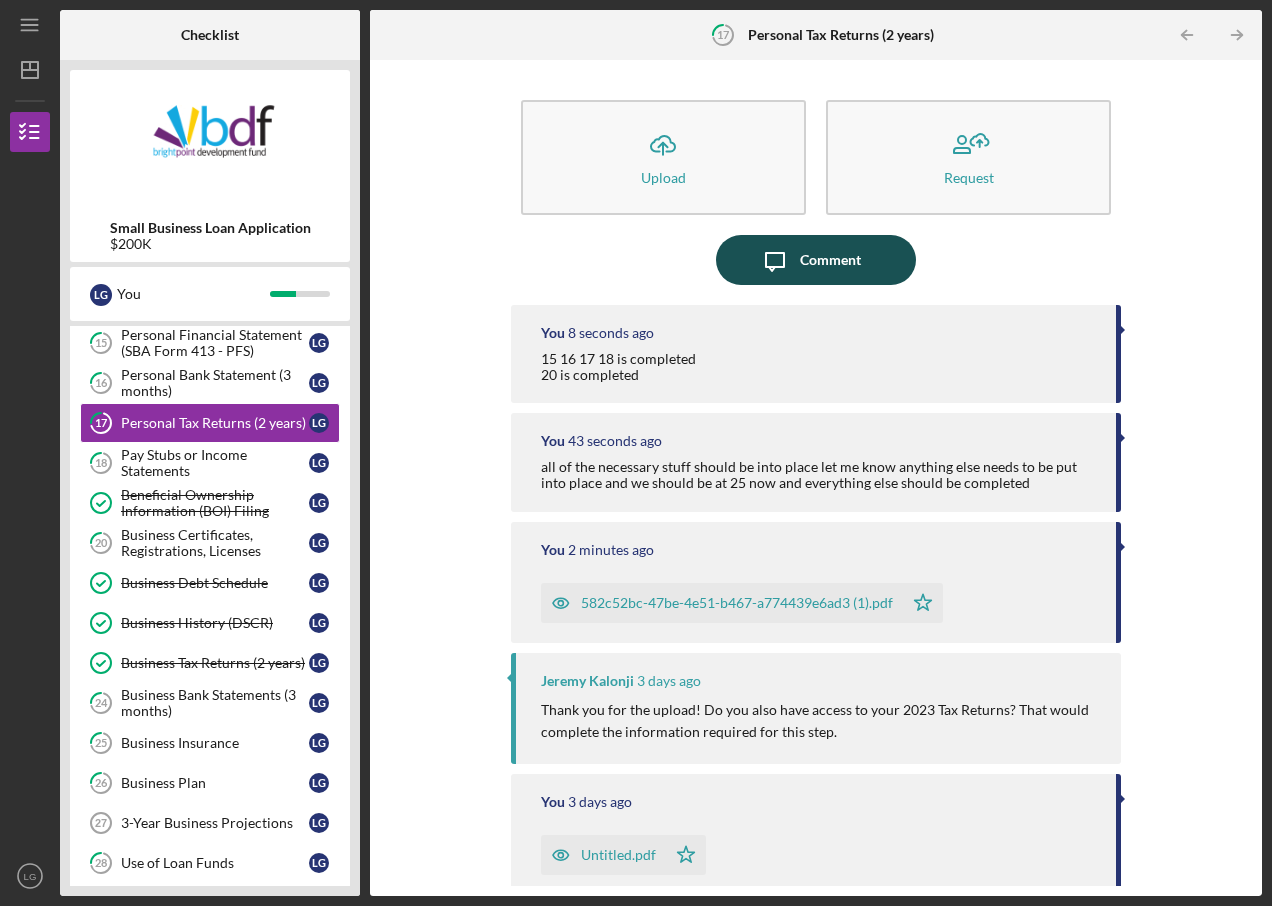 click 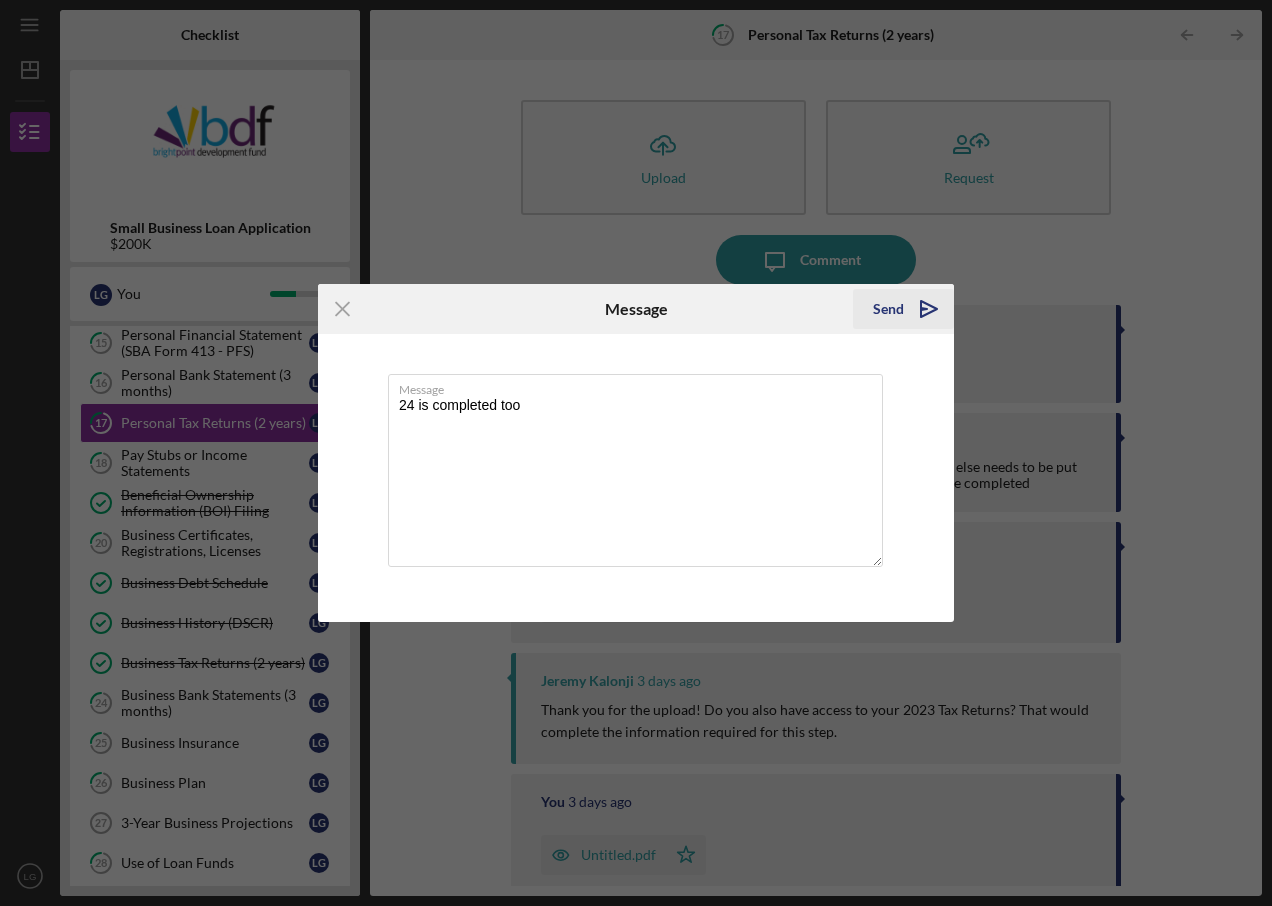 type on "24 is completed too" 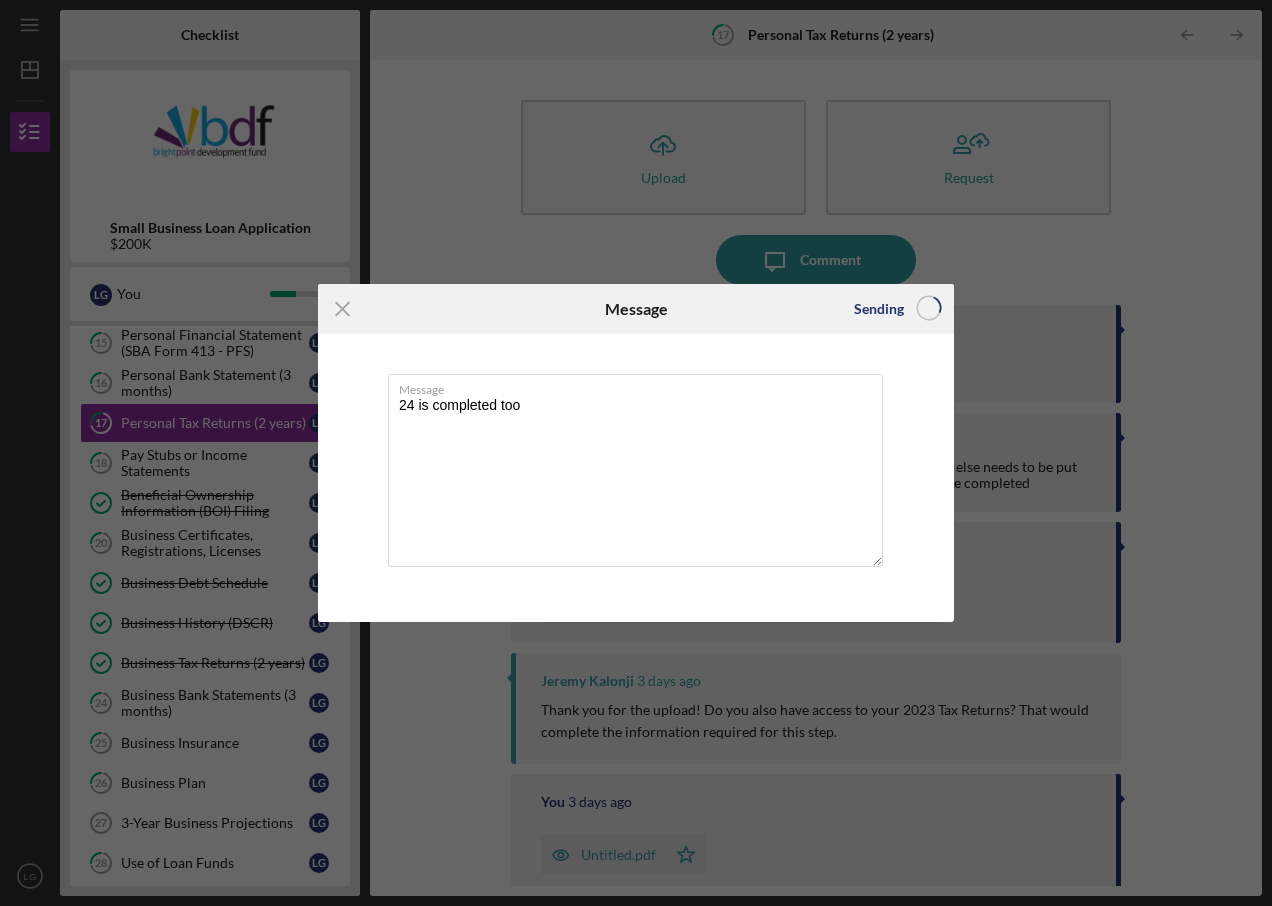 type 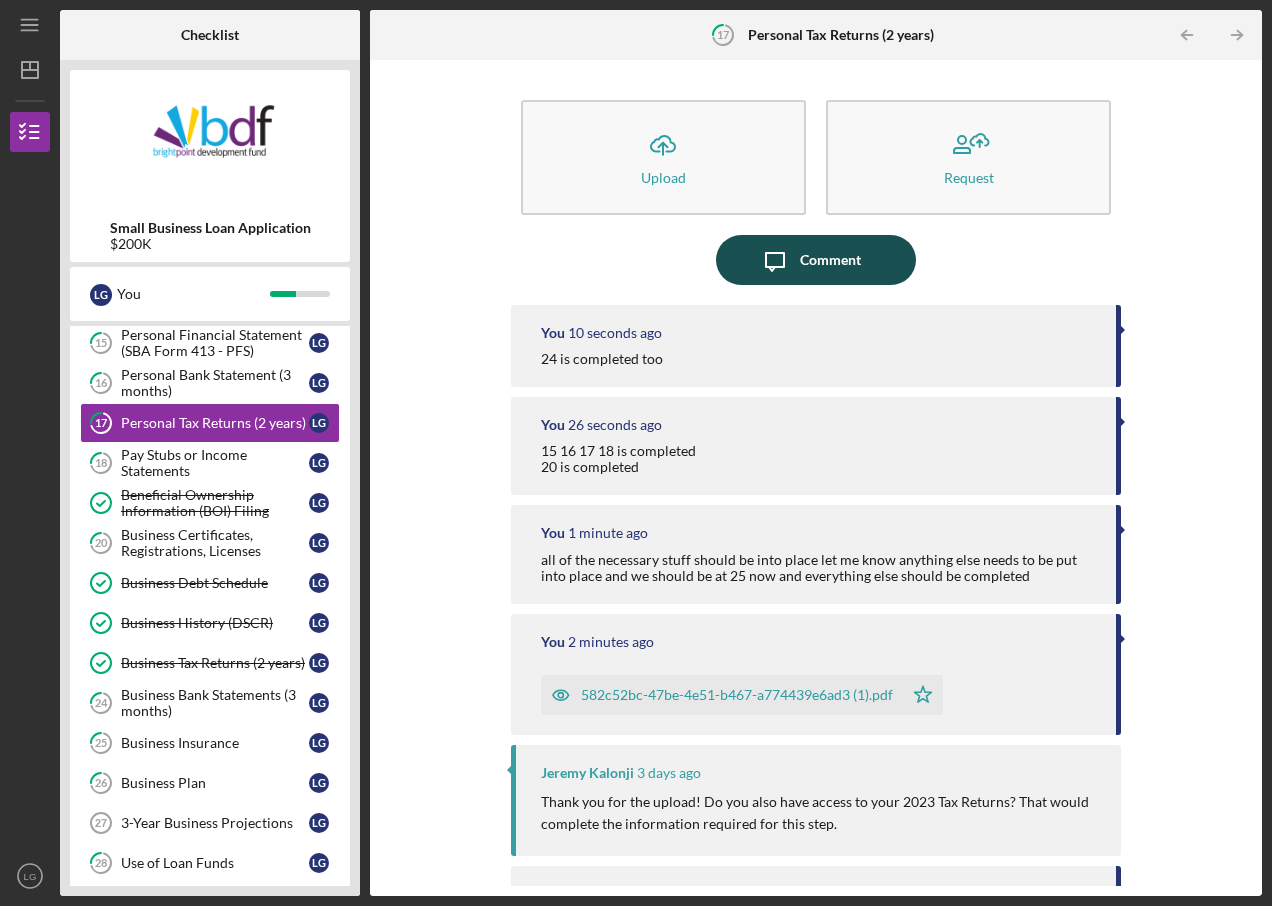 click on "Comment" at bounding box center [830, 260] 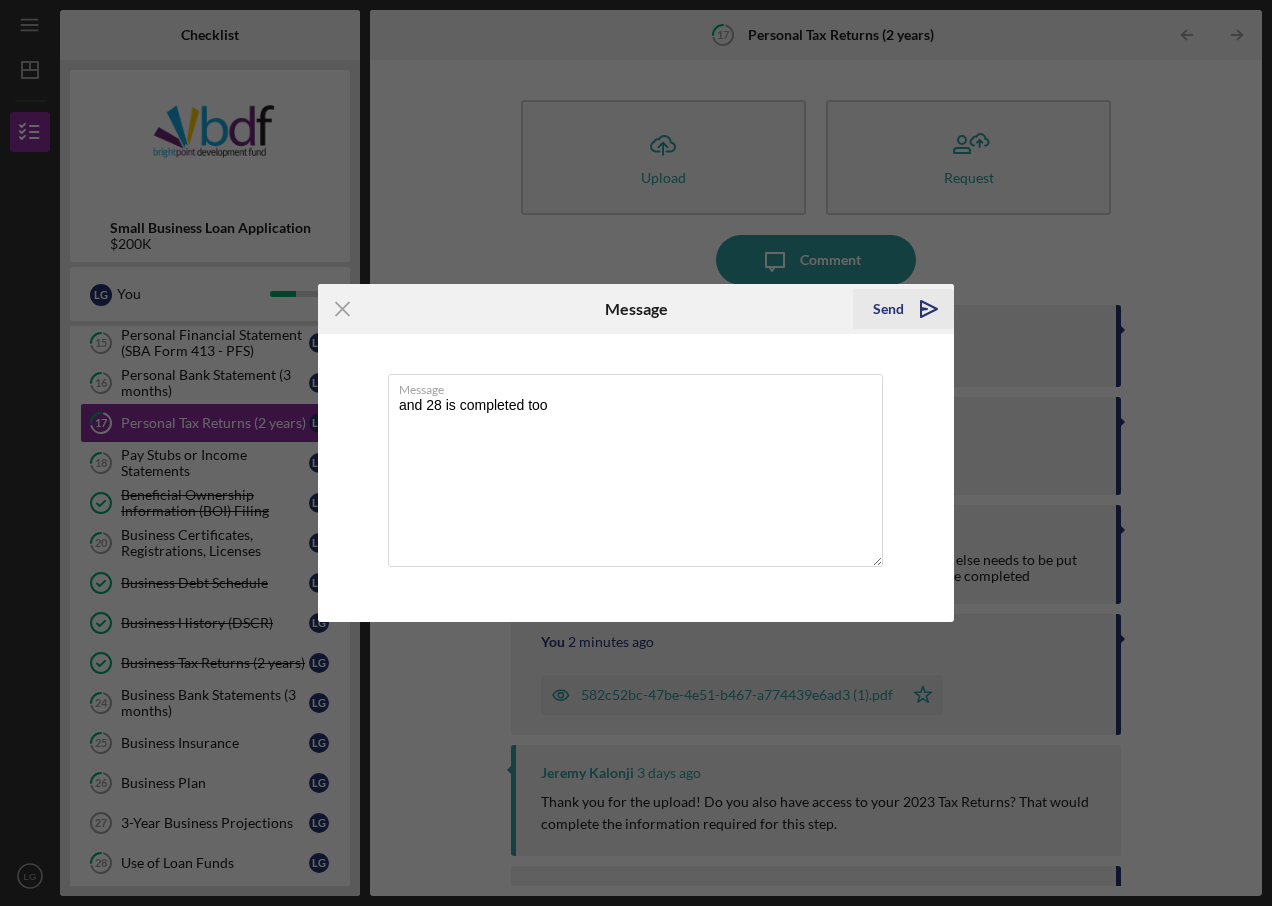 type on "and 28 is completed too" 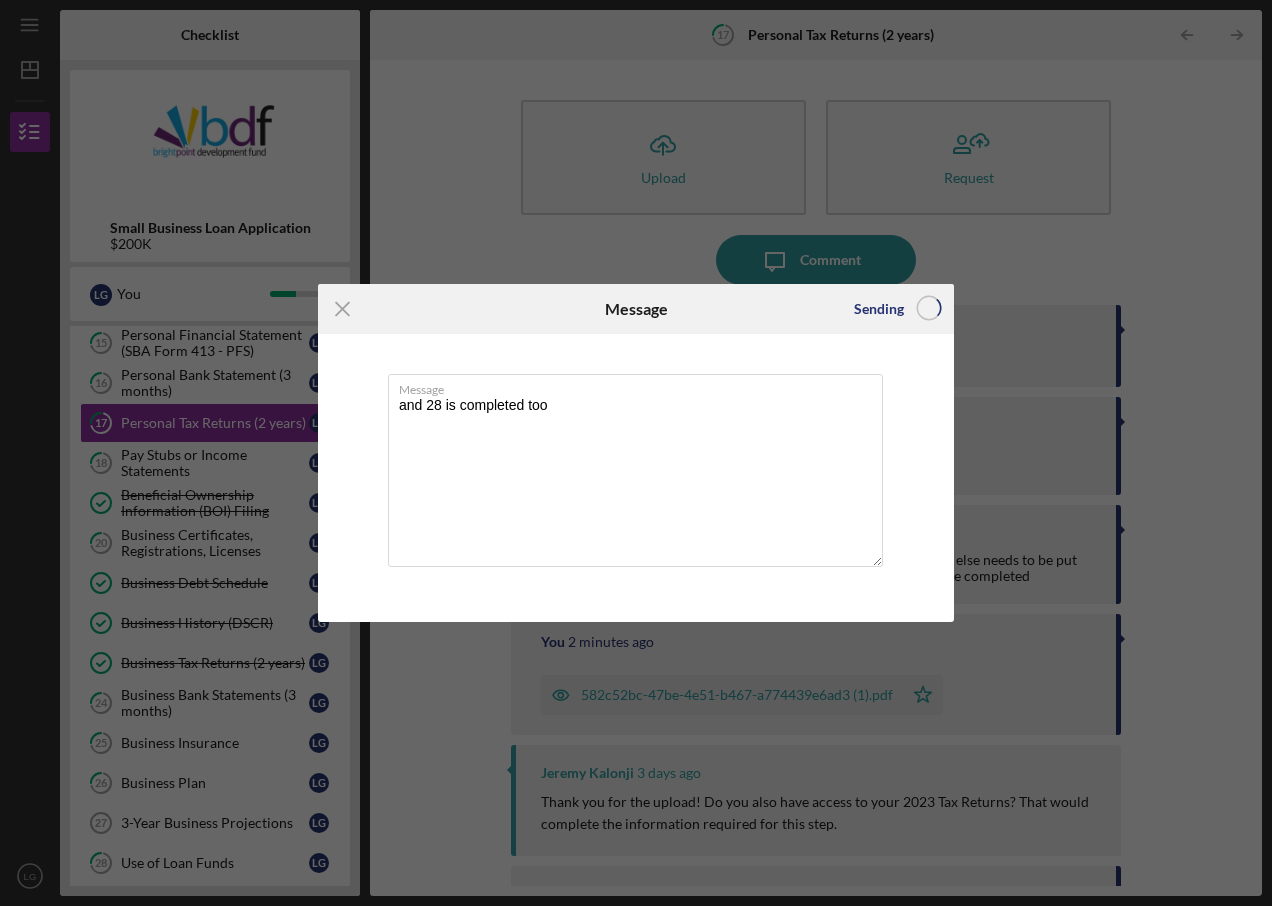 type 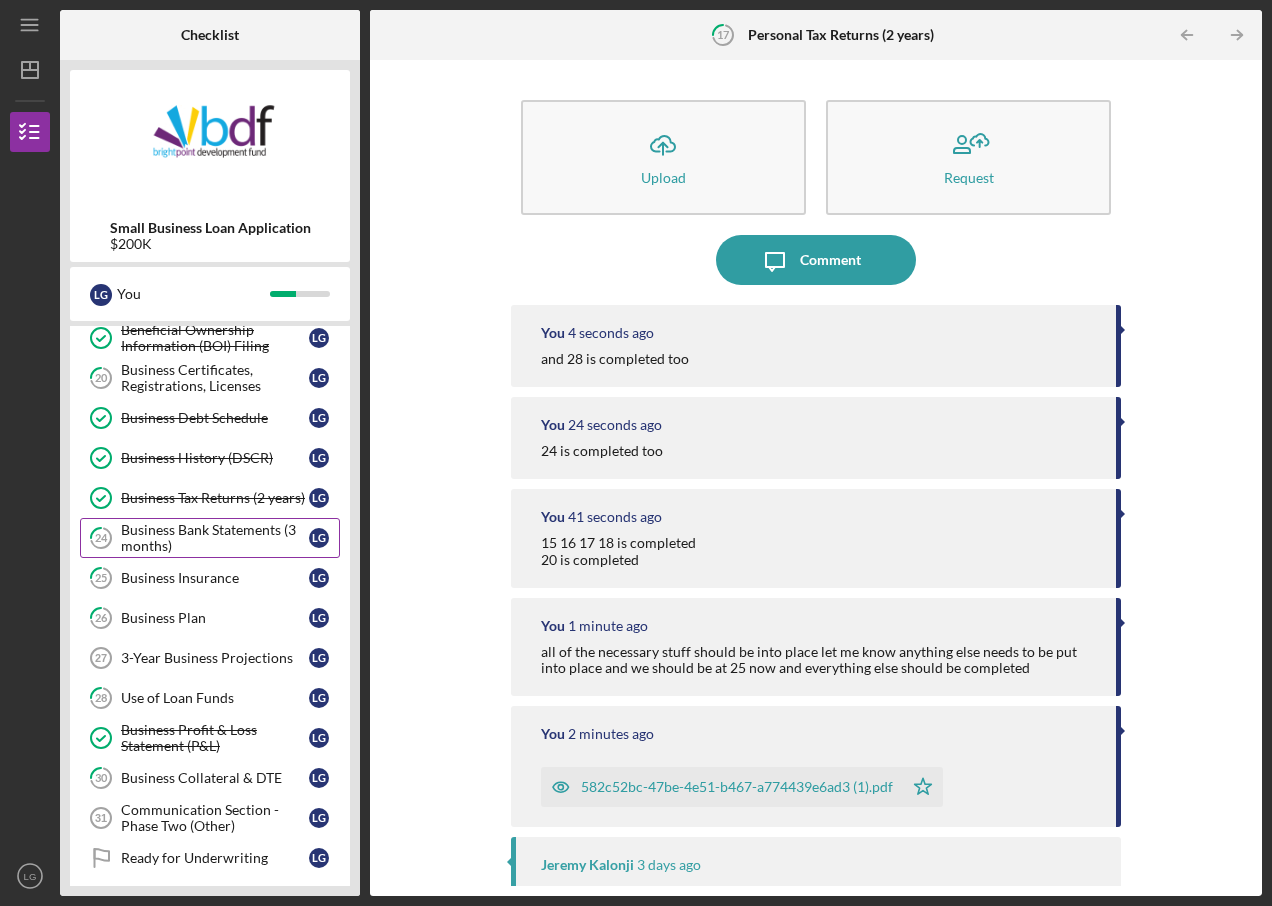 scroll, scrollTop: 900, scrollLeft: 0, axis: vertical 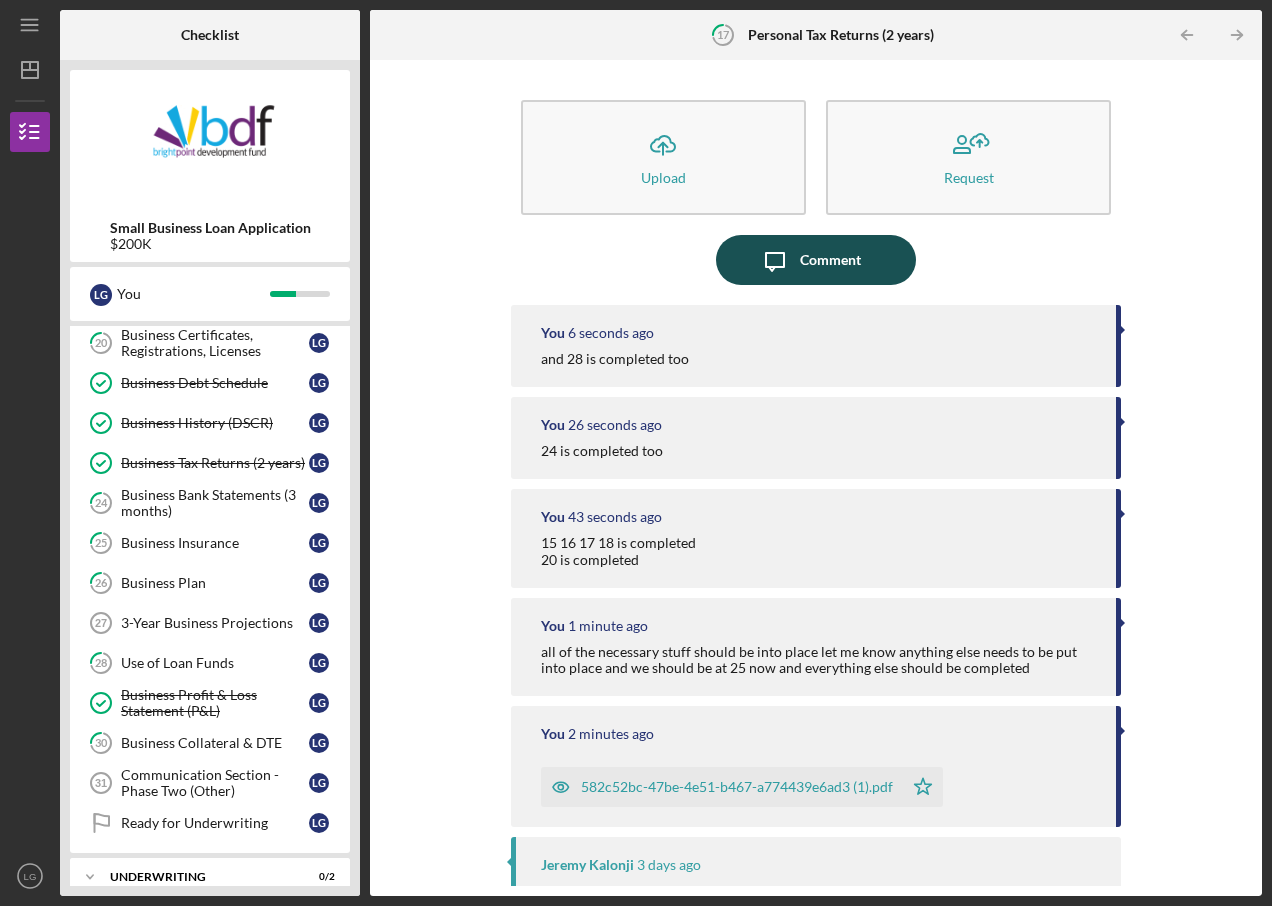 click on "Icon/Message" 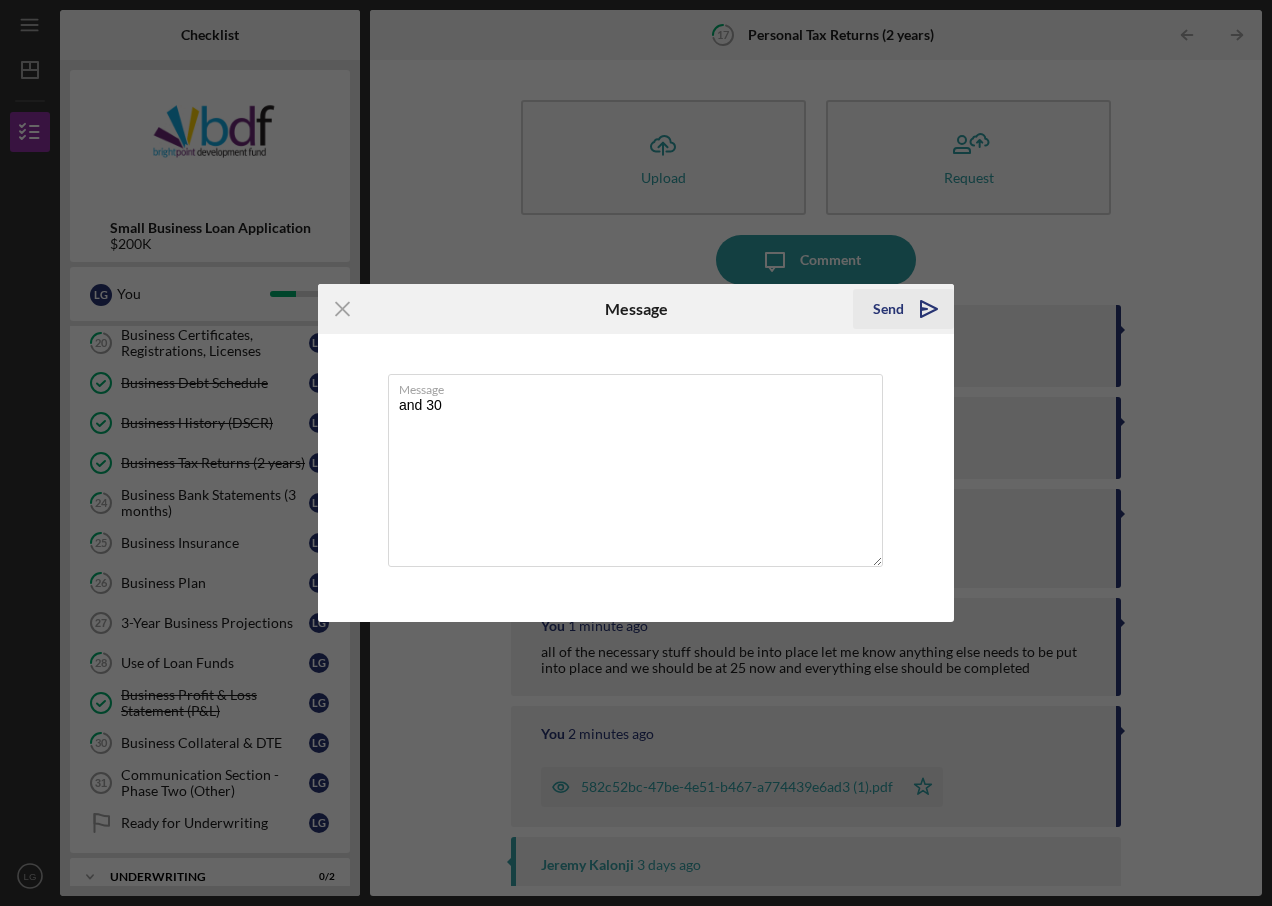 type on "and 30" 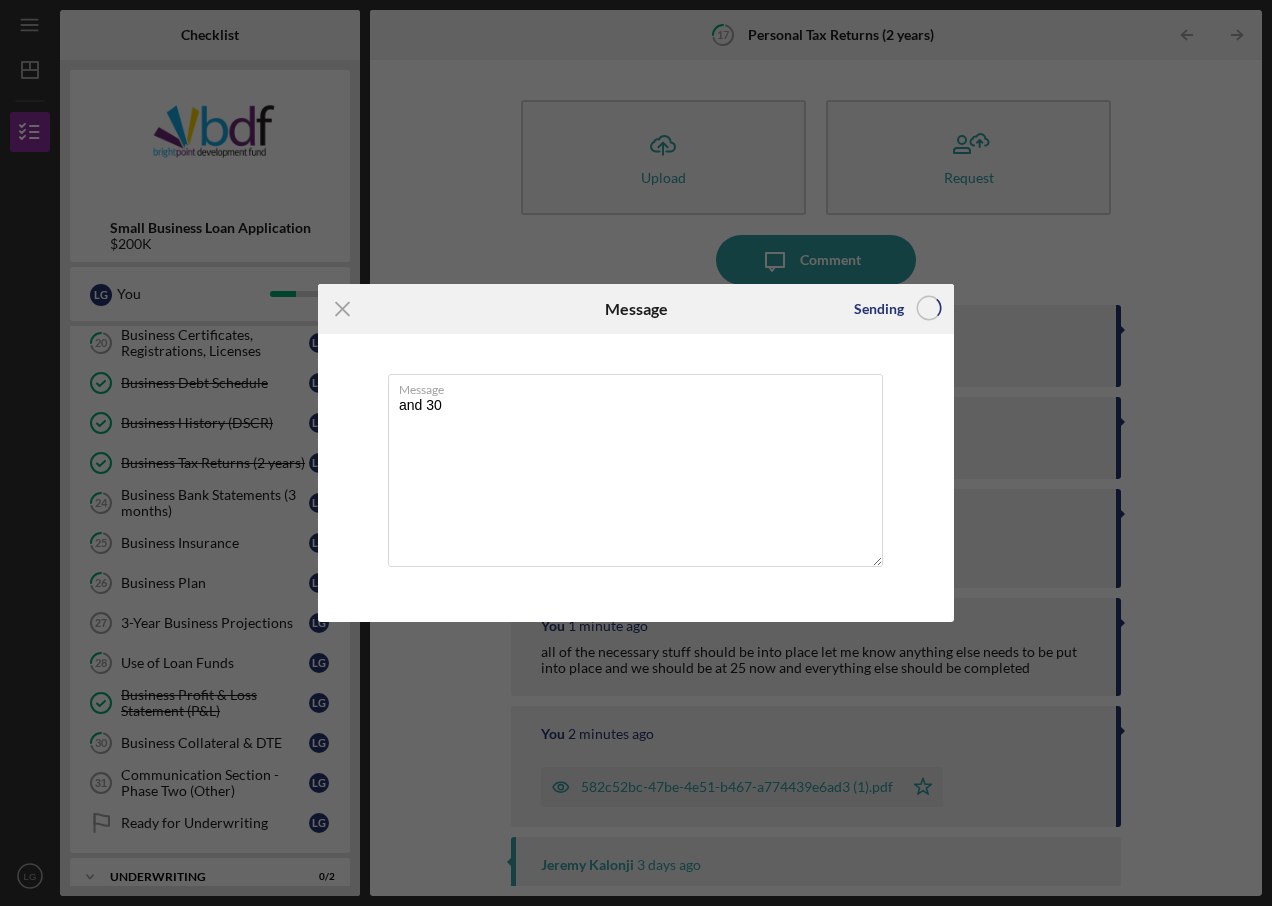 type 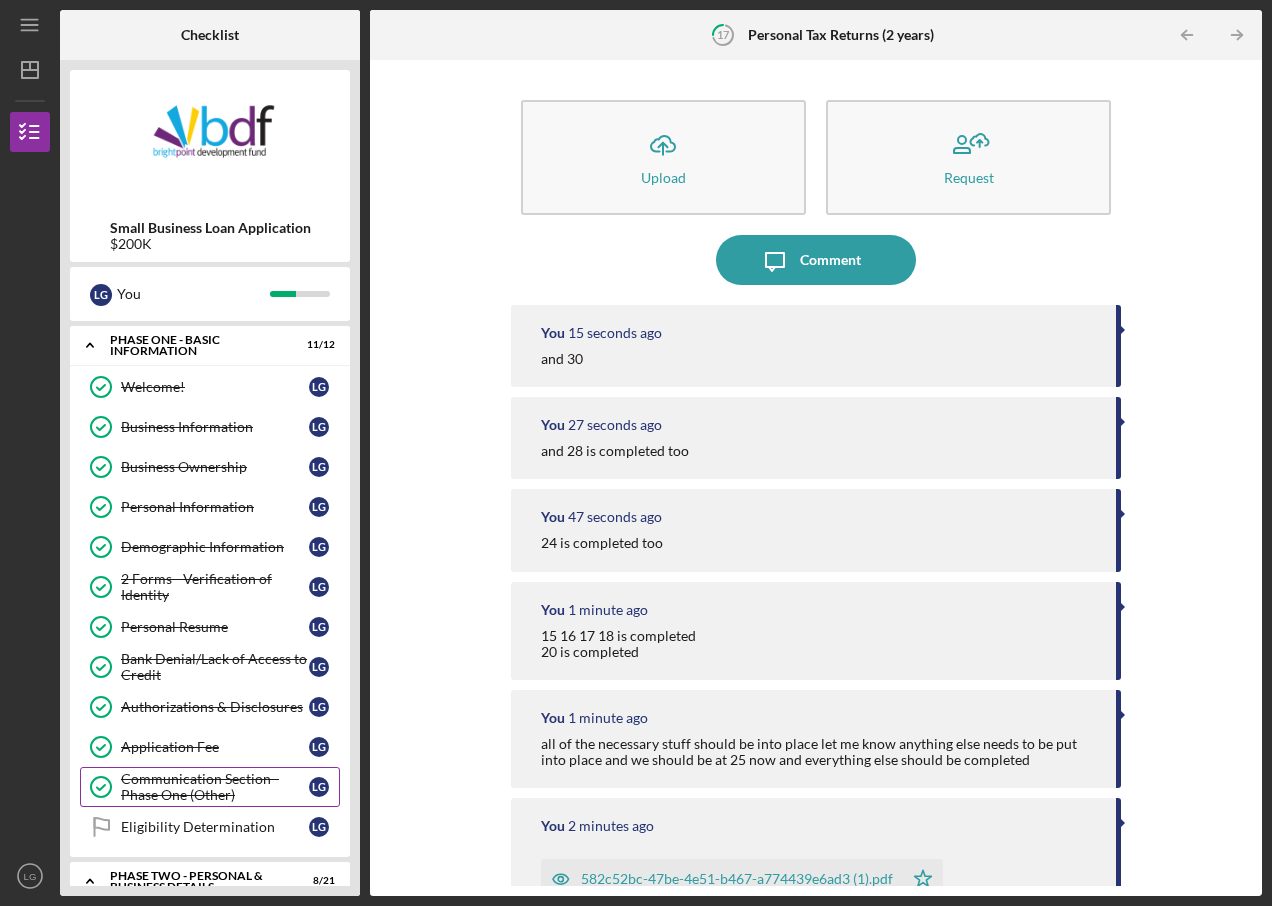 scroll, scrollTop: 400, scrollLeft: 0, axis: vertical 